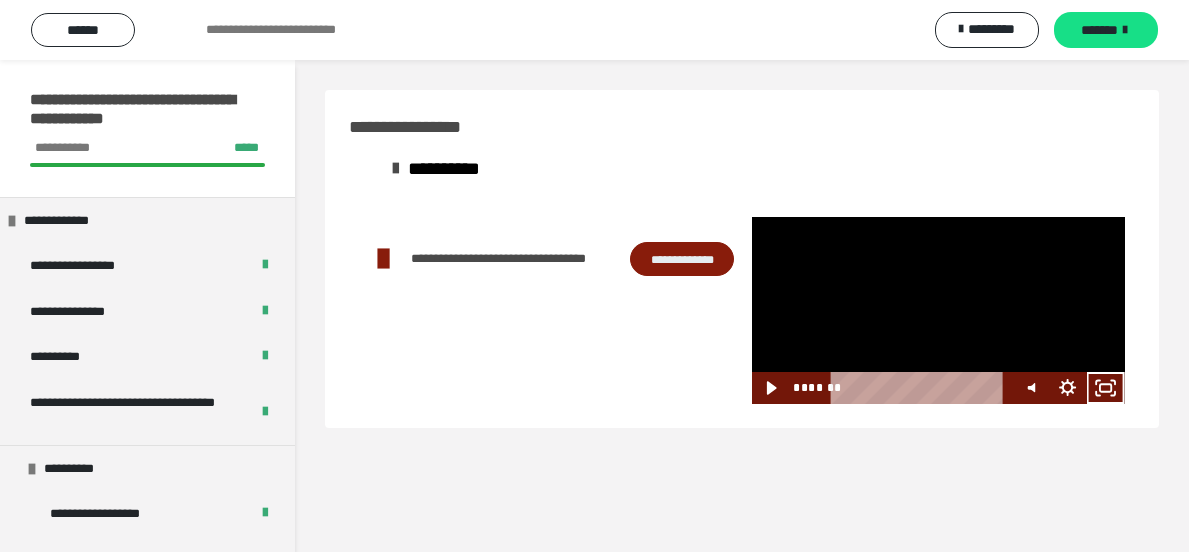 scroll, scrollTop: 0, scrollLeft: 0, axis: both 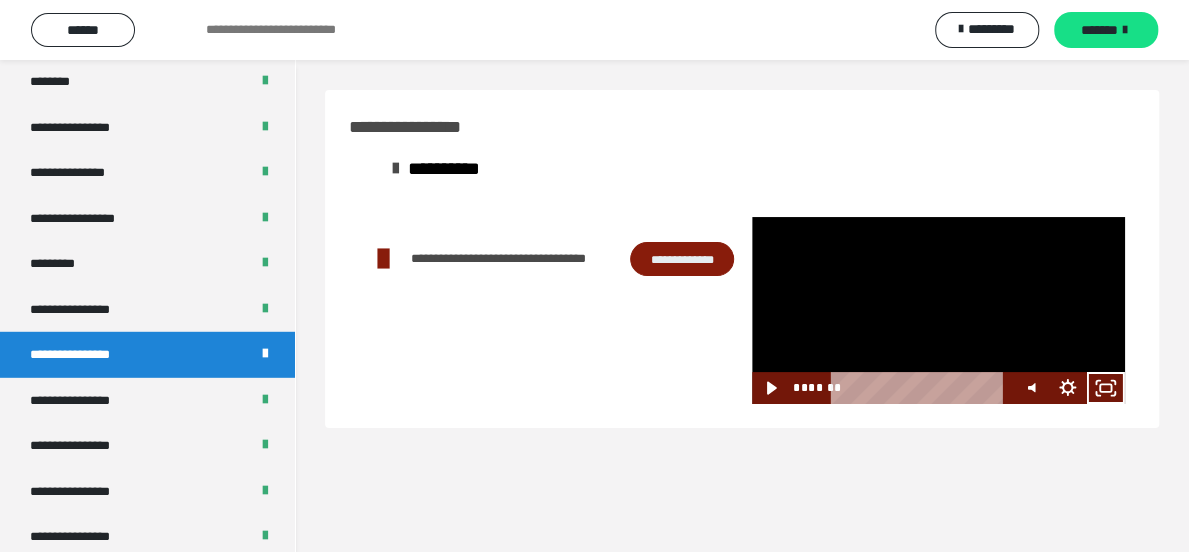 click at bounding box center [938, 311] 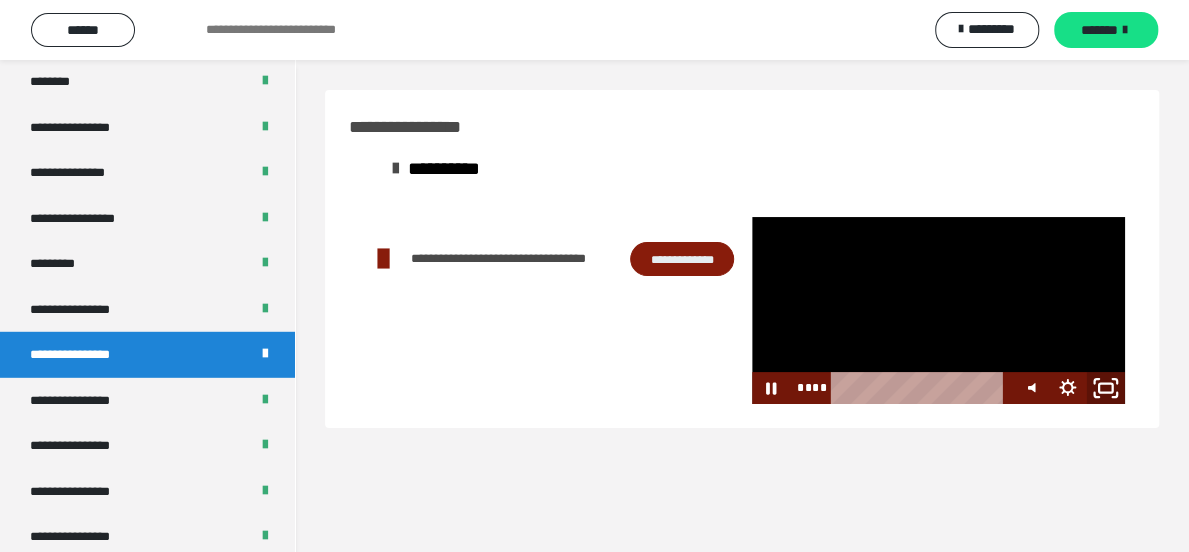 click 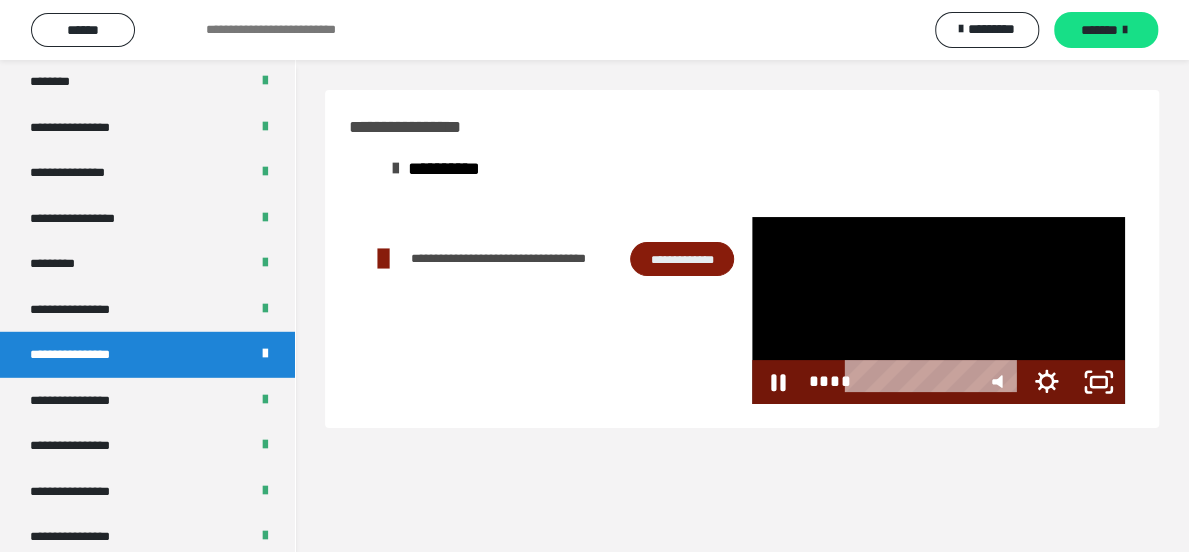 scroll, scrollTop: 2492, scrollLeft: 0, axis: vertical 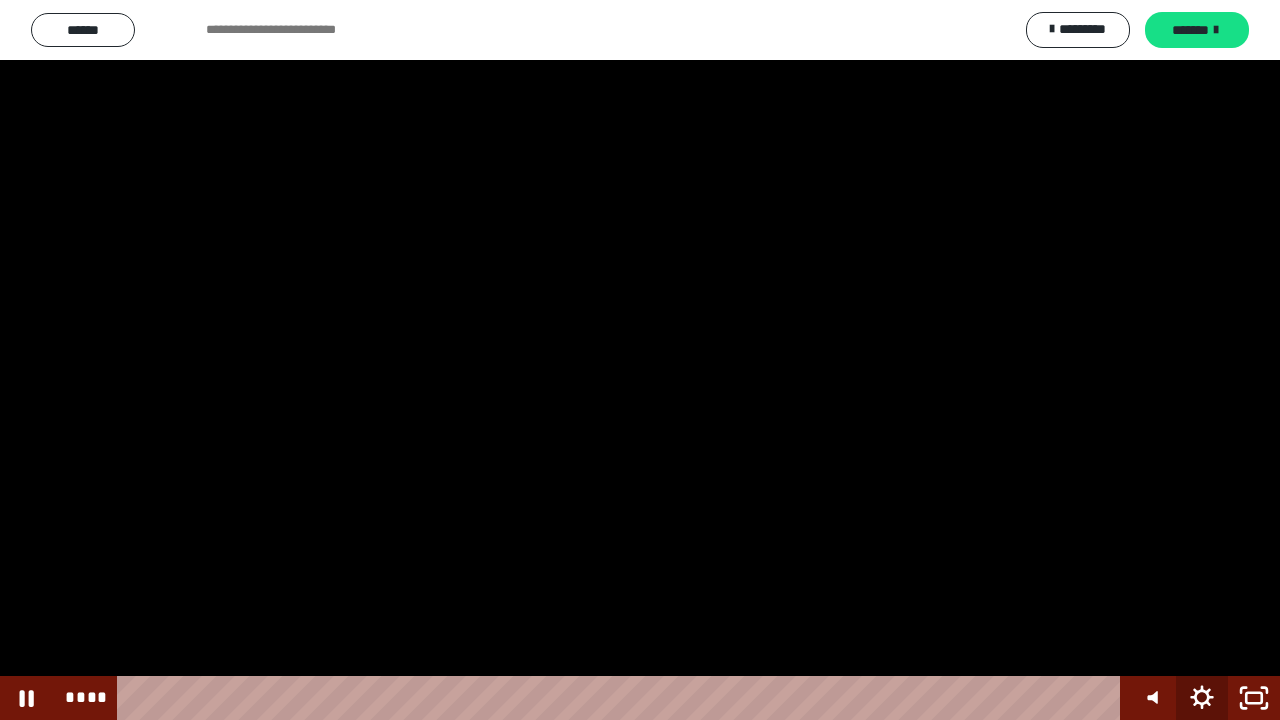 click 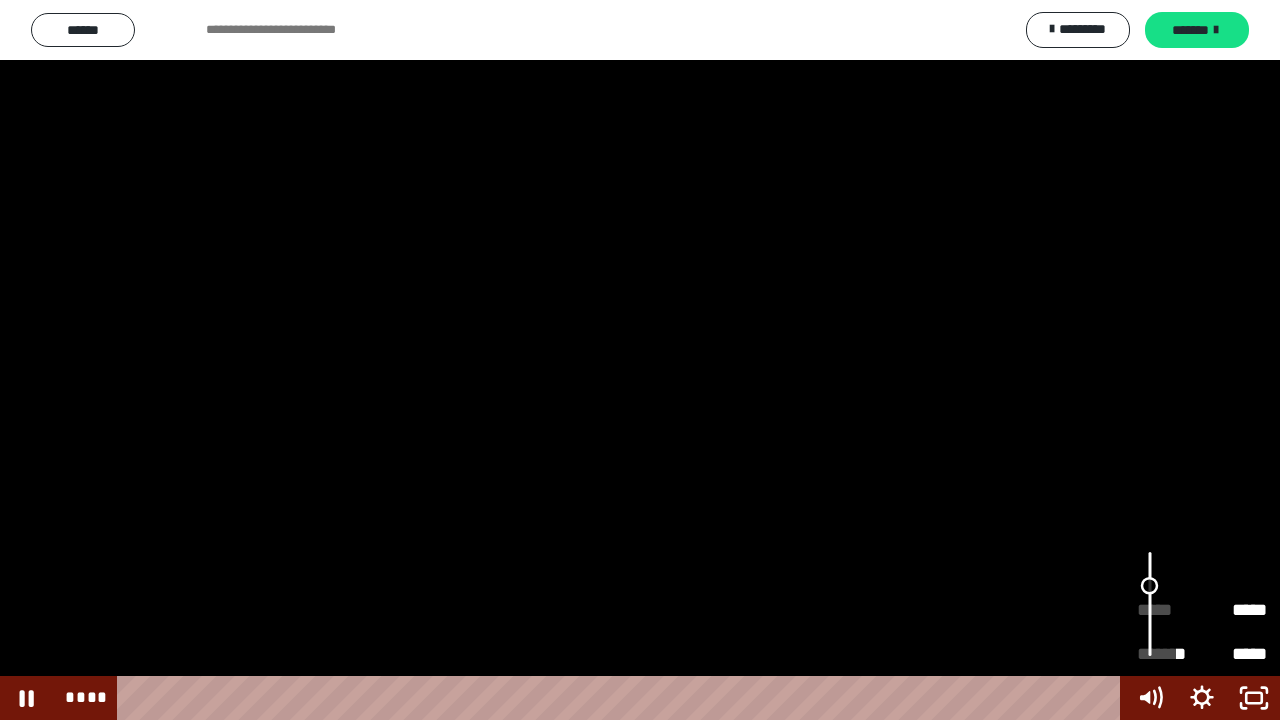 click at bounding box center (1150, 604) 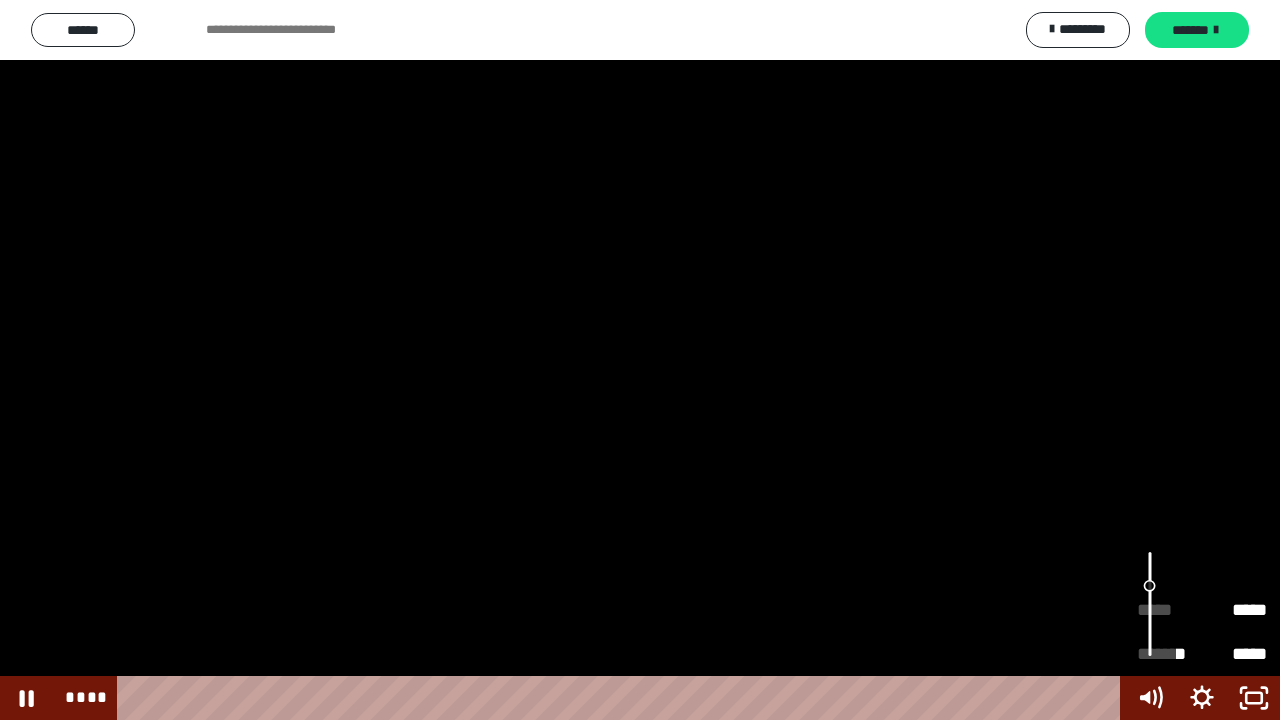 click at bounding box center [1150, 604] 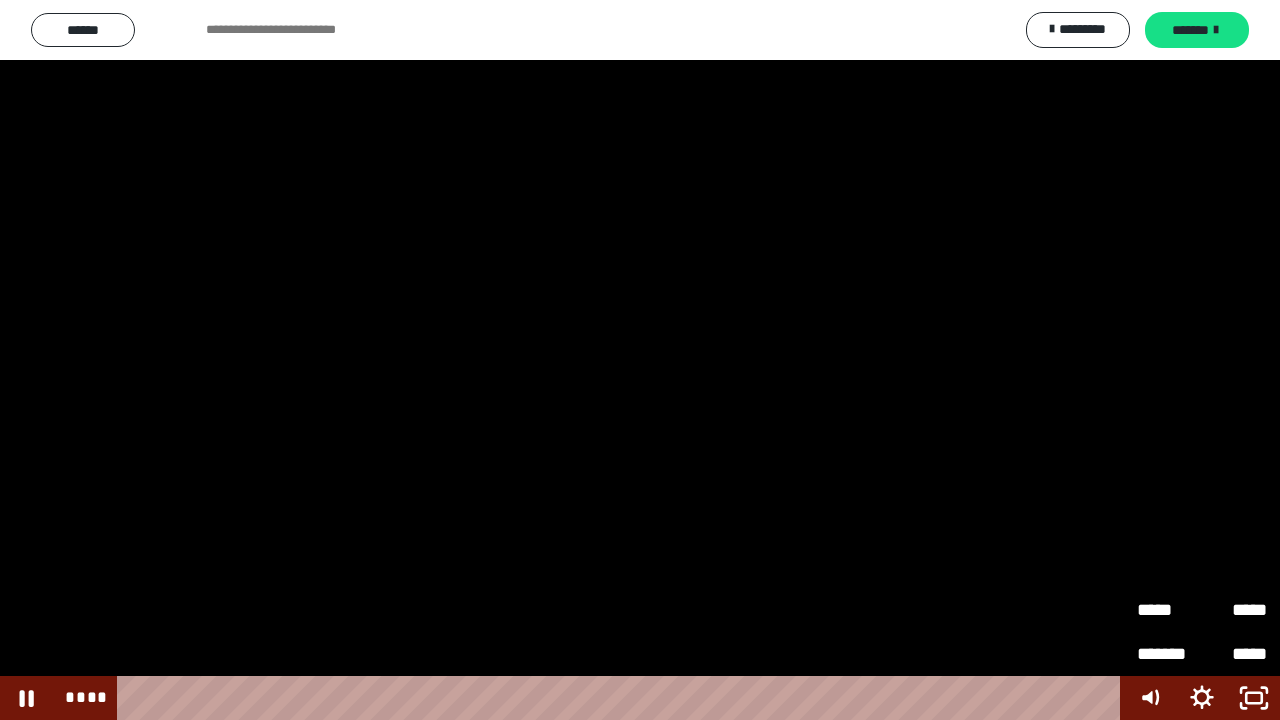click at bounding box center (640, 360) 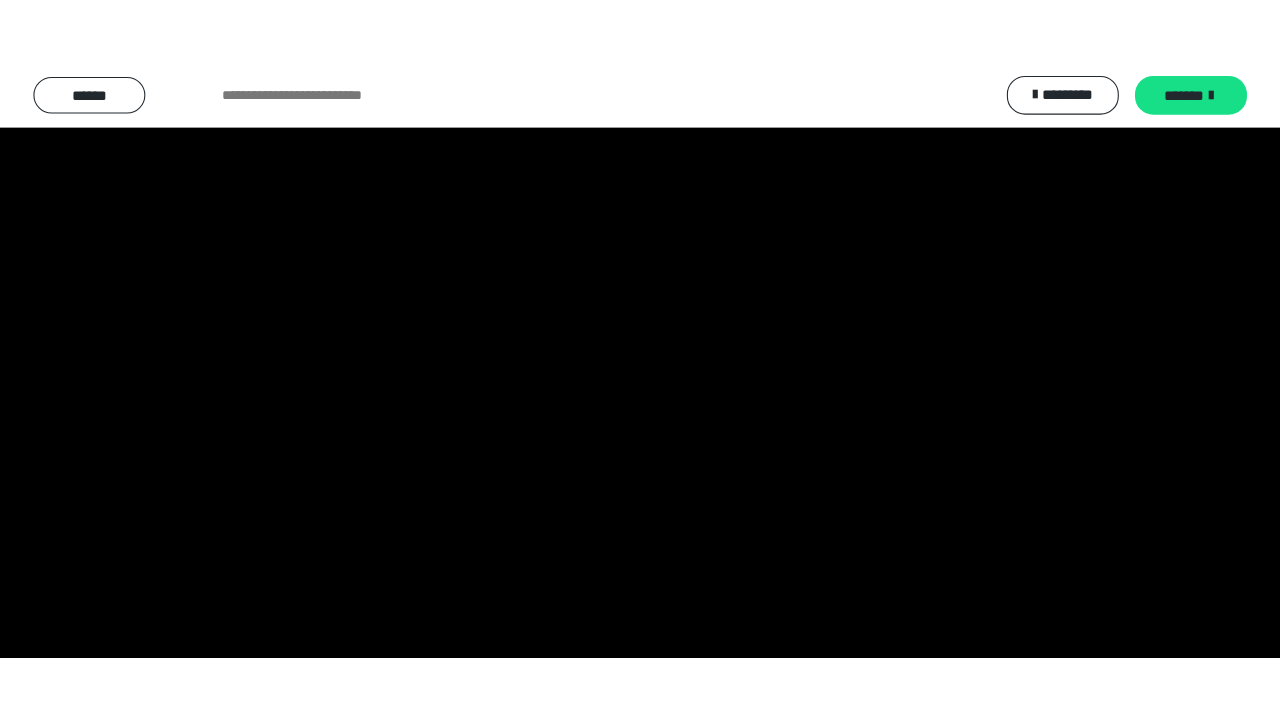 scroll, scrollTop: 2560, scrollLeft: 0, axis: vertical 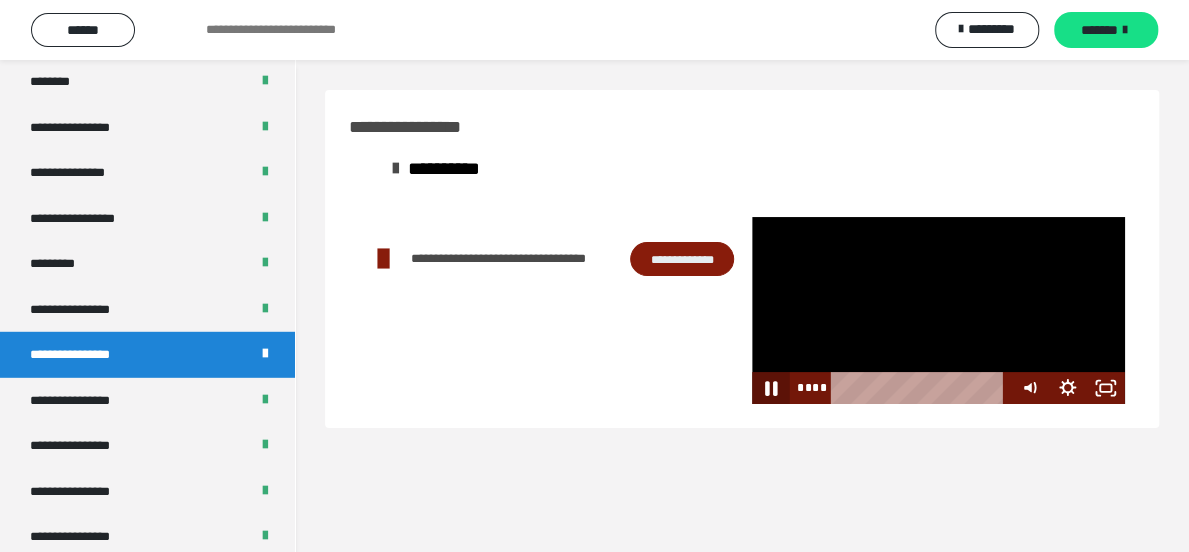 click 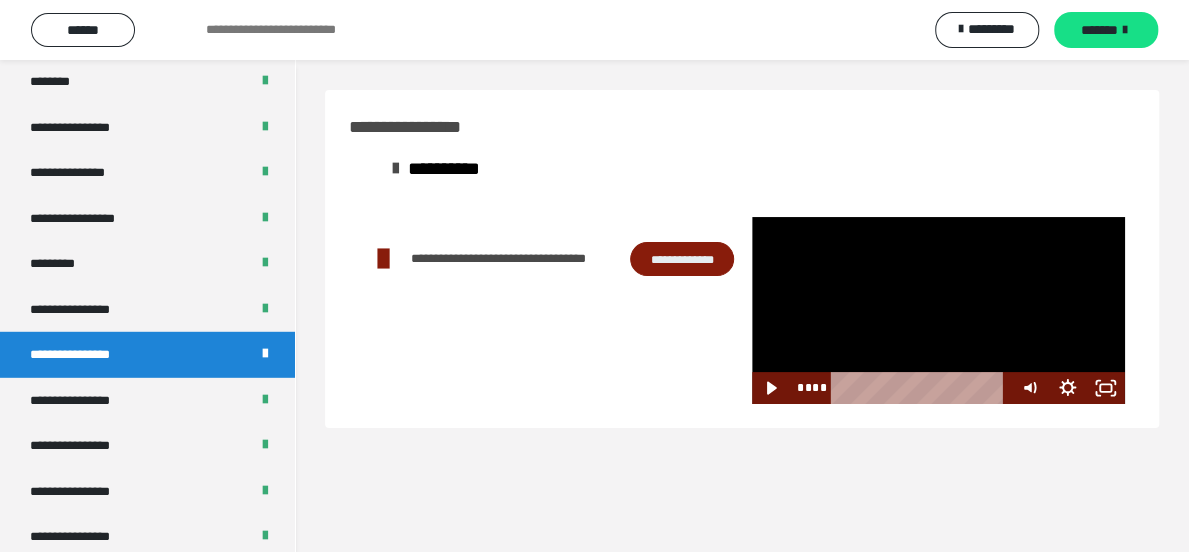 click at bounding box center (938, 311) 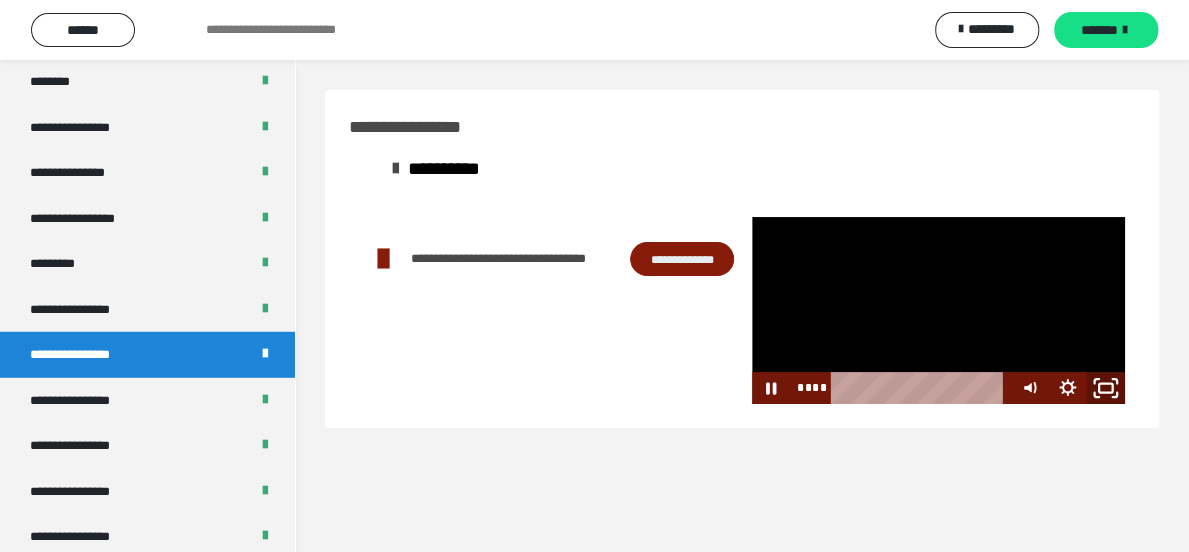 click 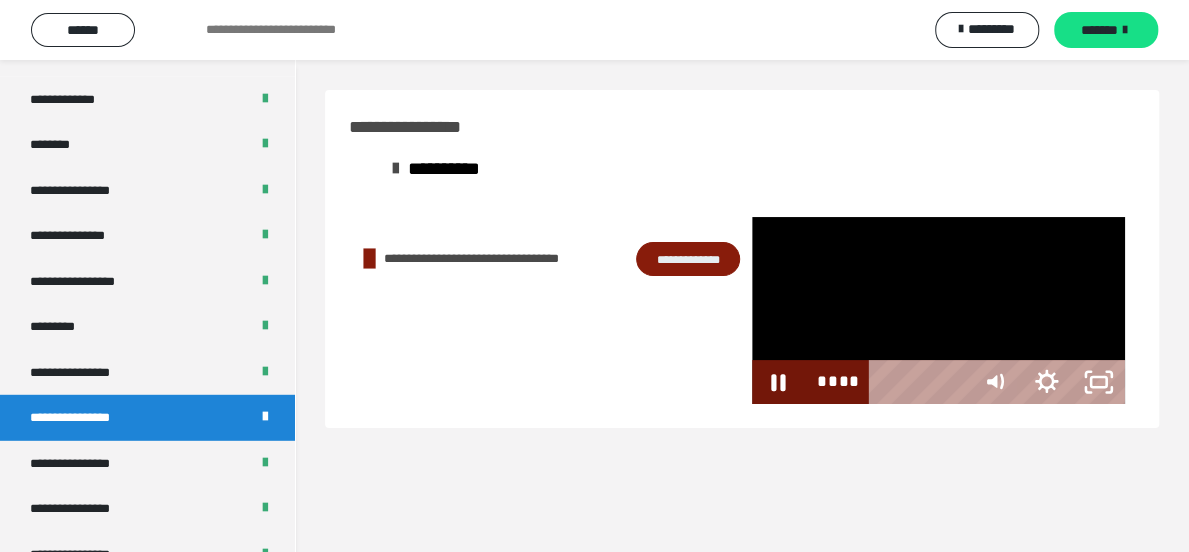 scroll, scrollTop: 2492, scrollLeft: 0, axis: vertical 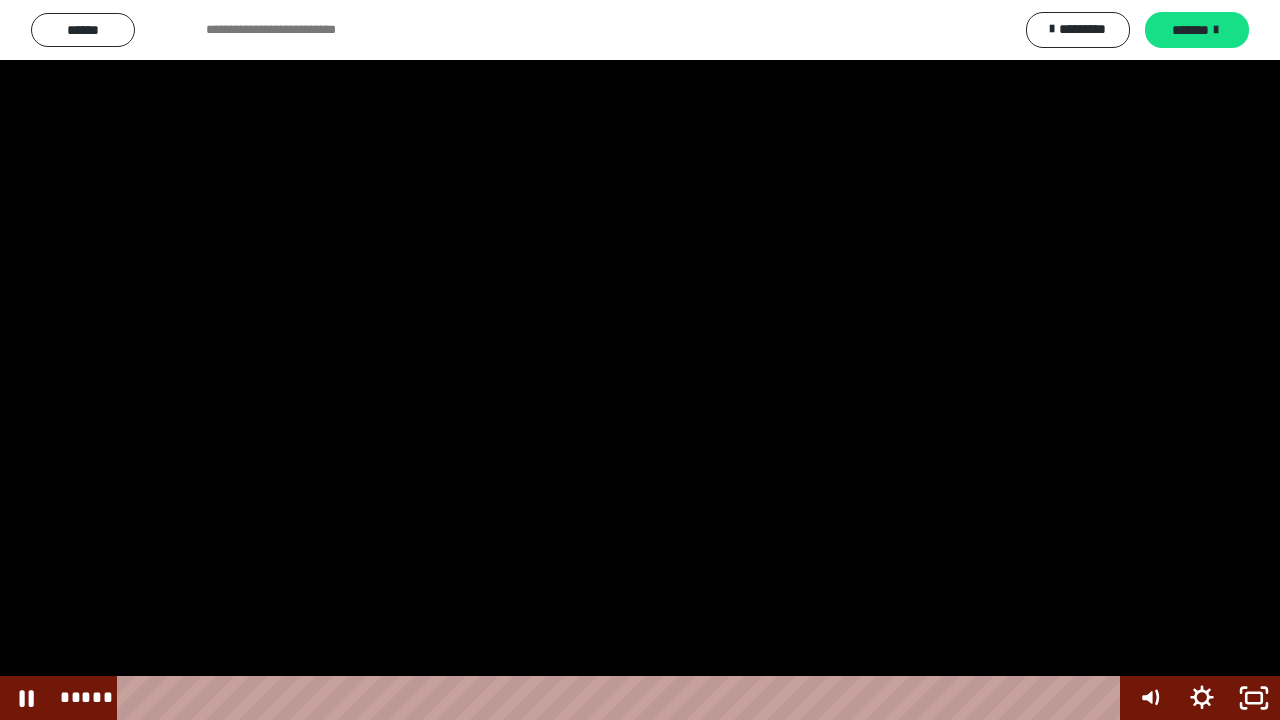 click at bounding box center (640, 360) 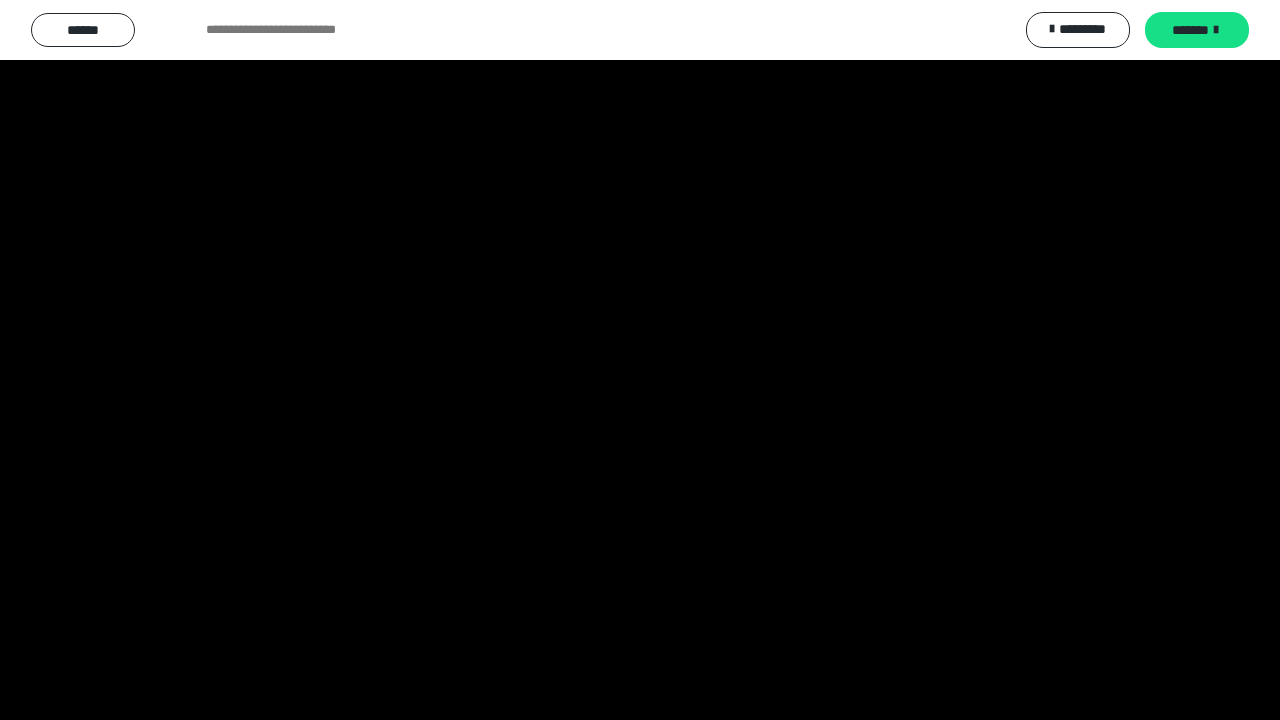 click at bounding box center [640, 360] 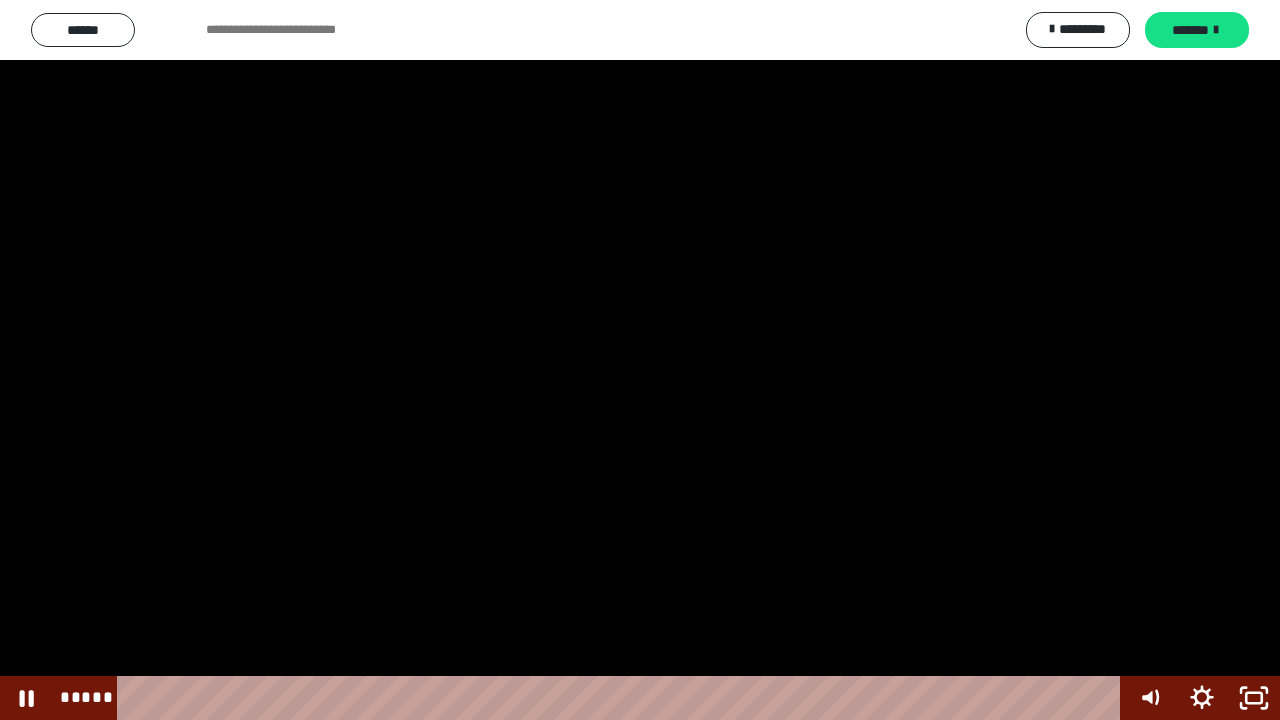 click at bounding box center [640, 360] 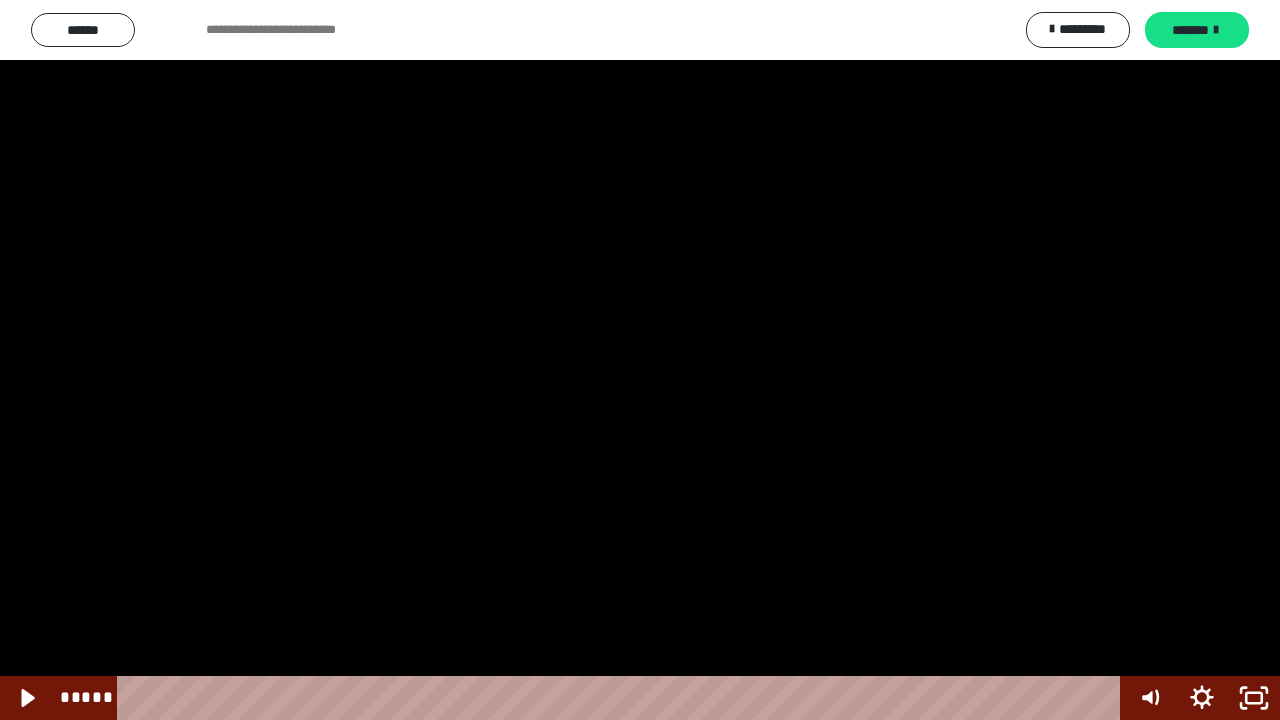 click at bounding box center [640, 360] 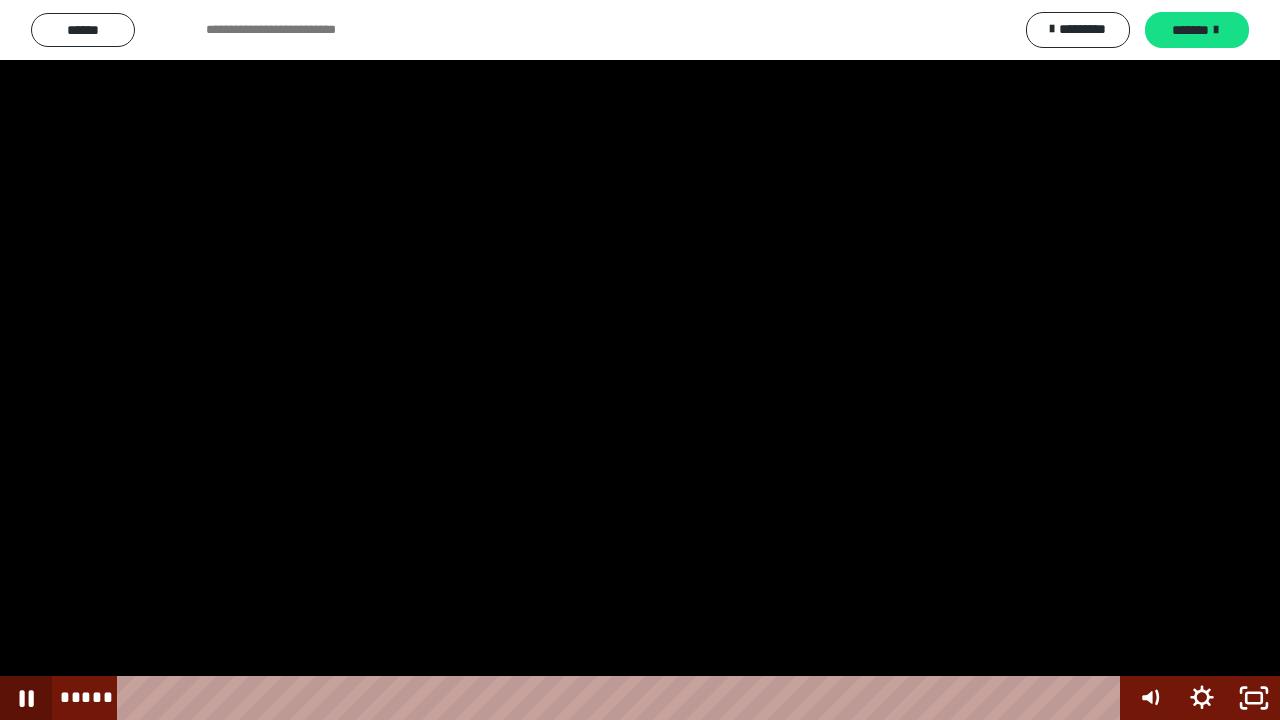 click 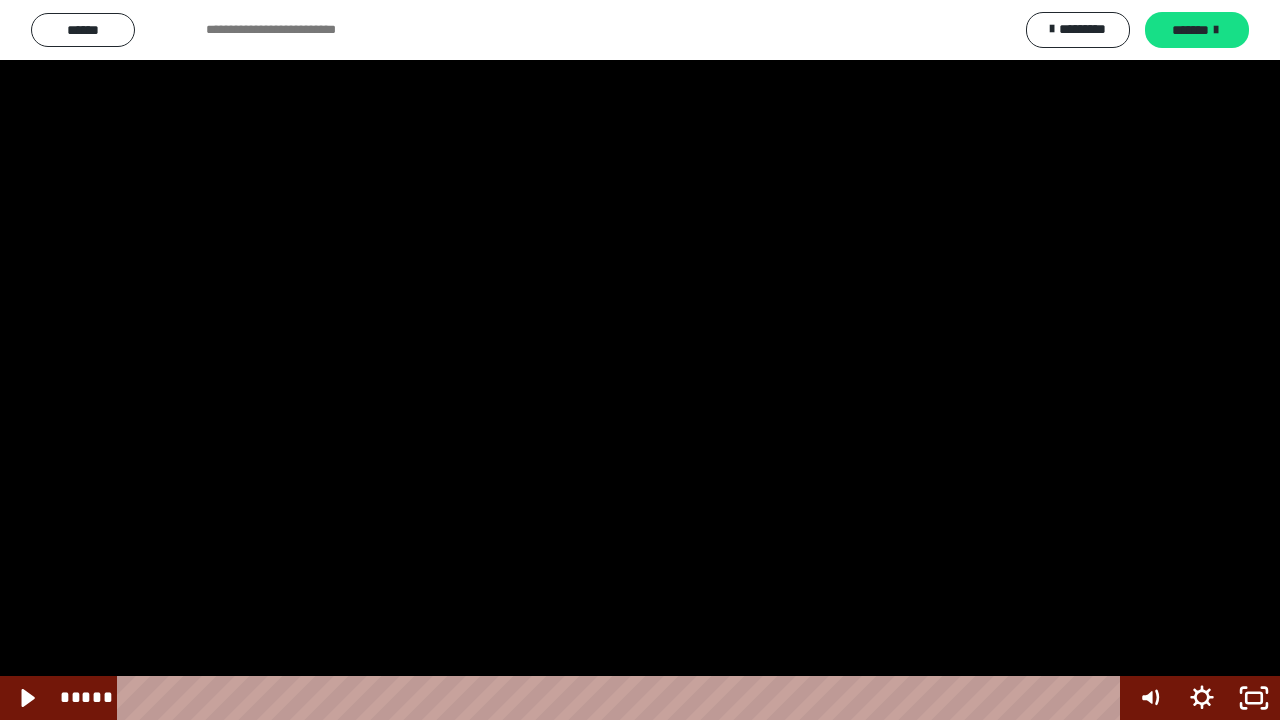 click at bounding box center [640, 360] 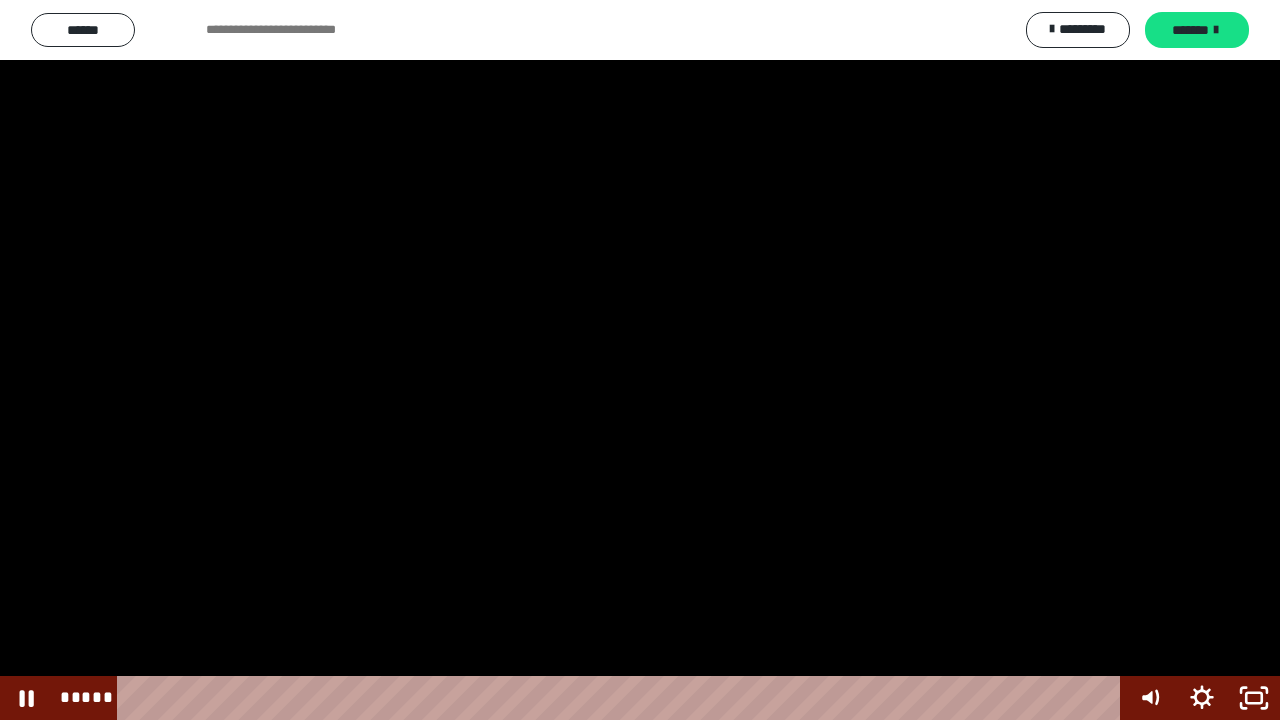 click at bounding box center (640, 360) 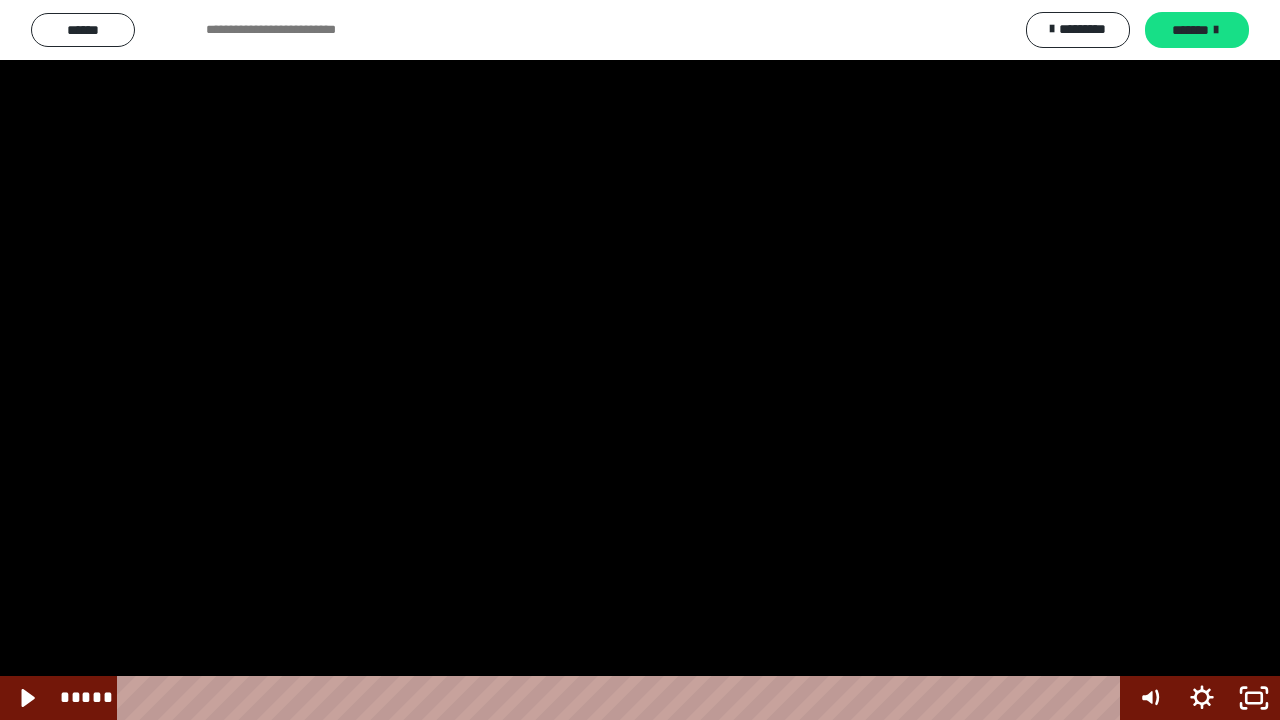 click at bounding box center (640, 360) 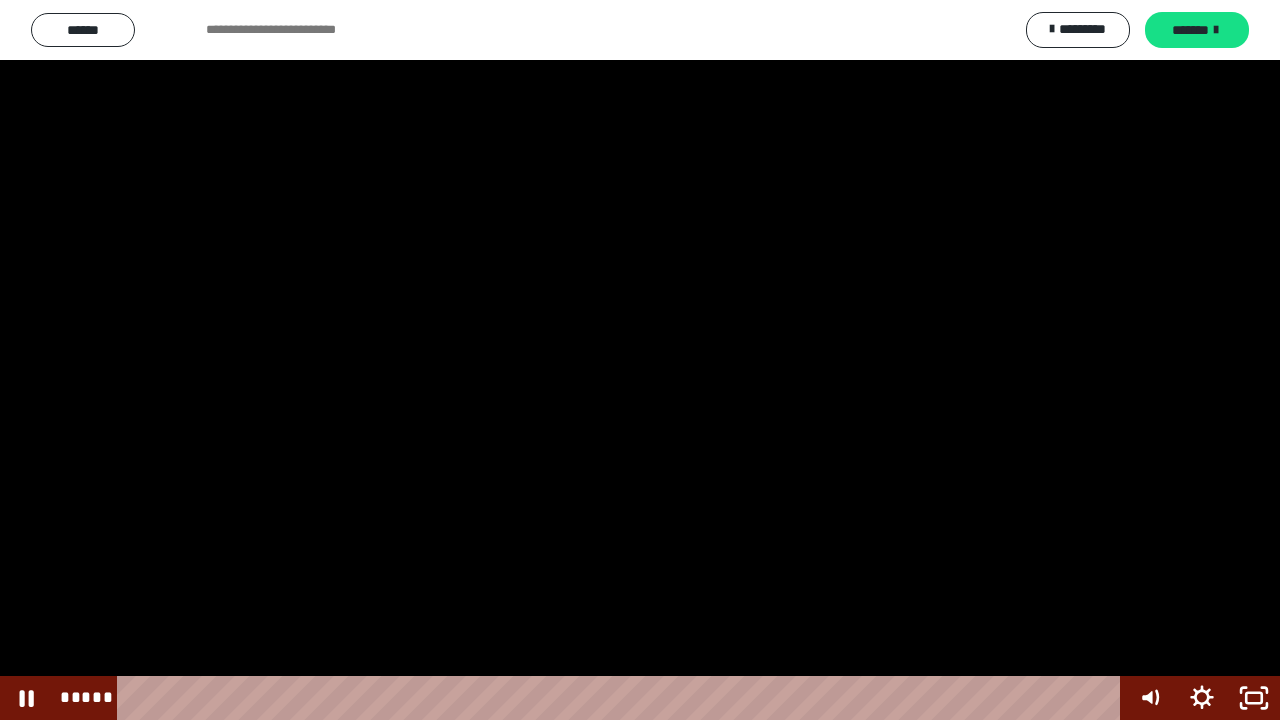 click at bounding box center (640, 360) 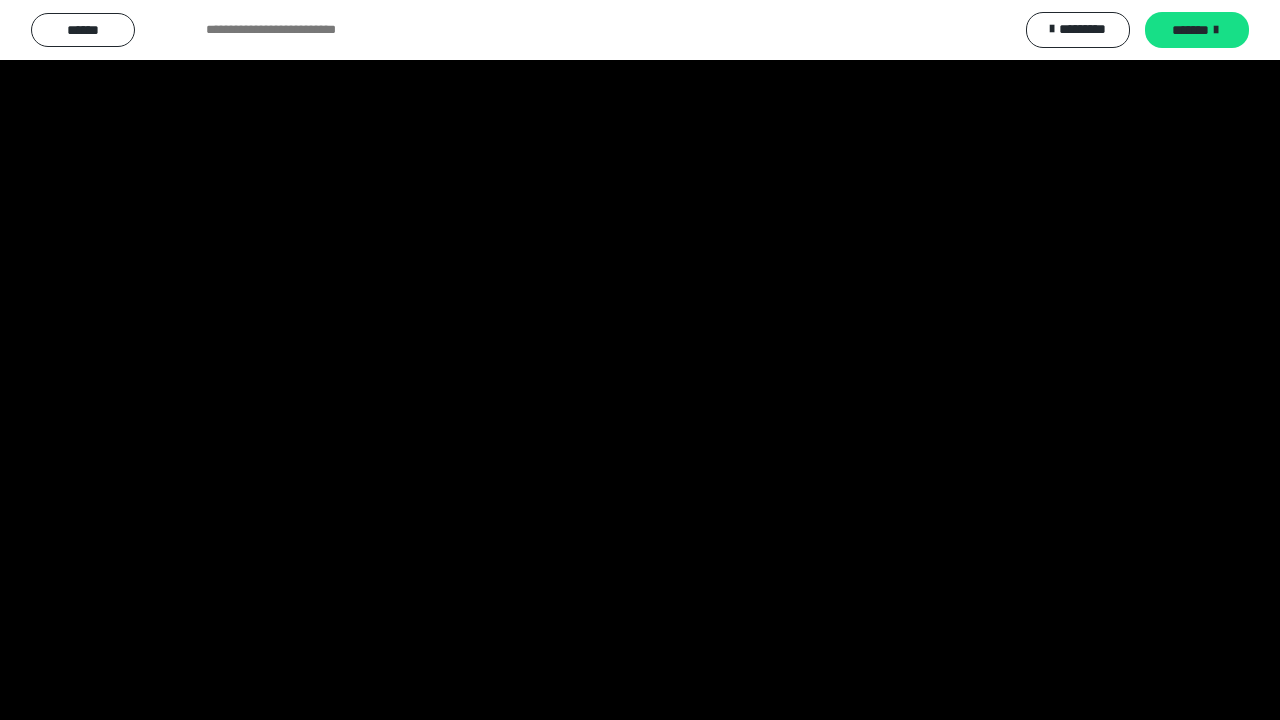 scroll, scrollTop: 2560, scrollLeft: 0, axis: vertical 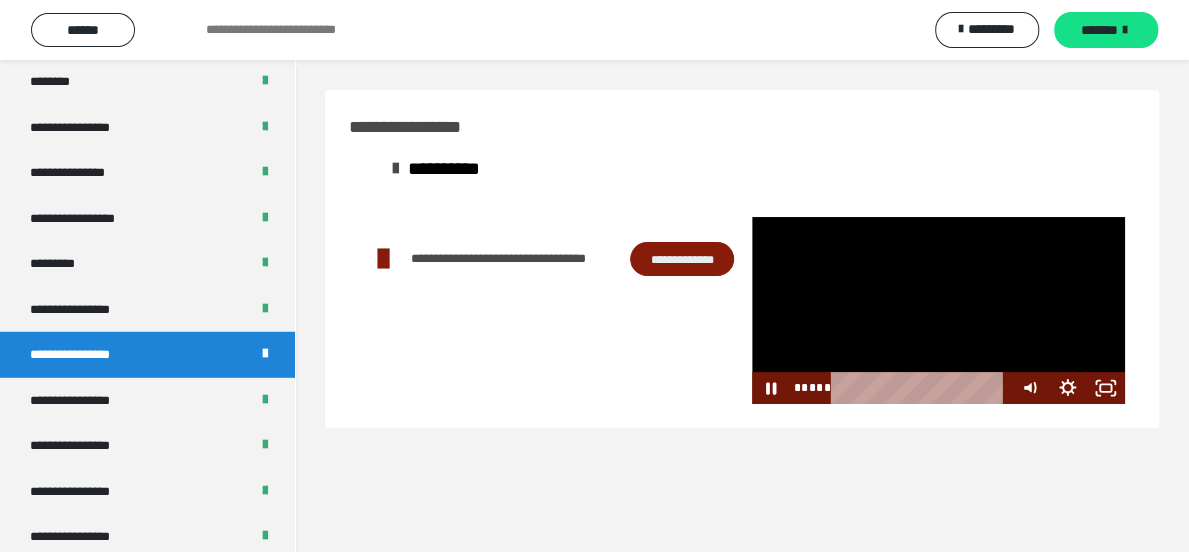 click at bounding box center [938, 311] 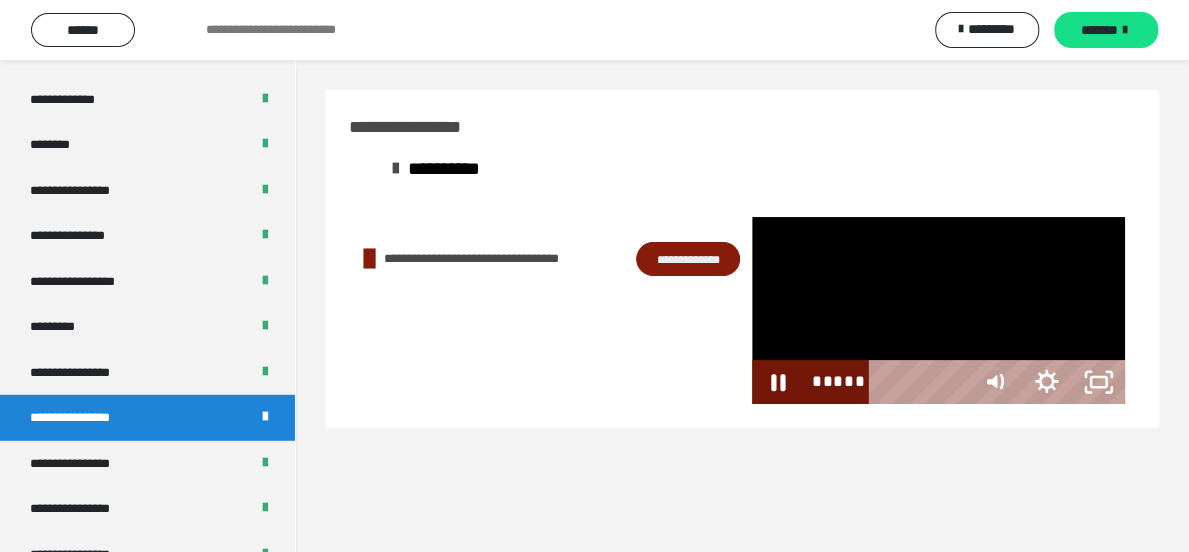 scroll, scrollTop: 2492, scrollLeft: 0, axis: vertical 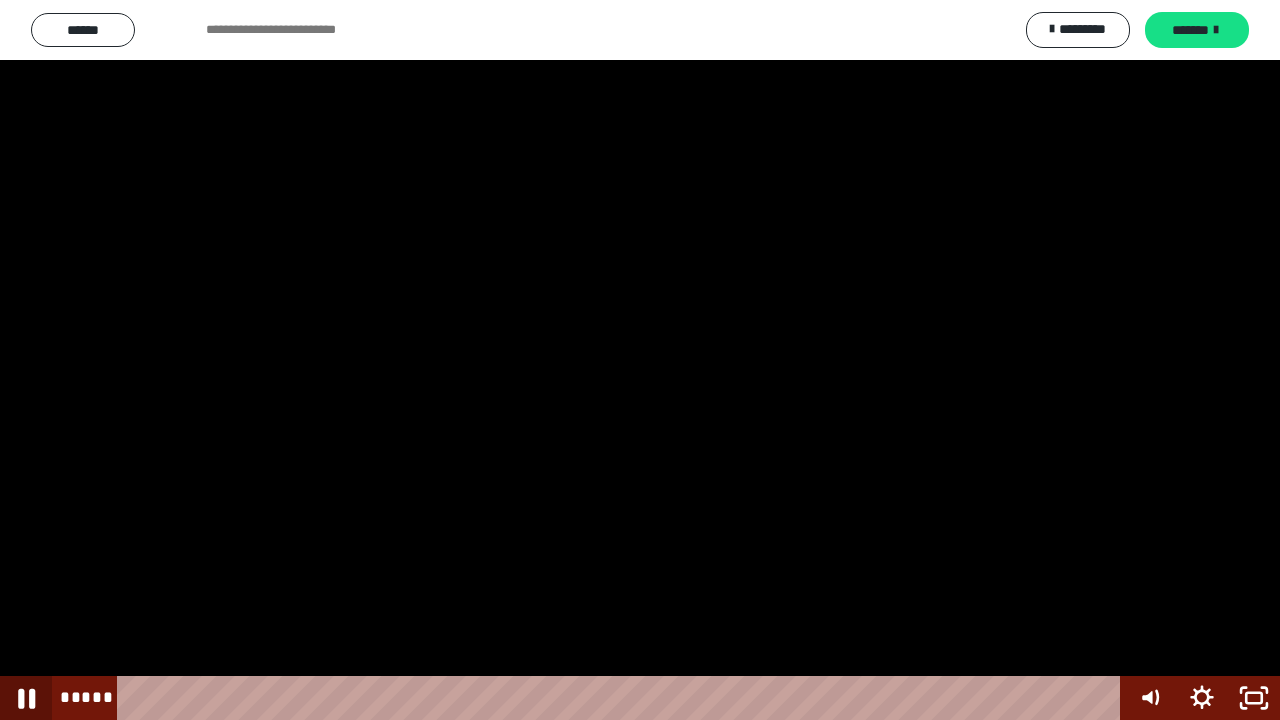 click 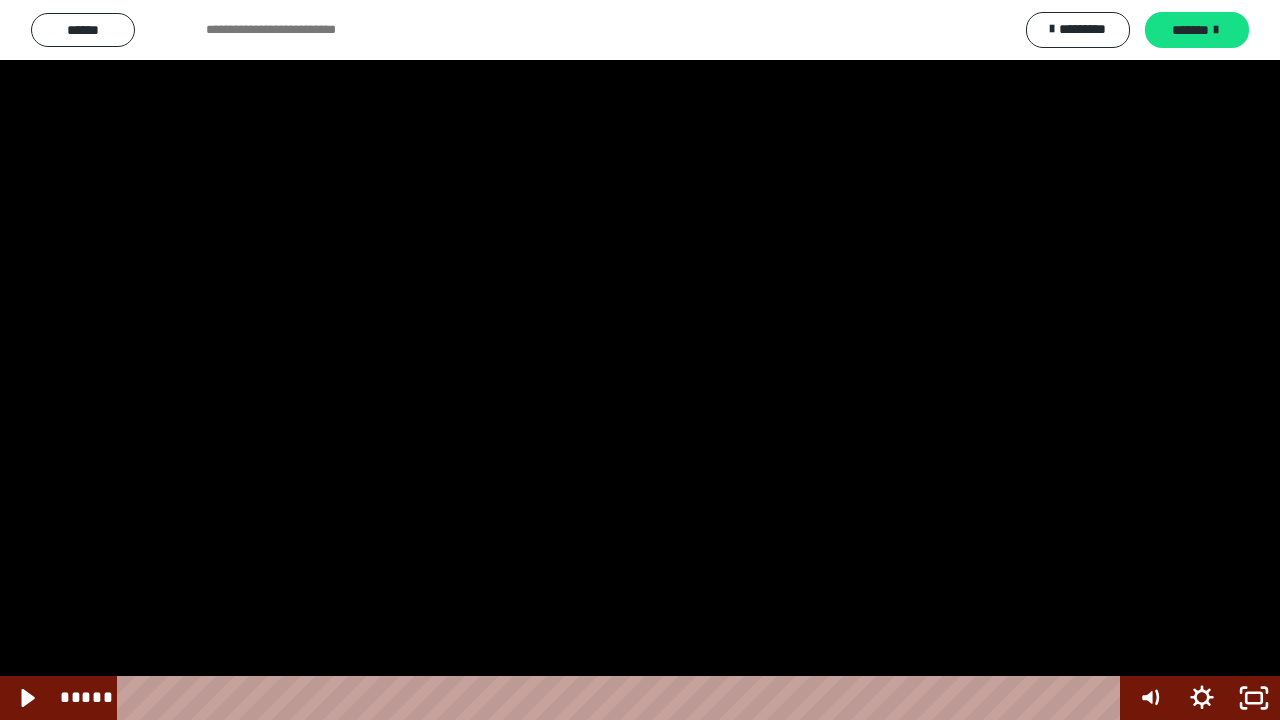 click at bounding box center [640, 360] 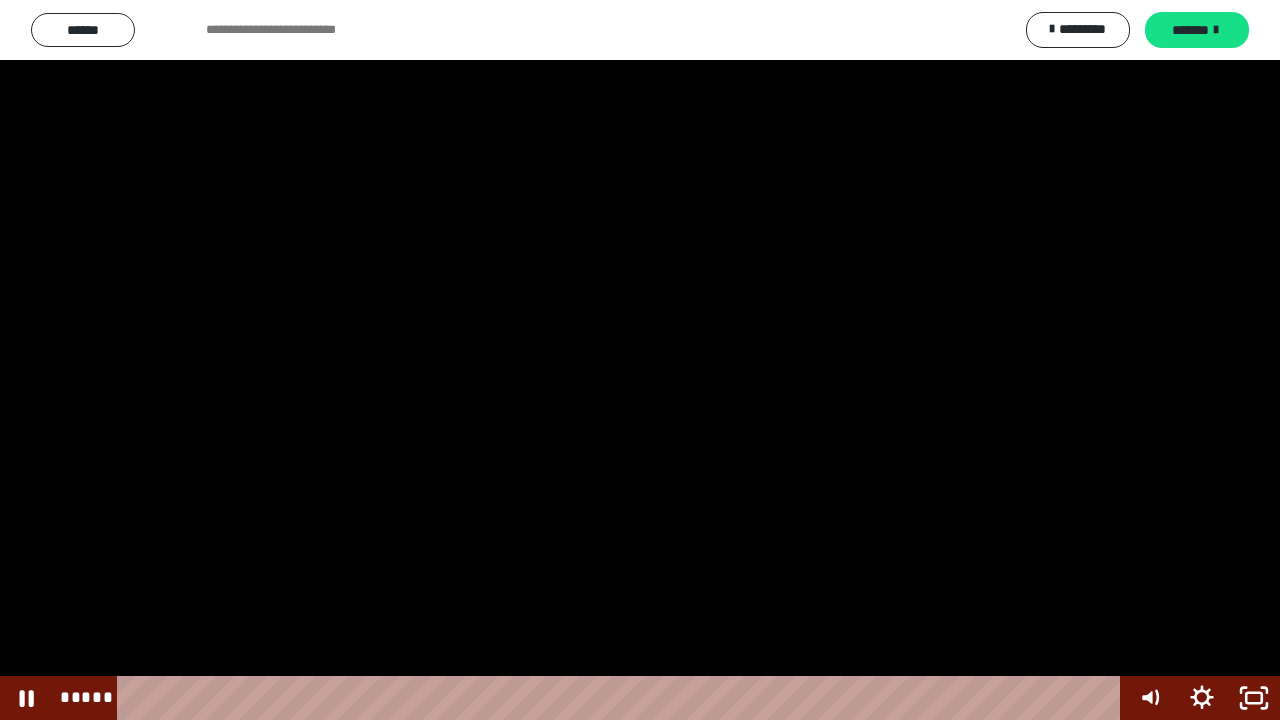 click at bounding box center [640, 360] 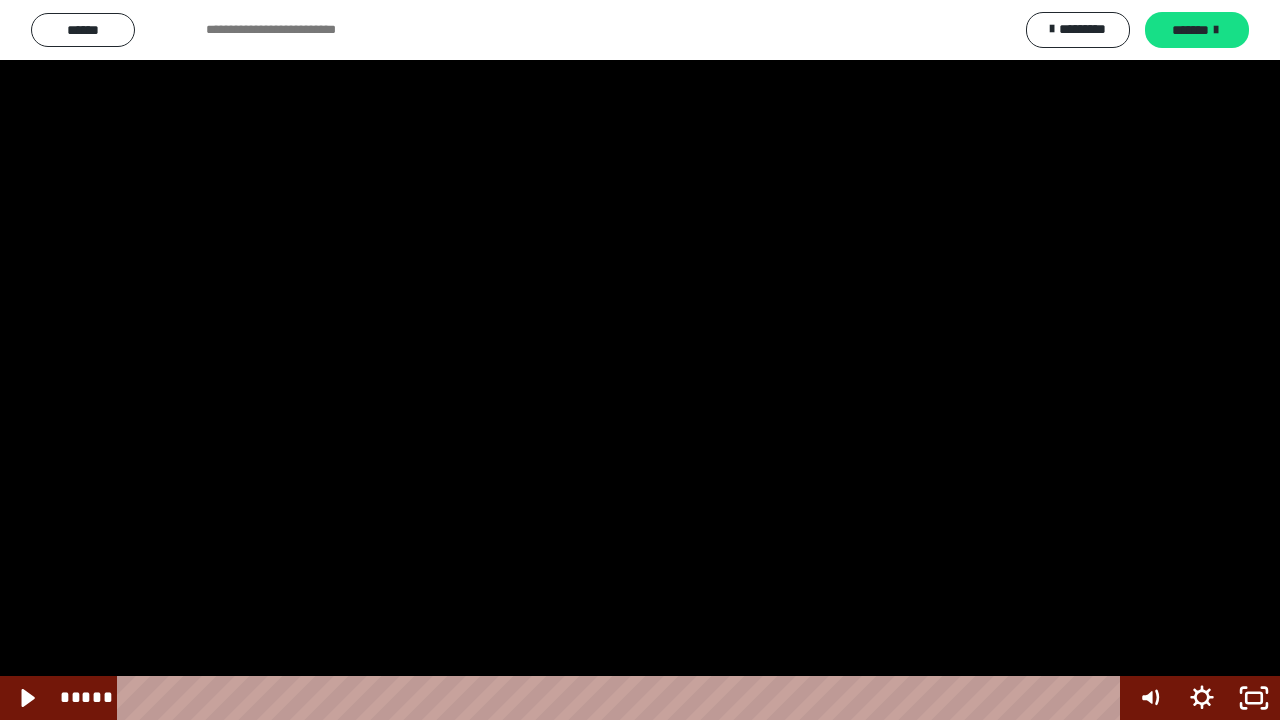 click at bounding box center [640, 360] 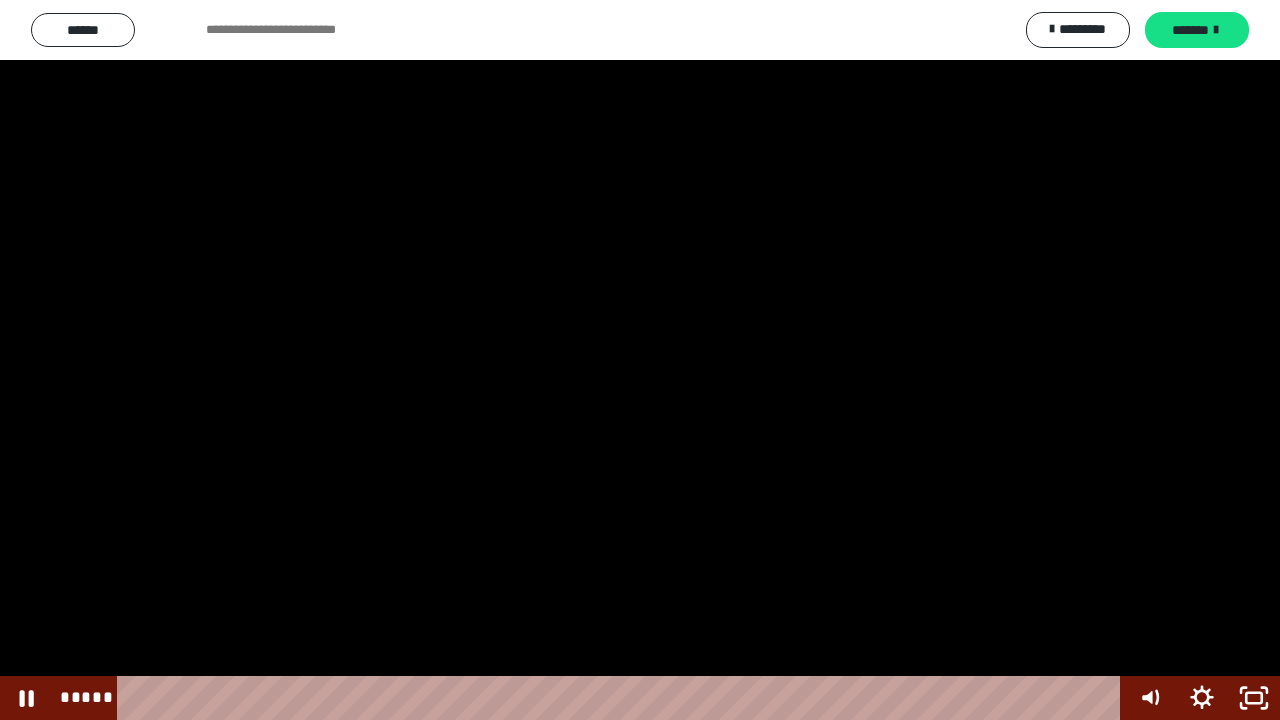 click at bounding box center (640, 360) 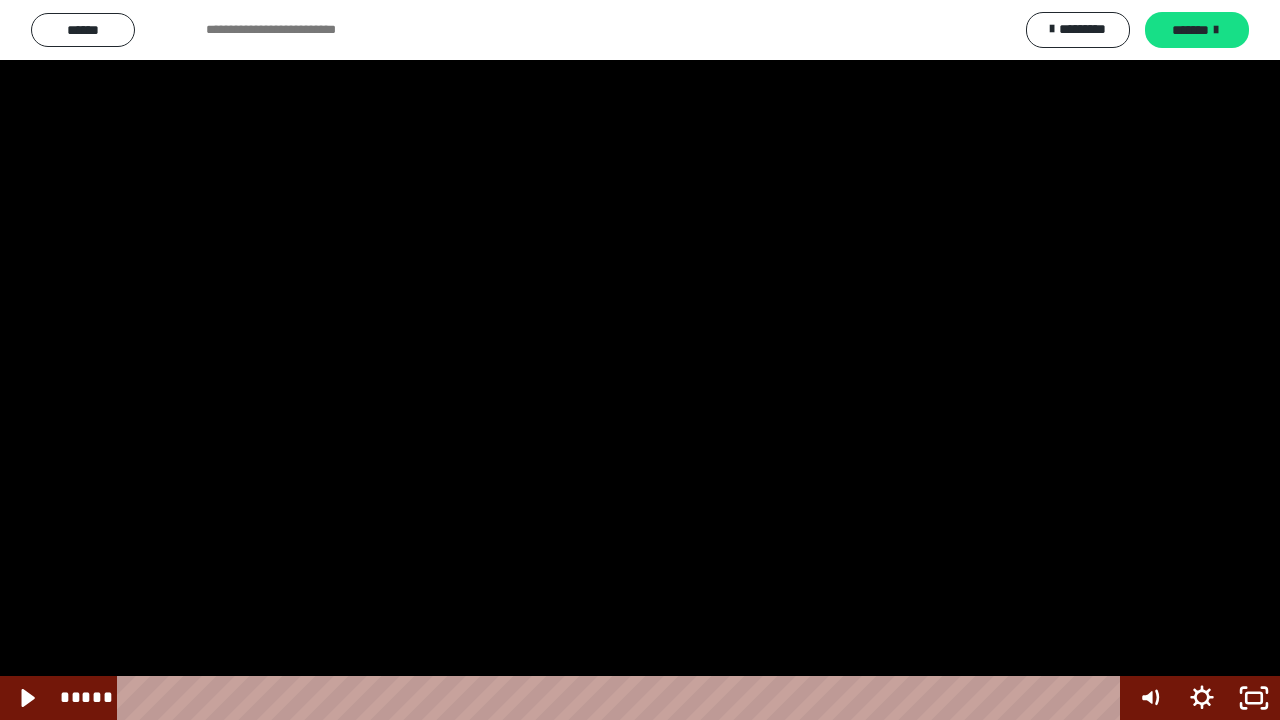 click at bounding box center [640, 360] 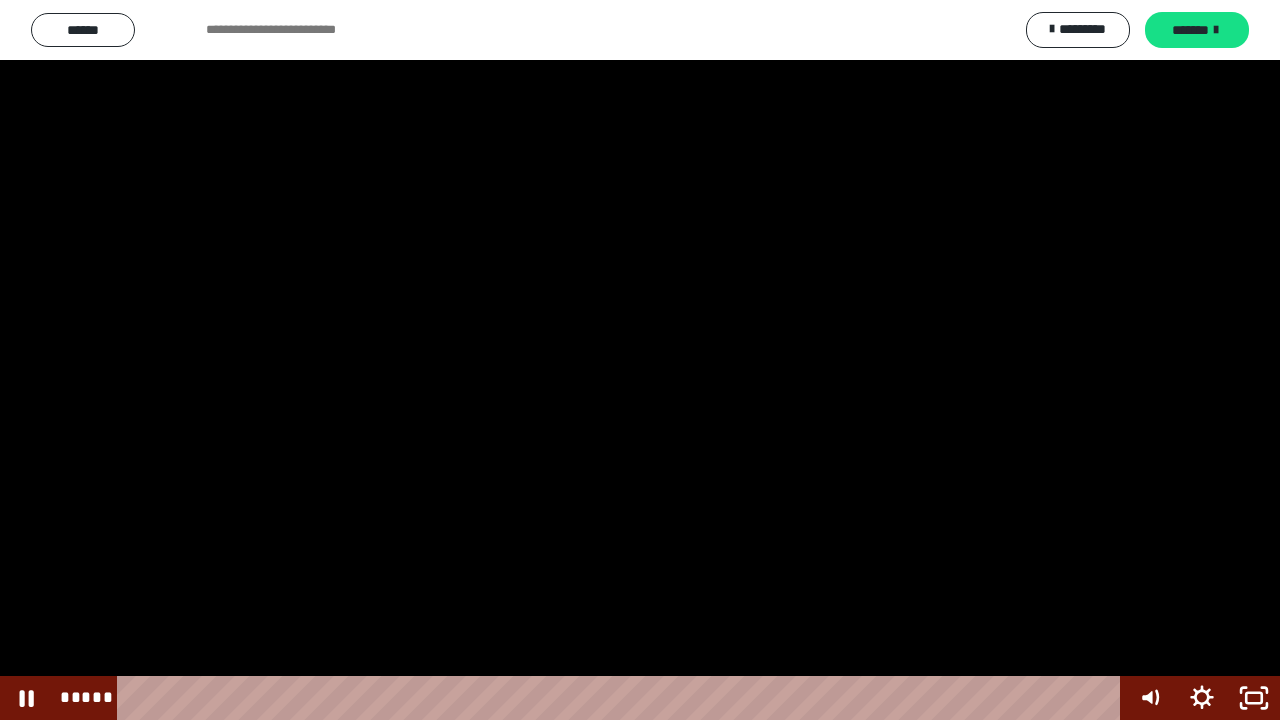 click at bounding box center [640, 360] 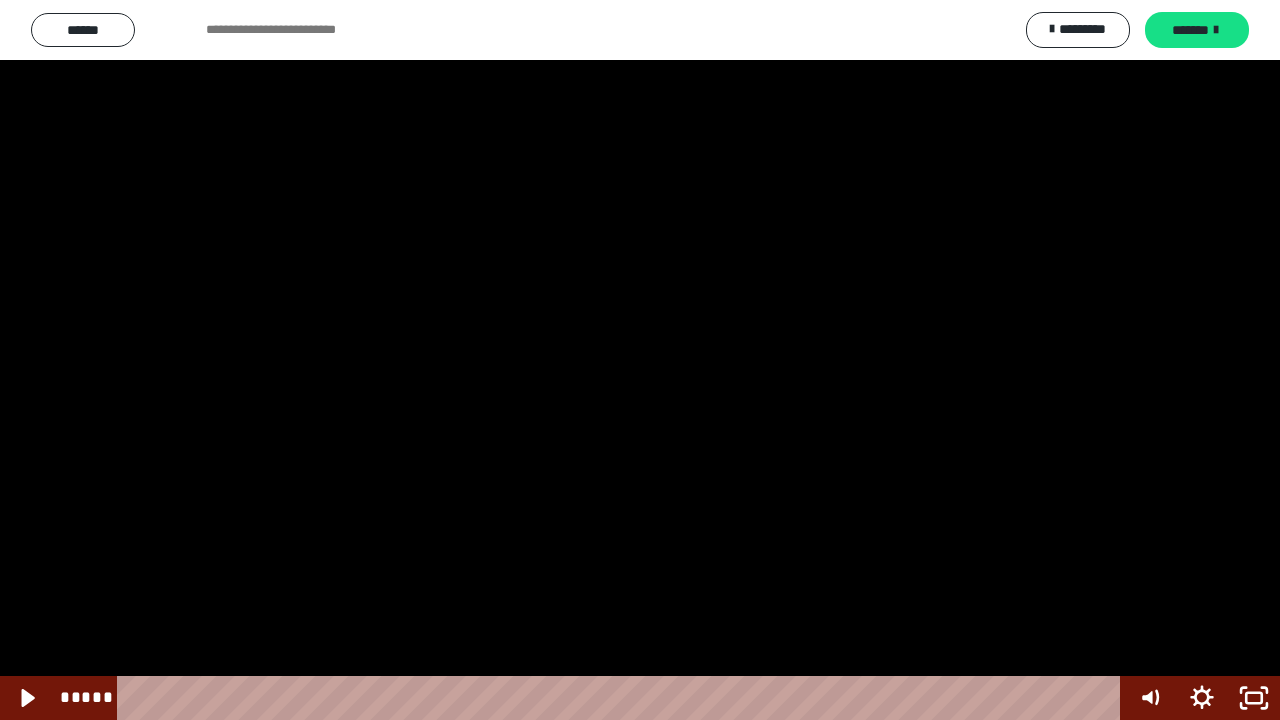 click at bounding box center (640, 360) 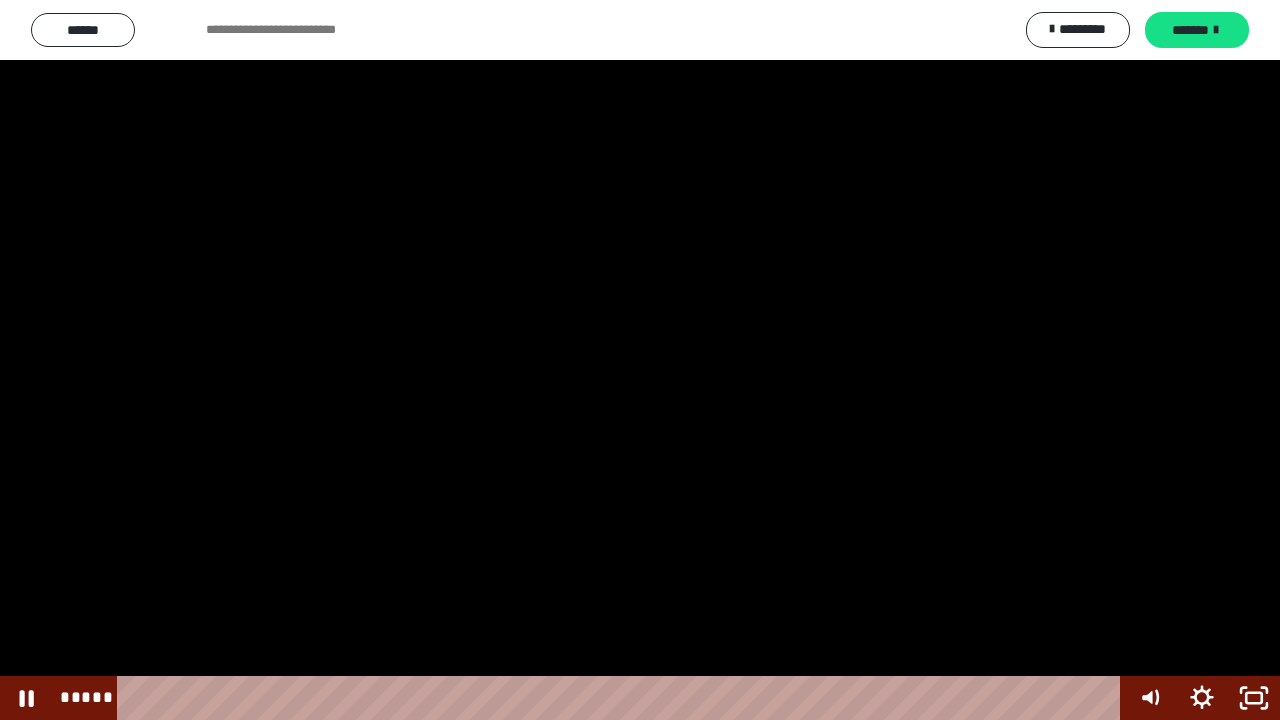 click at bounding box center (640, 360) 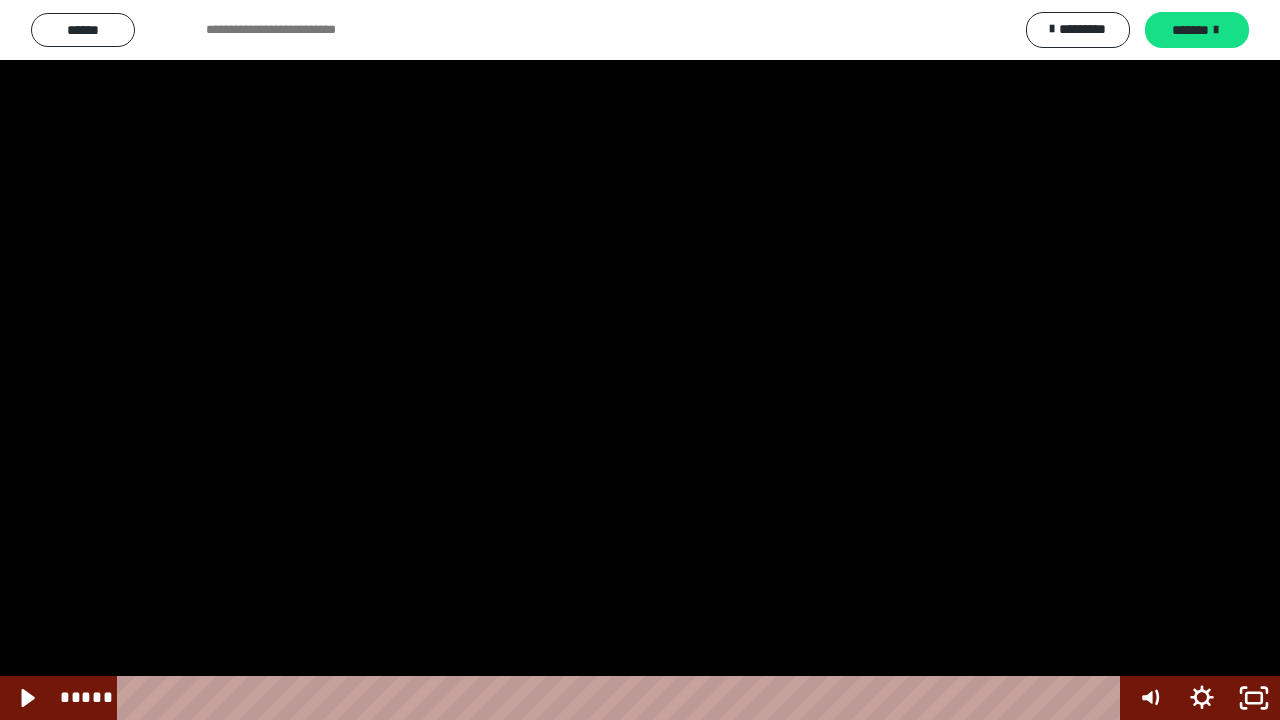 click at bounding box center [640, 360] 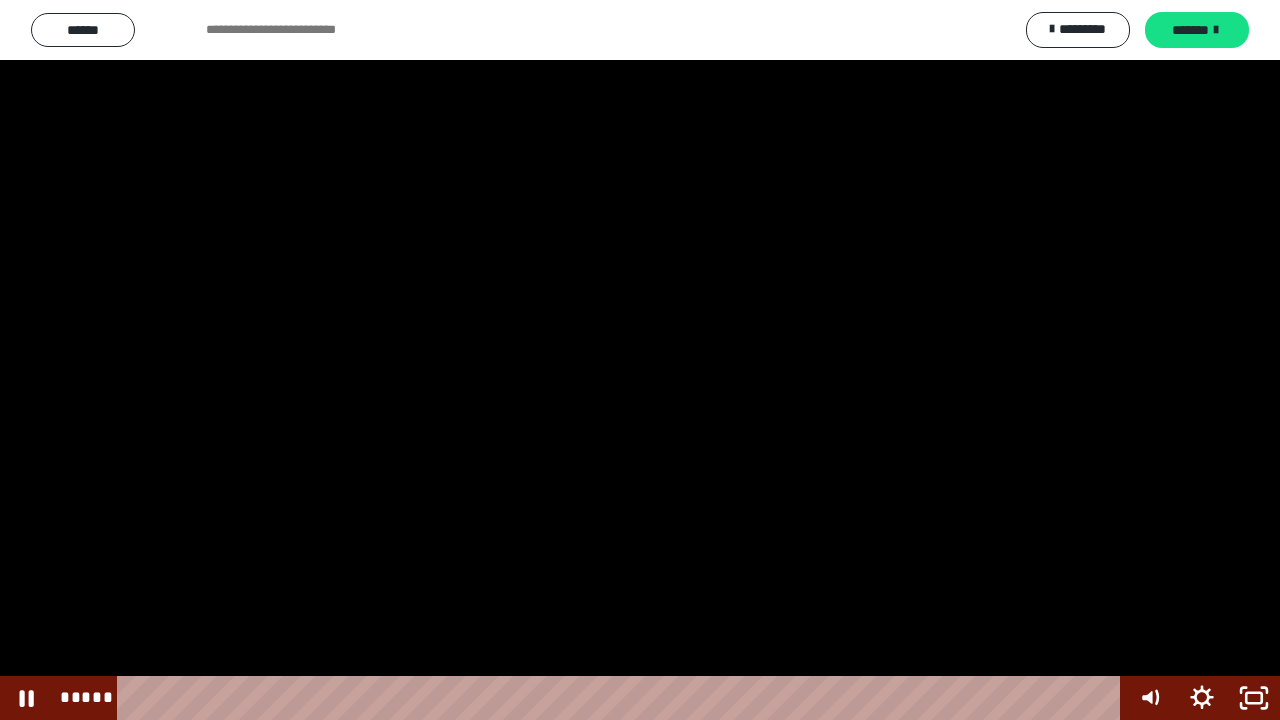 click at bounding box center [640, 360] 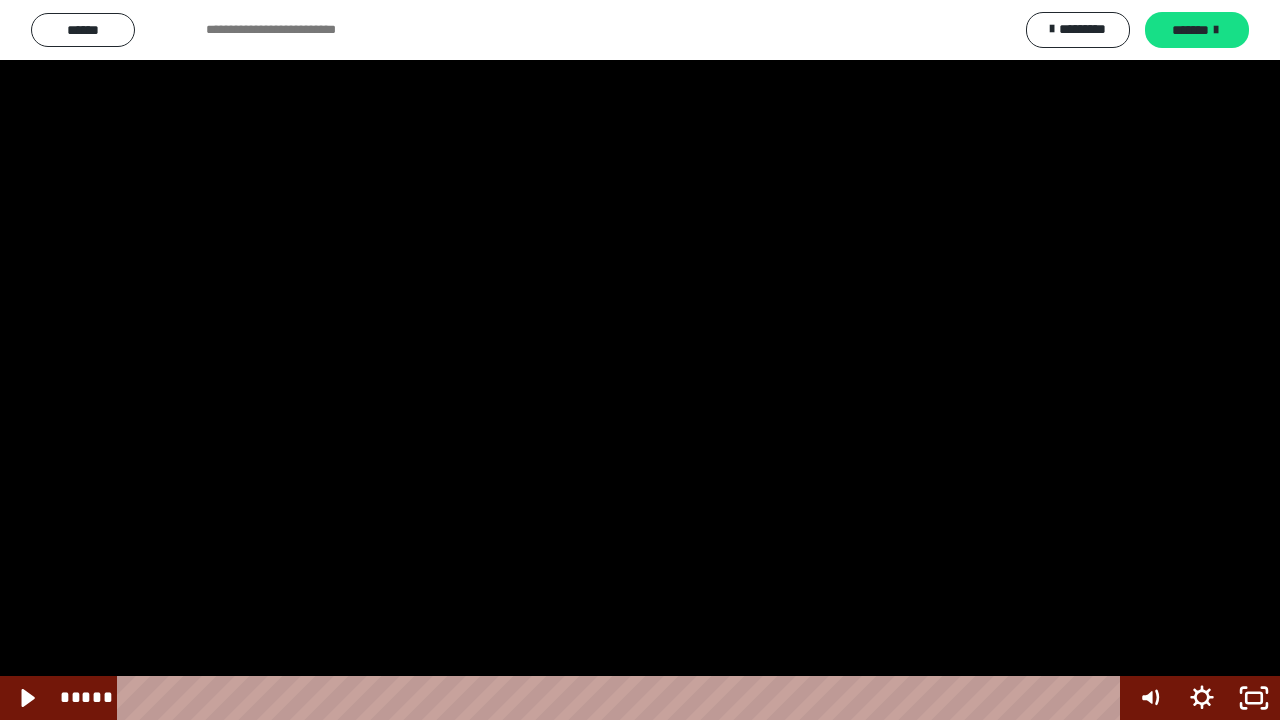 click at bounding box center (640, 360) 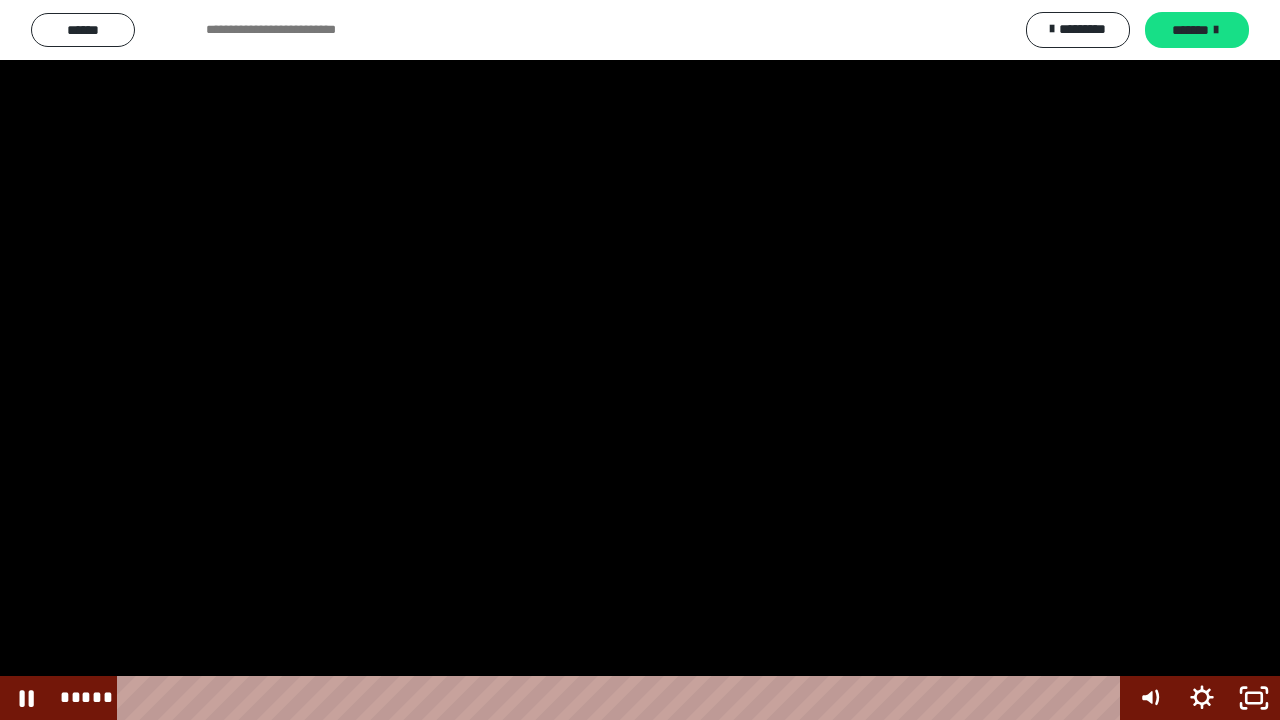 click at bounding box center [640, 360] 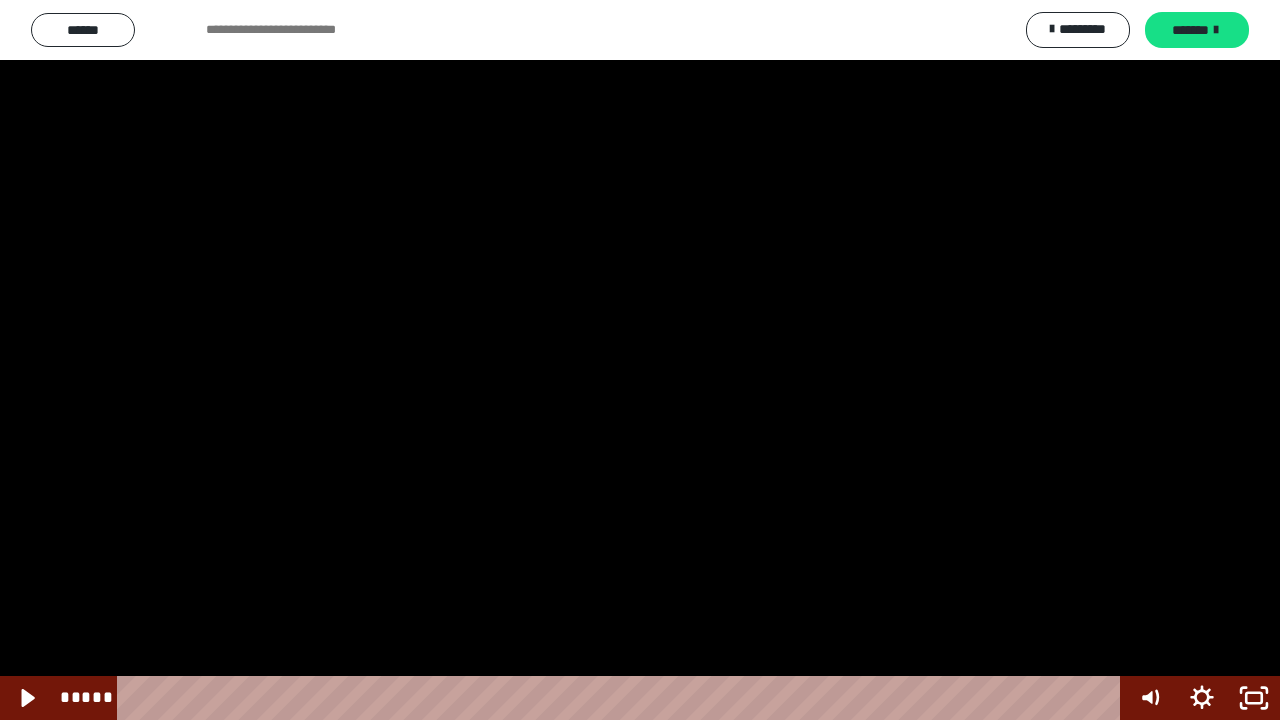 click at bounding box center (640, 360) 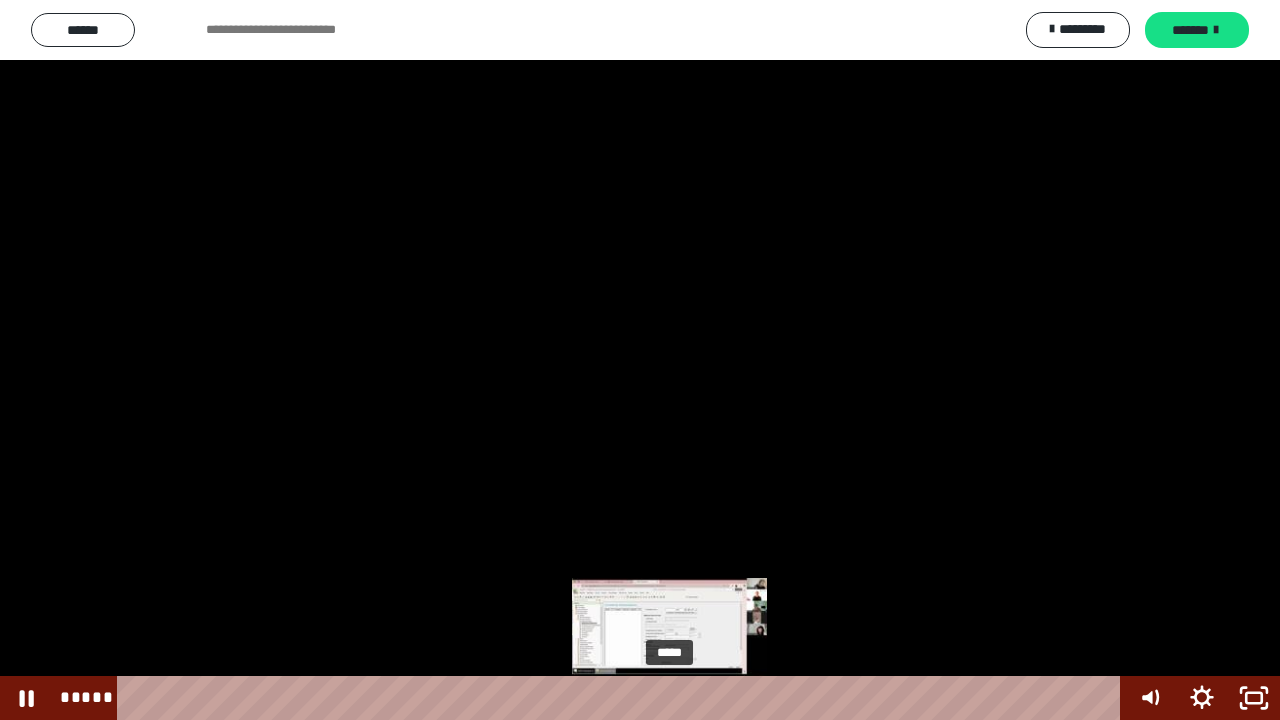 click at bounding box center [675, 698] 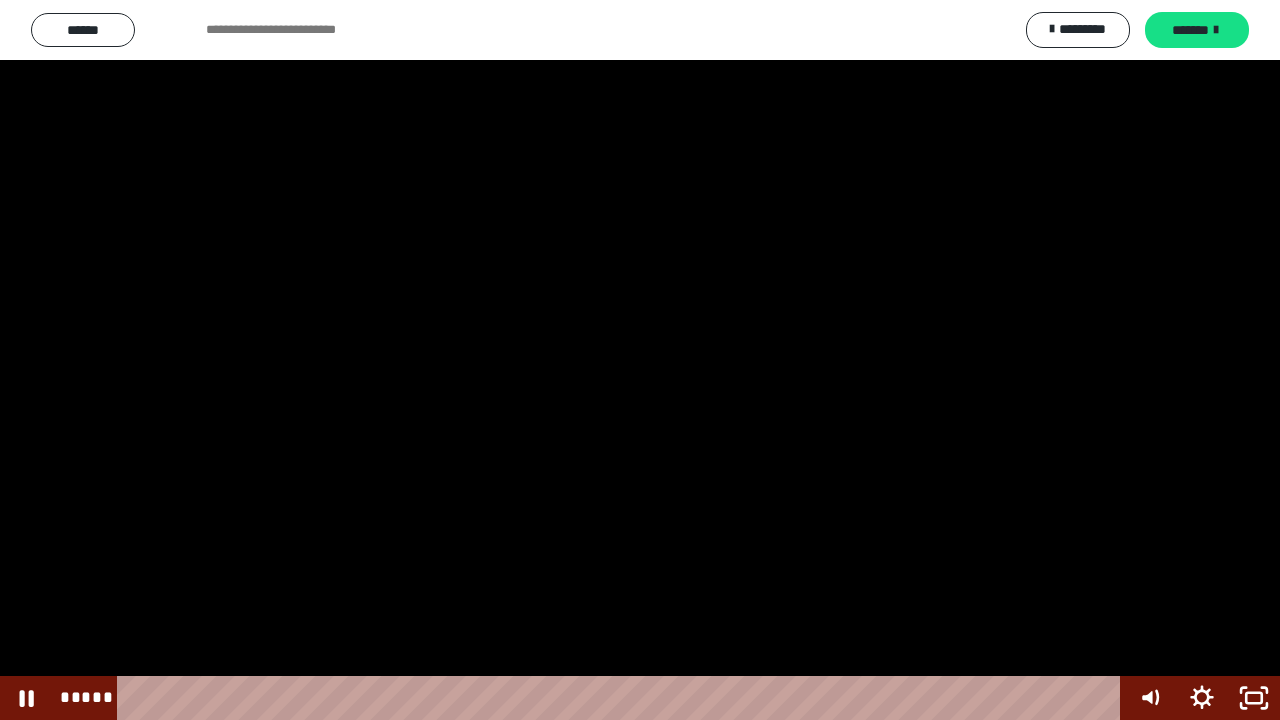 click at bounding box center (640, 360) 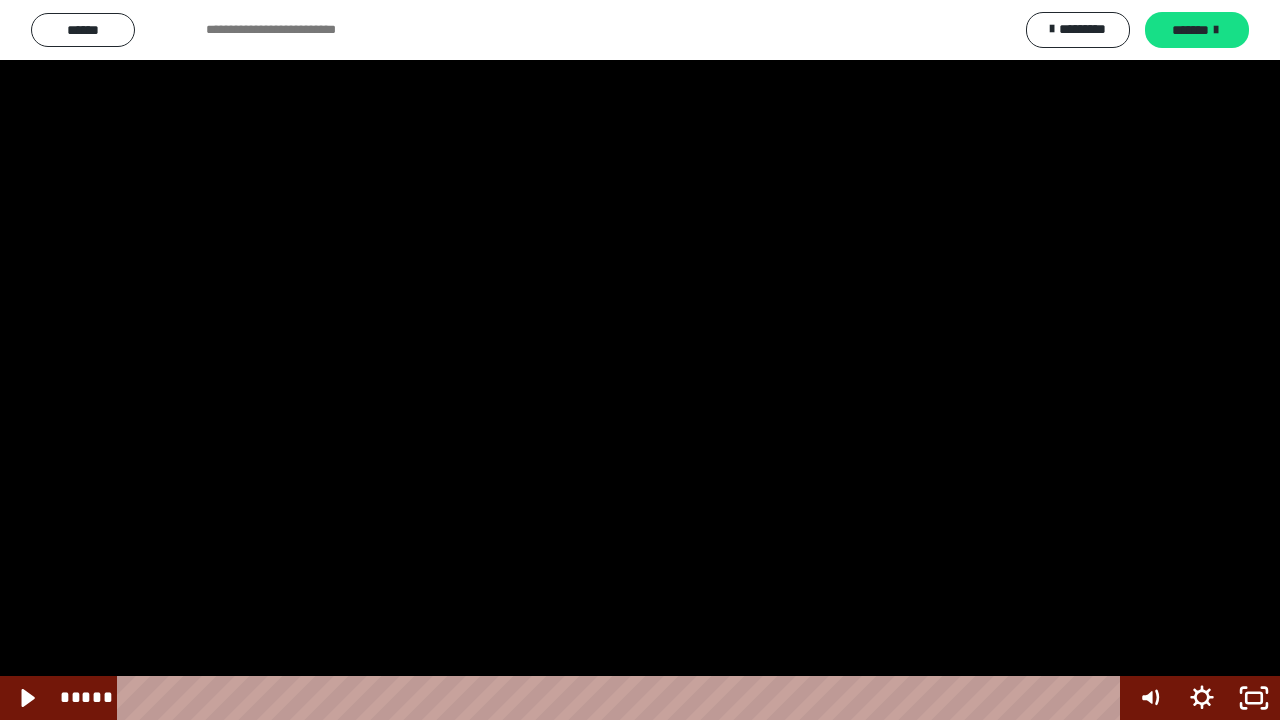 click at bounding box center (640, 360) 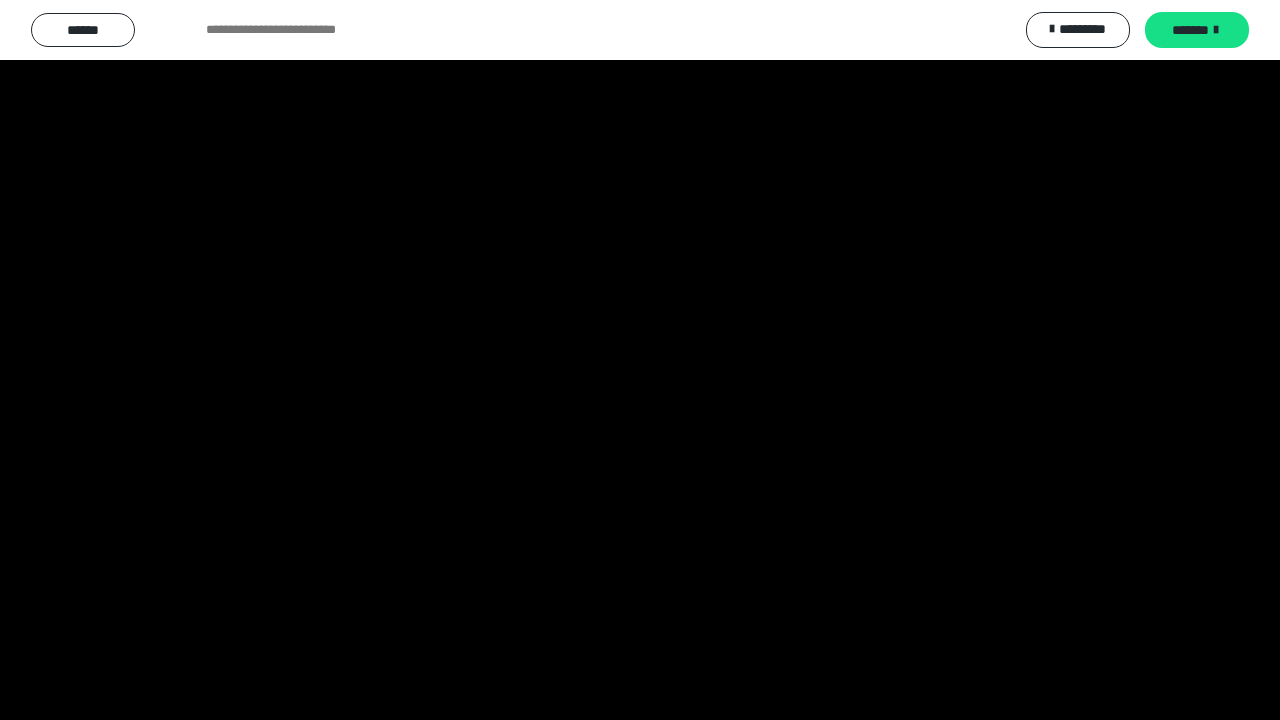 click at bounding box center (640, 360) 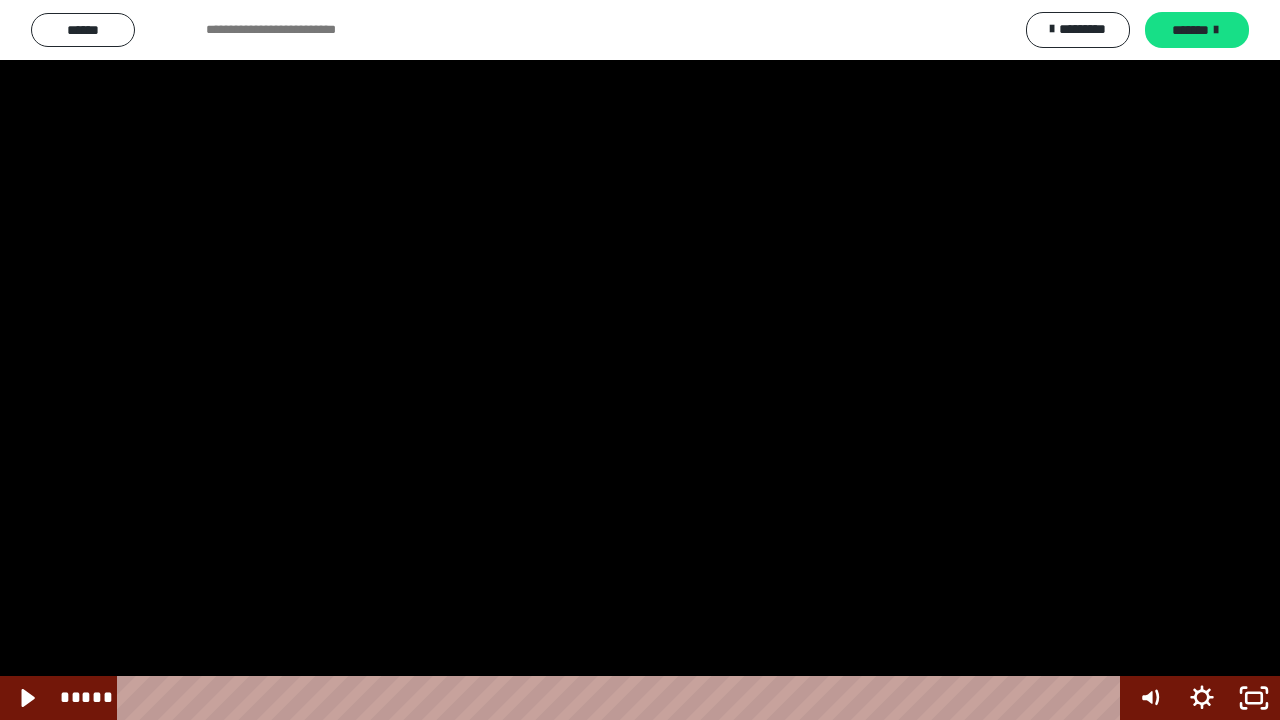 click at bounding box center [640, 360] 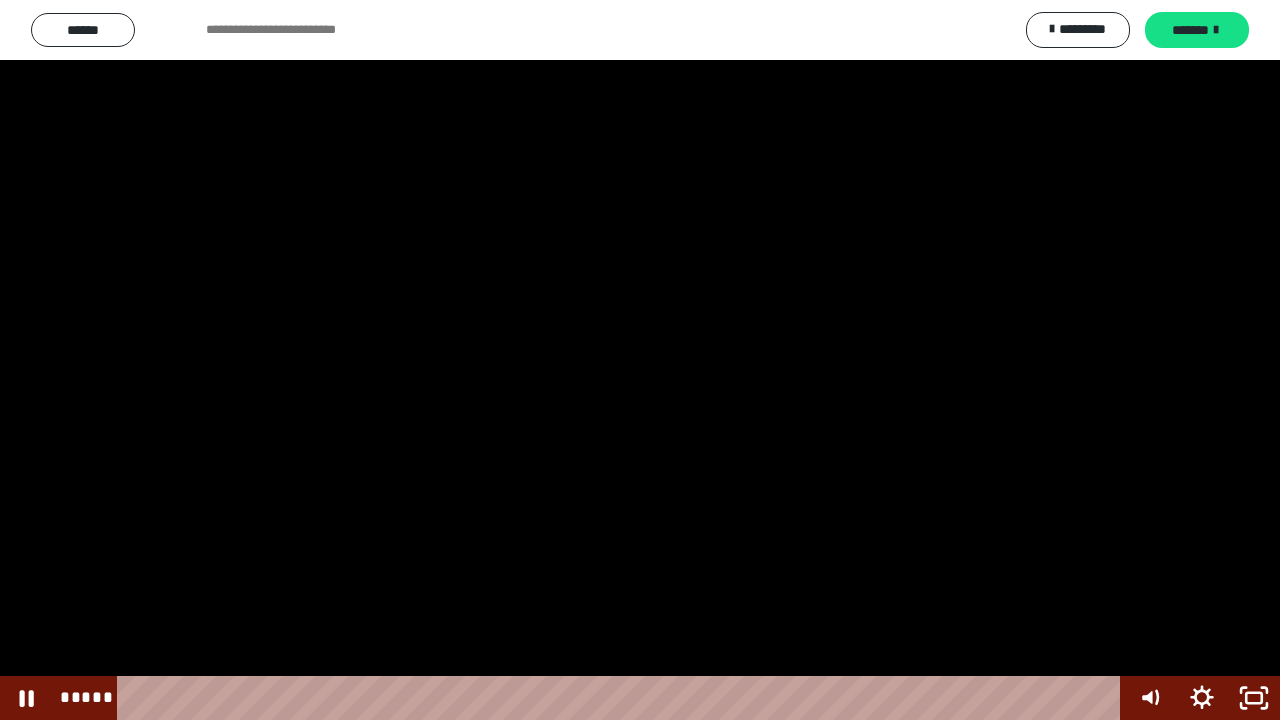 click at bounding box center [640, 360] 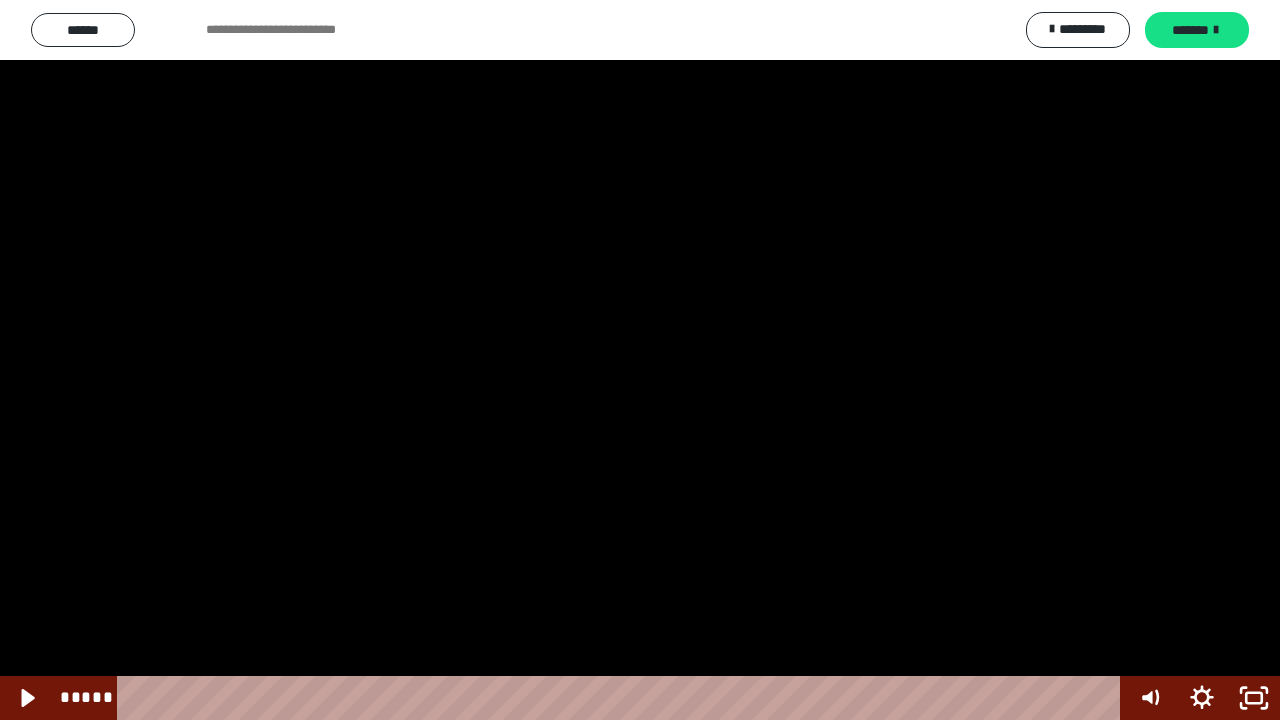 click at bounding box center (640, 360) 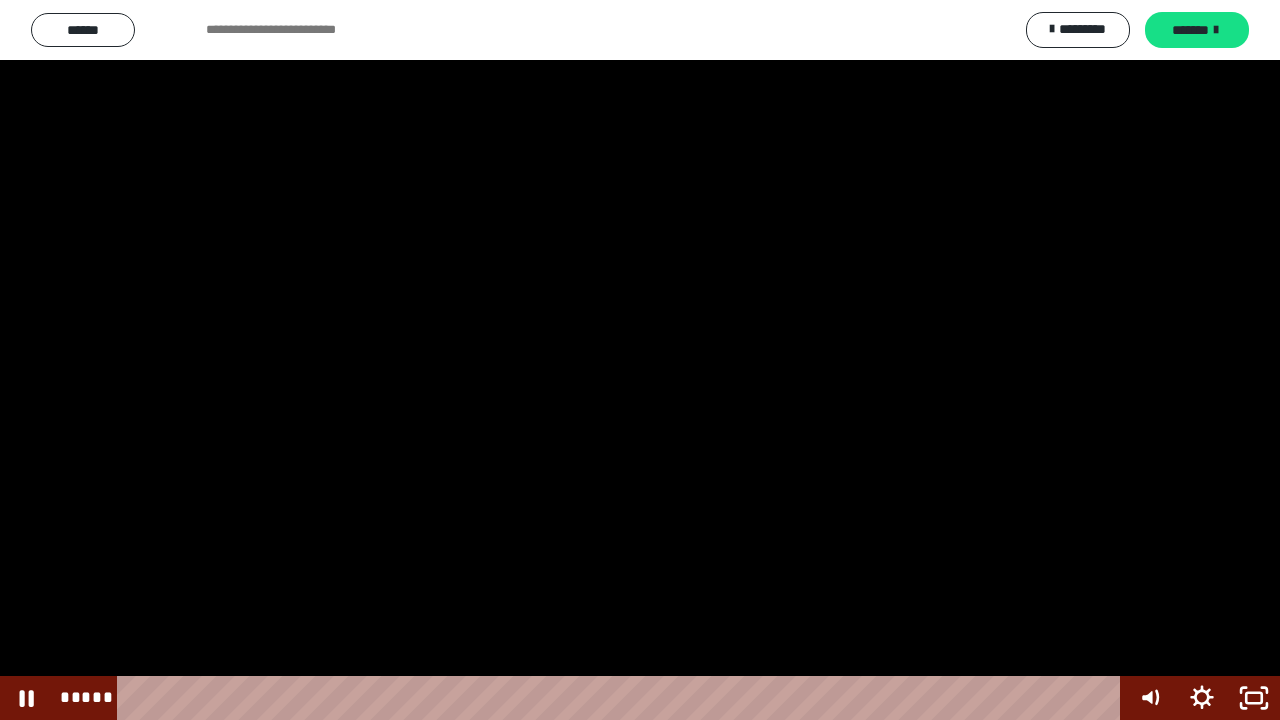 click at bounding box center (640, 360) 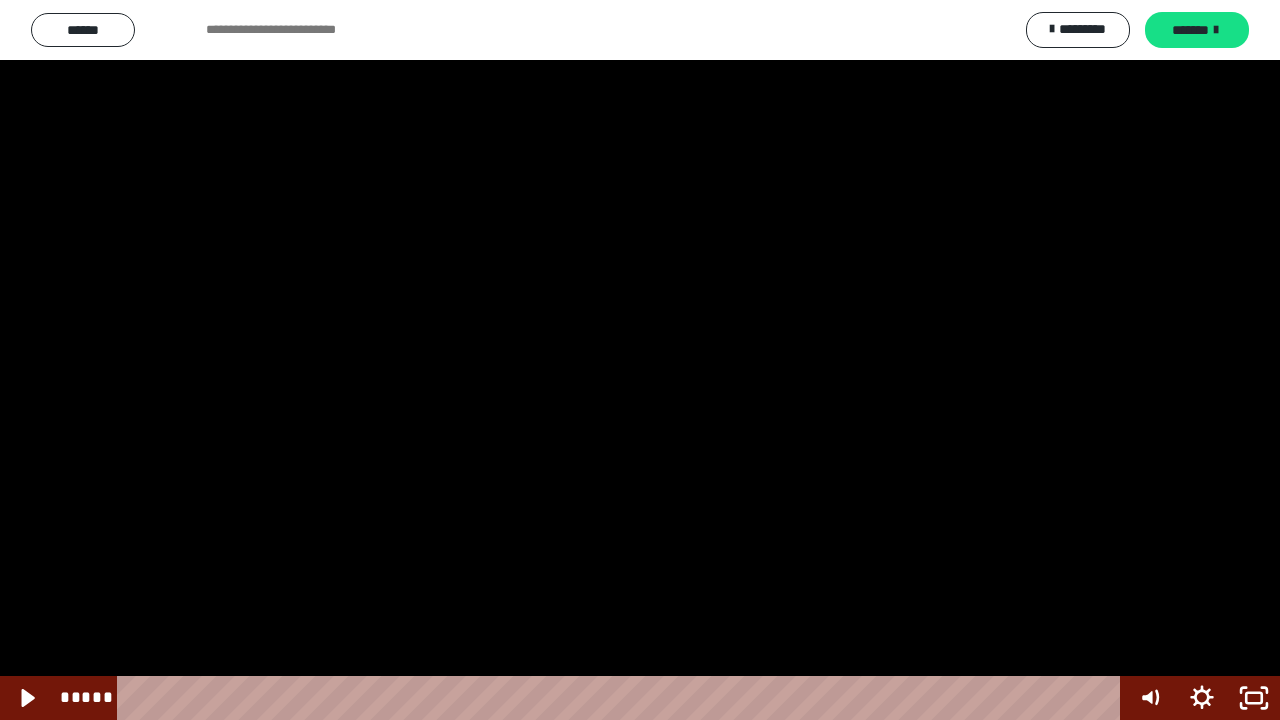 click at bounding box center [640, 360] 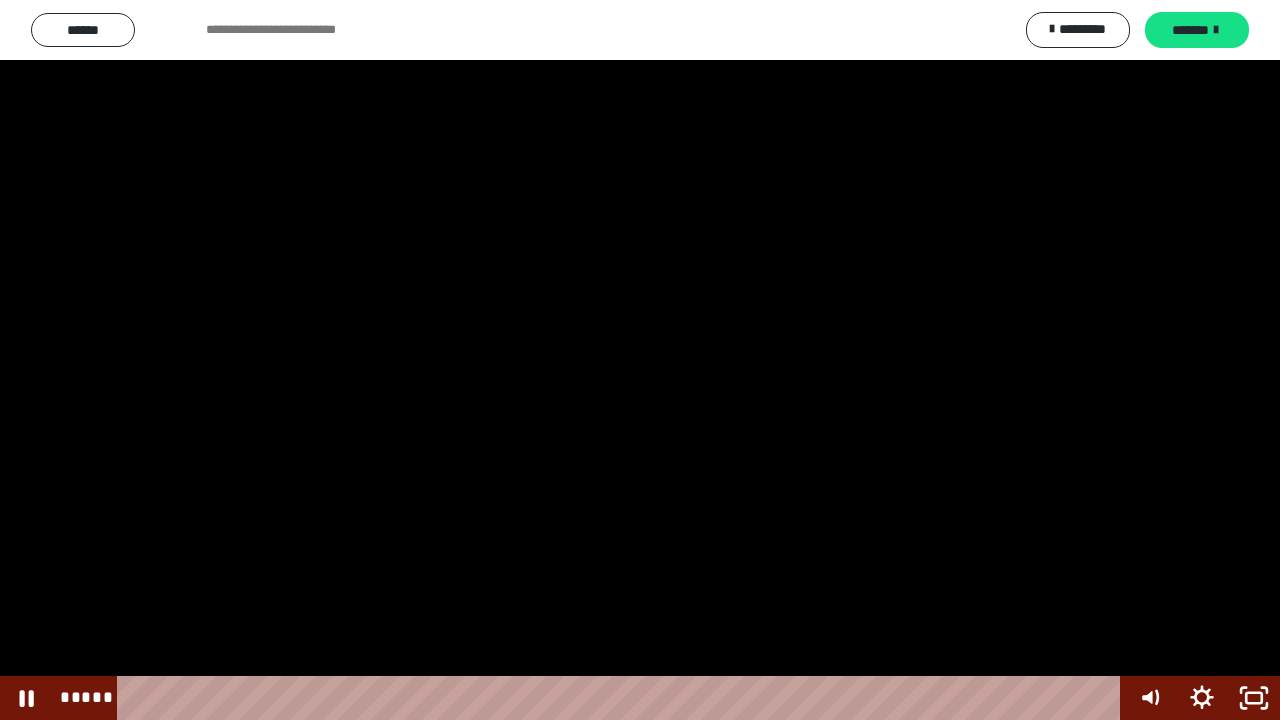 click at bounding box center [640, 360] 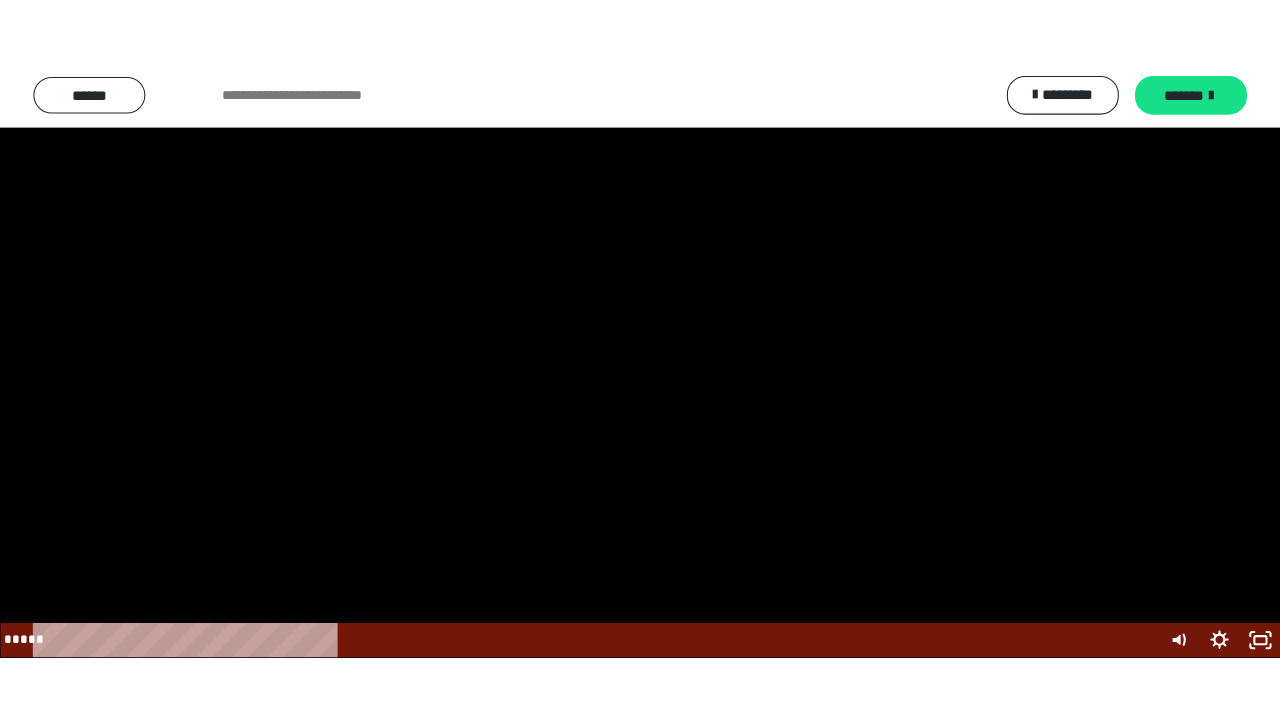 scroll, scrollTop: 2560, scrollLeft: 0, axis: vertical 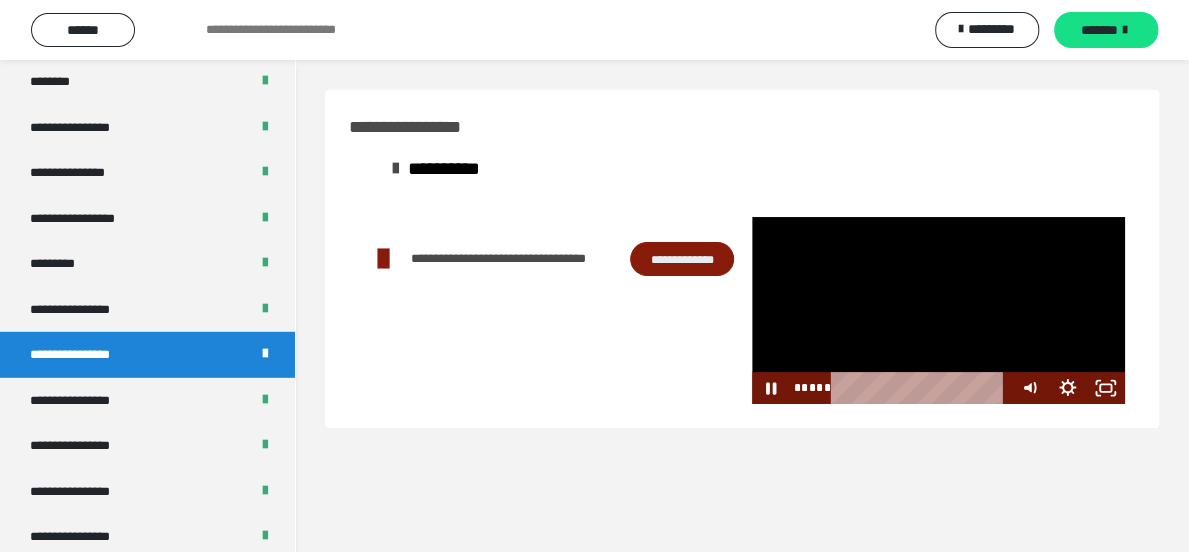 drag, startPoint x: 925, startPoint y: 287, endPoint x: 944, endPoint y: 311, distance: 30.610456 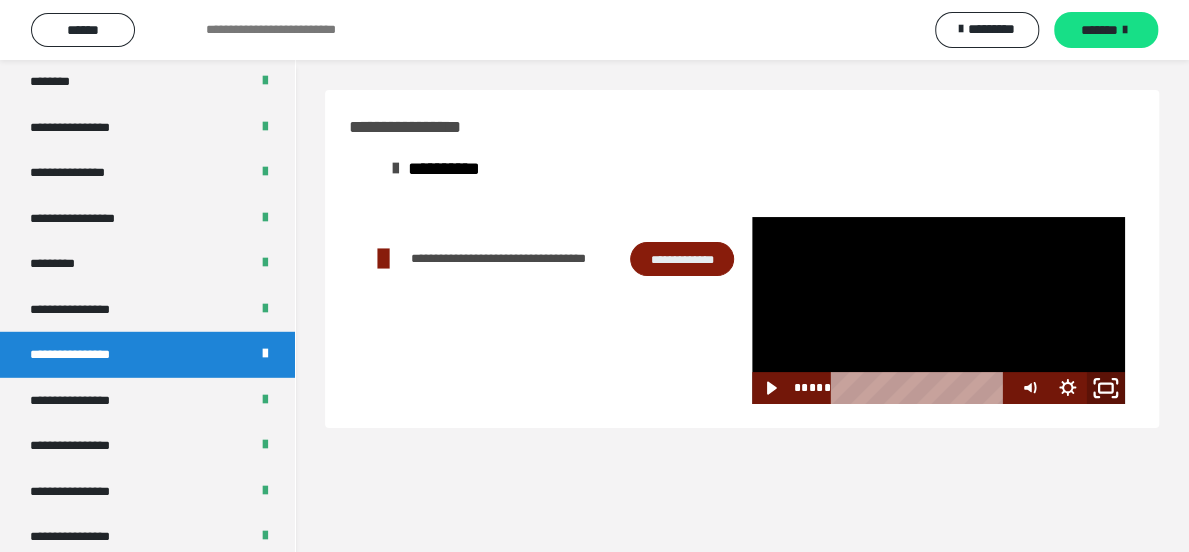 click 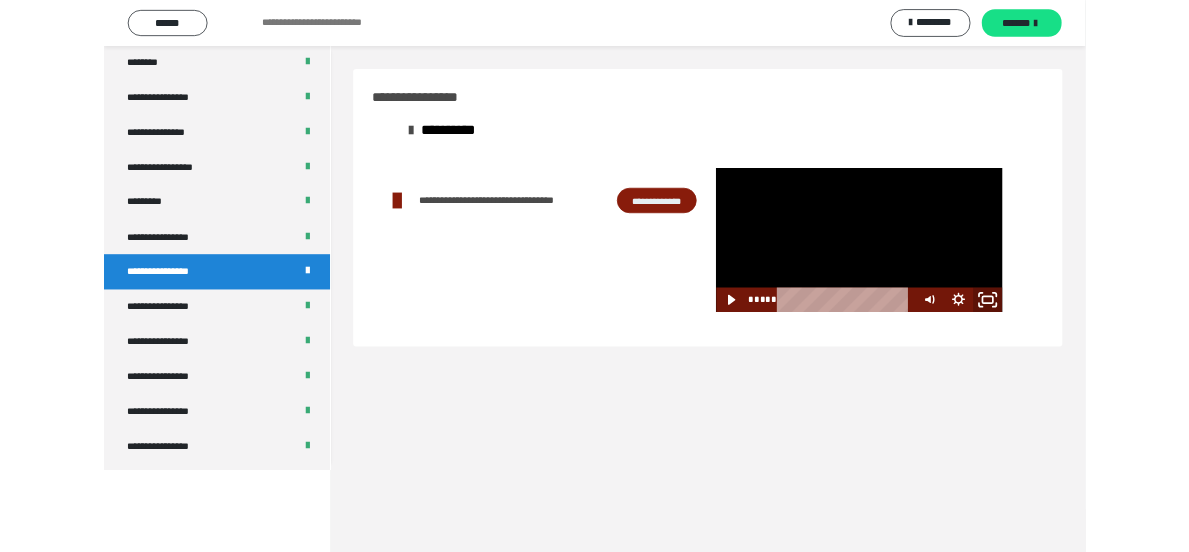 scroll, scrollTop: 2492, scrollLeft: 0, axis: vertical 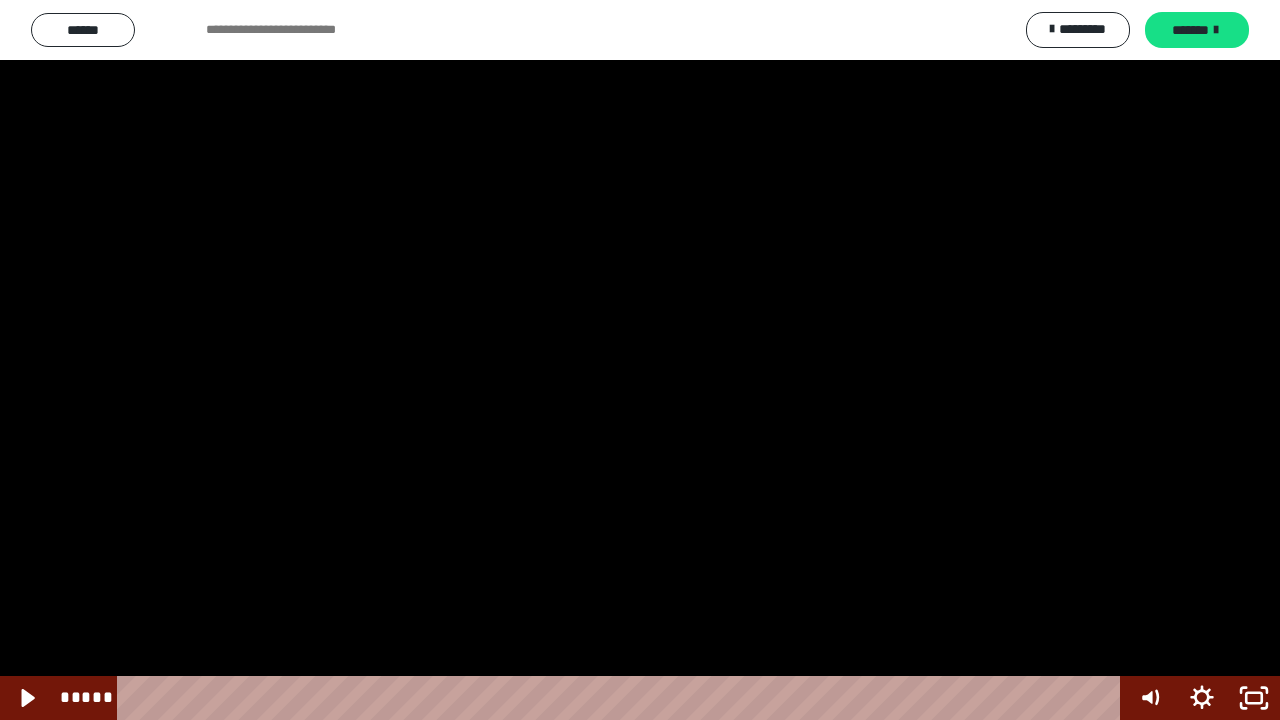 click at bounding box center (640, 360) 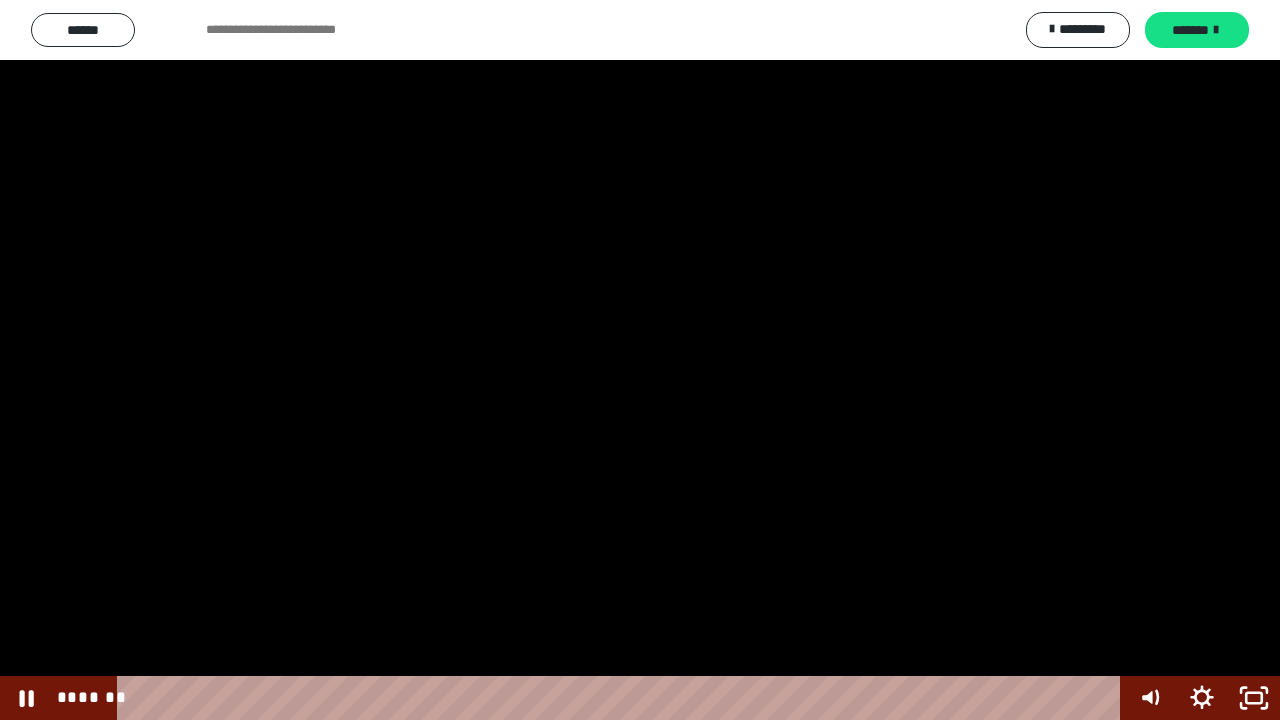 click at bounding box center [640, 360] 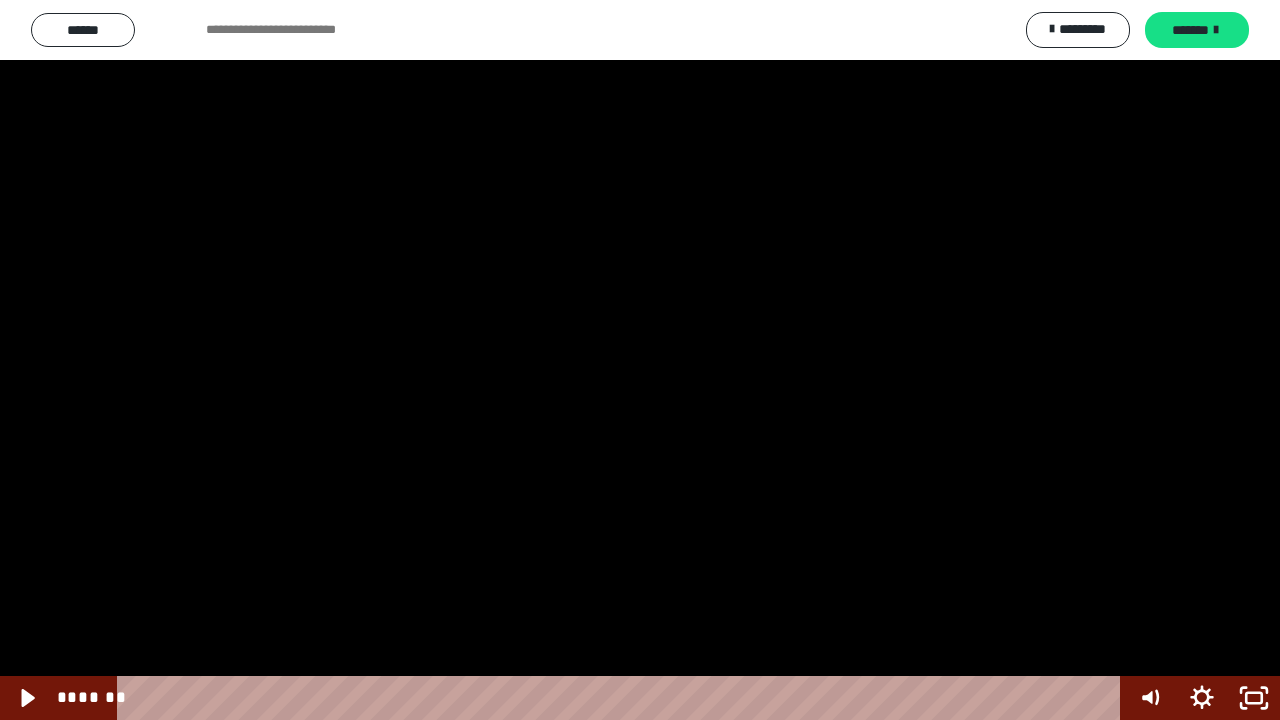 click at bounding box center (640, 360) 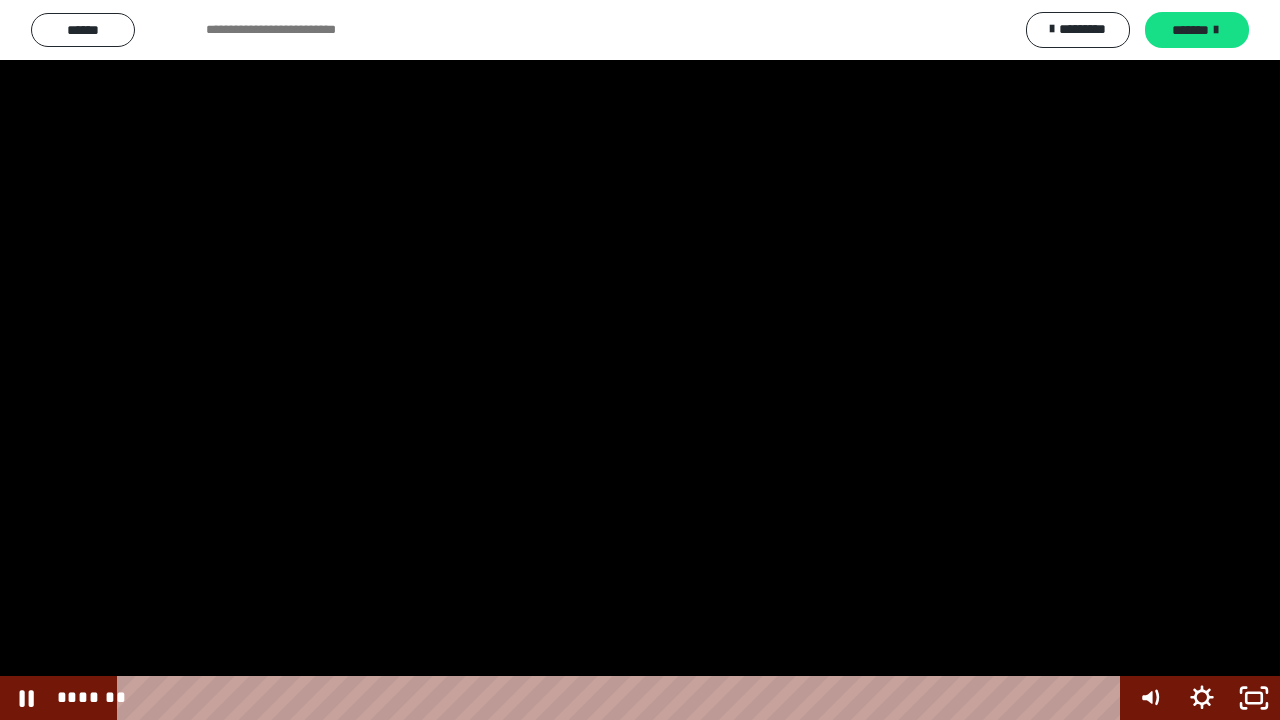click at bounding box center [640, 360] 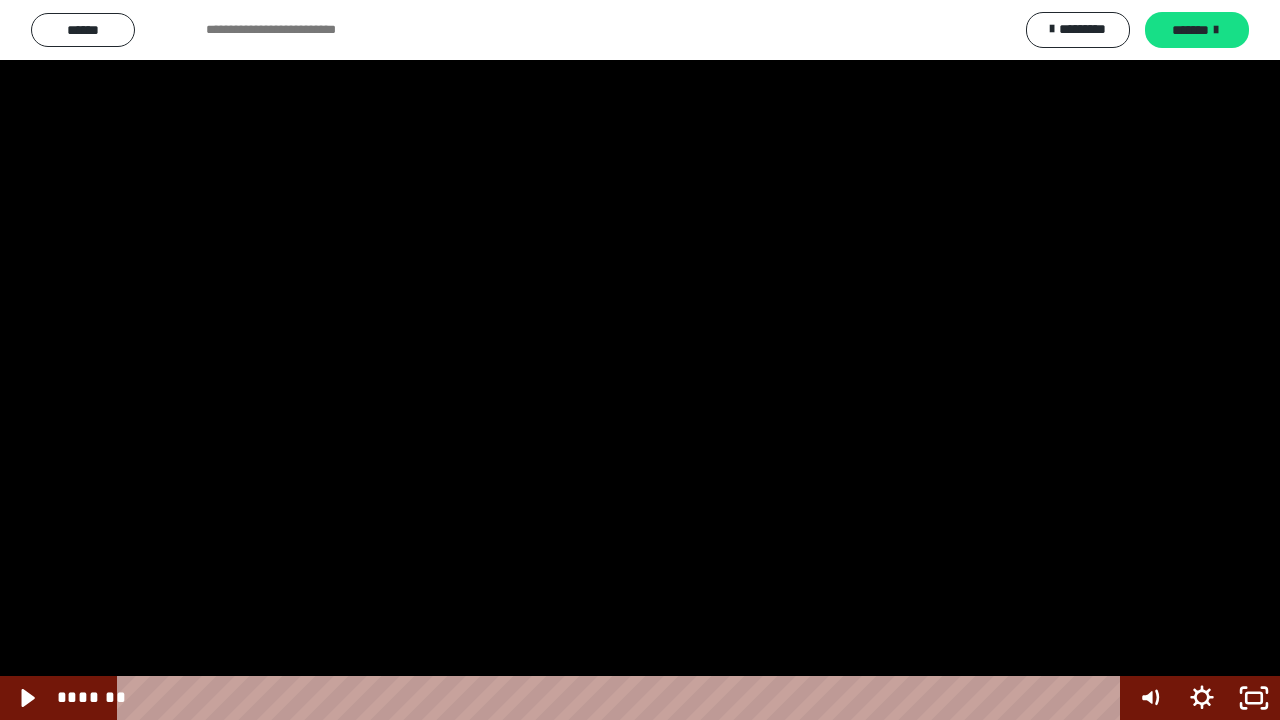 click at bounding box center (640, 360) 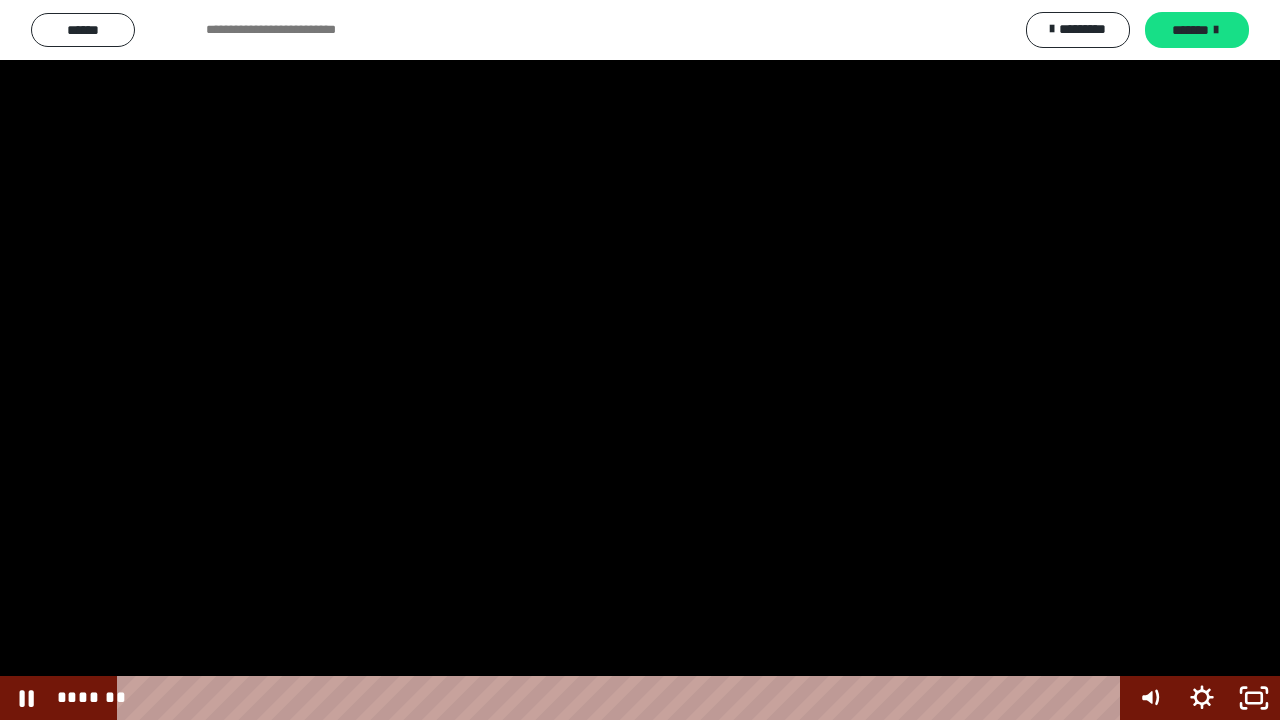 click at bounding box center [640, 360] 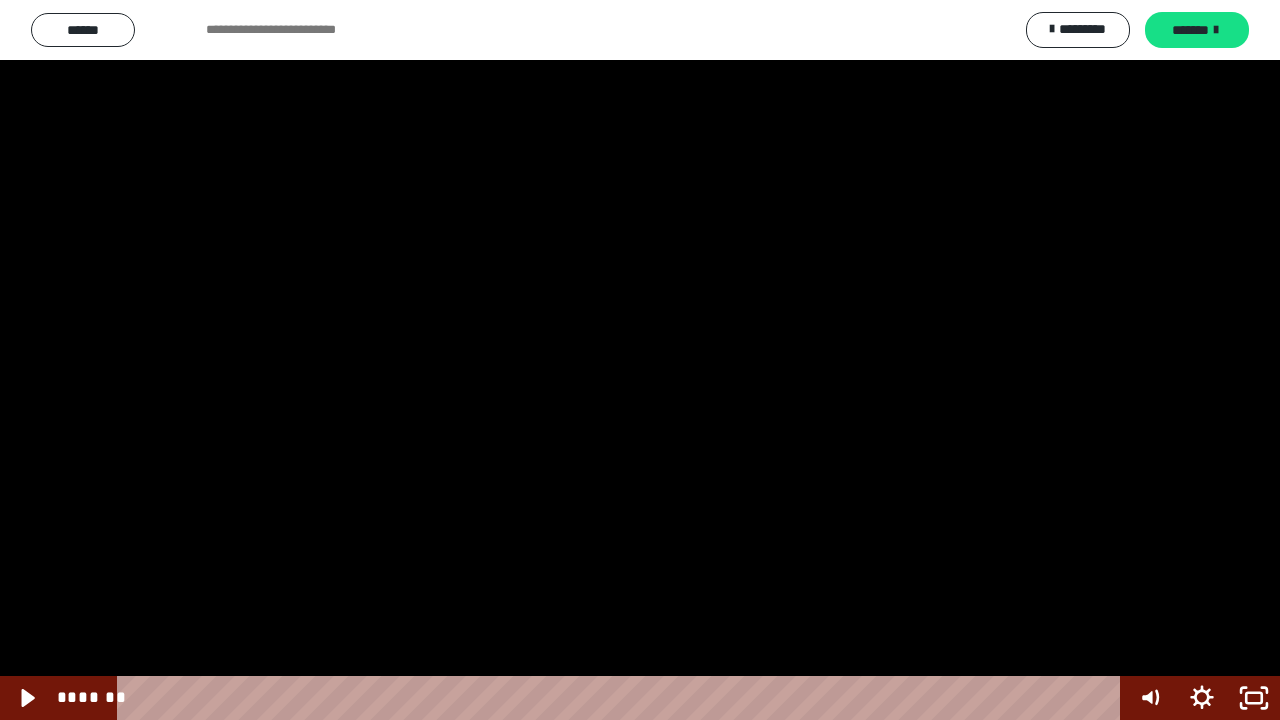 click at bounding box center (640, 360) 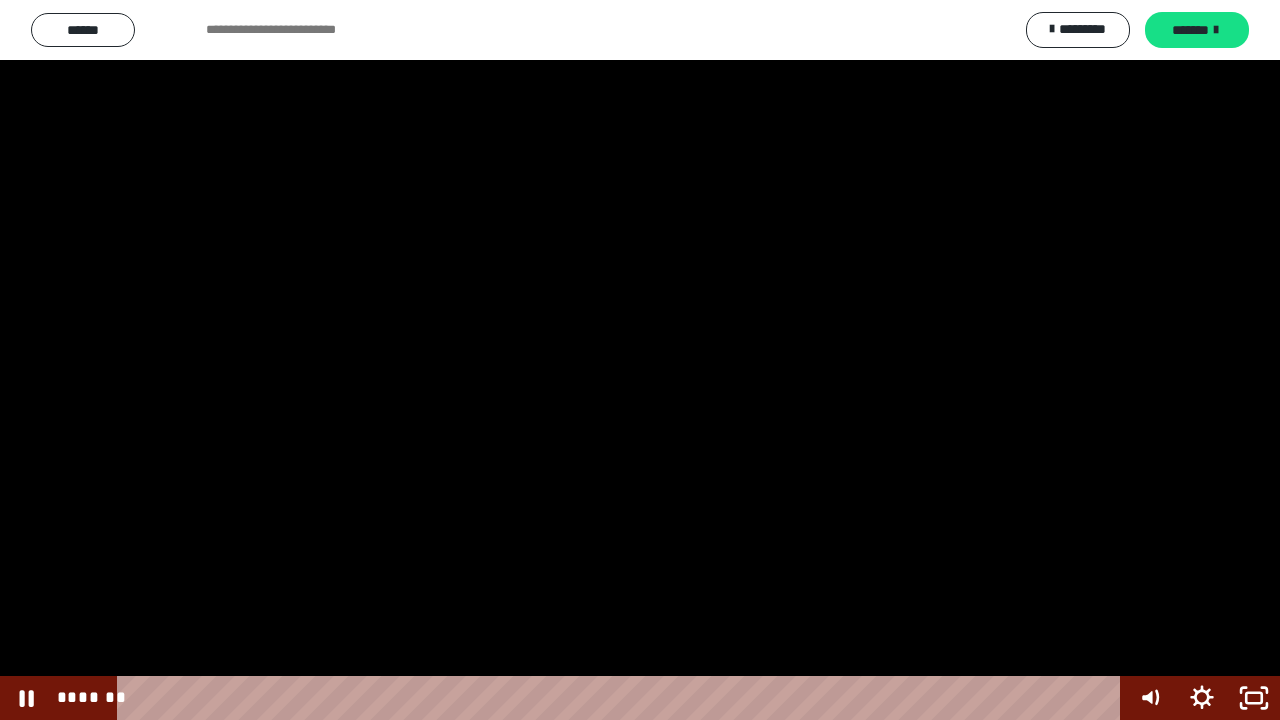 click at bounding box center [640, 360] 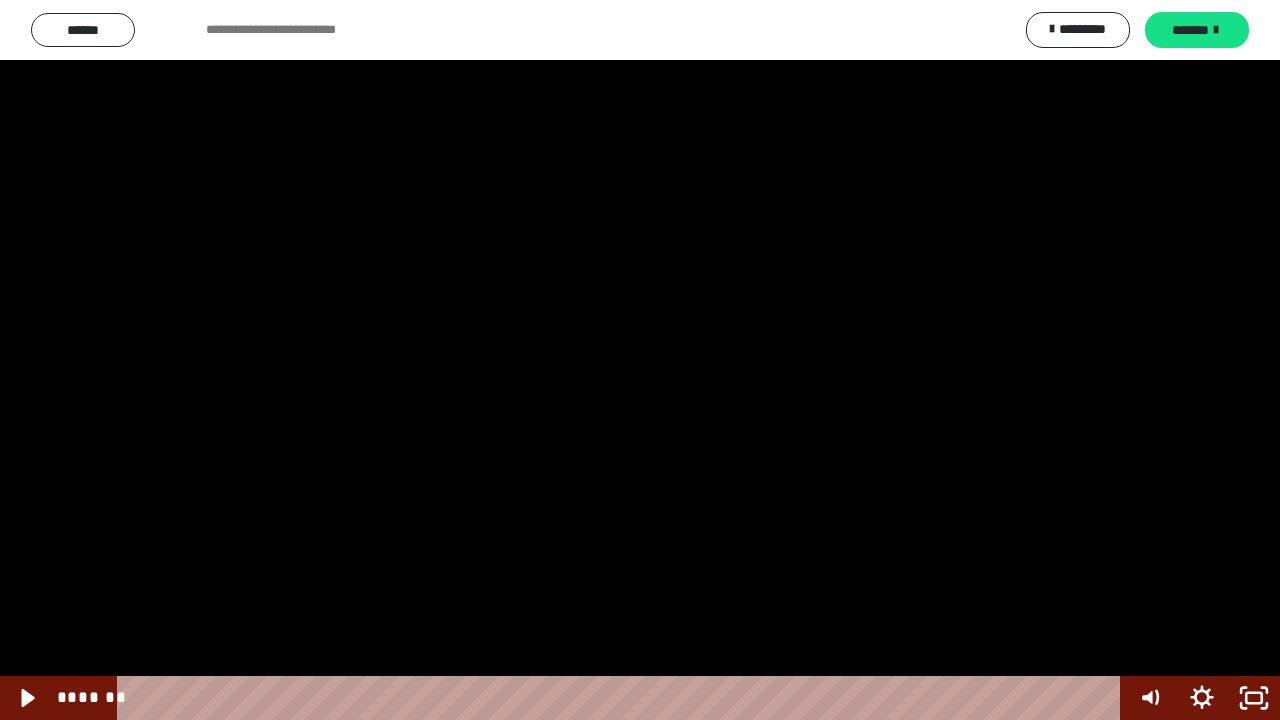 click at bounding box center [640, 360] 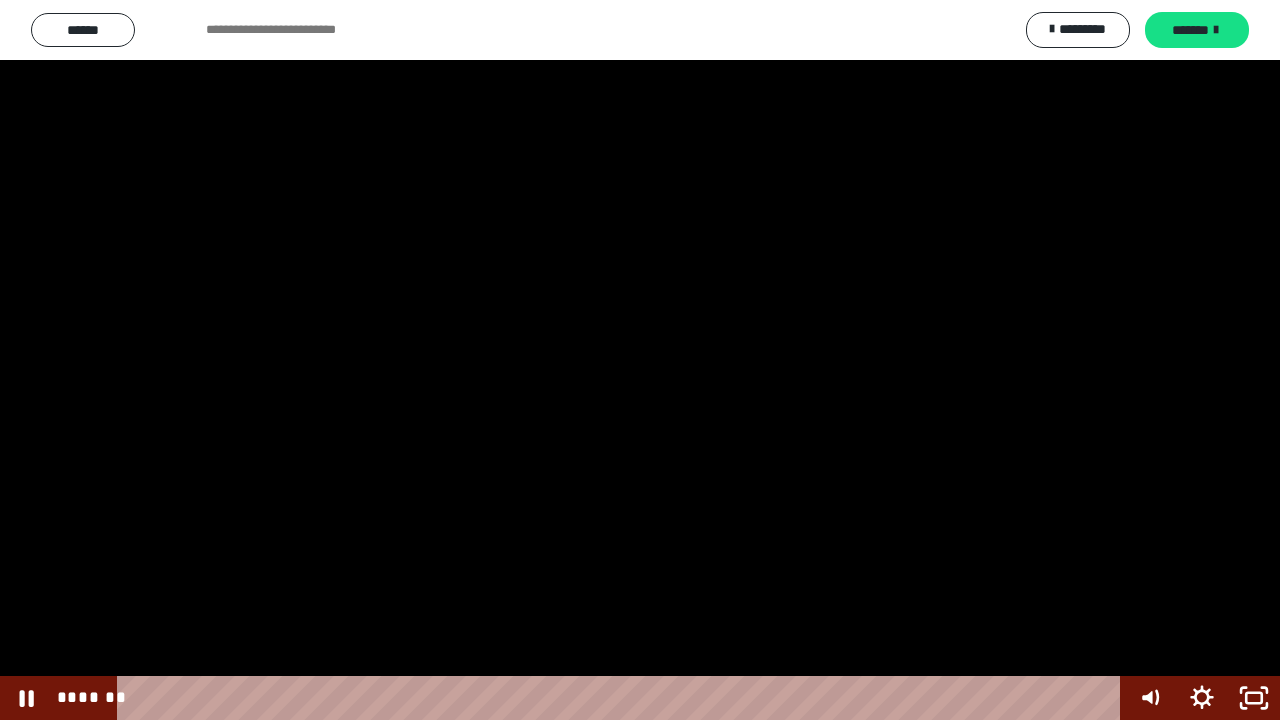 click at bounding box center [640, 360] 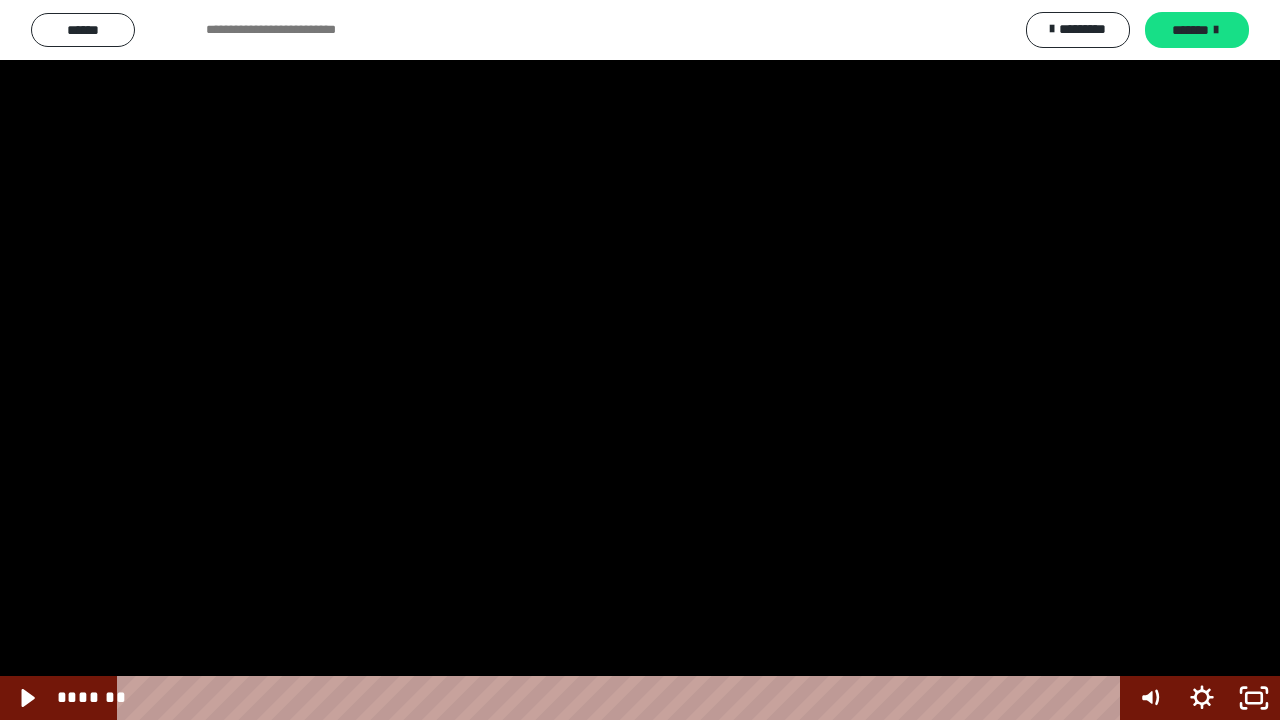 click at bounding box center [640, 360] 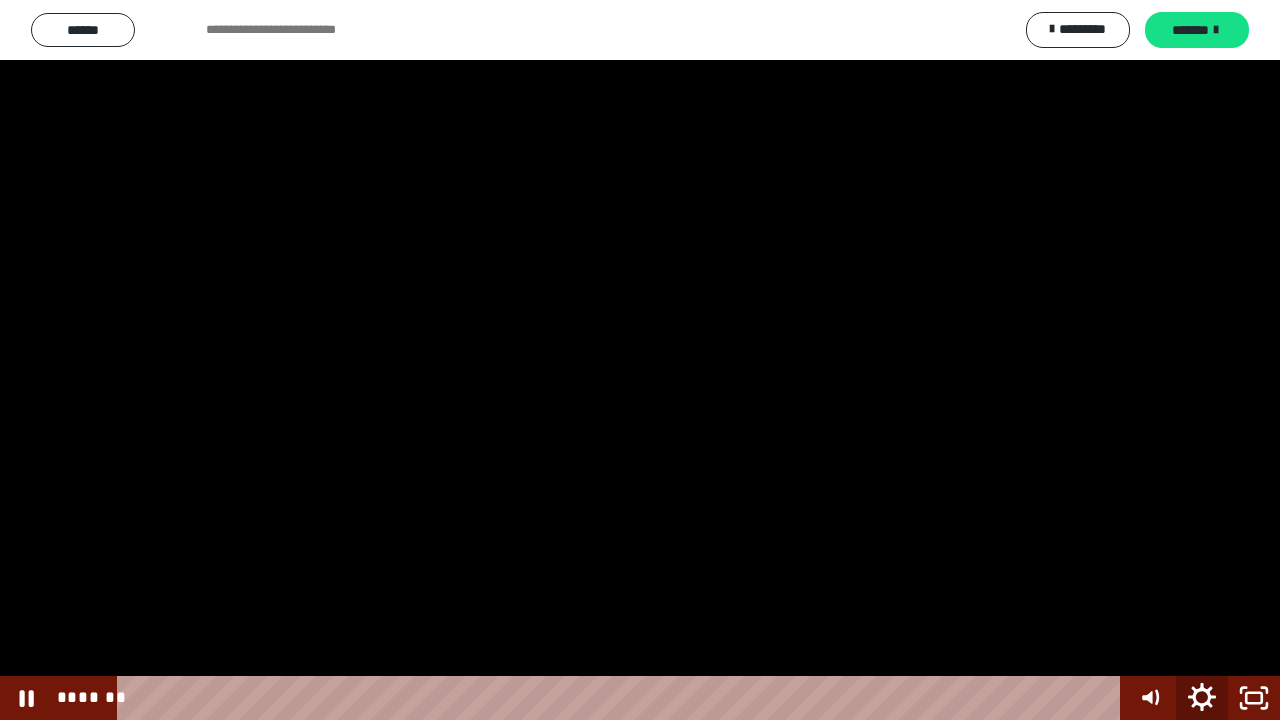 click 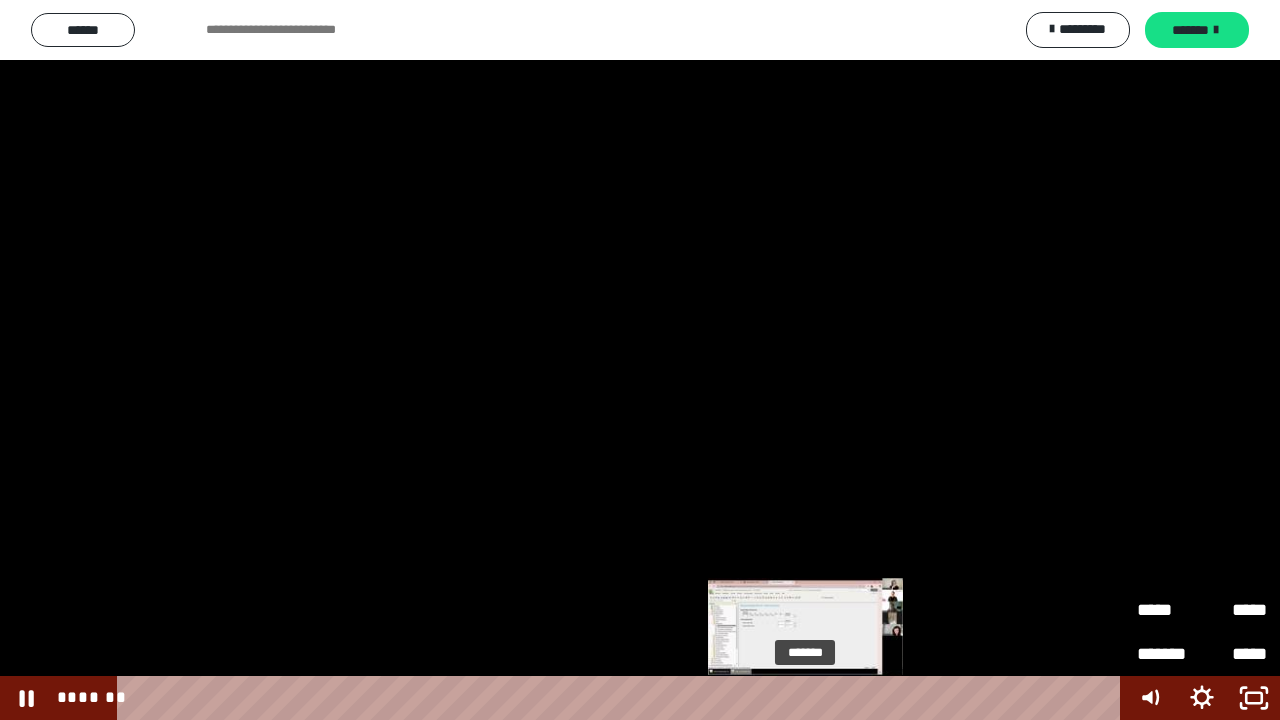 click at bounding box center [805, 698] 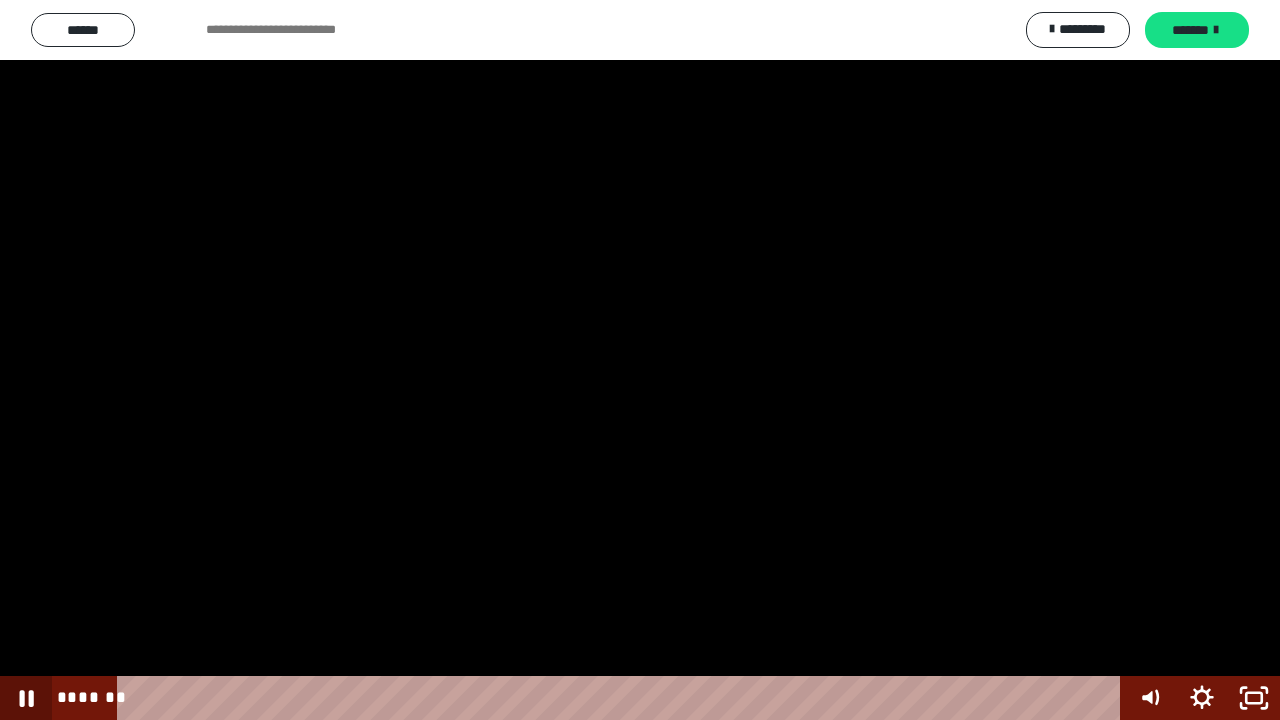 click 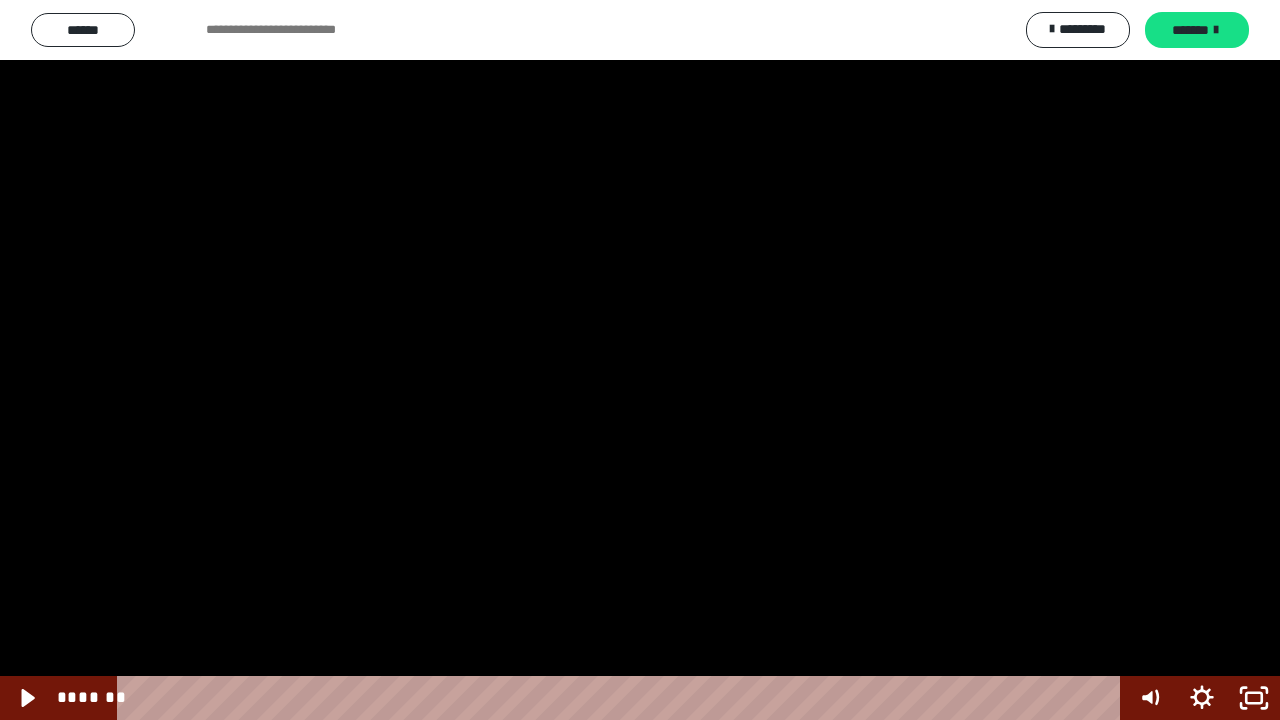 click at bounding box center (640, 360) 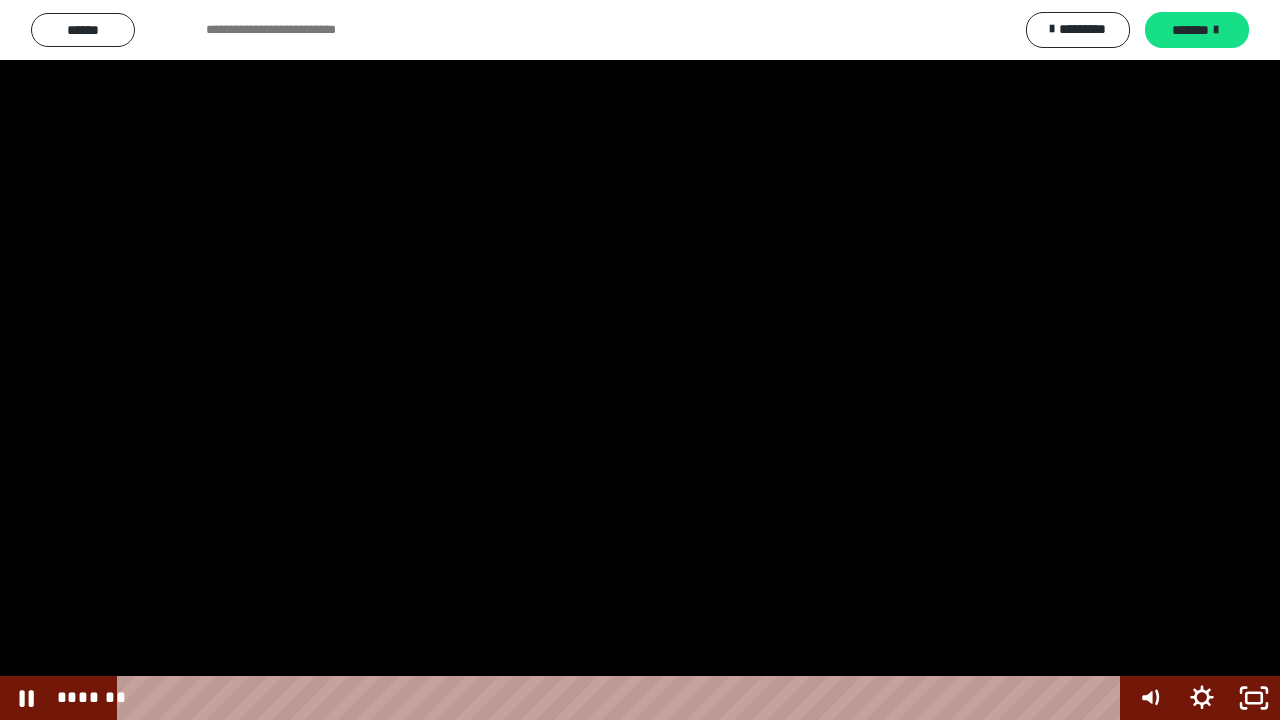 click at bounding box center (640, 360) 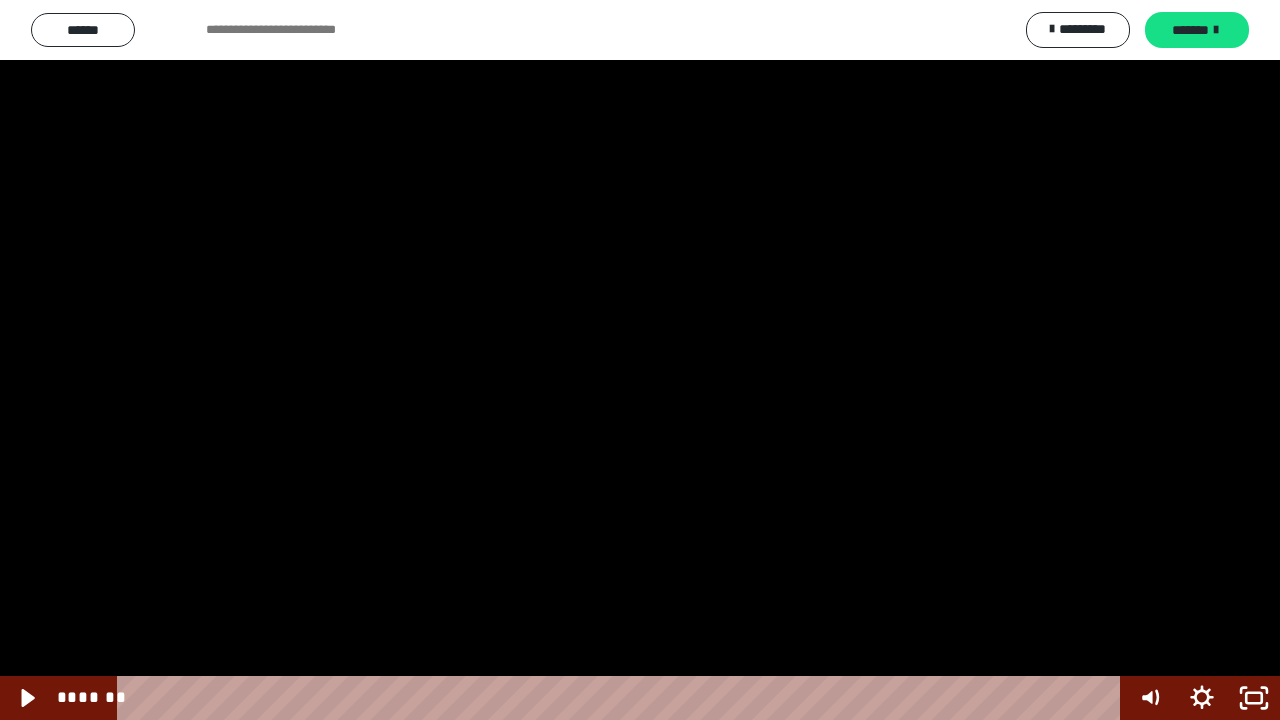 click at bounding box center [640, 360] 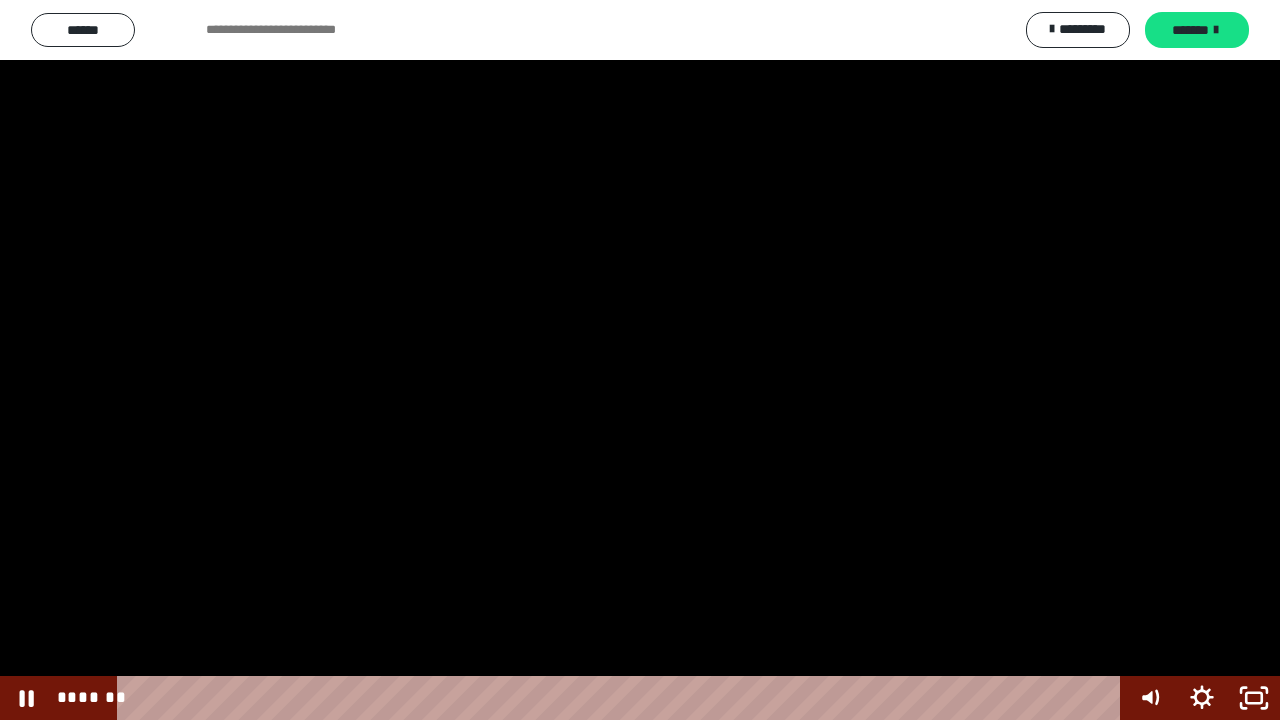 click at bounding box center [640, 360] 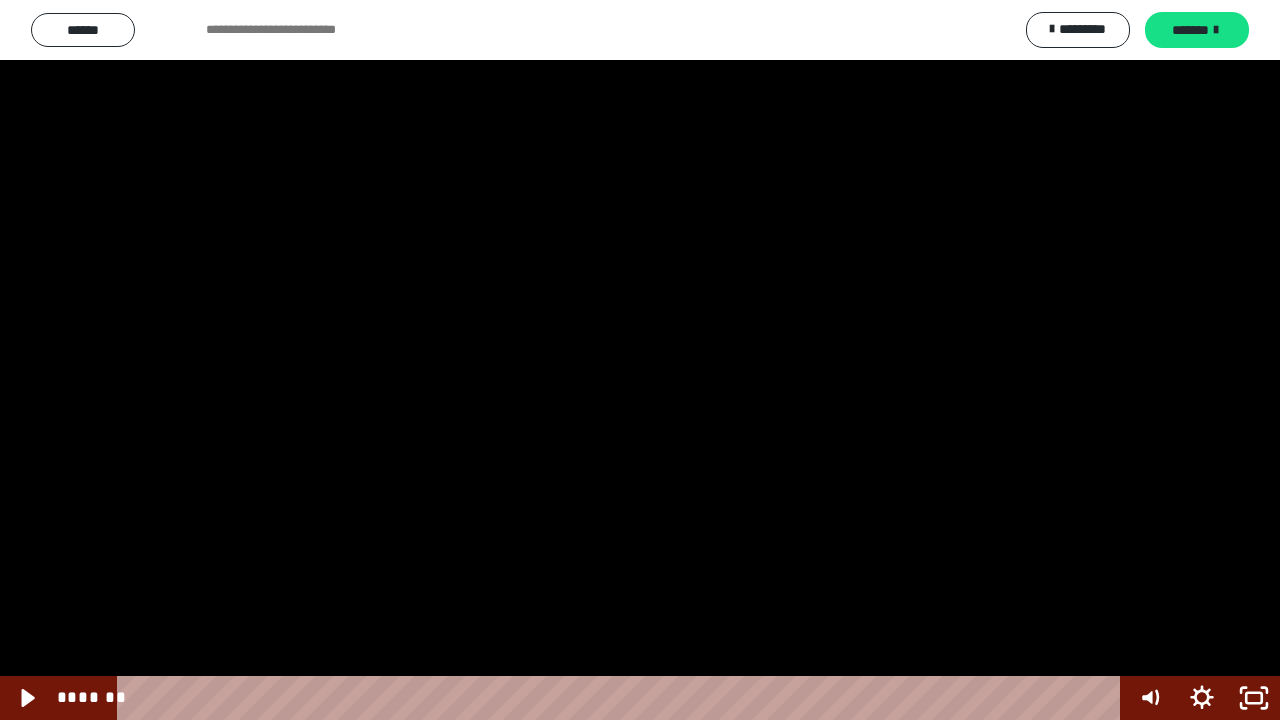click at bounding box center [640, 360] 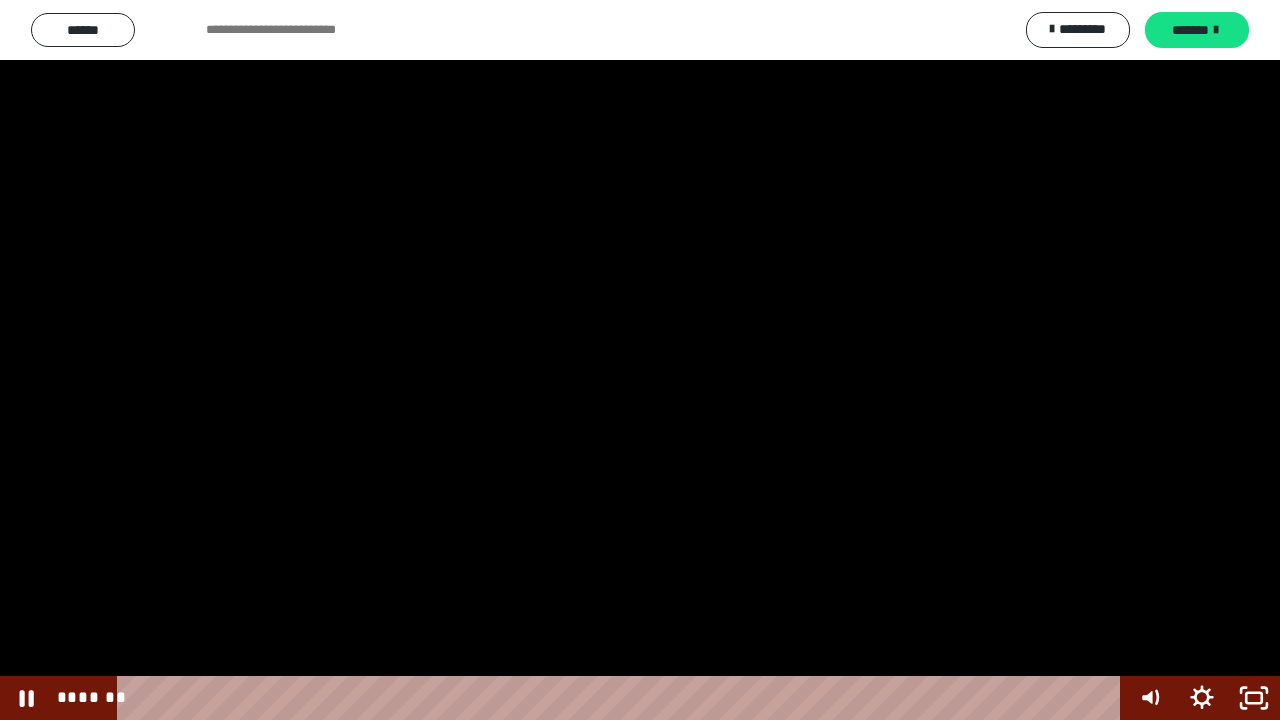 click at bounding box center [640, 360] 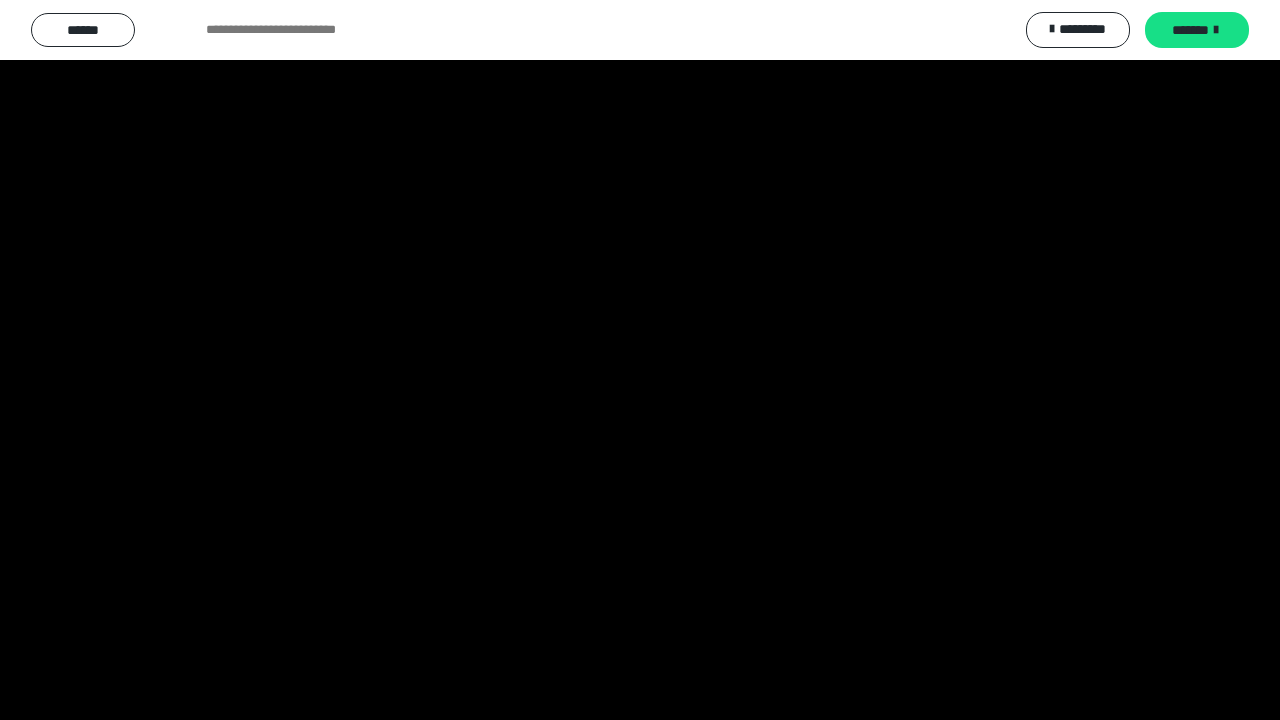 click at bounding box center [640, 360] 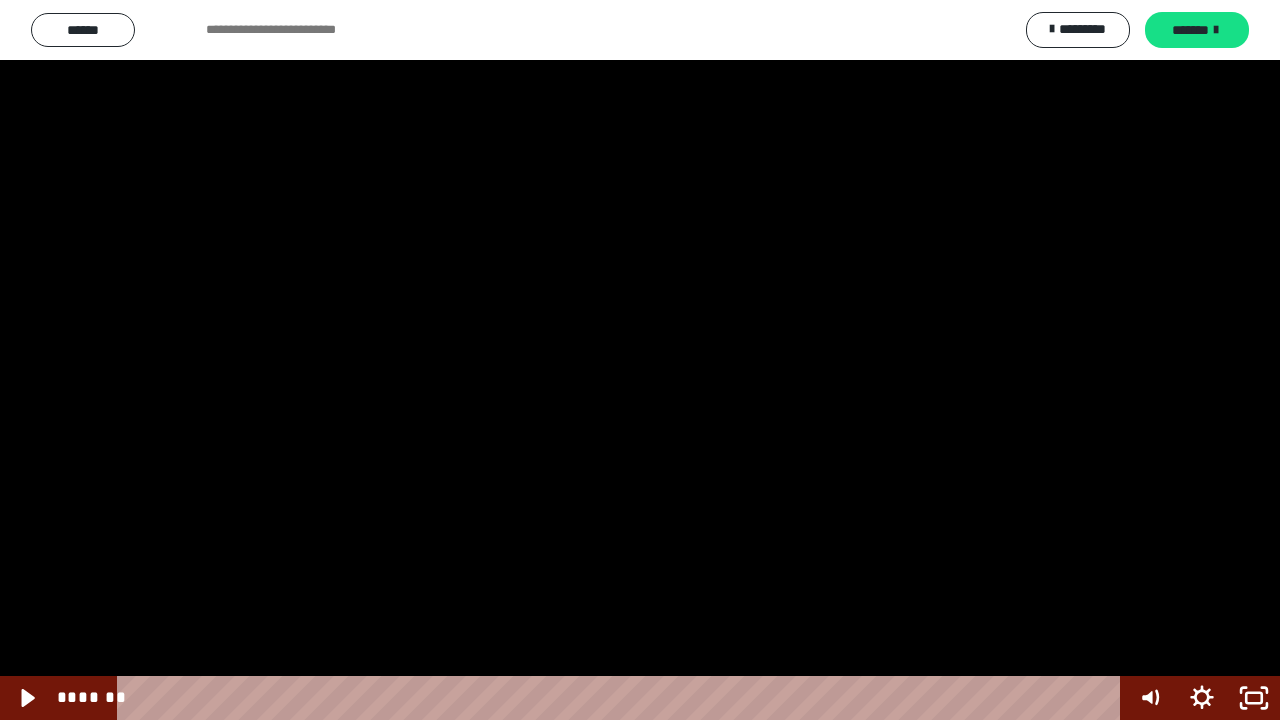 click at bounding box center (640, 360) 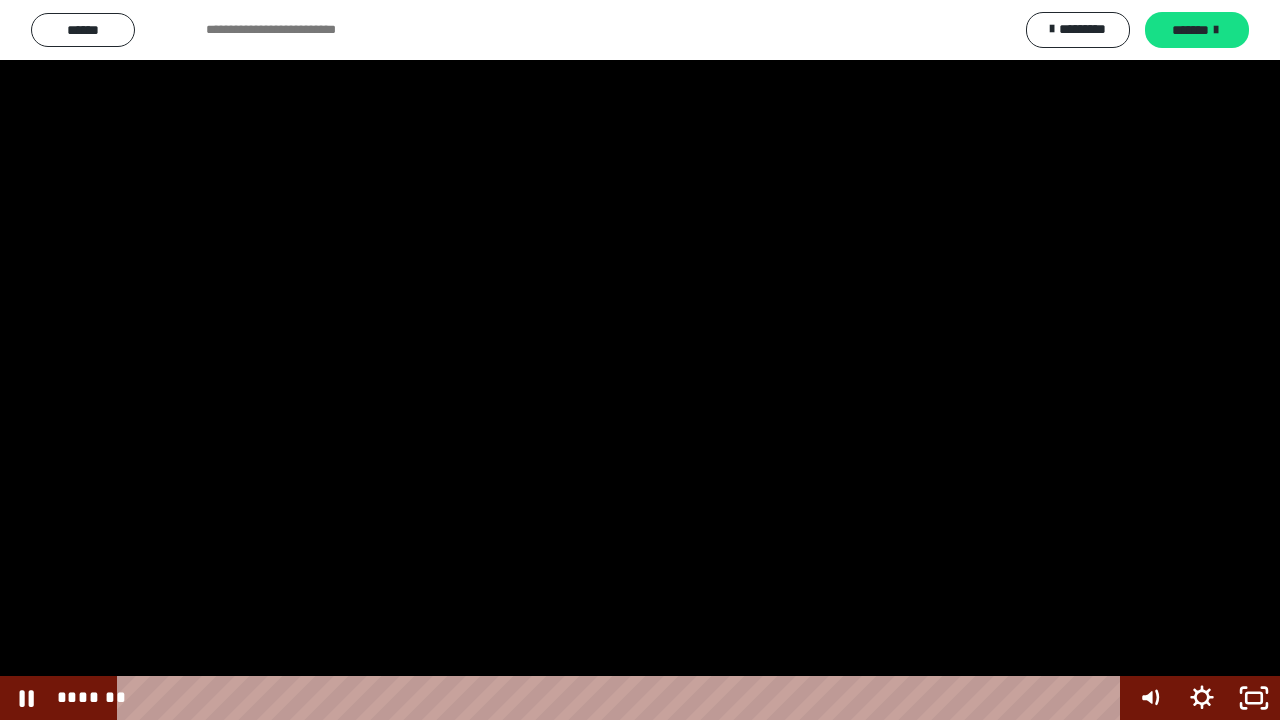 click at bounding box center (640, 360) 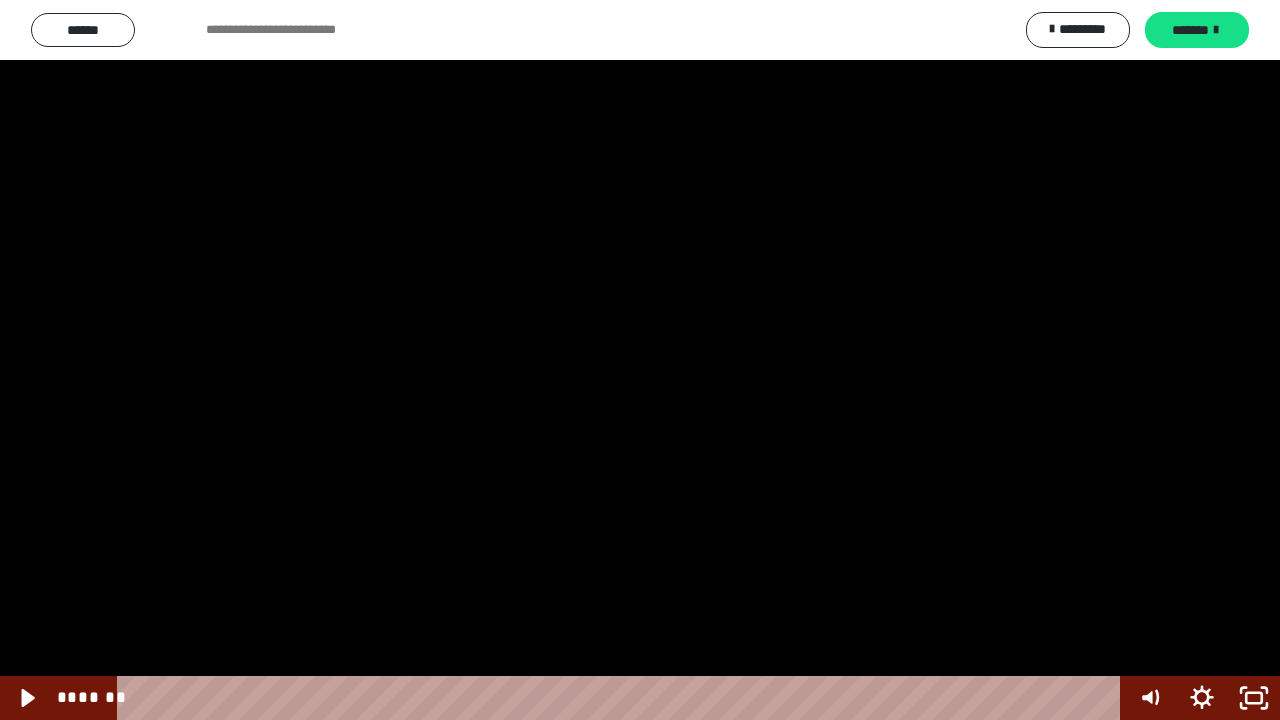 click at bounding box center (640, 360) 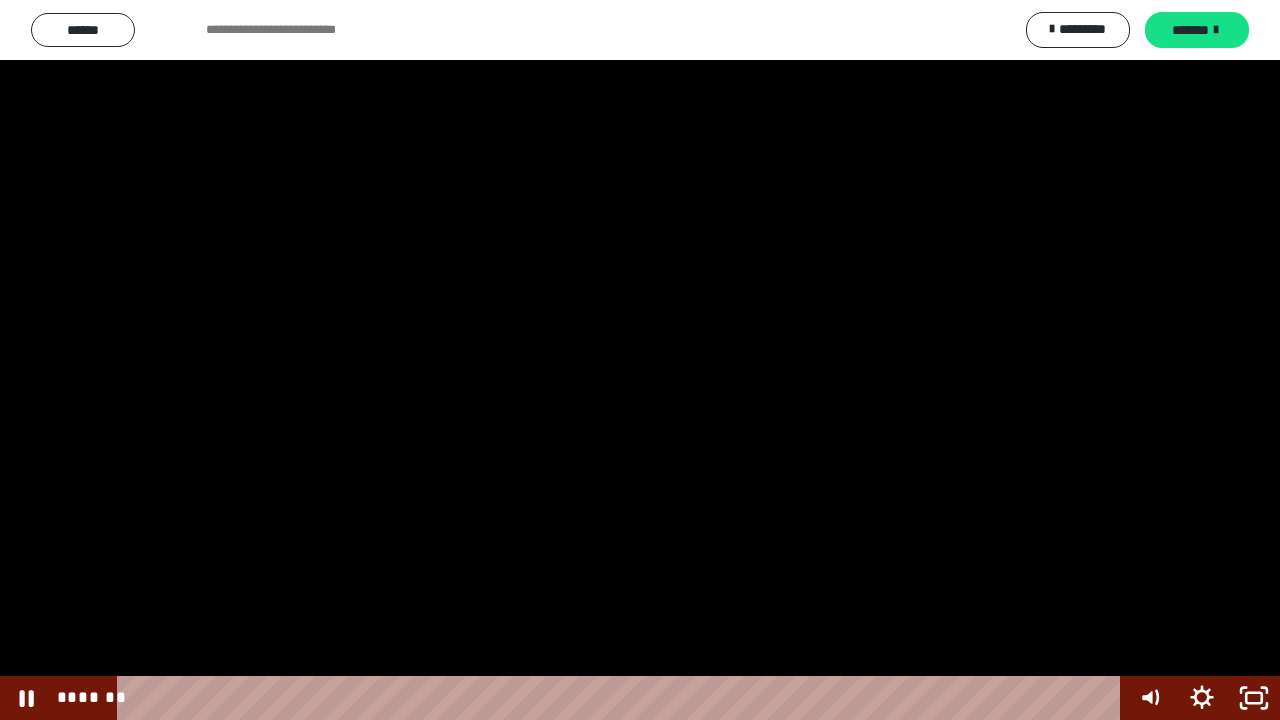 click at bounding box center [640, 360] 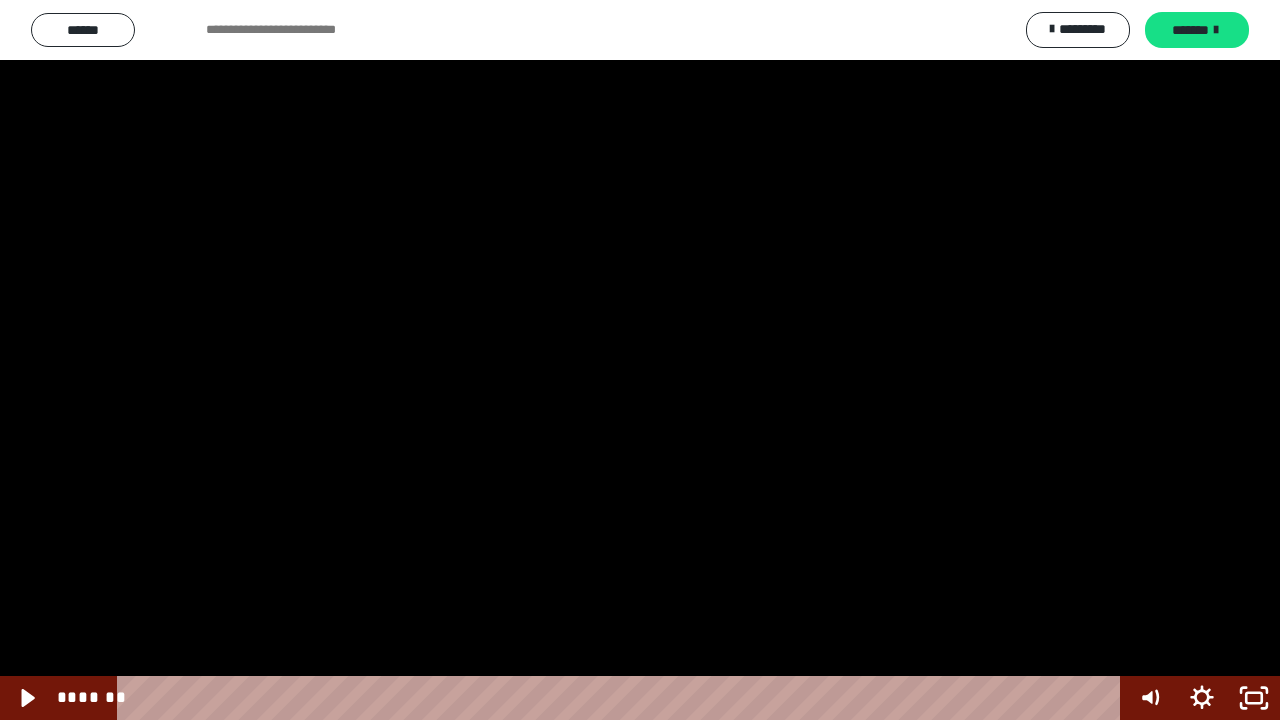 click at bounding box center (640, 360) 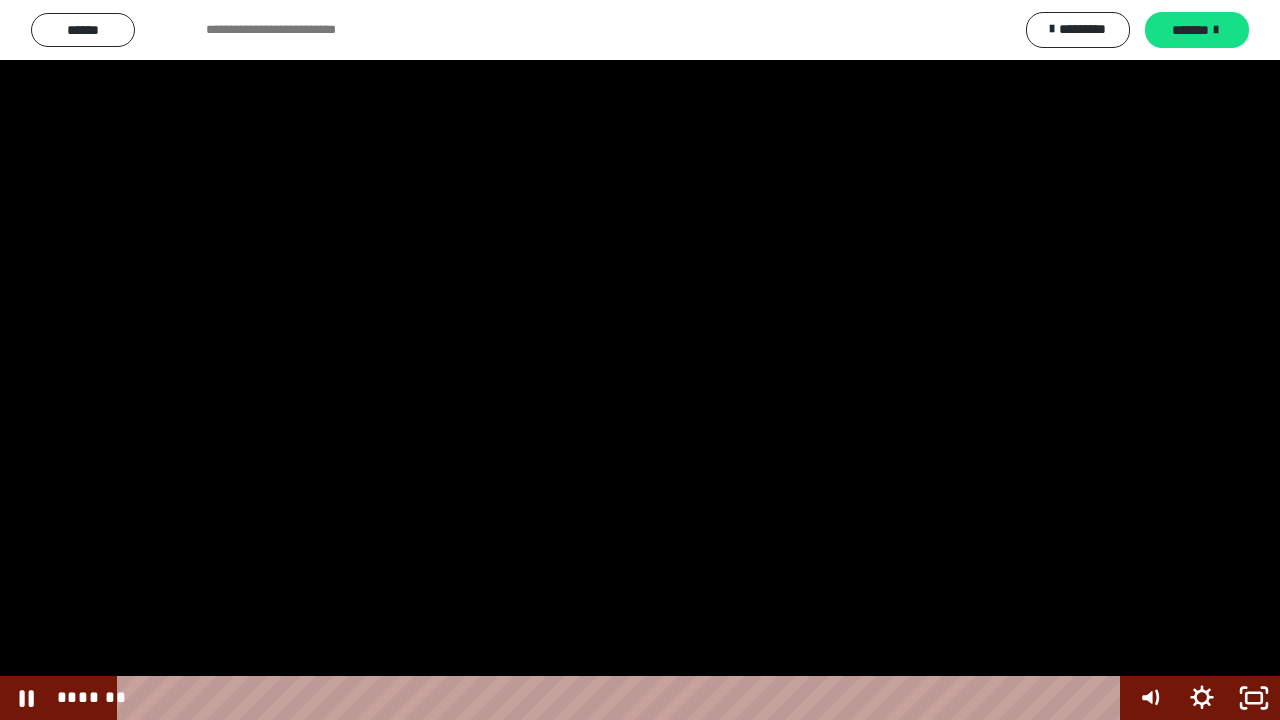 click at bounding box center [640, 360] 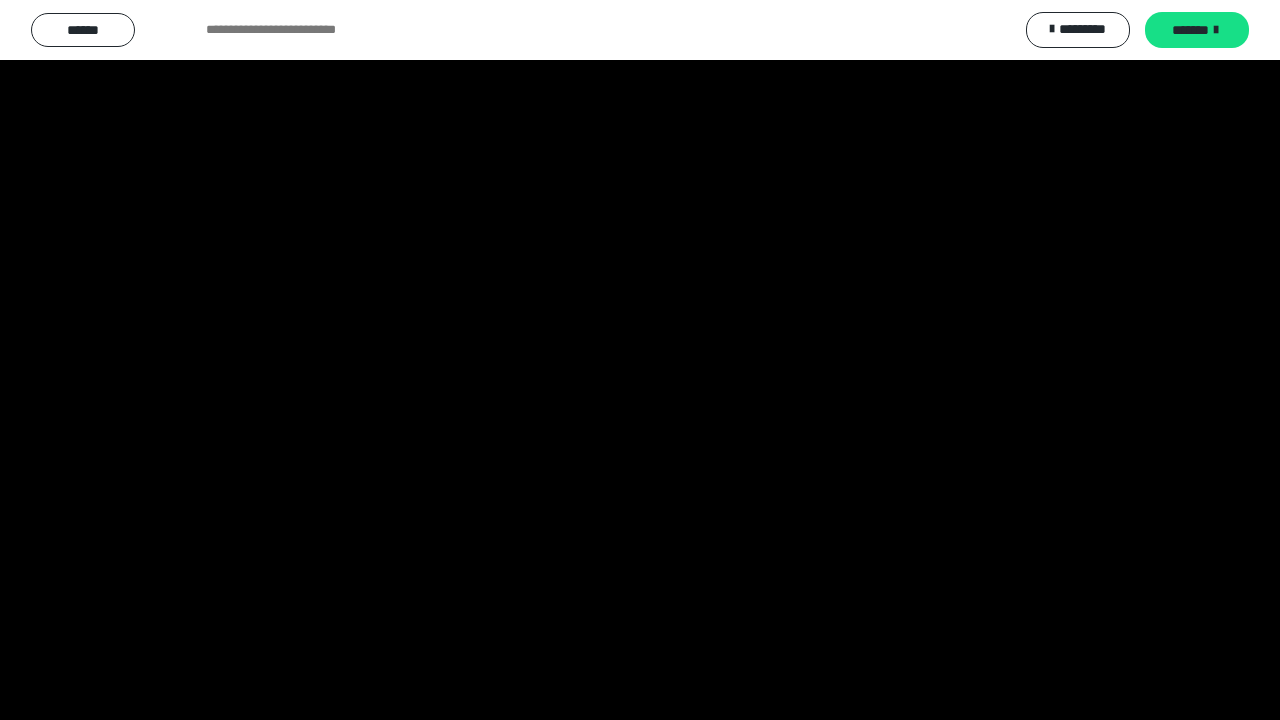 click at bounding box center (640, 360) 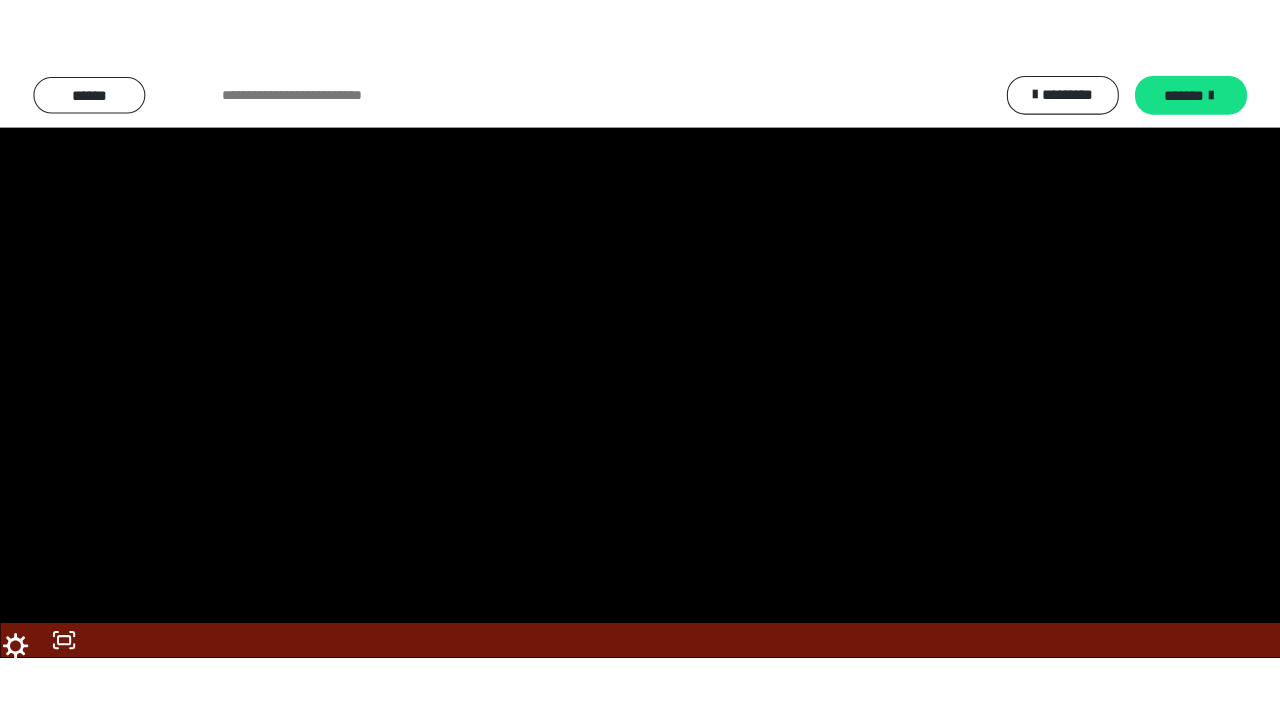 scroll, scrollTop: 2560, scrollLeft: 0, axis: vertical 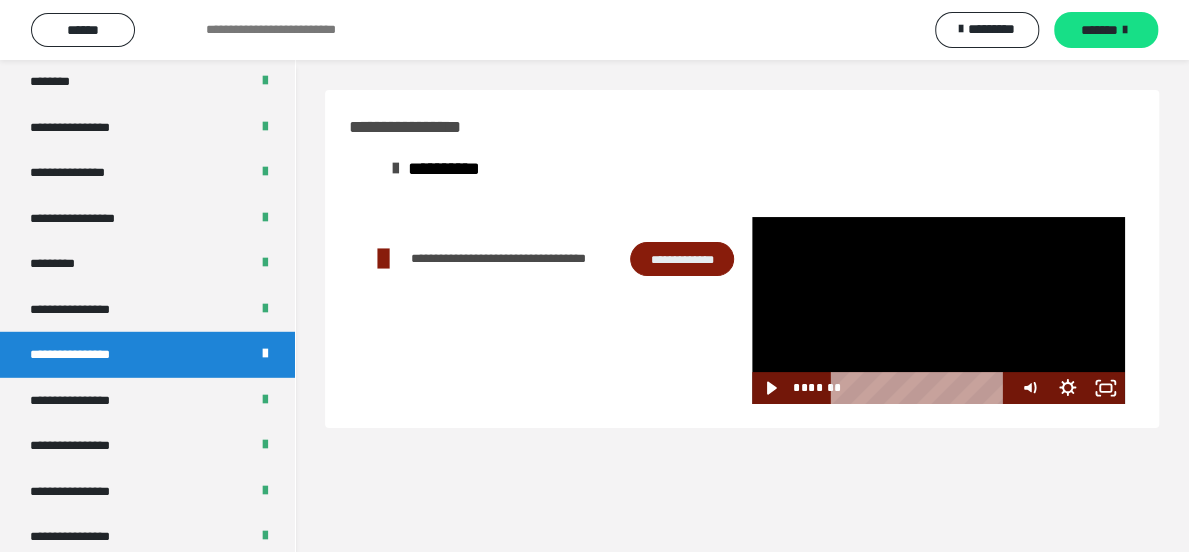 click at bounding box center [938, 311] 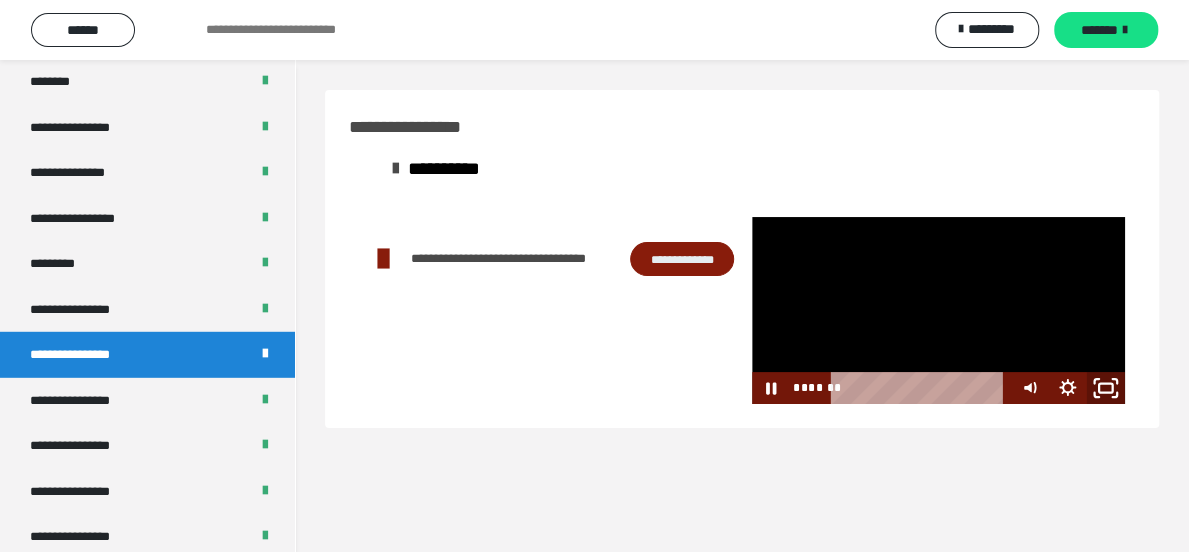 click 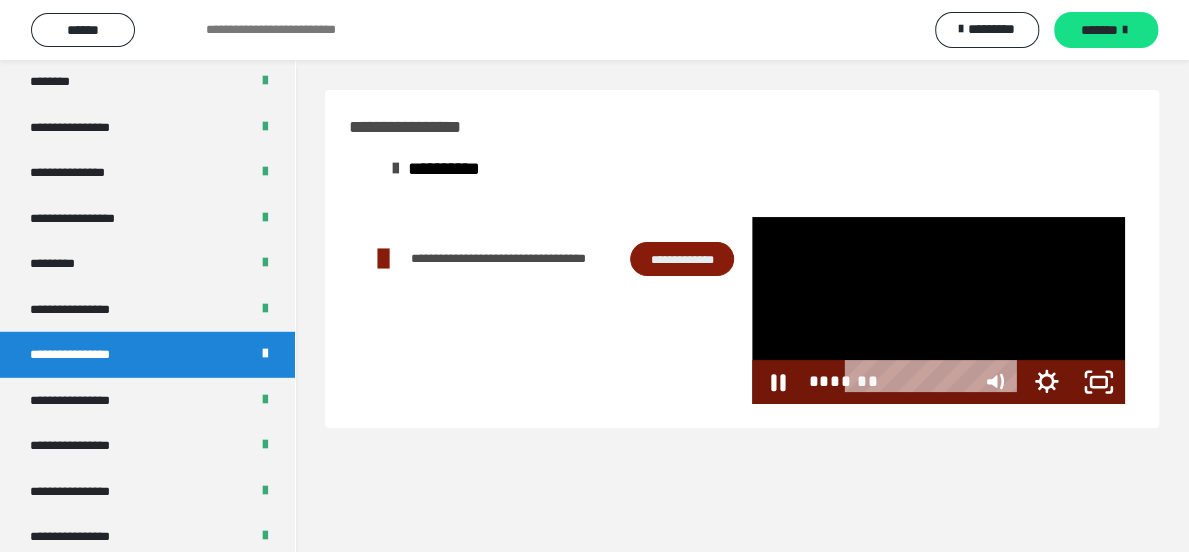 scroll, scrollTop: 2492, scrollLeft: 0, axis: vertical 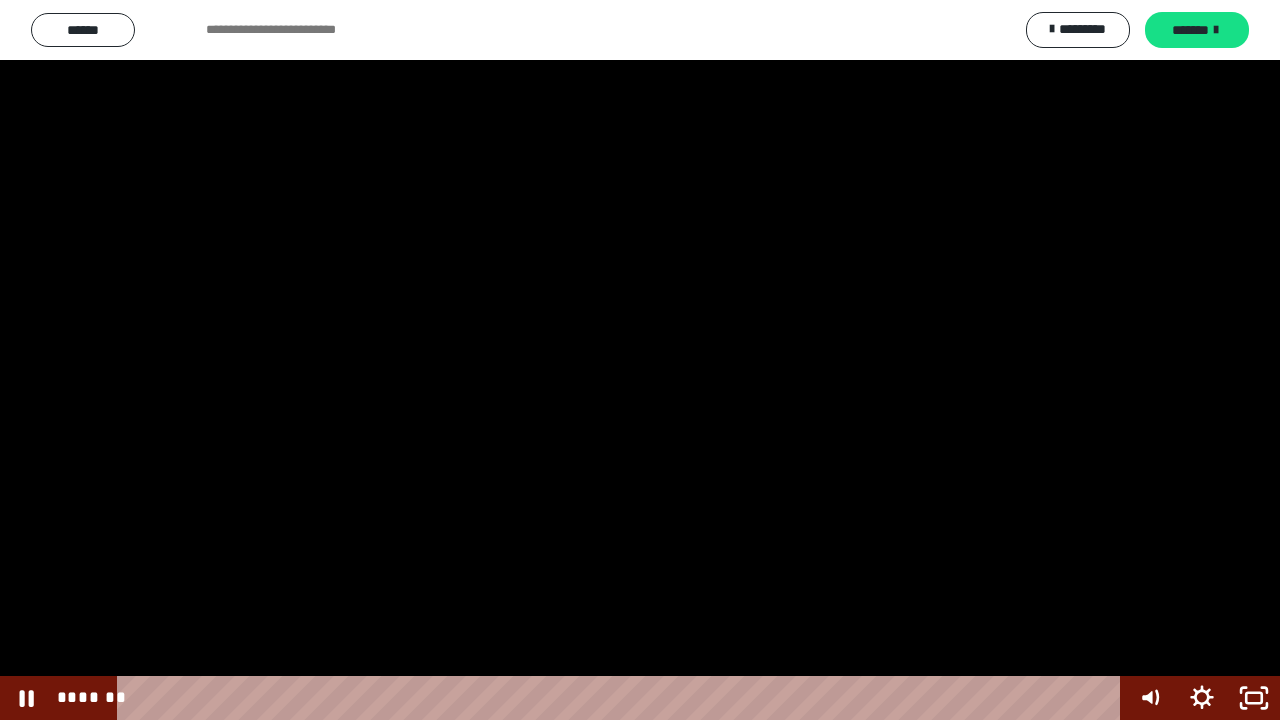 click at bounding box center [640, 360] 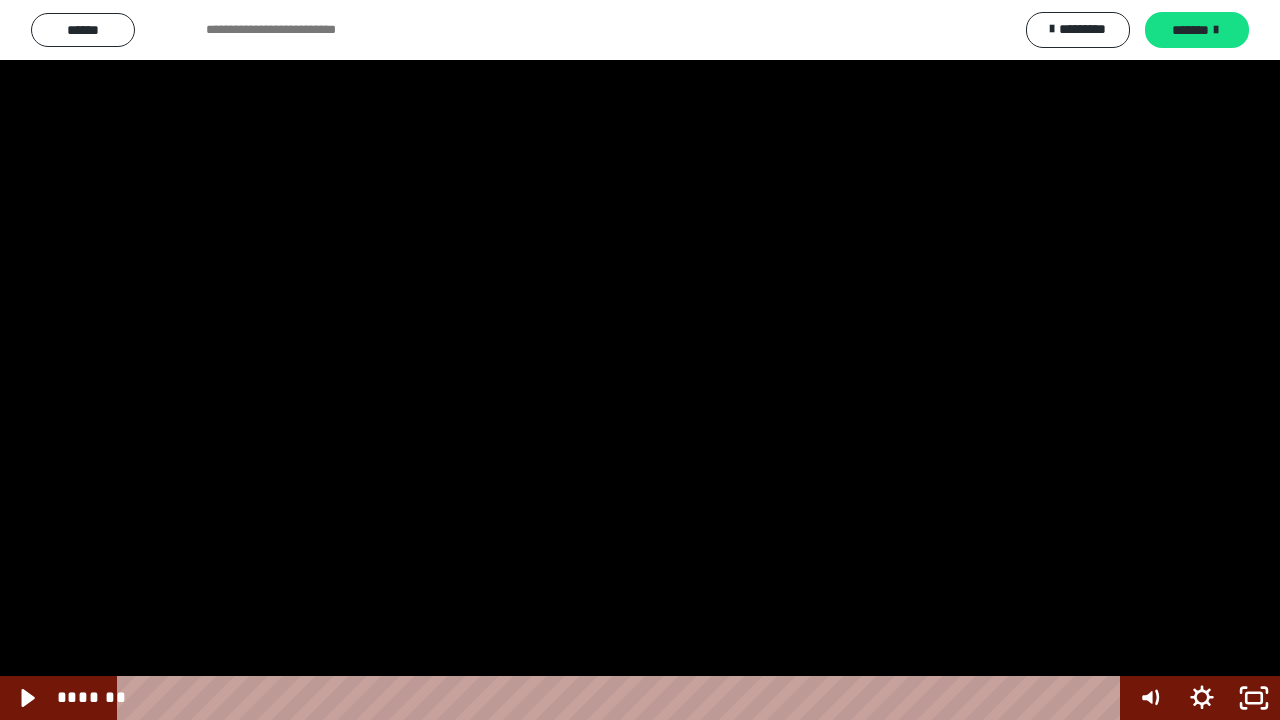 click at bounding box center (640, 360) 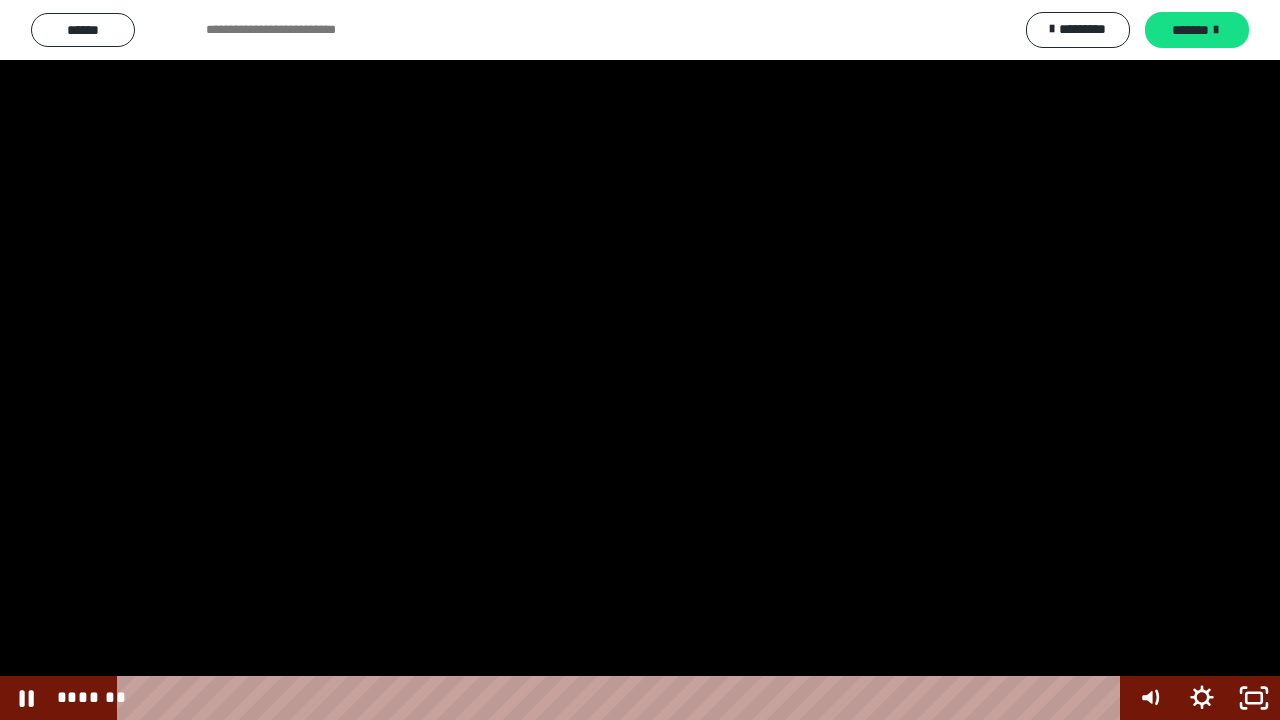 click at bounding box center (640, 360) 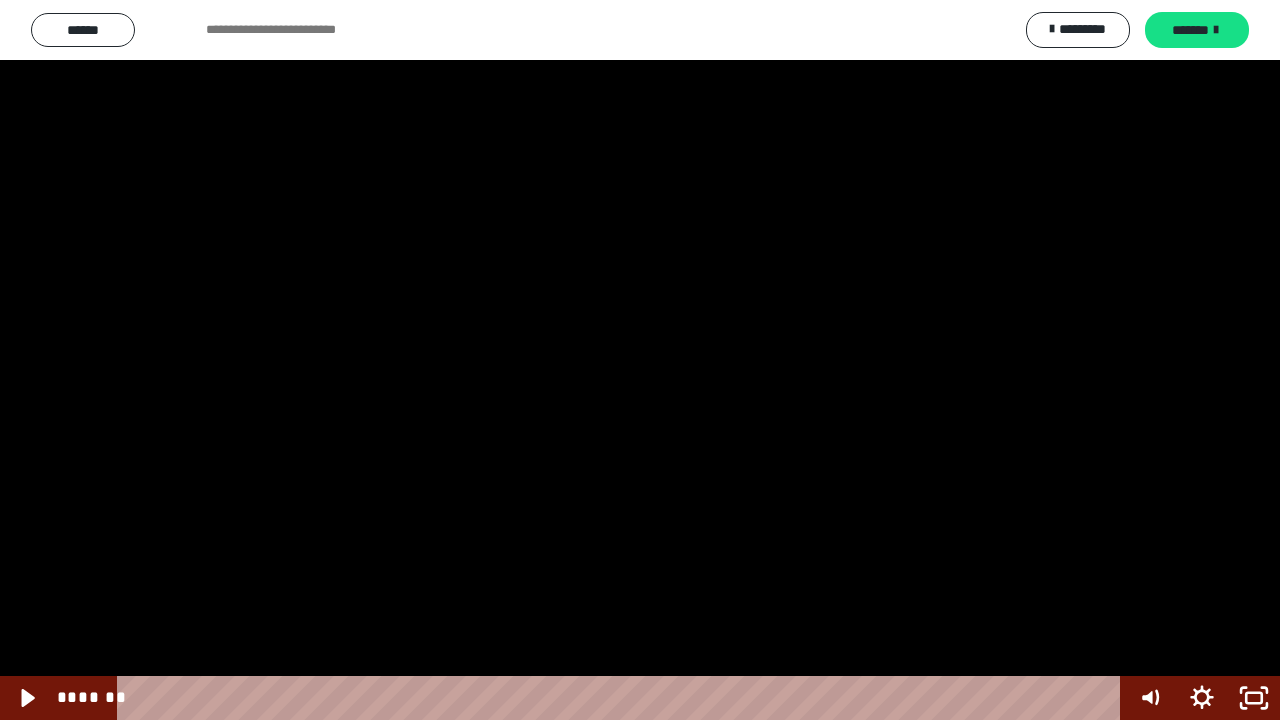 click at bounding box center (640, 360) 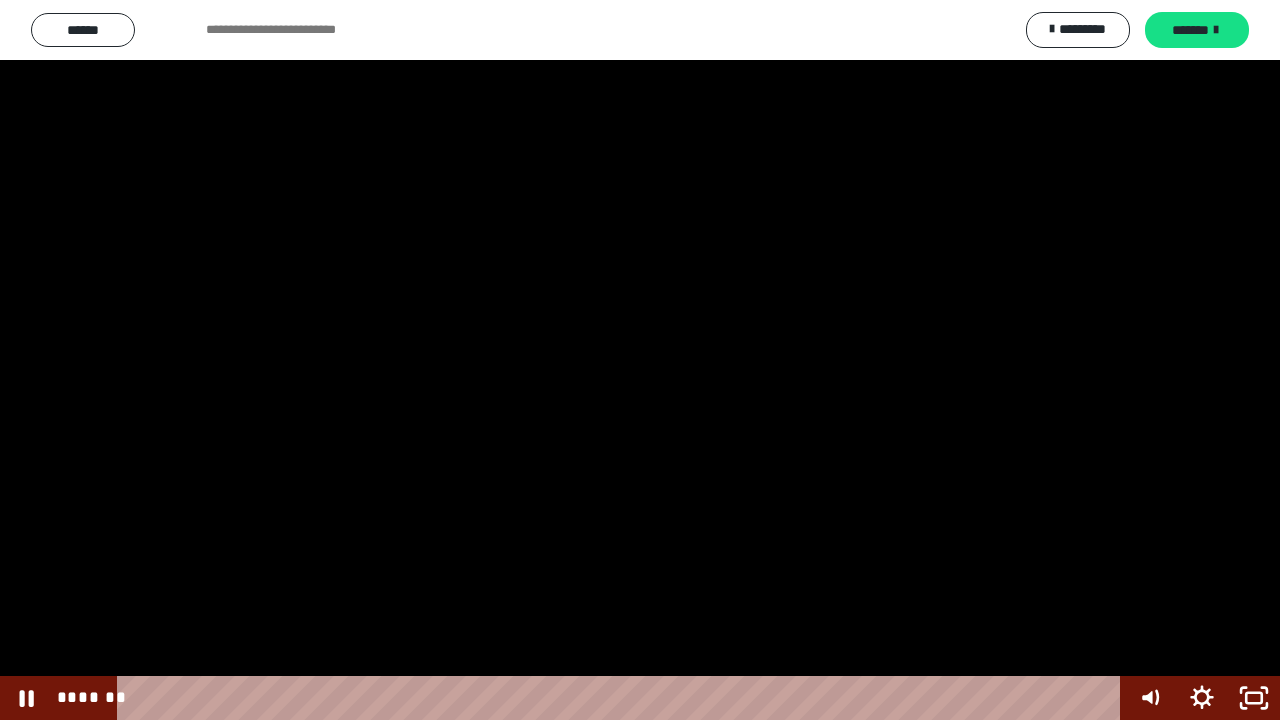 click at bounding box center (640, 360) 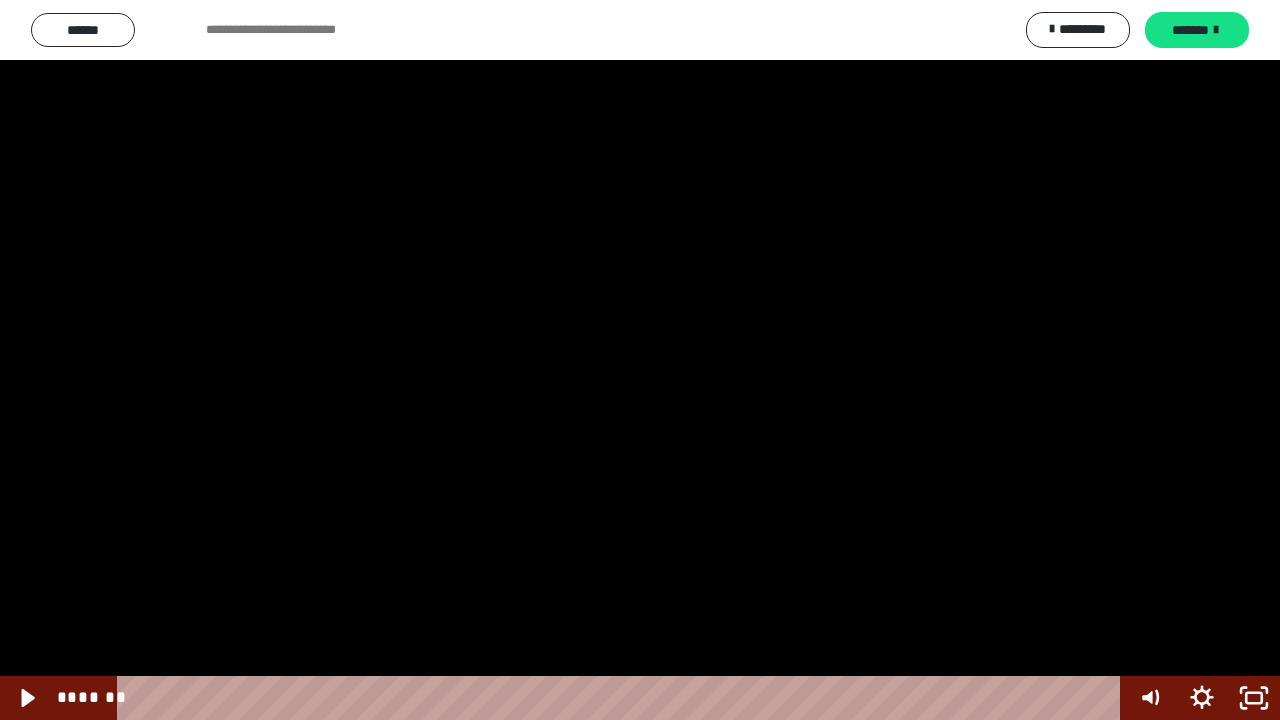 click at bounding box center [640, 360] 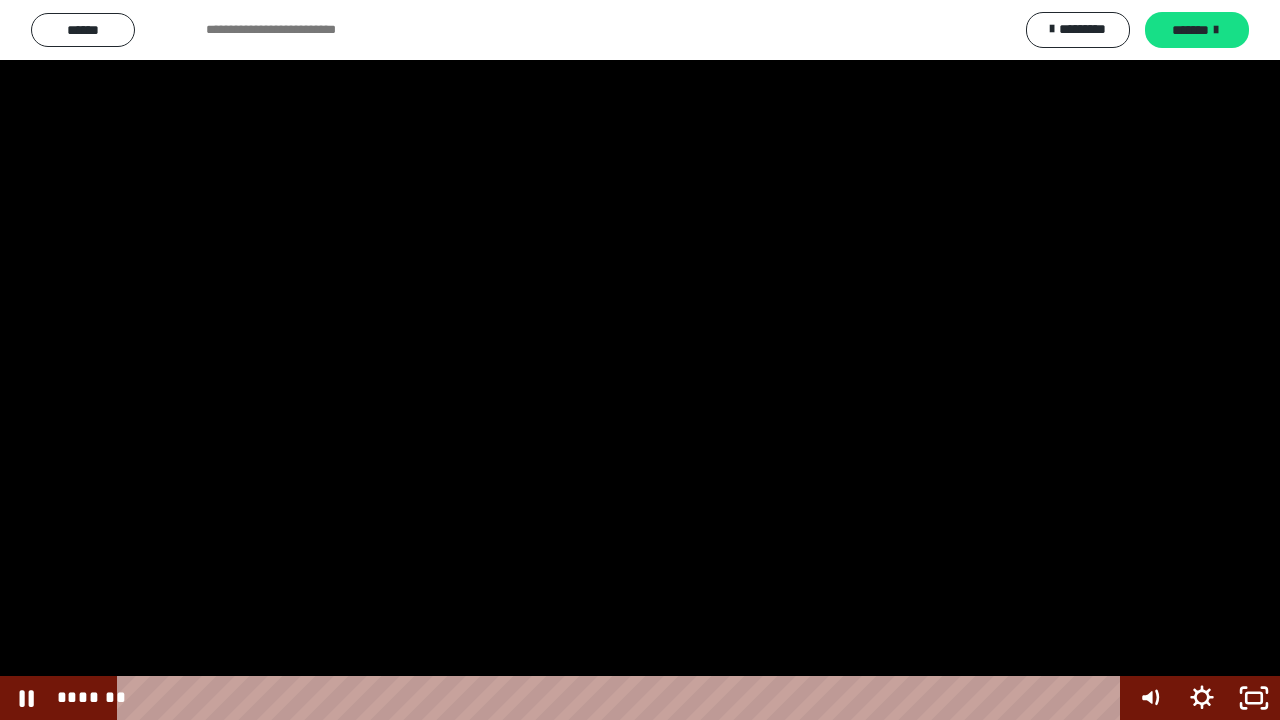 click at bounding box center (640, 360) 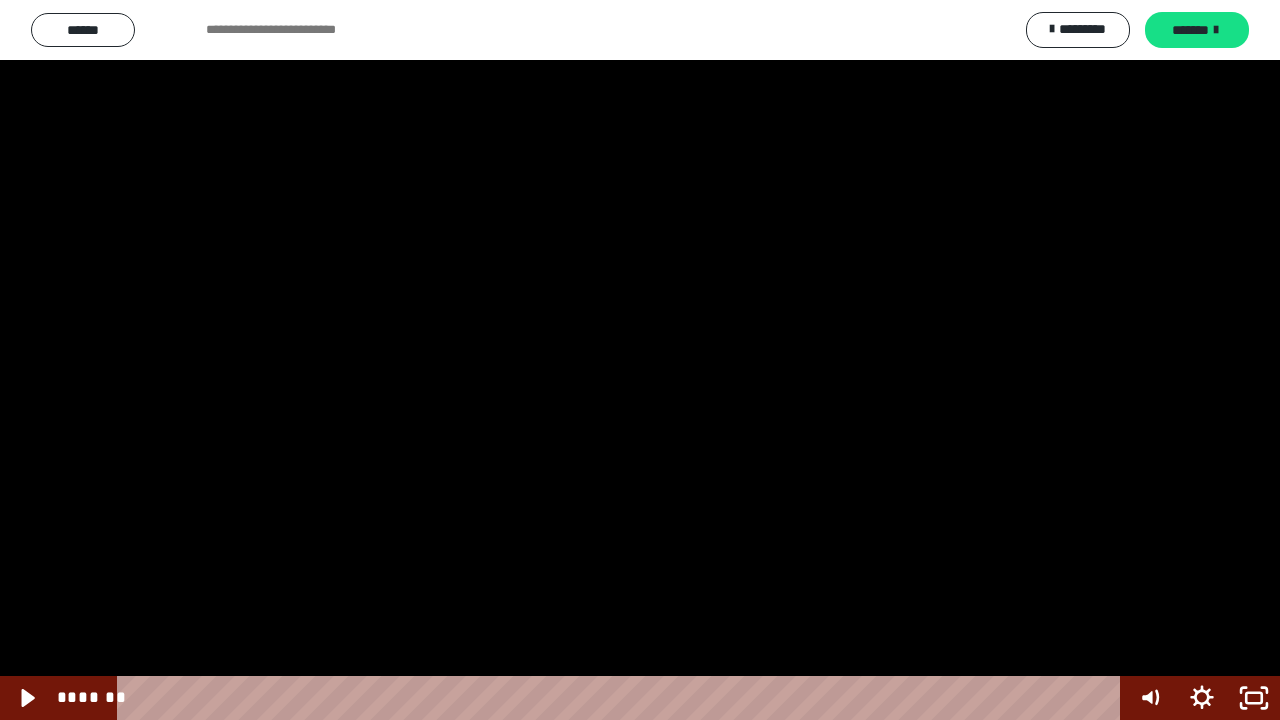 click at bounding box center (640, 360) 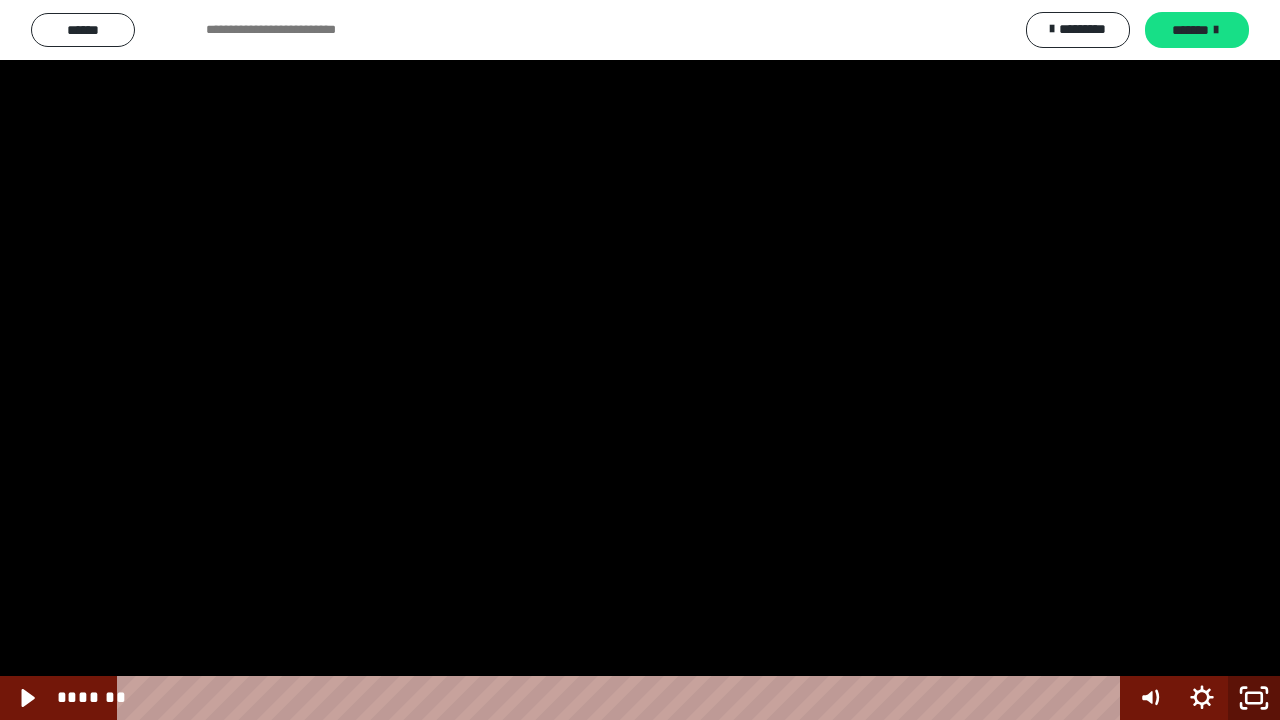click 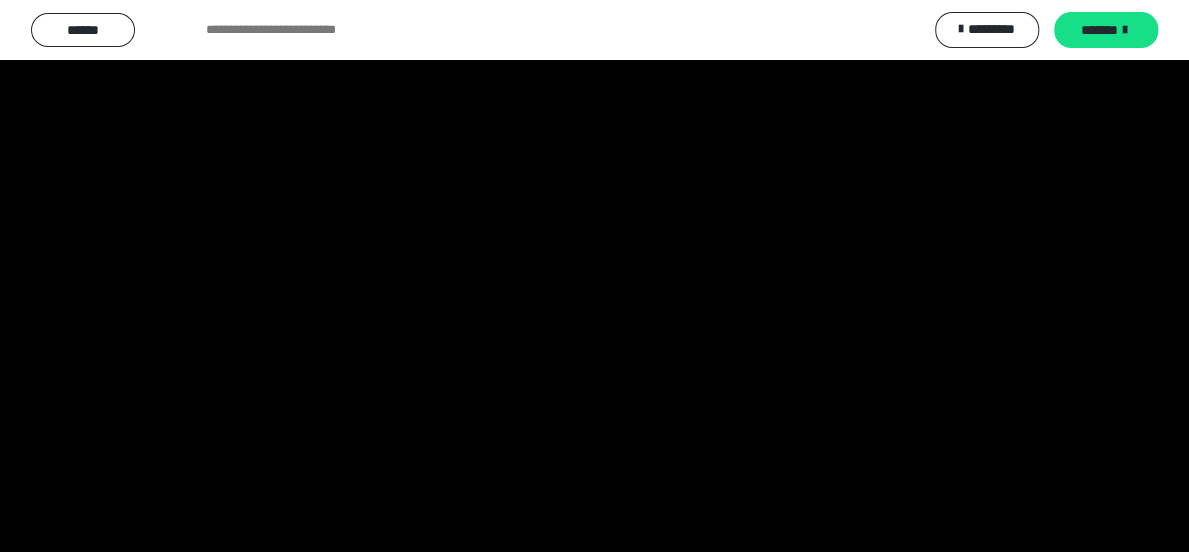 scroll, scrollTop: 2560, scrollLeft: 0, axis: vertical 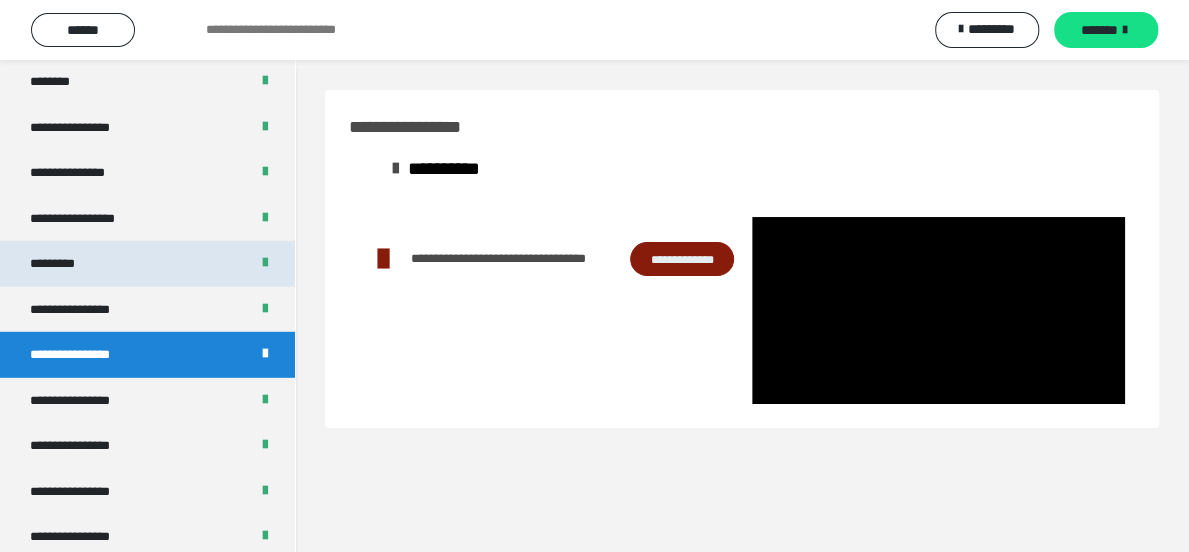 click on "*********" at bounding box center (68, 264) 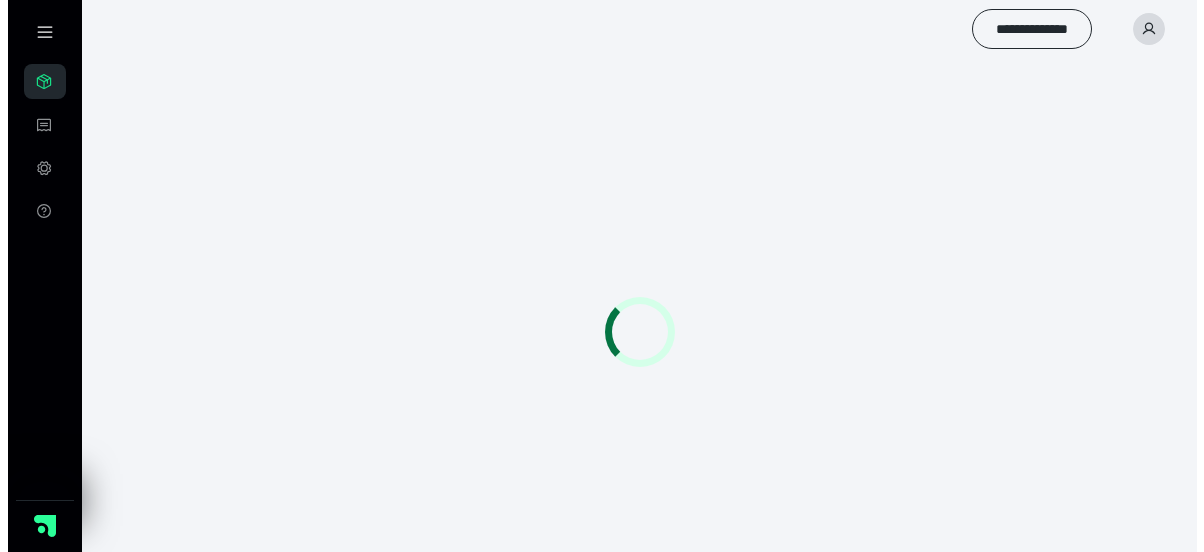 scroll, scrollTop: 0, scrollLeft: 0, axis: both 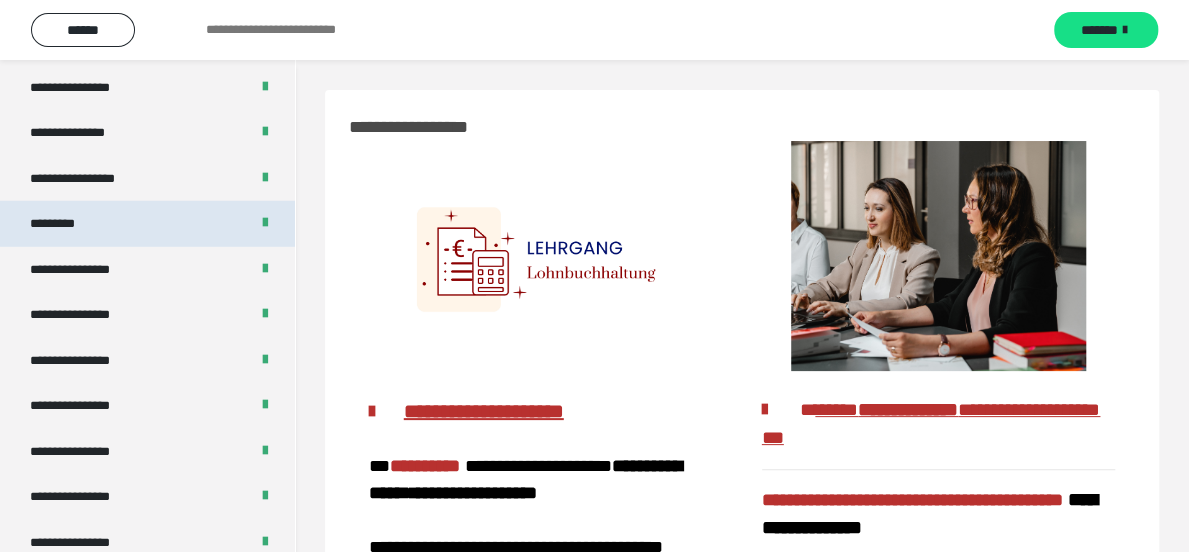 click on "*********" at bounding box center [147, 224] 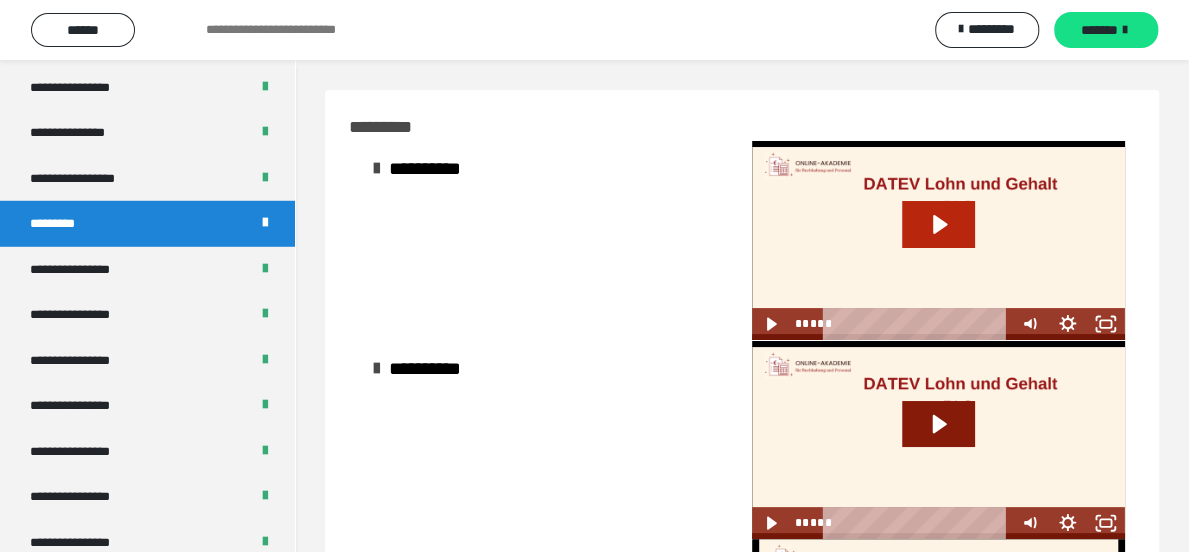 click 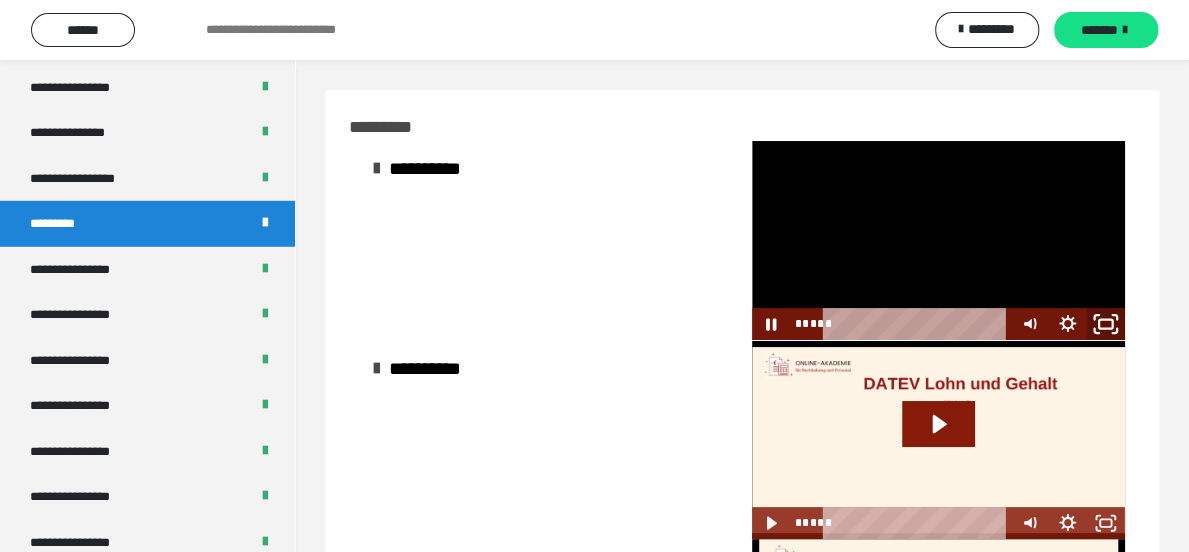 click 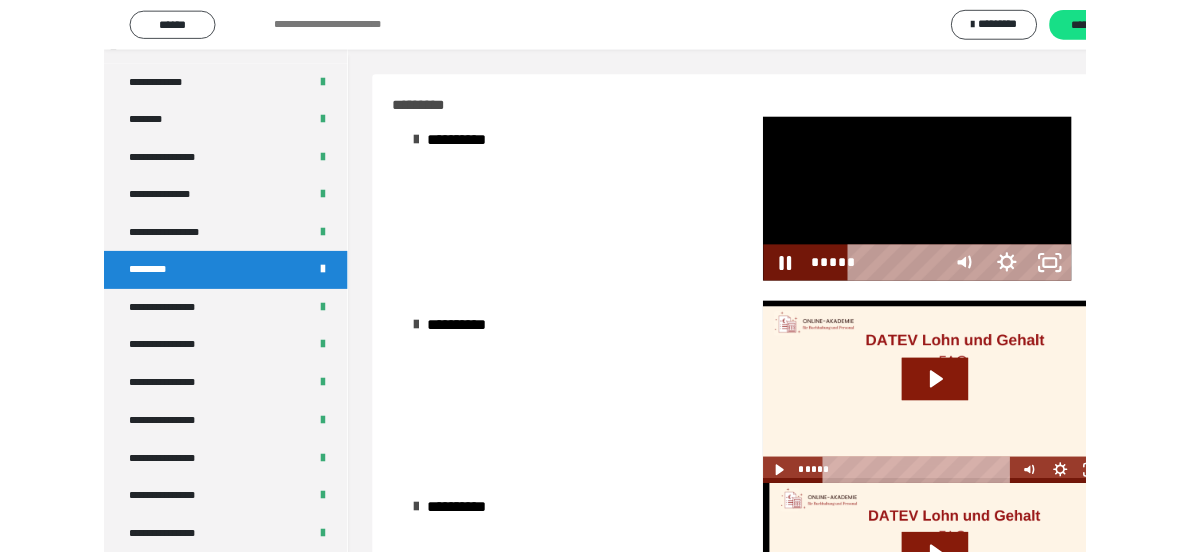 scroll, scrollTop: 2492, scrollLeft: 0, axis: vertical 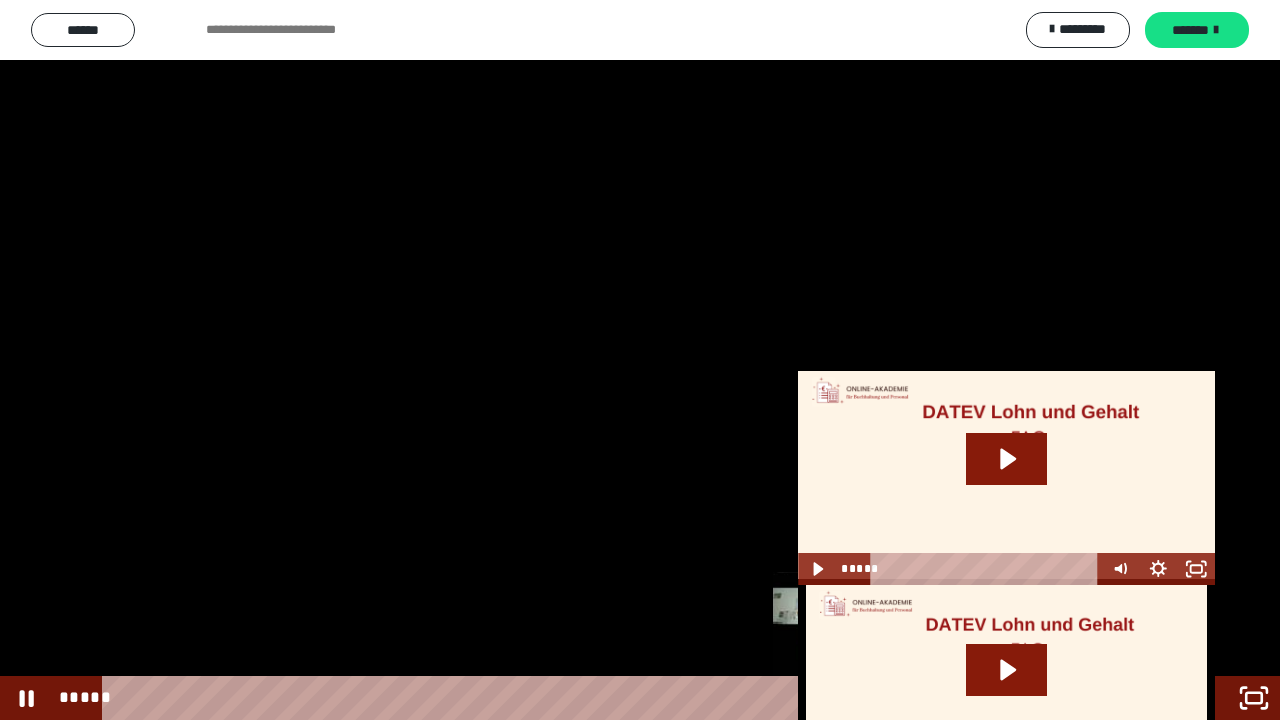 click at bounding box center [874, 698] 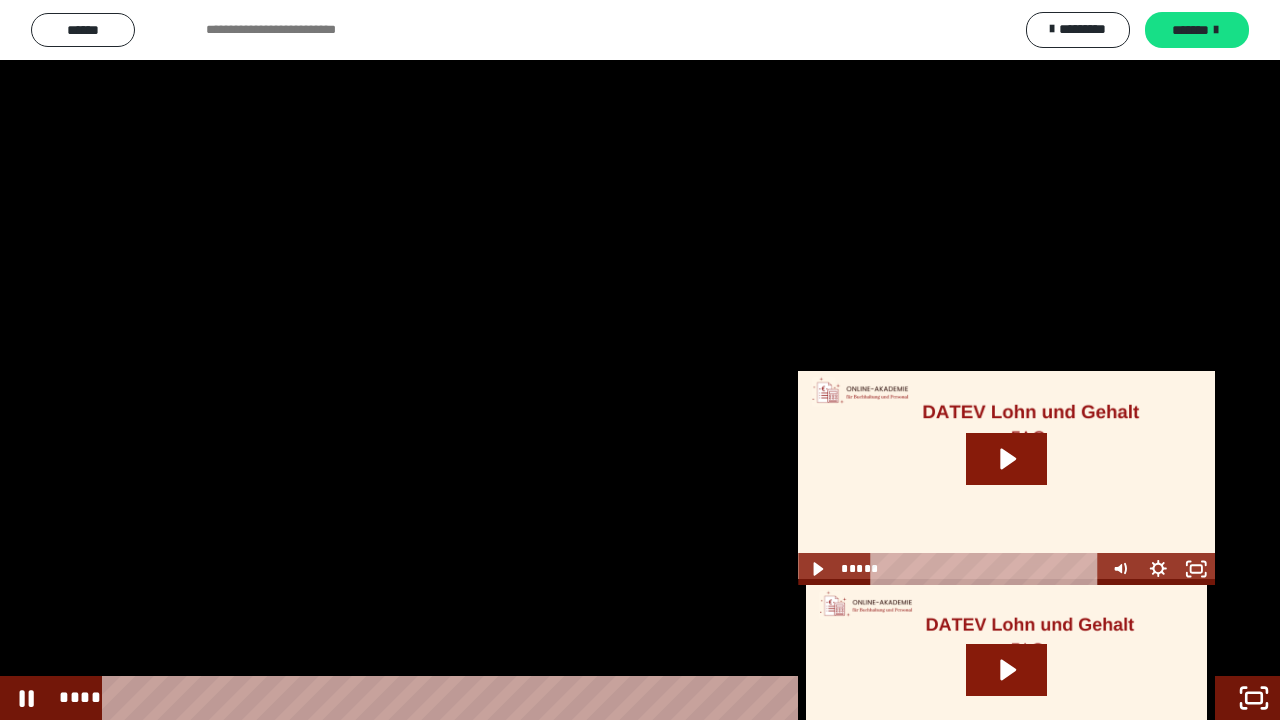 click on "**********" at bounding box center [640, 360] 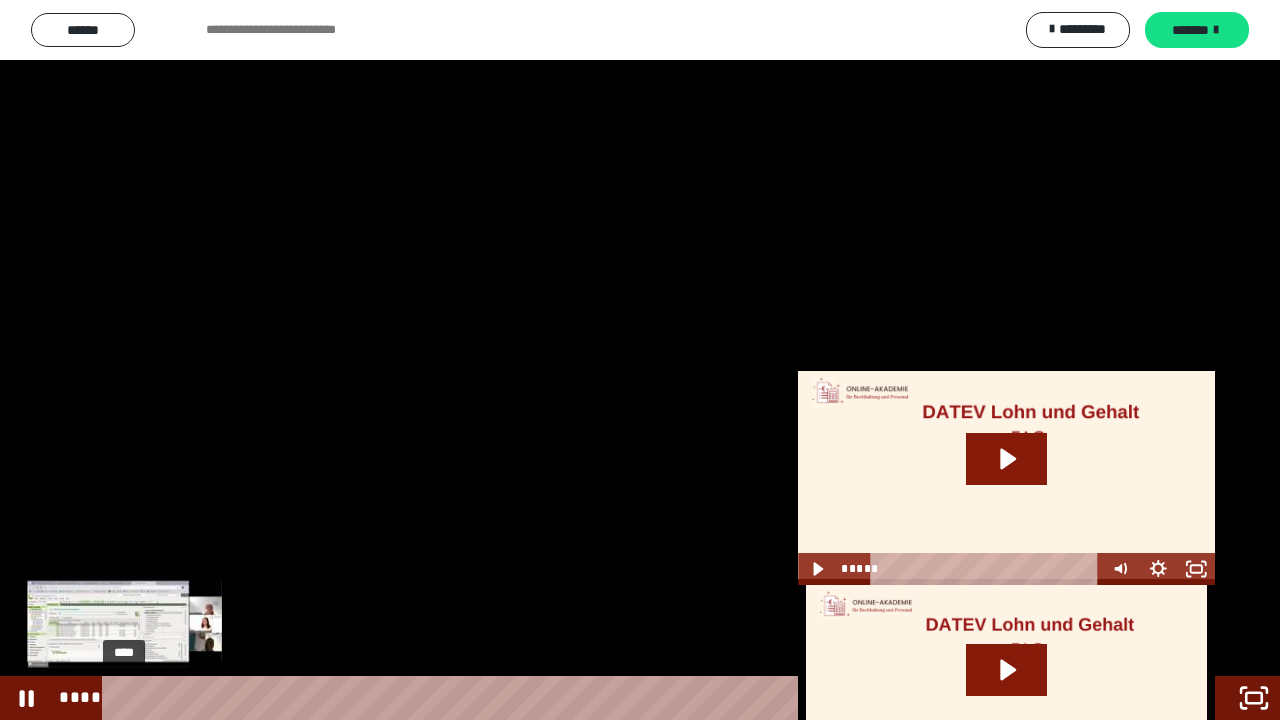 click on "****" at bounding box center (616, 698) 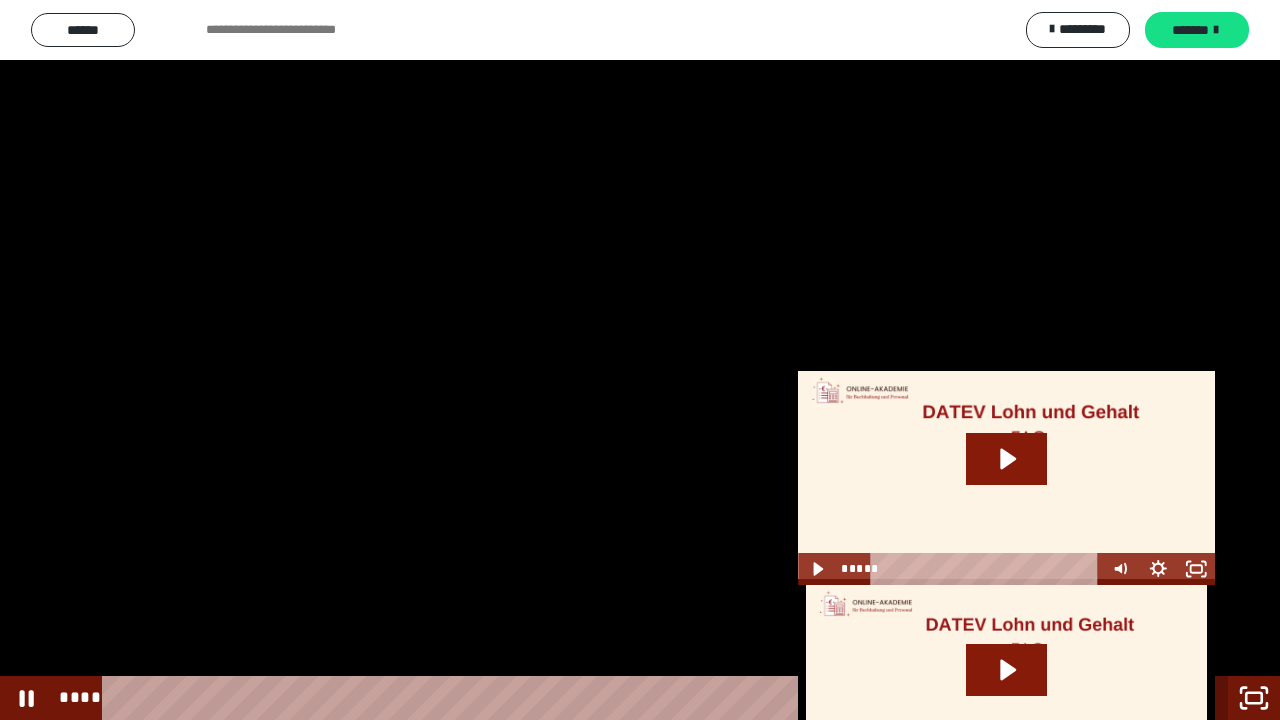 click 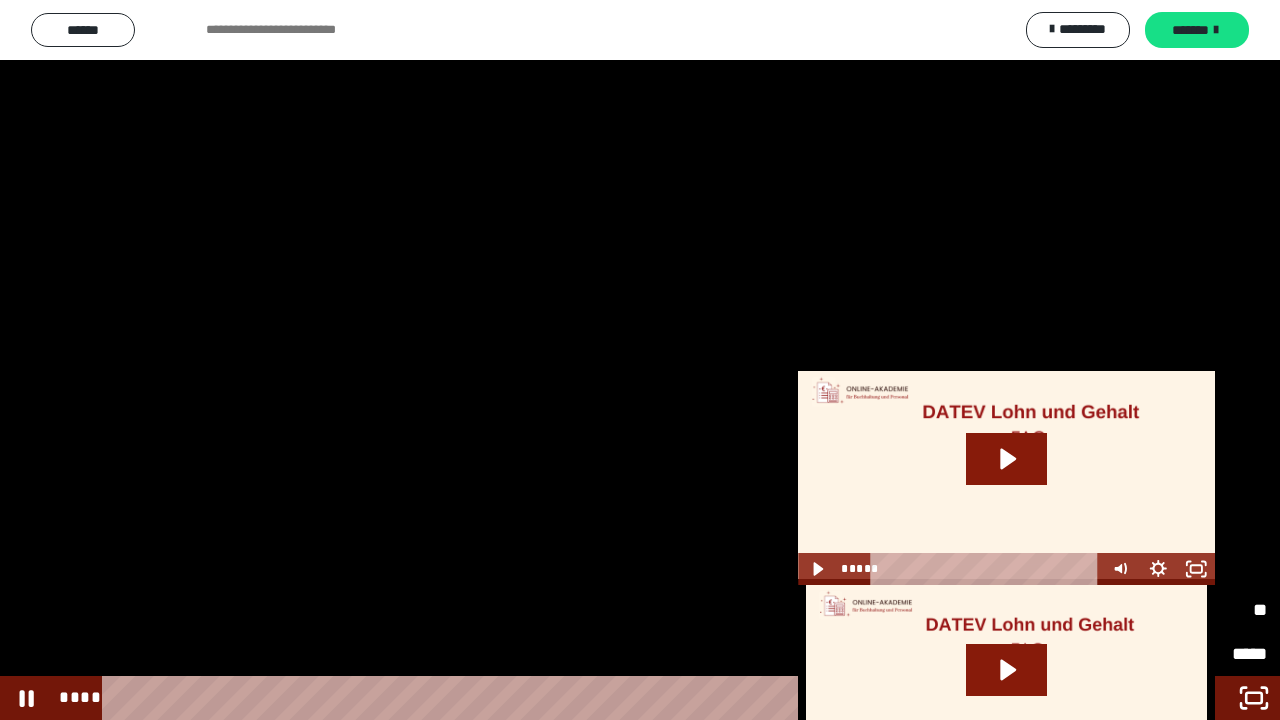 click on "**" at bounding box center (1221, 610) 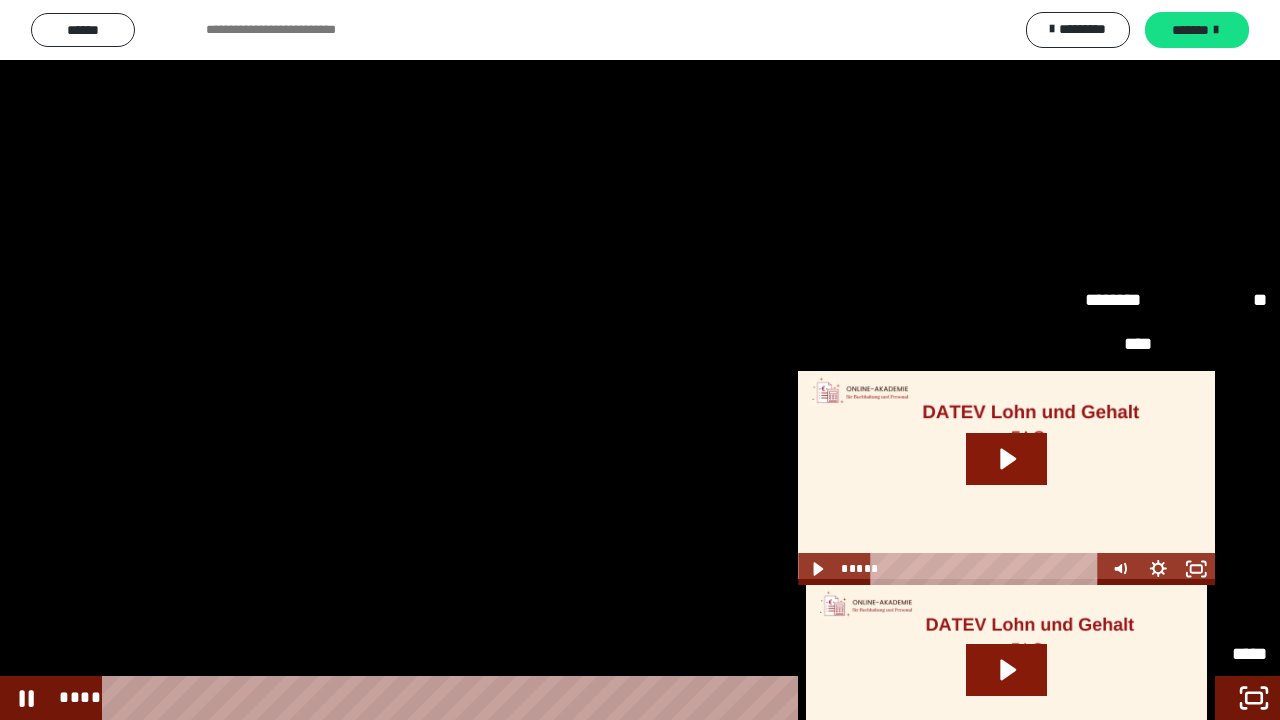 click on "*****" at bounding box center [1176, 565] 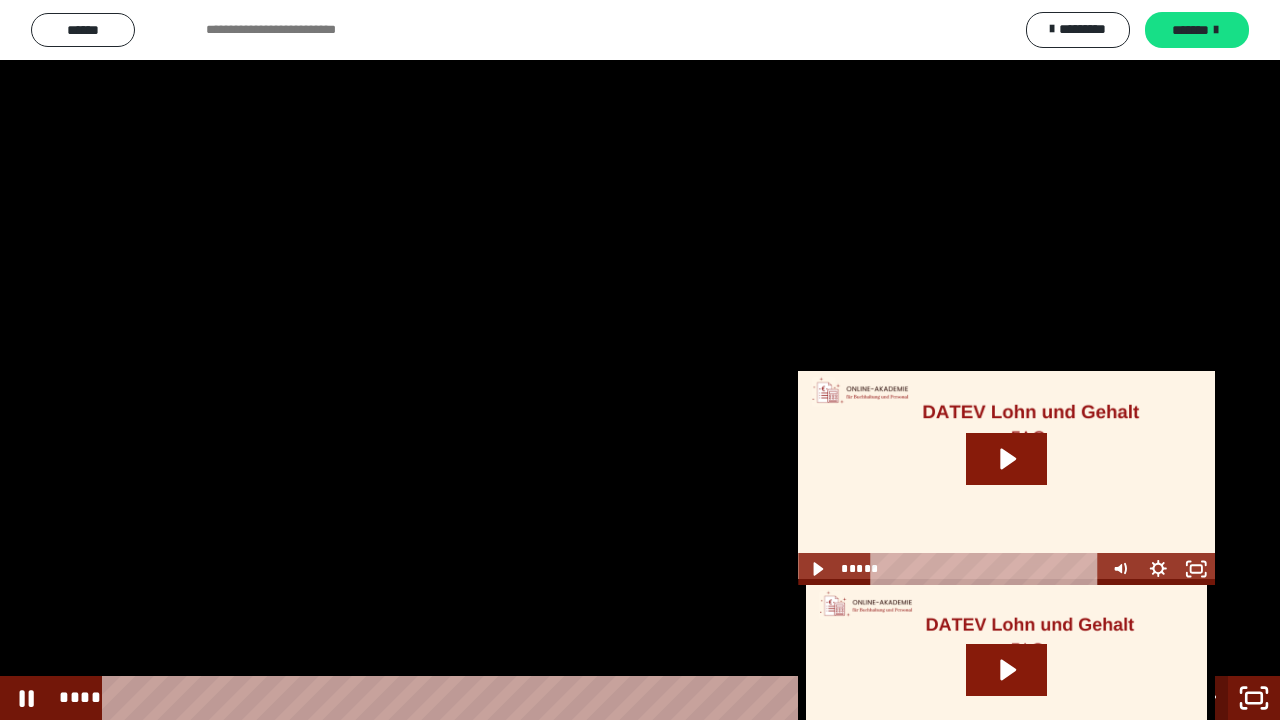 click 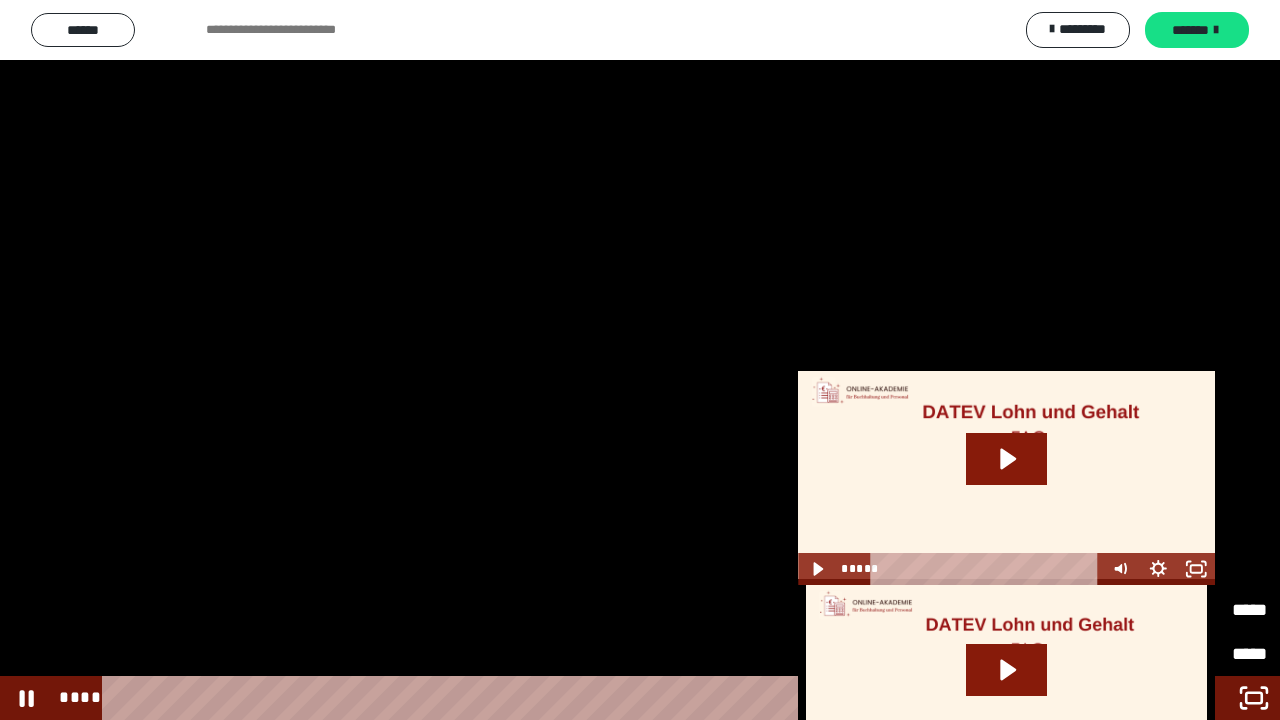 click on "********" at bounding box center (1169, 601) 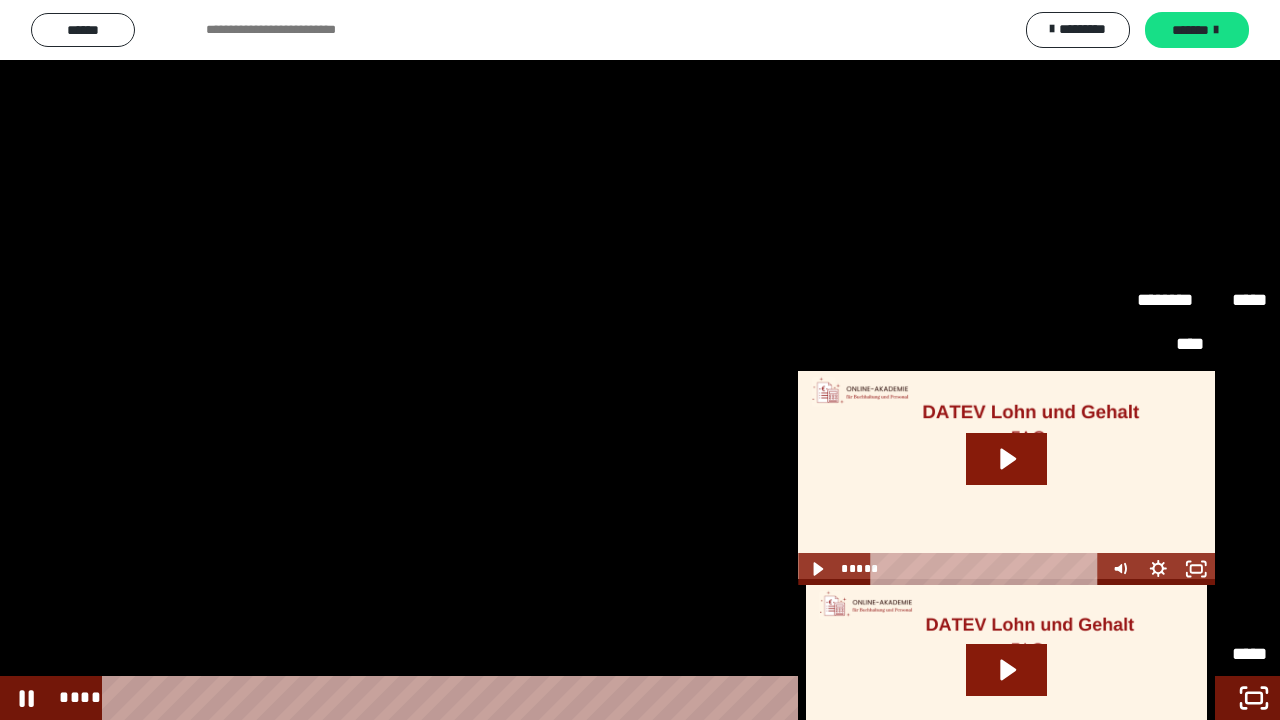 click on "**" at bounding box center [1202, 610] 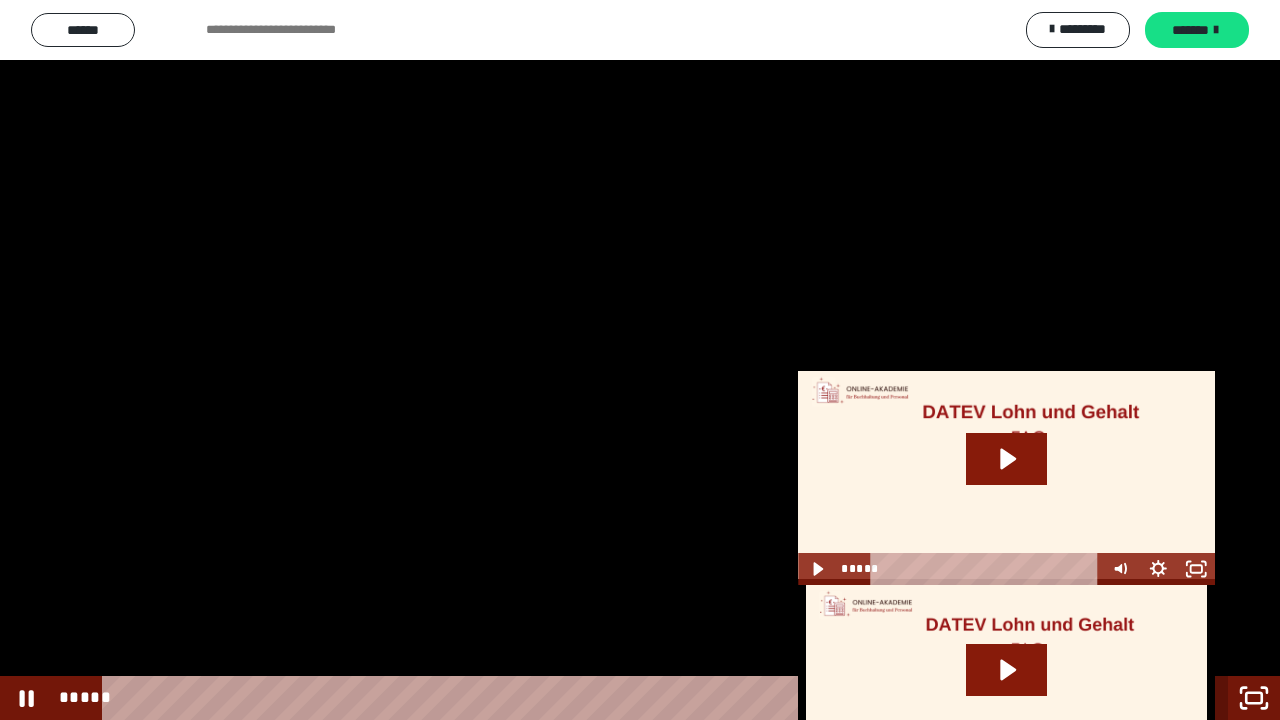 click 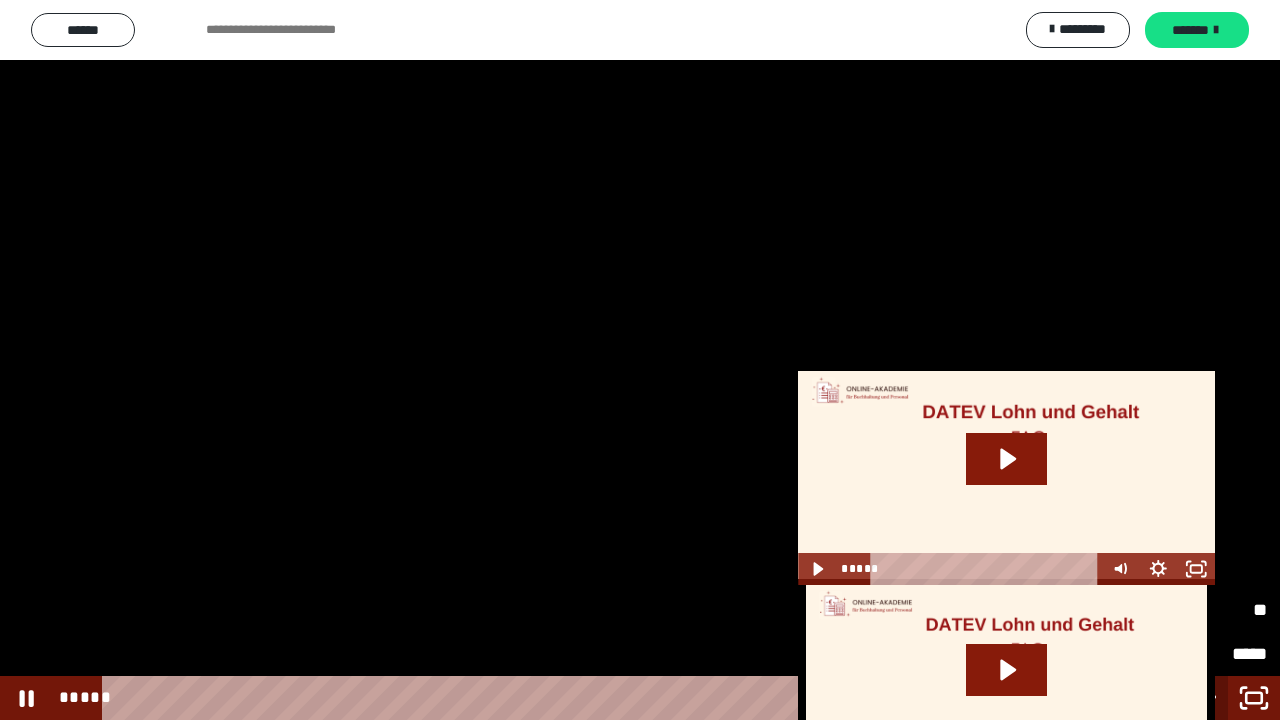 click 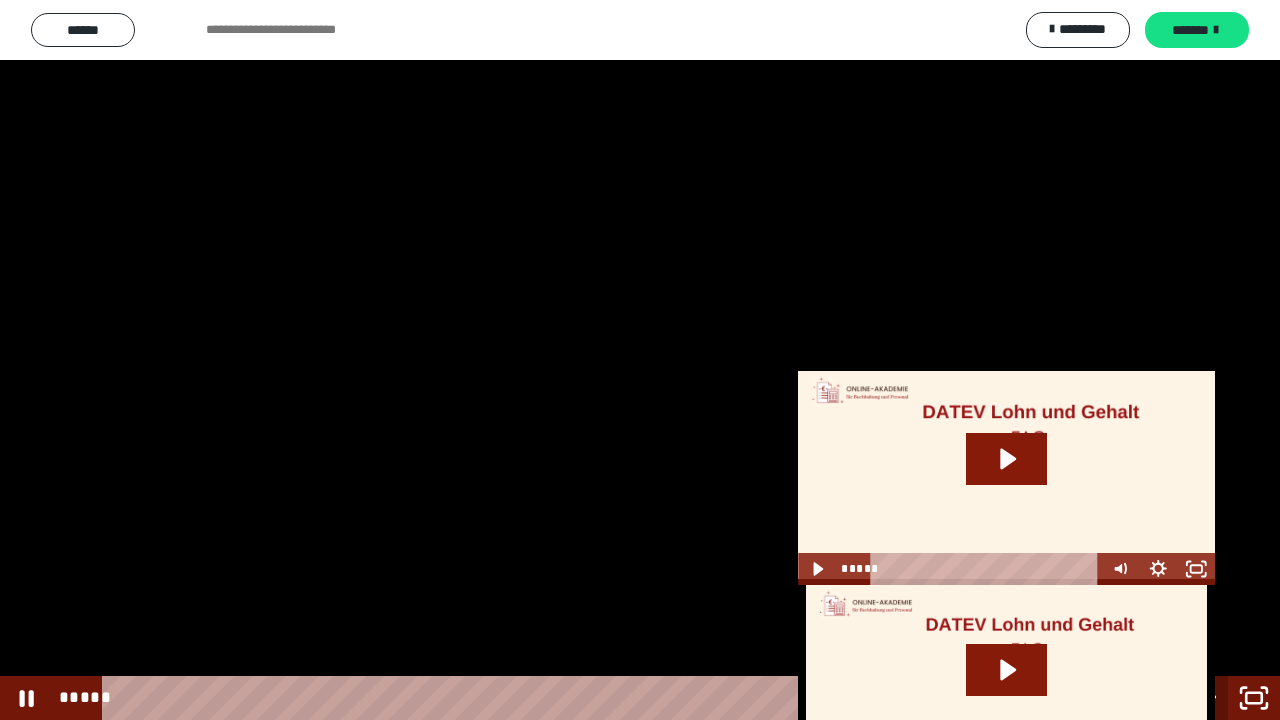 click 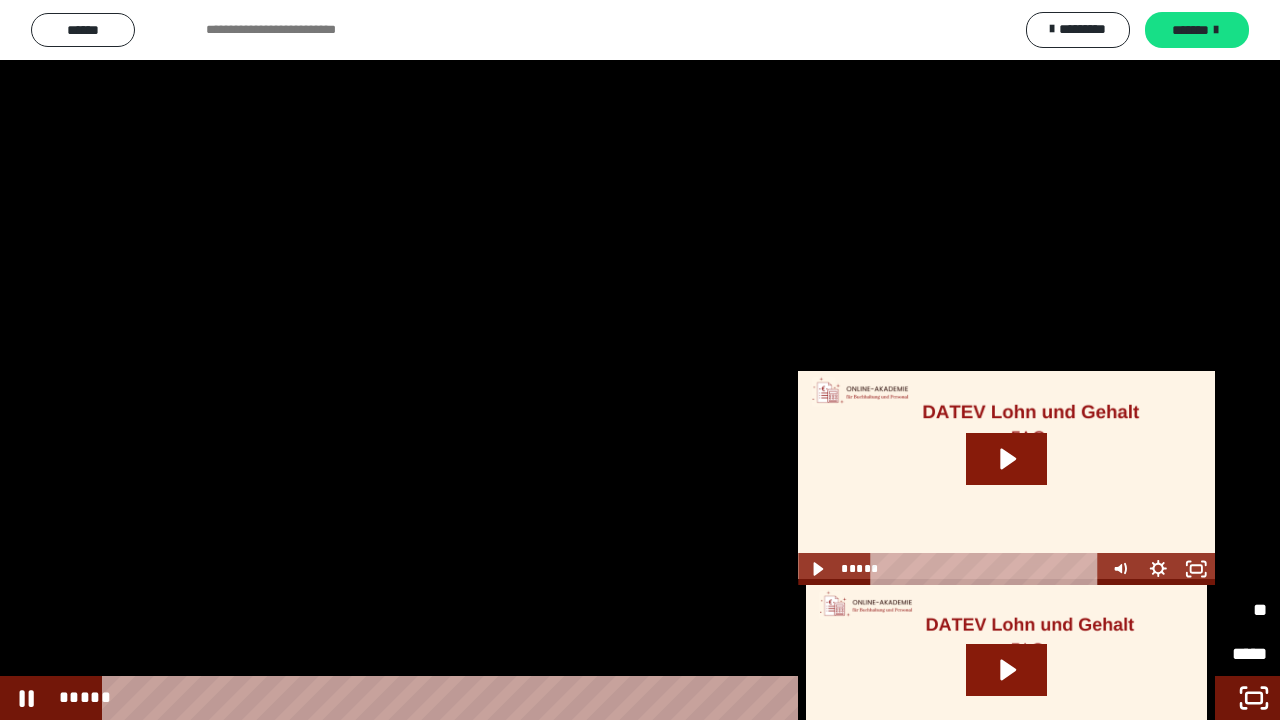 click on "********" at bounding box center [1169, 601] 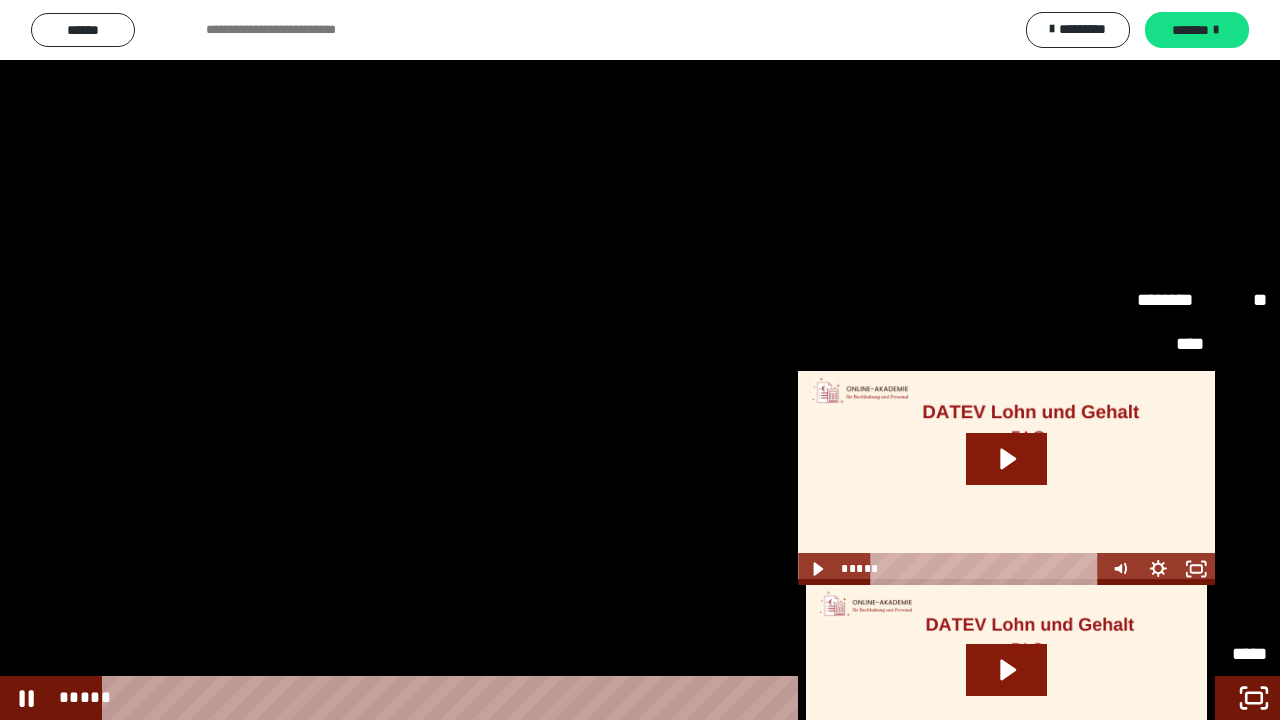 click on "****" at bounding box center [1202, 521] 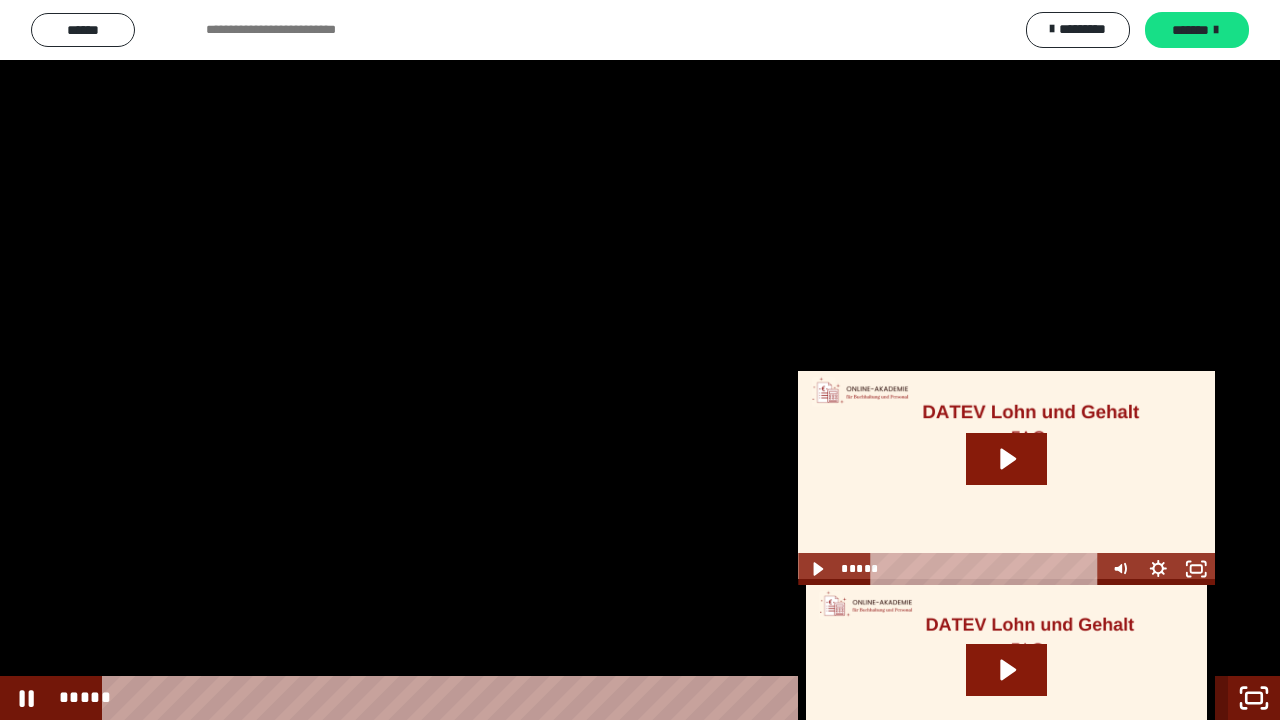 click 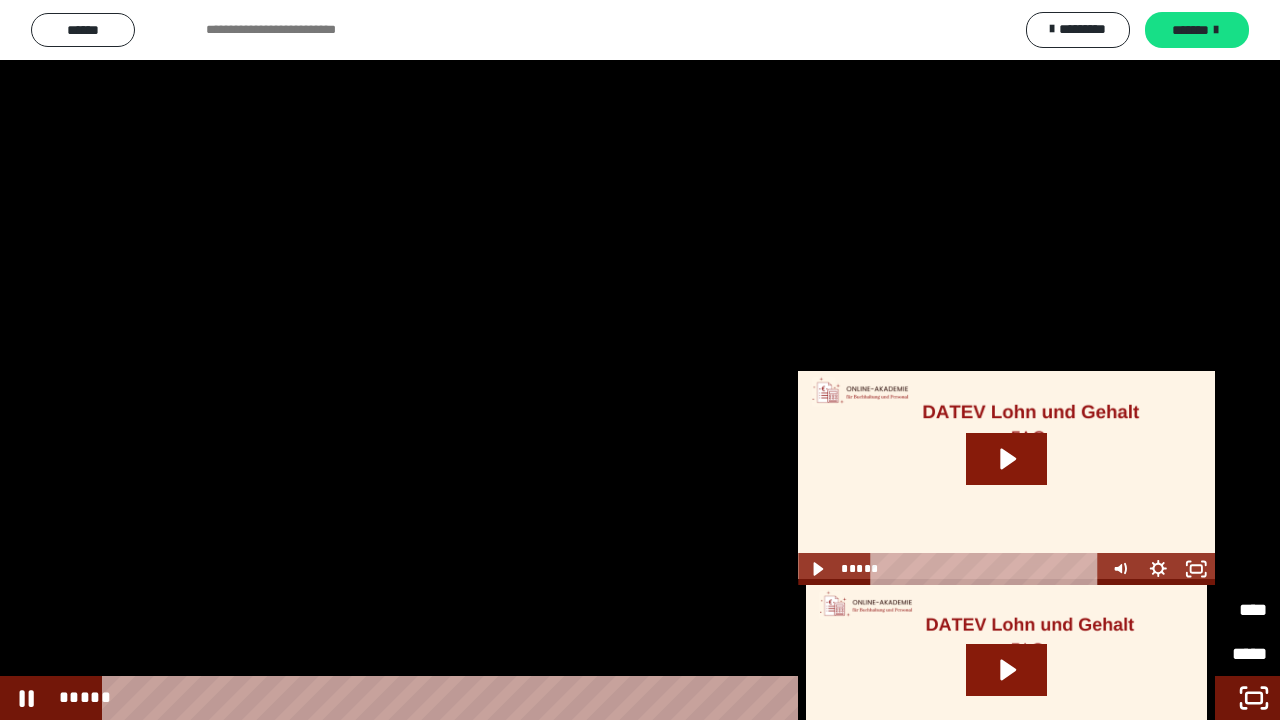 click on "****" at bounding box center (1234, 601) 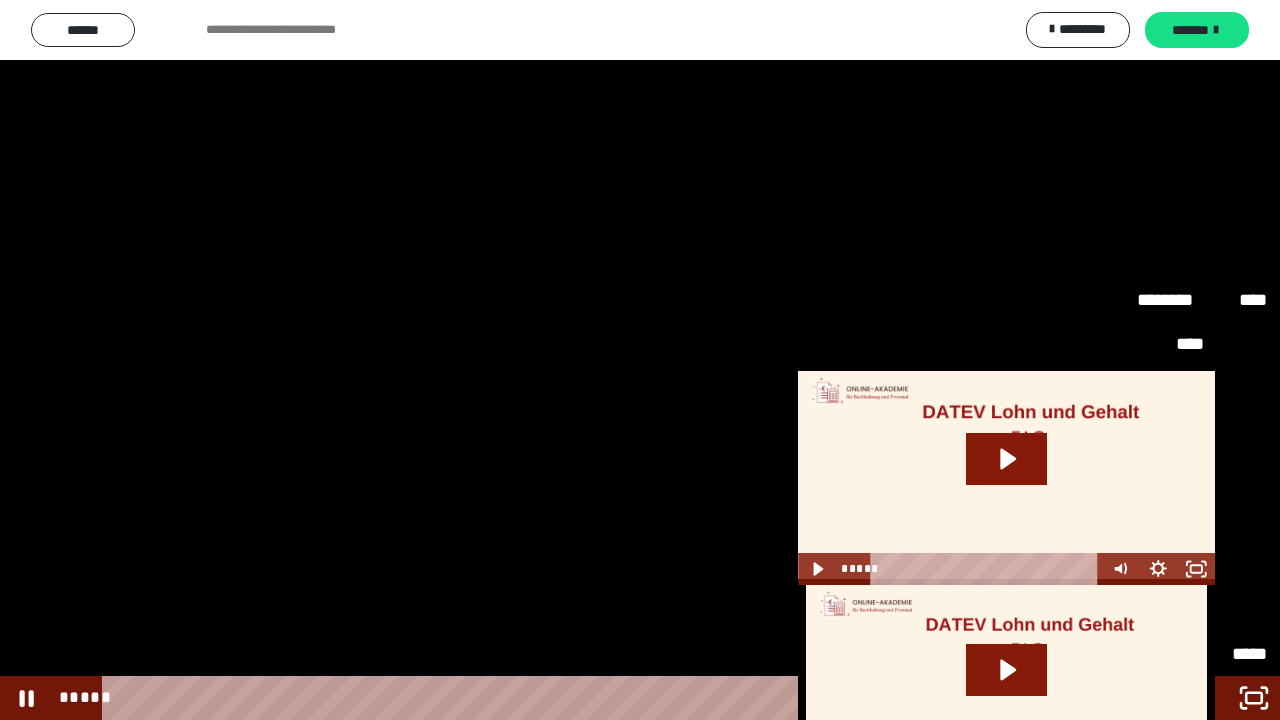 click on "*****" at bounding box center [1202, 565] 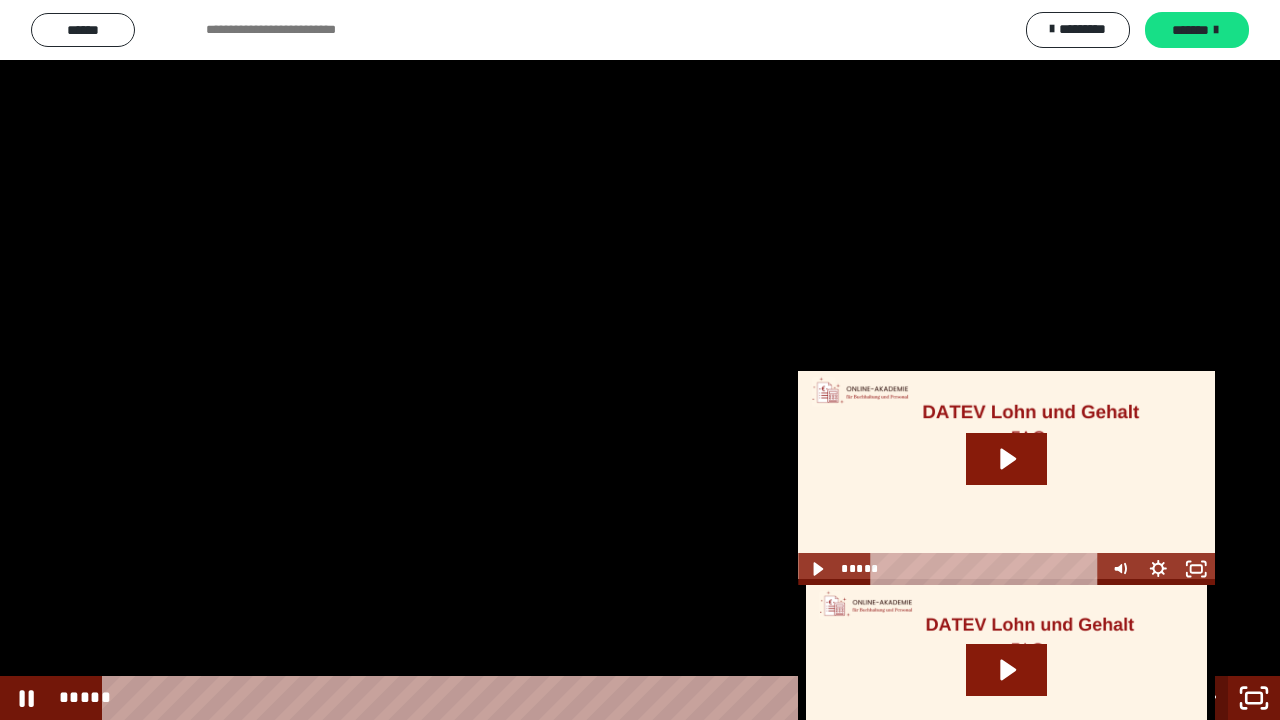 click 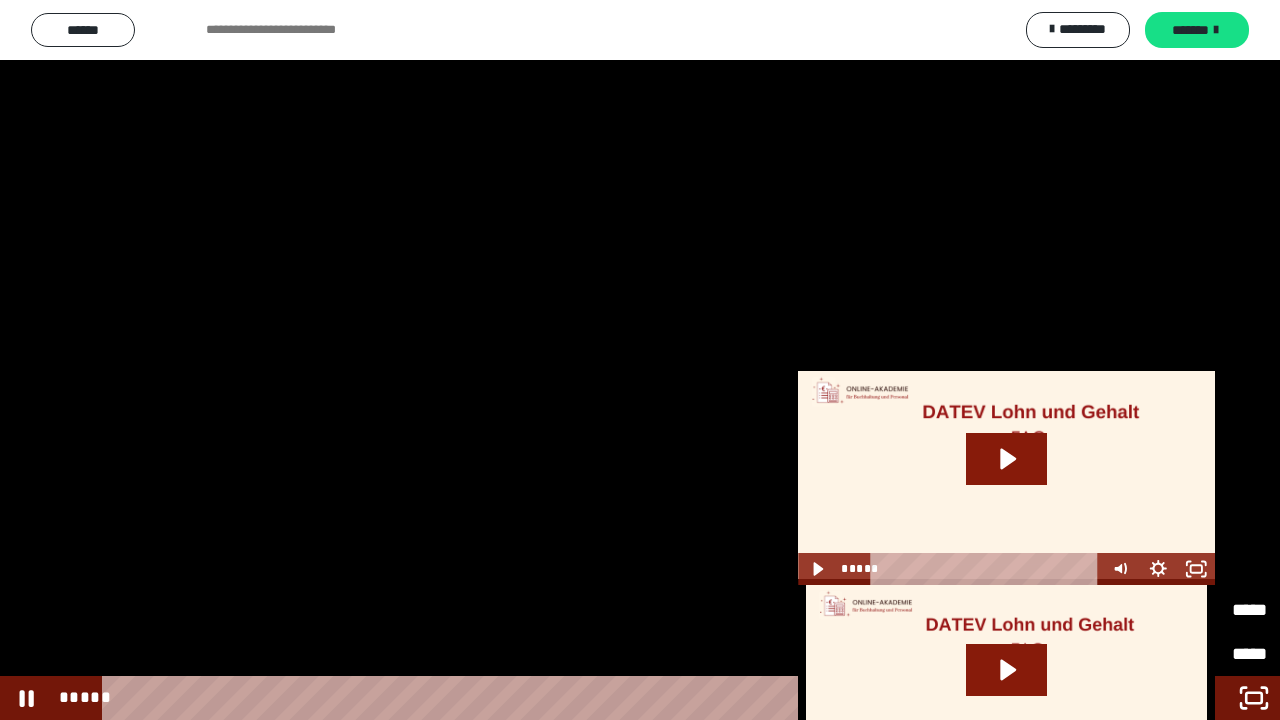 click at bounding box center [640, 360] 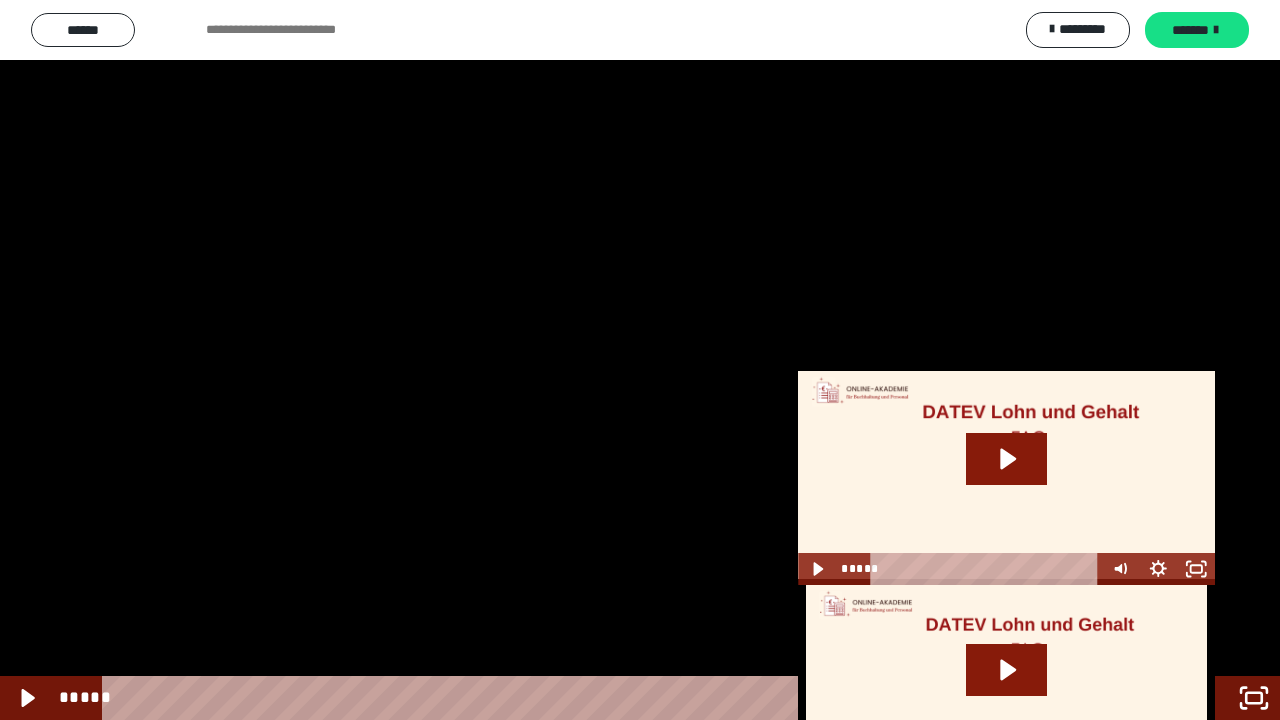 click at bounding box center [640, 360] 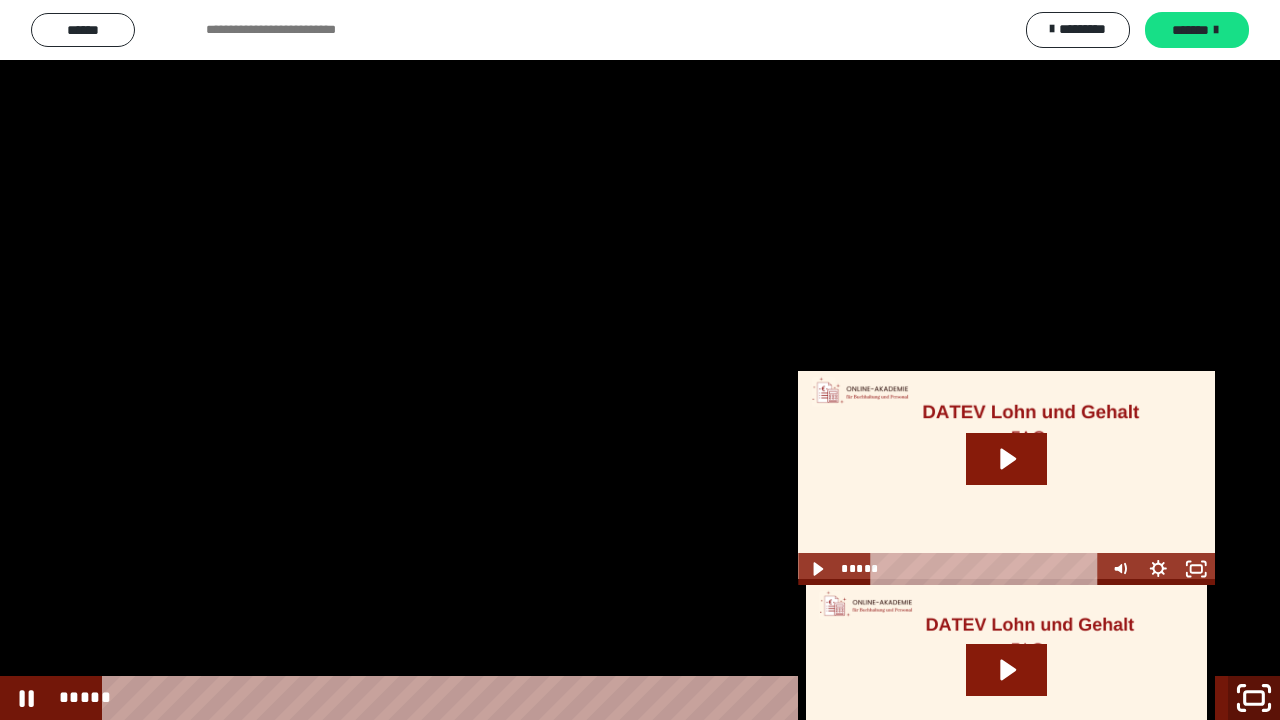 click 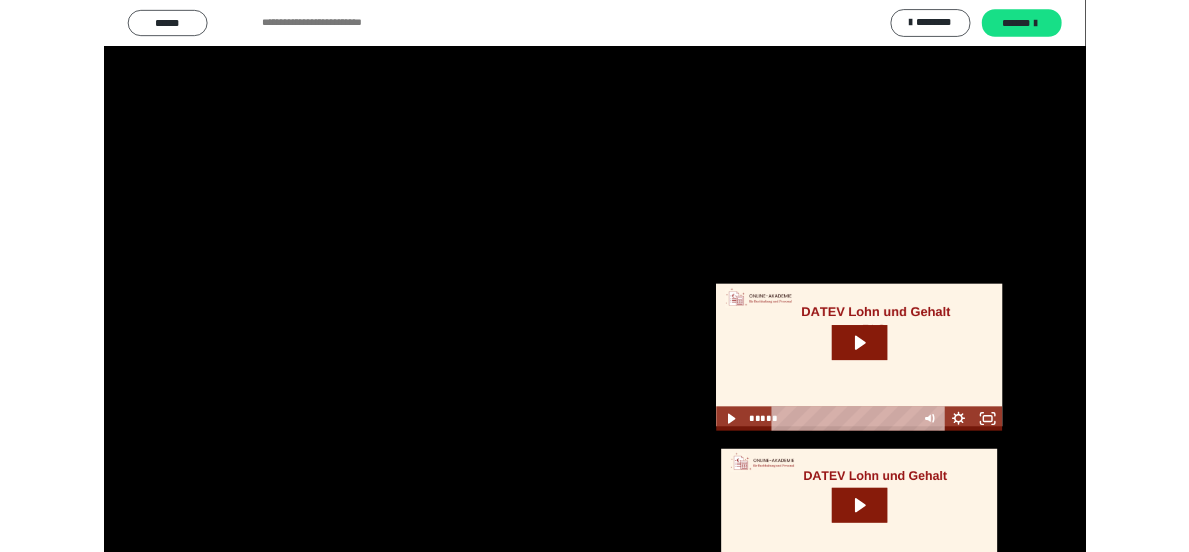scroll, scrollTop: 2600, scrollLeft: 0, axis: vertical 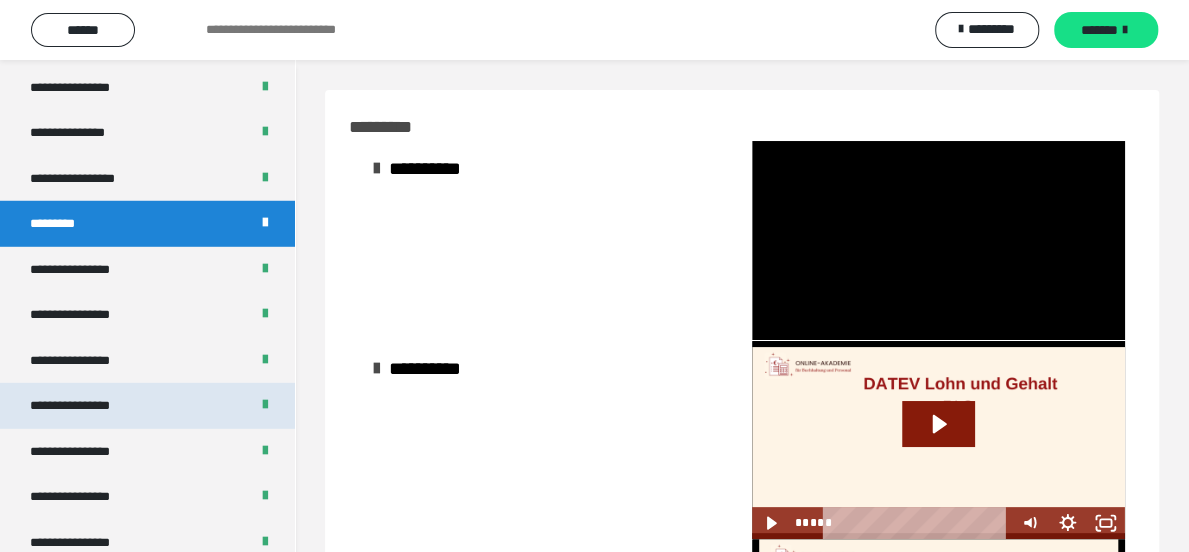 click on "**********" at bounding box center [87, 406] 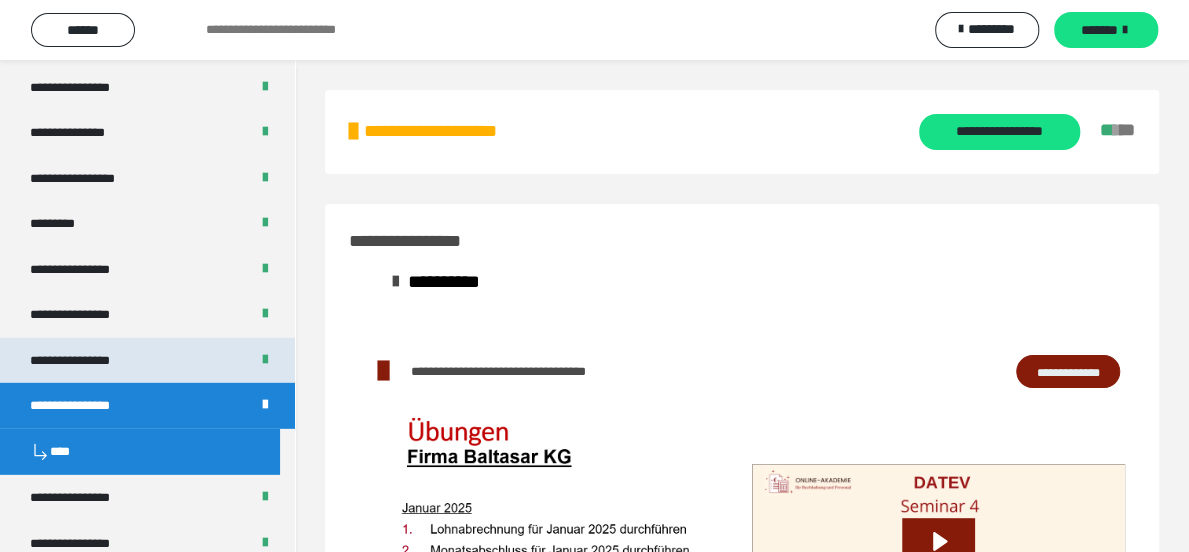 click on "**********" at bounding box center (87, 361) 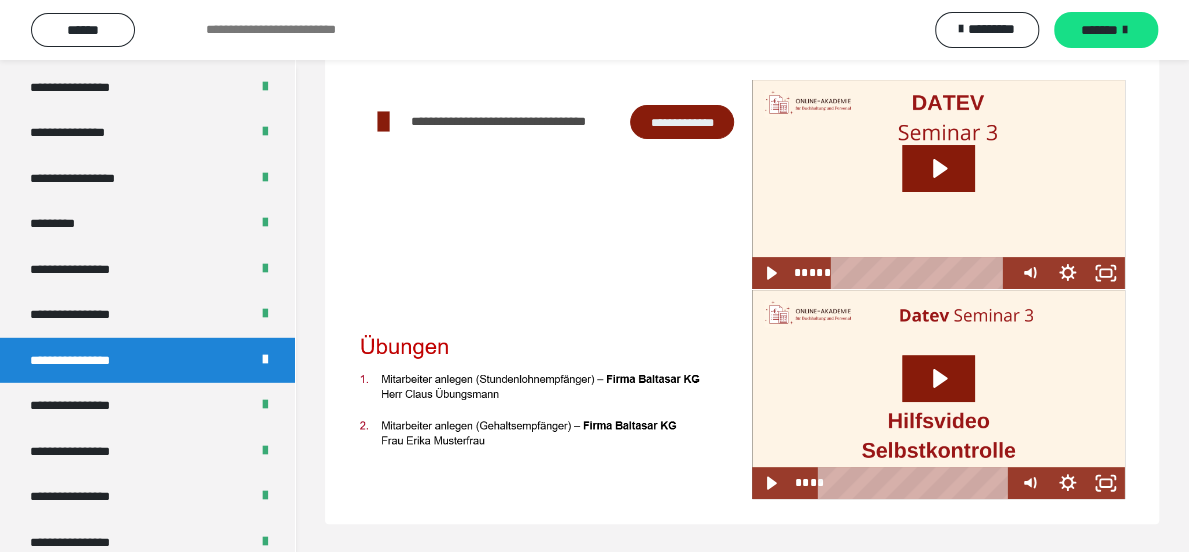 scroll, scrollTop: 138, scrollLeft: 0, axis: vertical 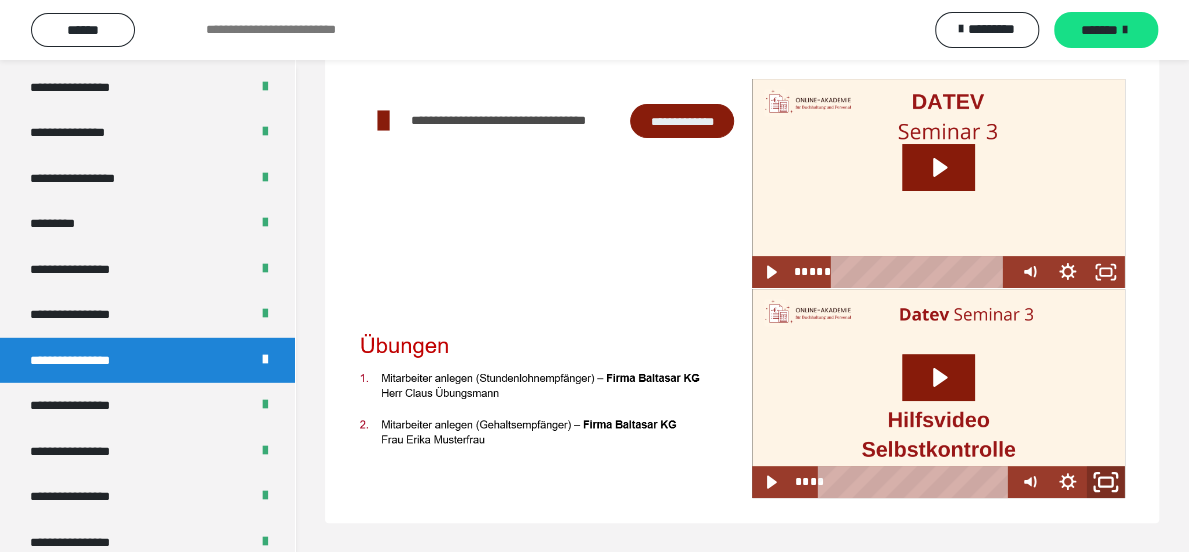 click 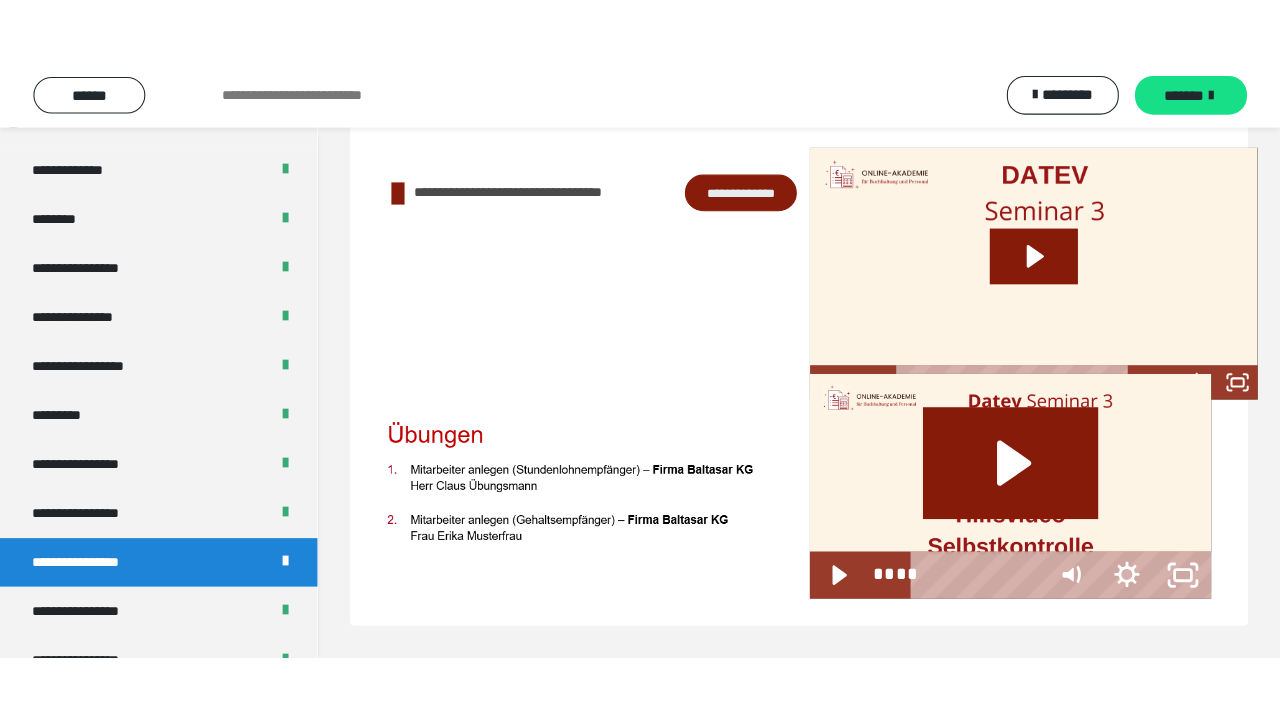 scroll, scrollTop: 60, scrollLeft: 0, axis: vertical 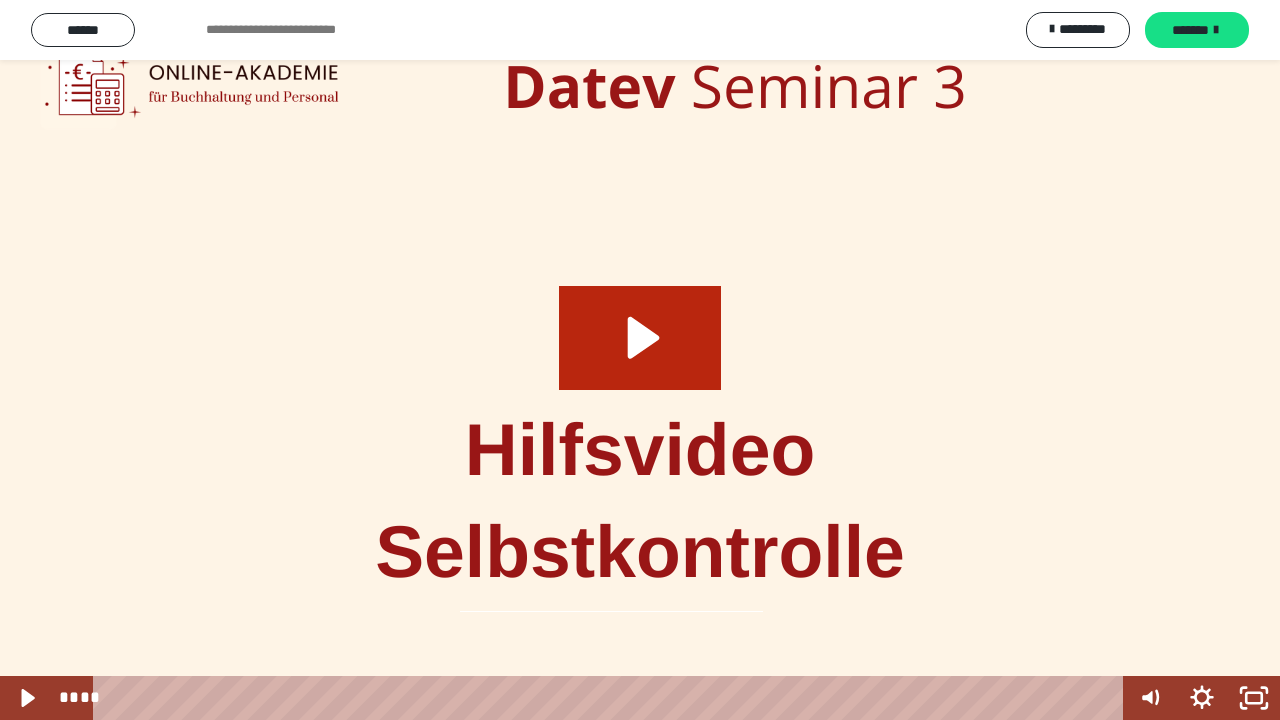 click 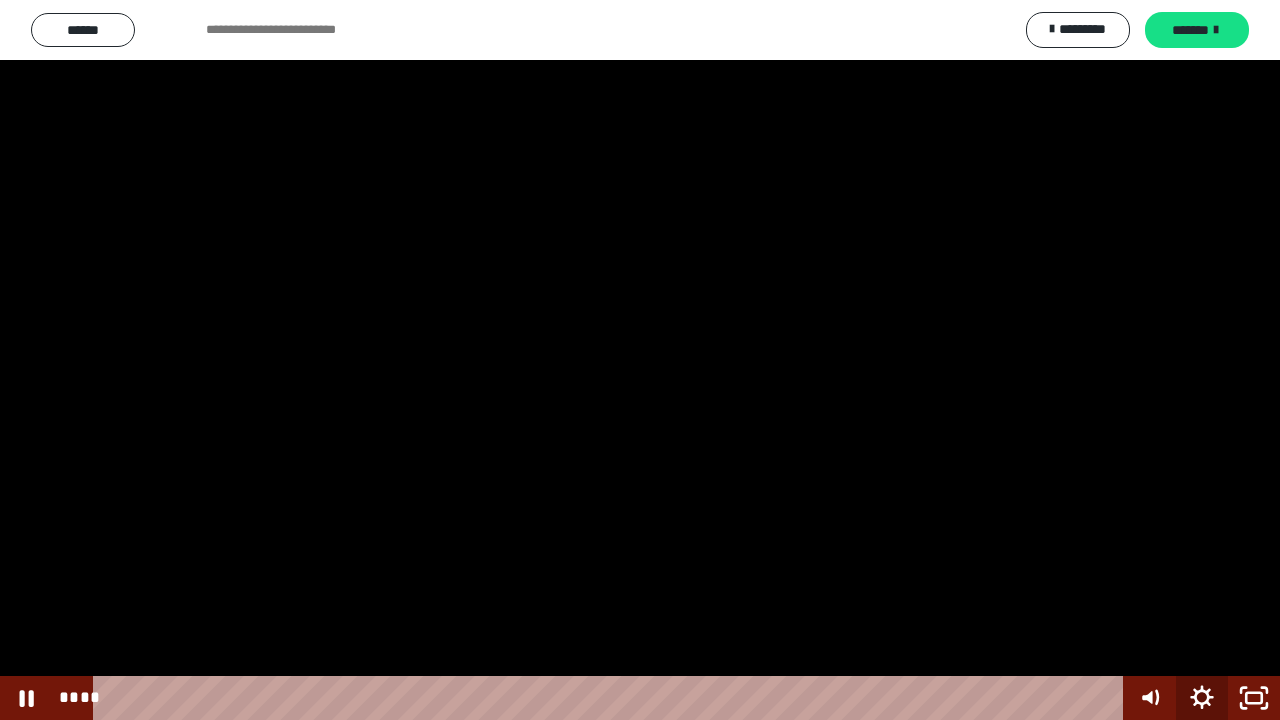click 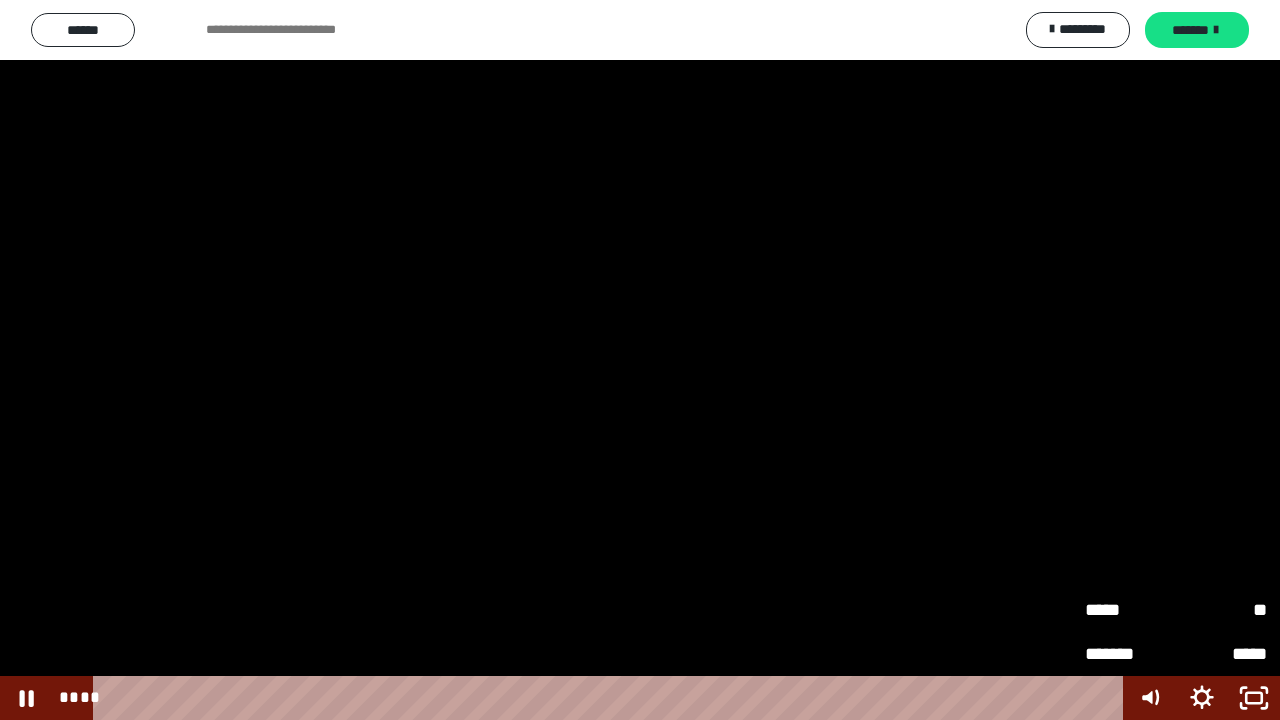 click on "*****" at bounding box center [1130, 610] 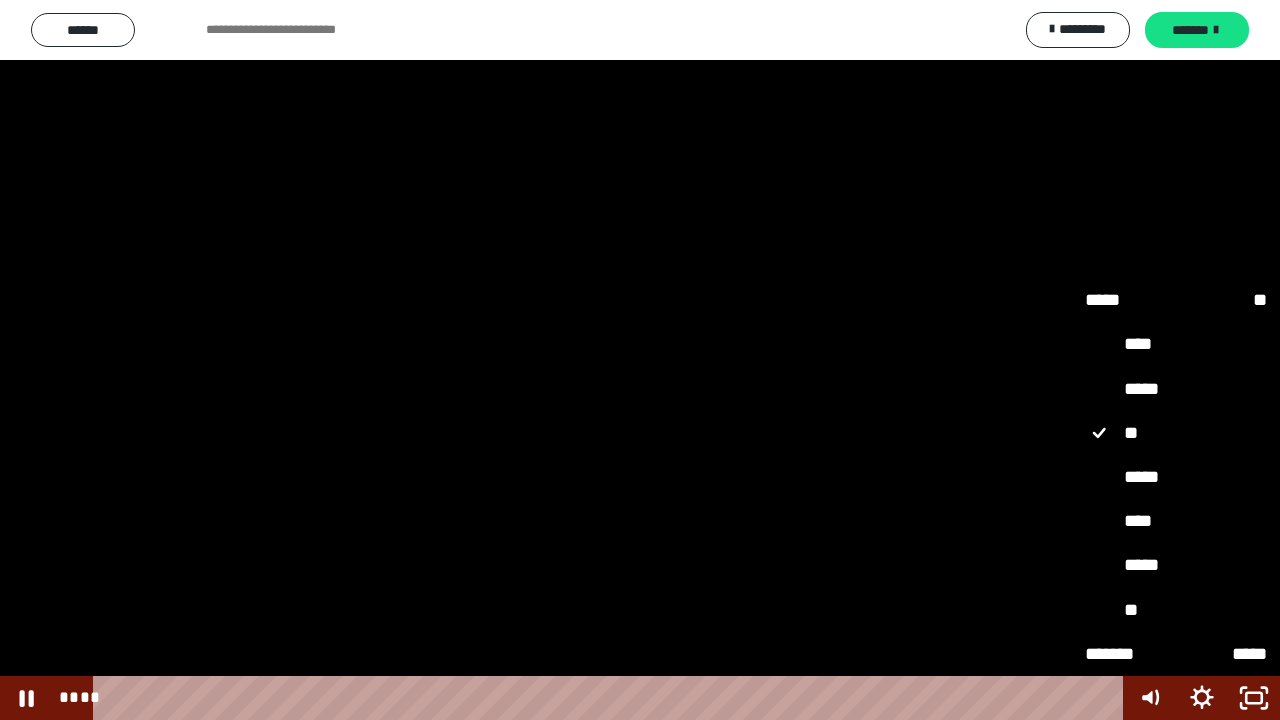 click on "****" at bounding box center (1176, 521) 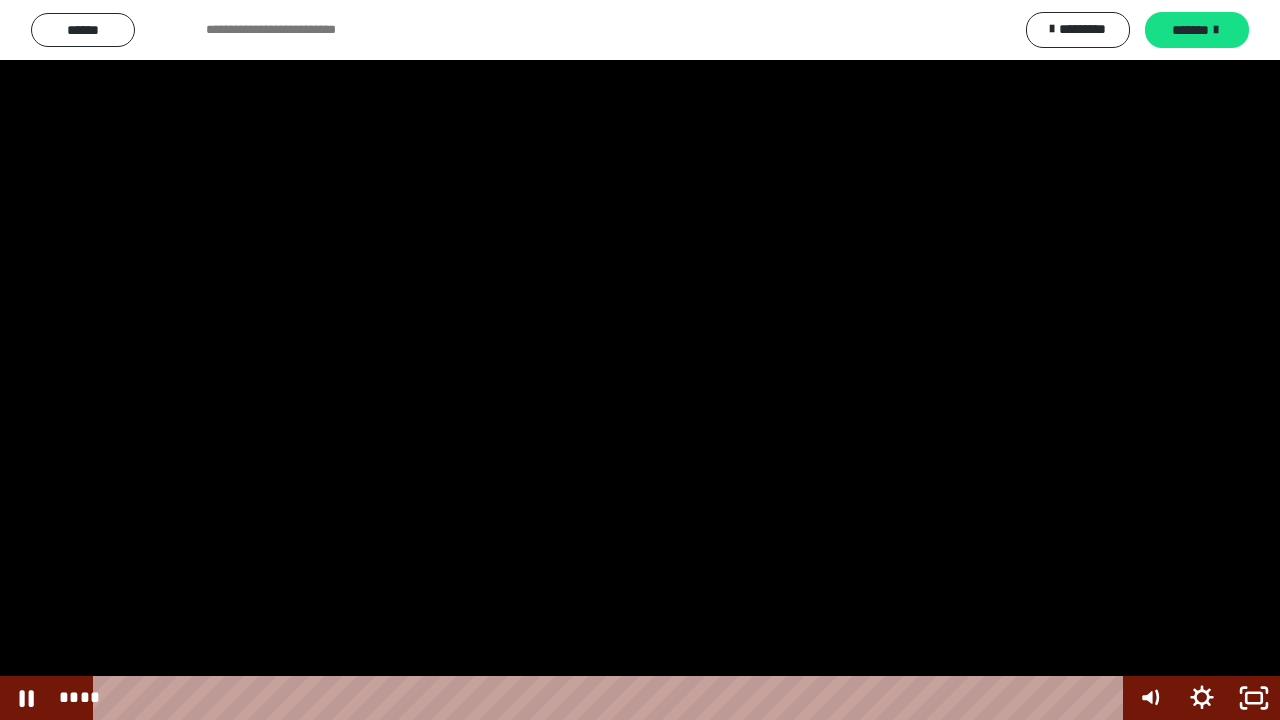 click at bounding box center [640, 360] 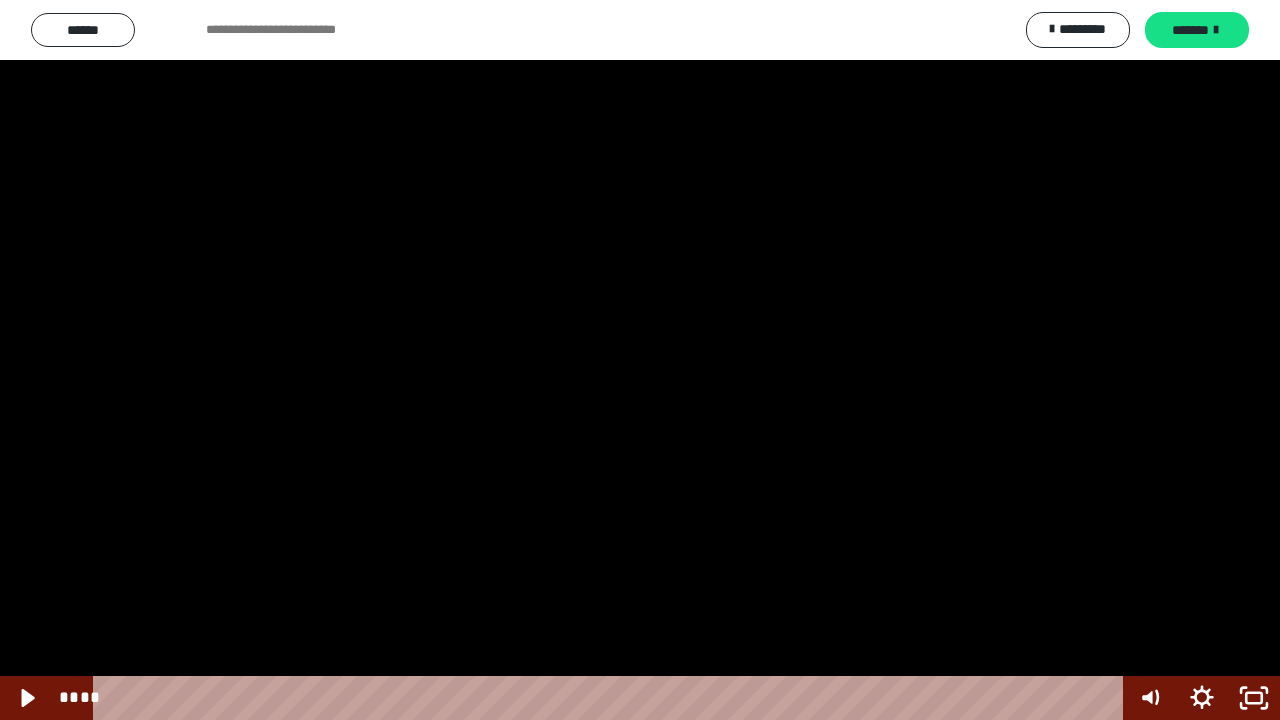 click at bounding box center (640, 360) 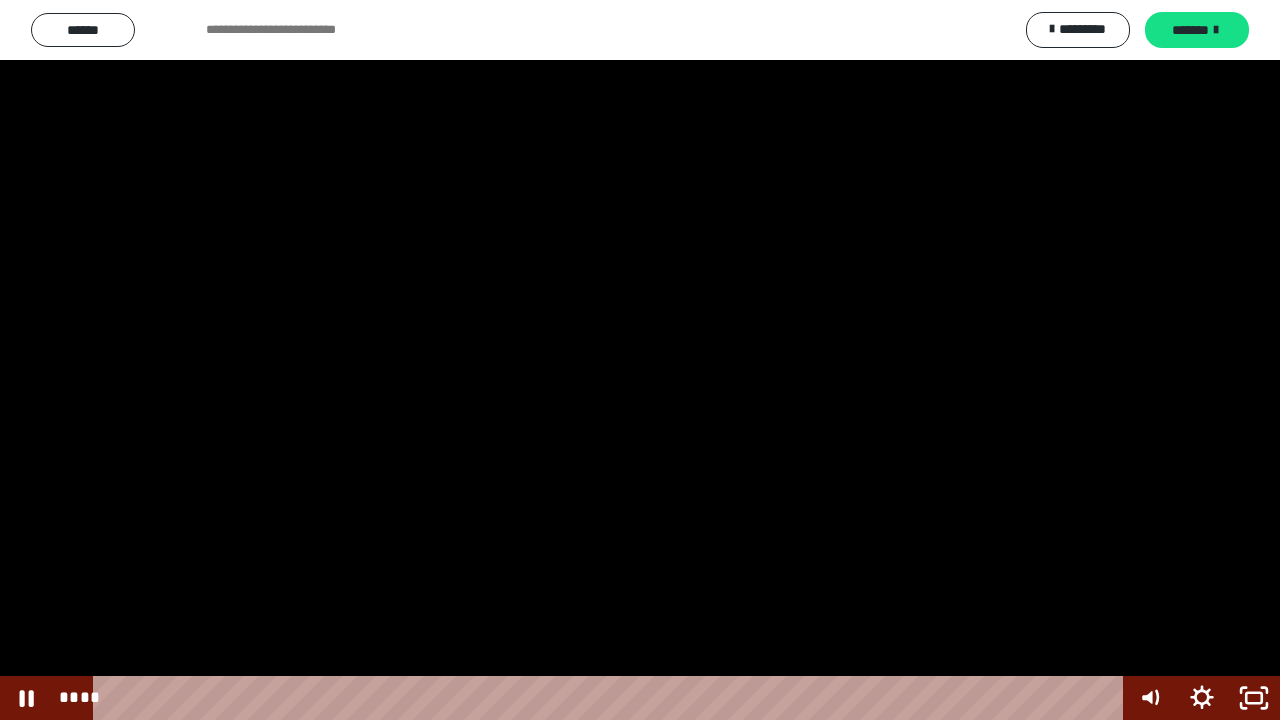 click at bounding box center [640, 360] 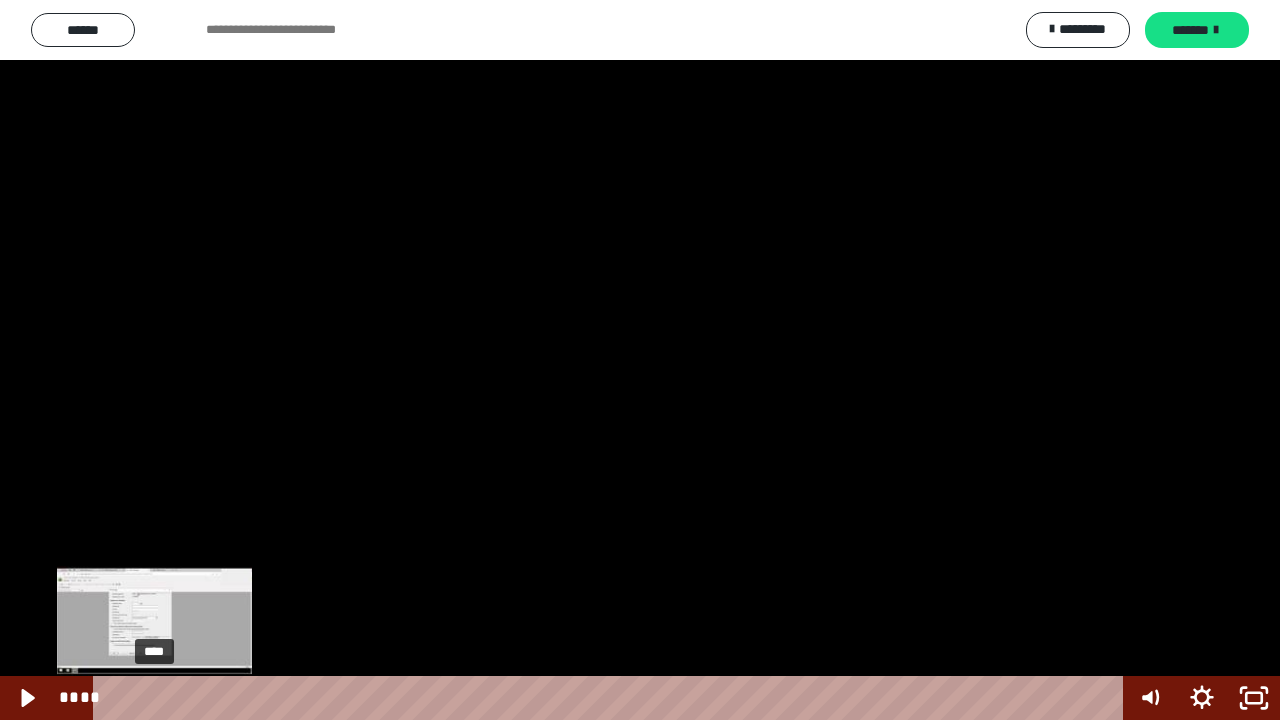 click on "****" at bounding box center (612, 698) 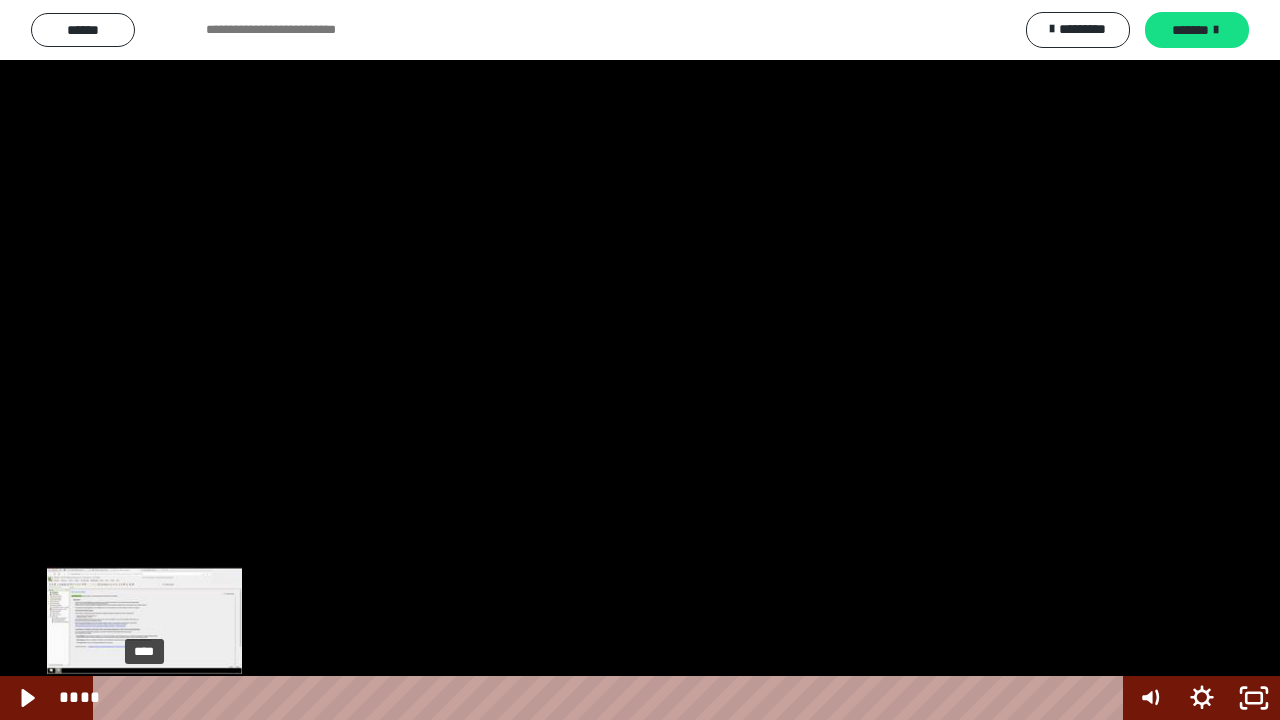 click on "****" at bounding box center [612, 698] 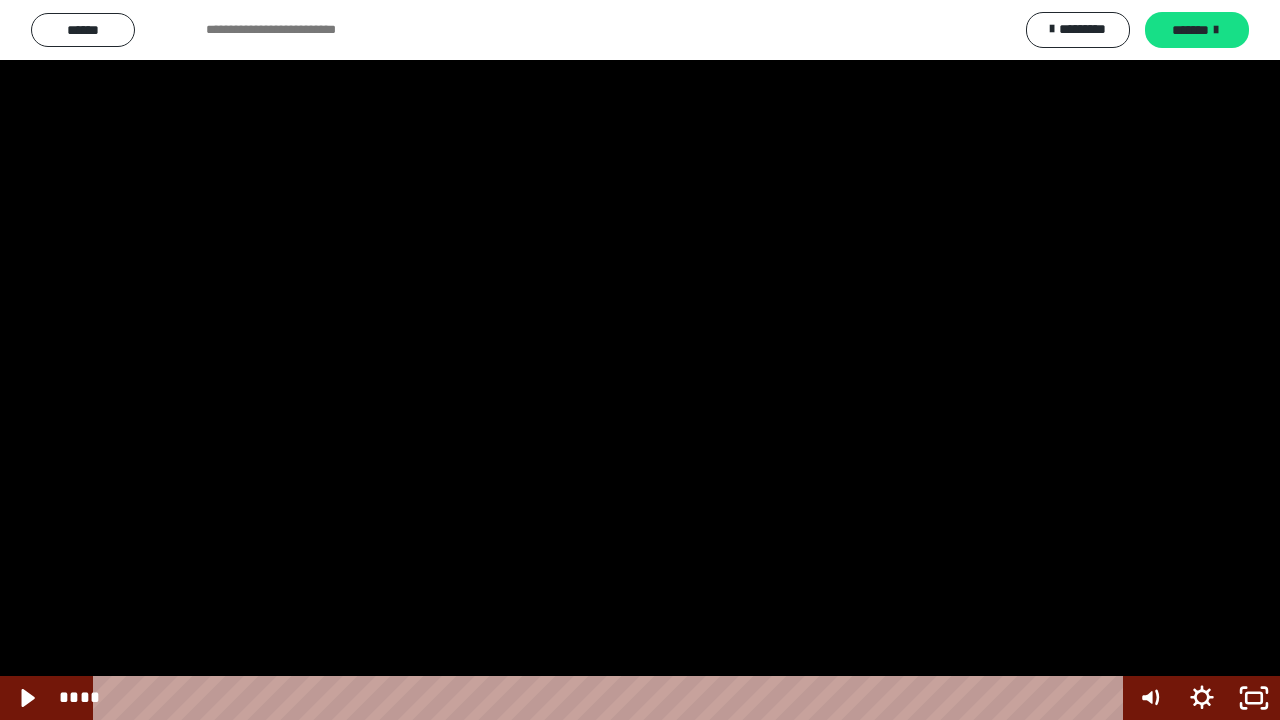 click at bounding box center [640, 360] 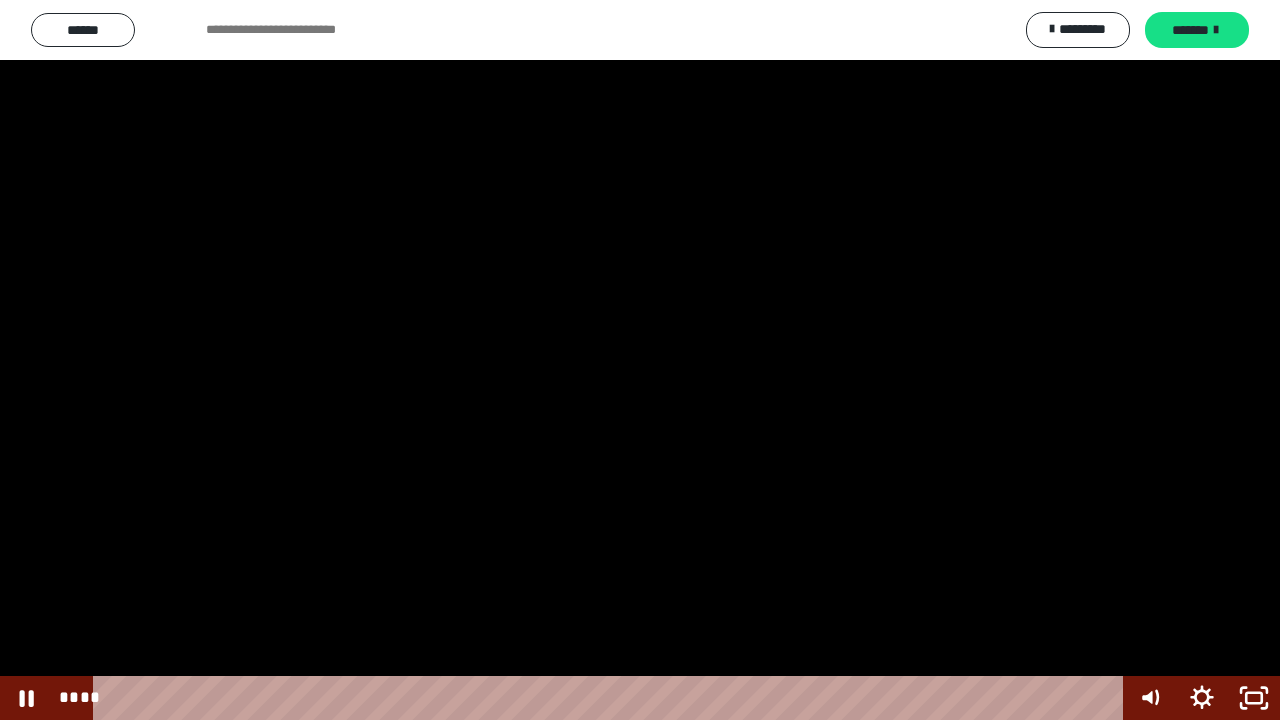 click at bounding box center [640, 360] 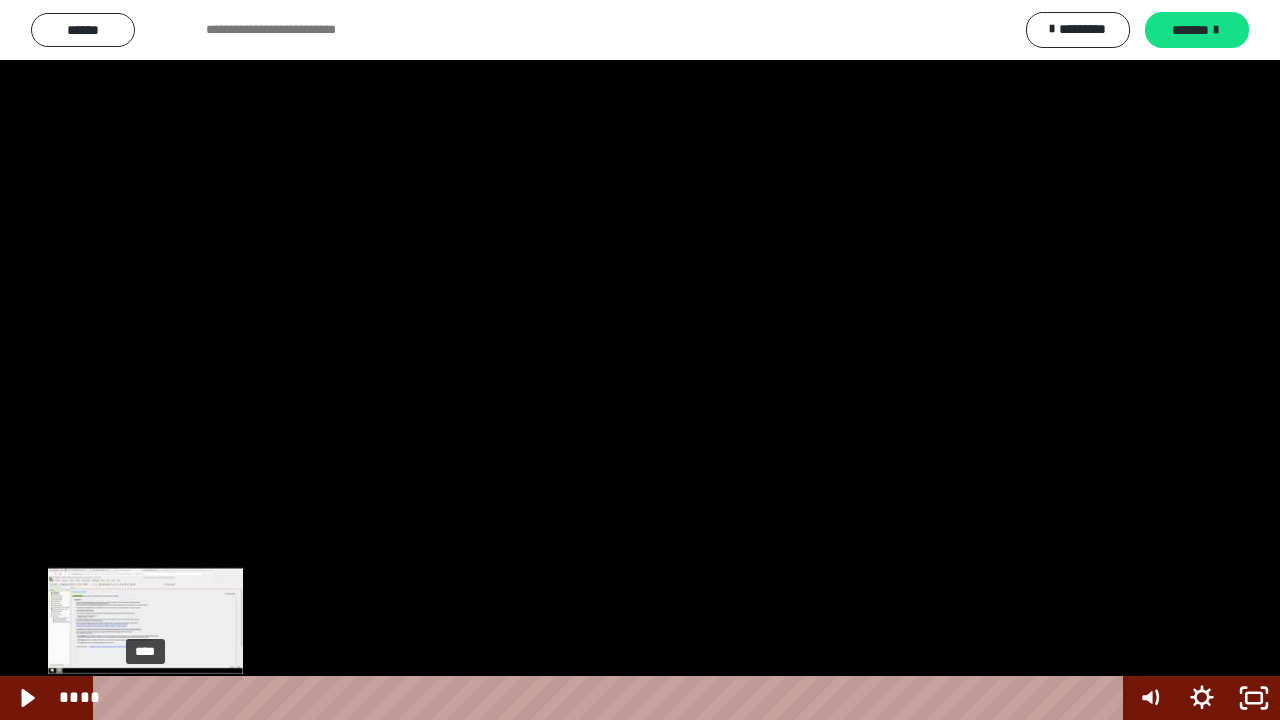 click at bounding box center [145, 698] 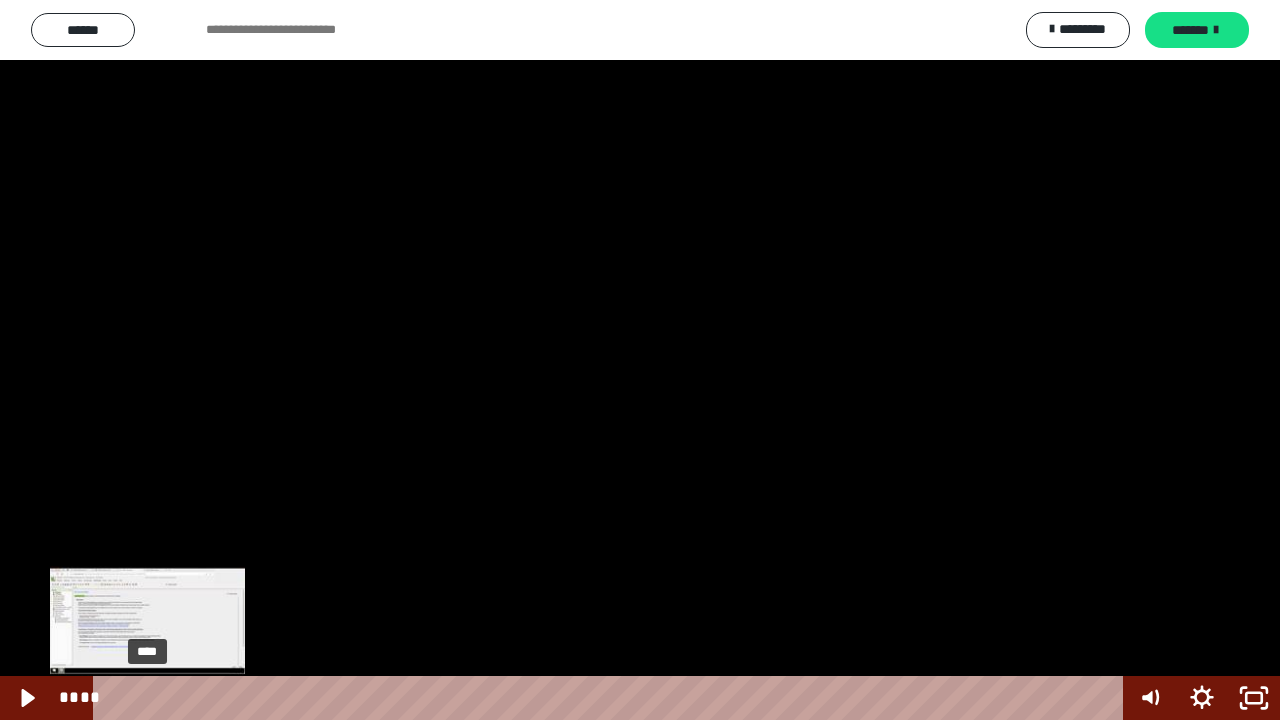 click at bounding box center (147, 698) 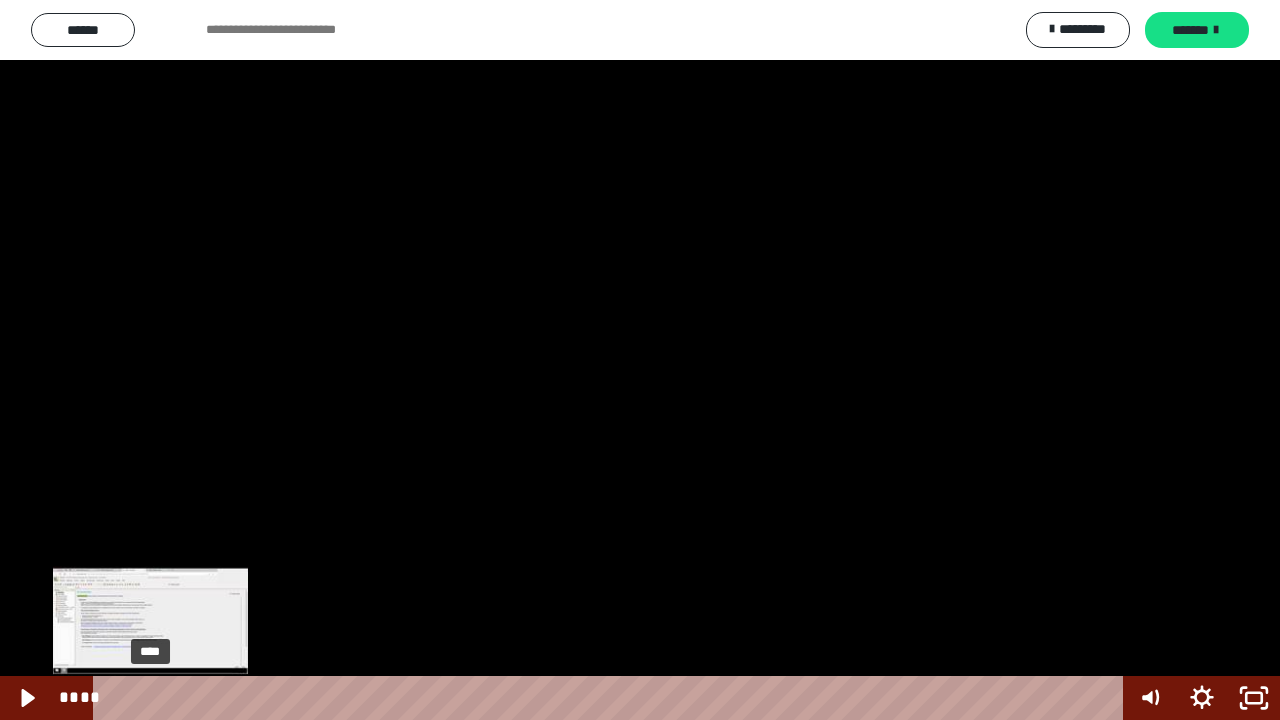 click at bounding box center [150, 698] 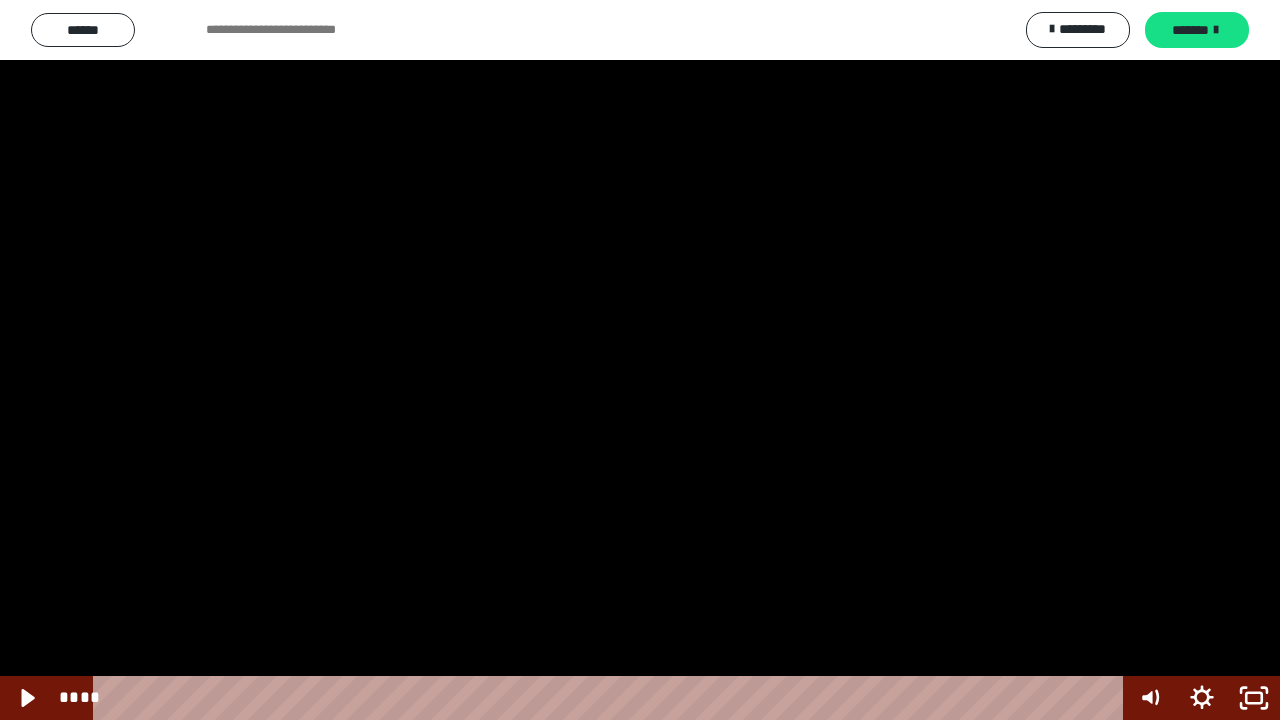 click at bounding box center (640, 360) 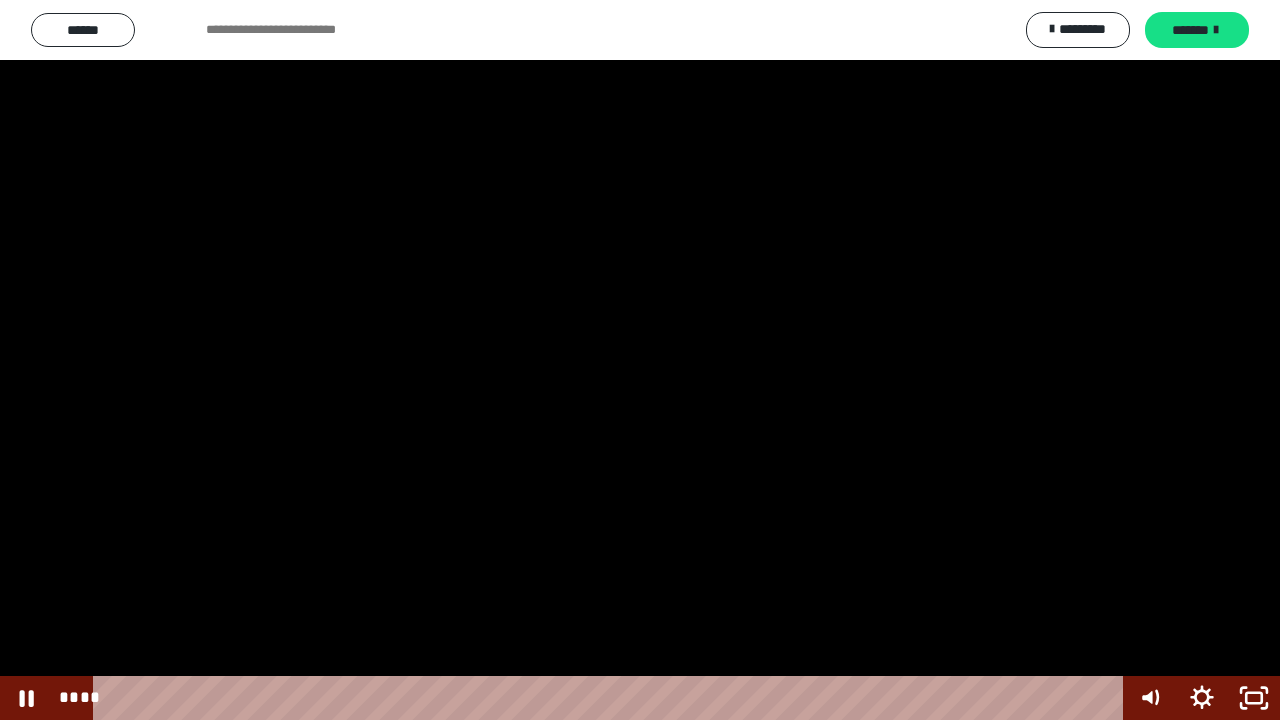 click at bounding box center (640, 360) 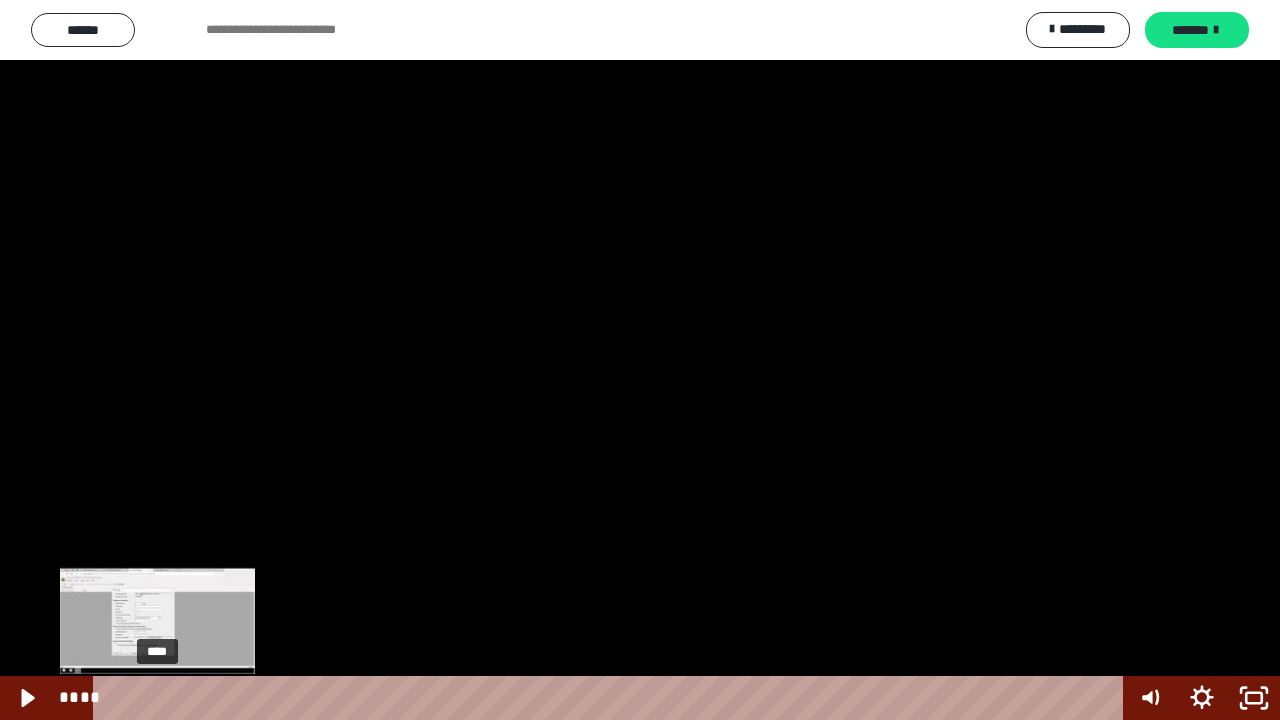 click at bounding box center [157, 698] 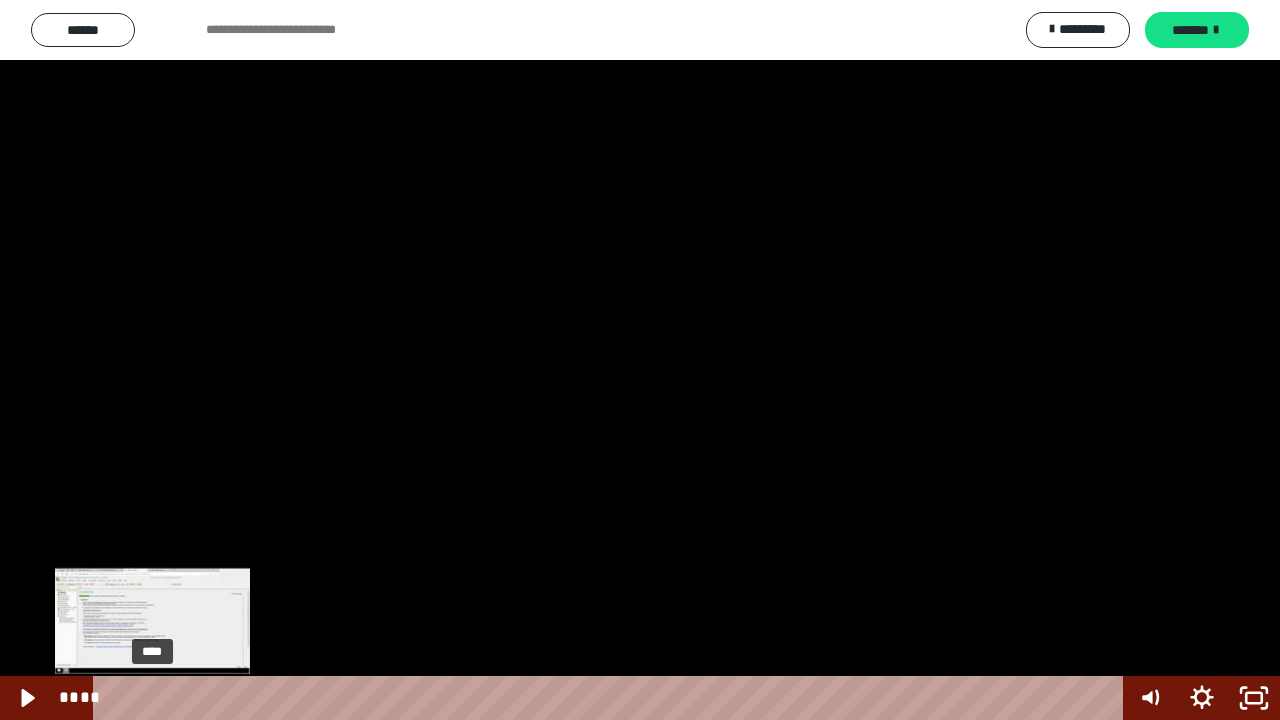 click at bounding box center (152, 698) 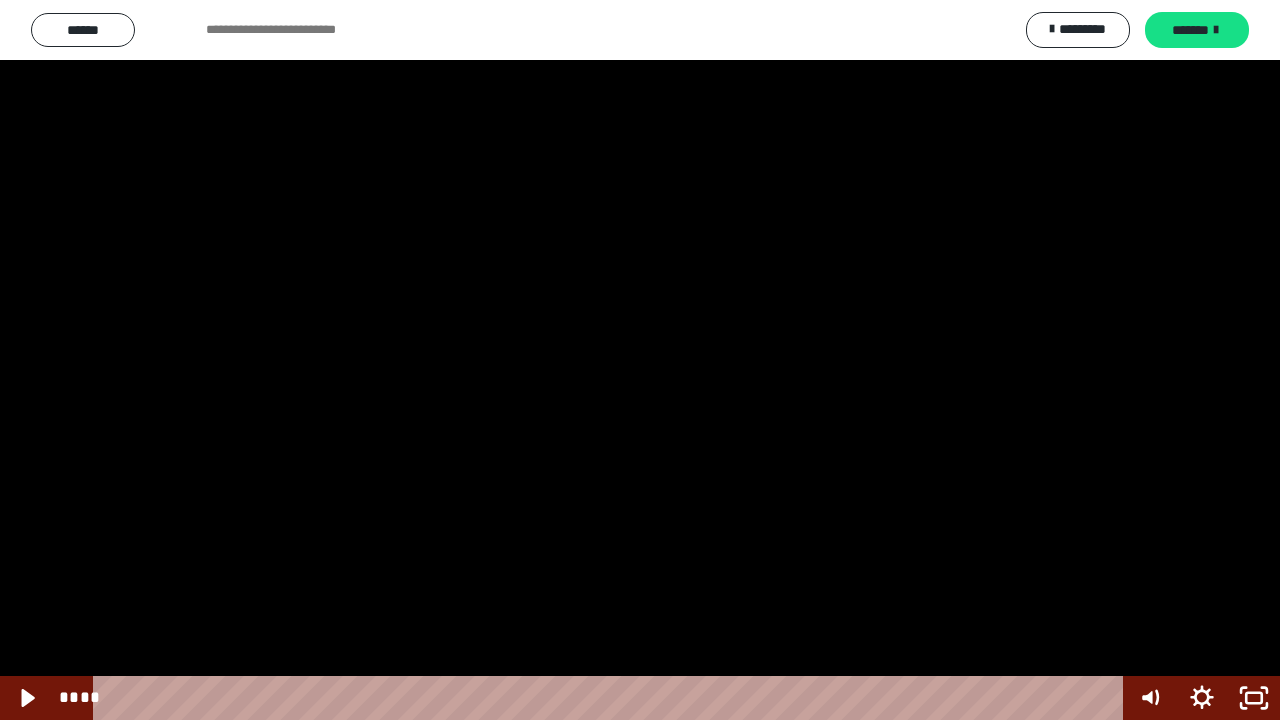click at bounding box center [640, 360] 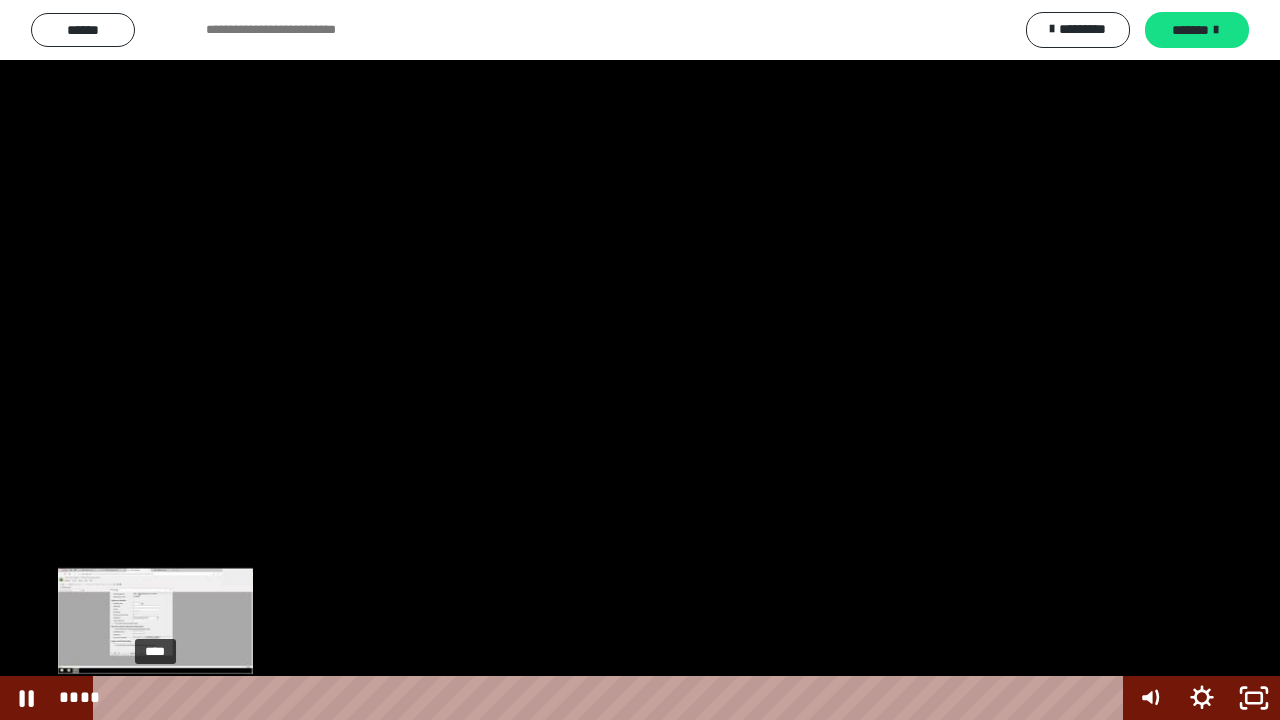 click on "****" at bounding box center (612, 698) 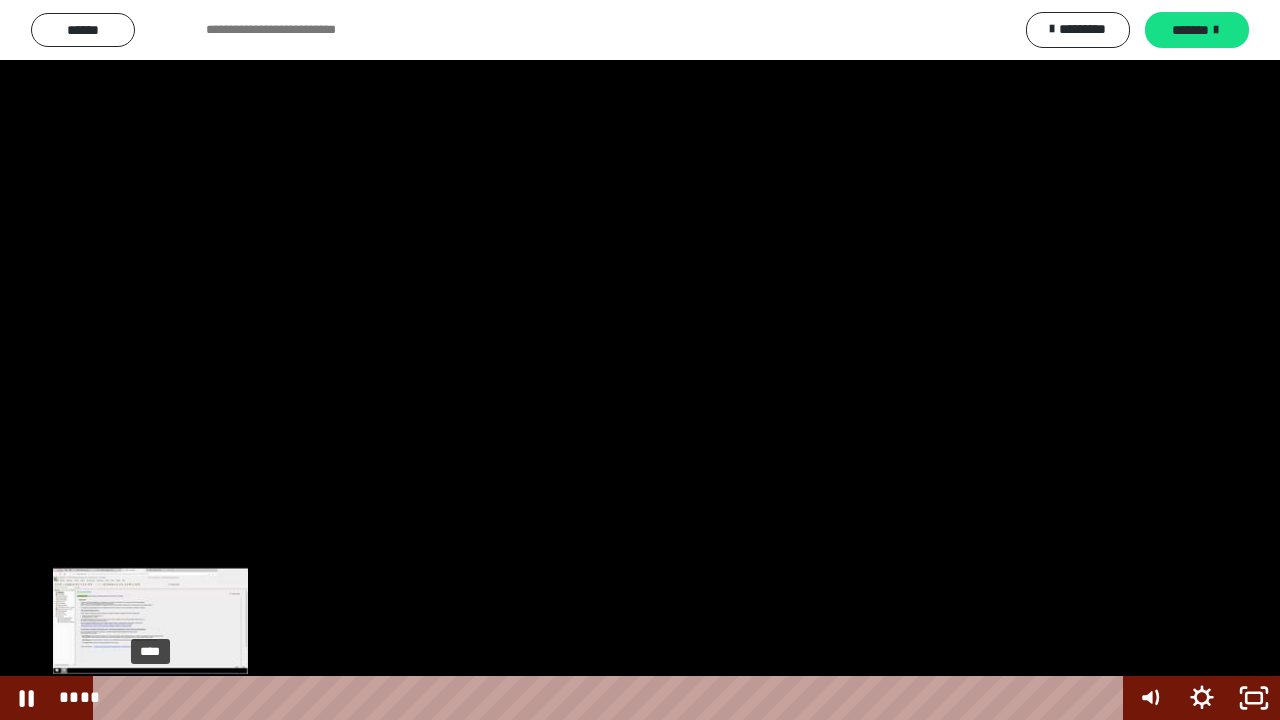 click on "****" at bounding box center [612, 698] 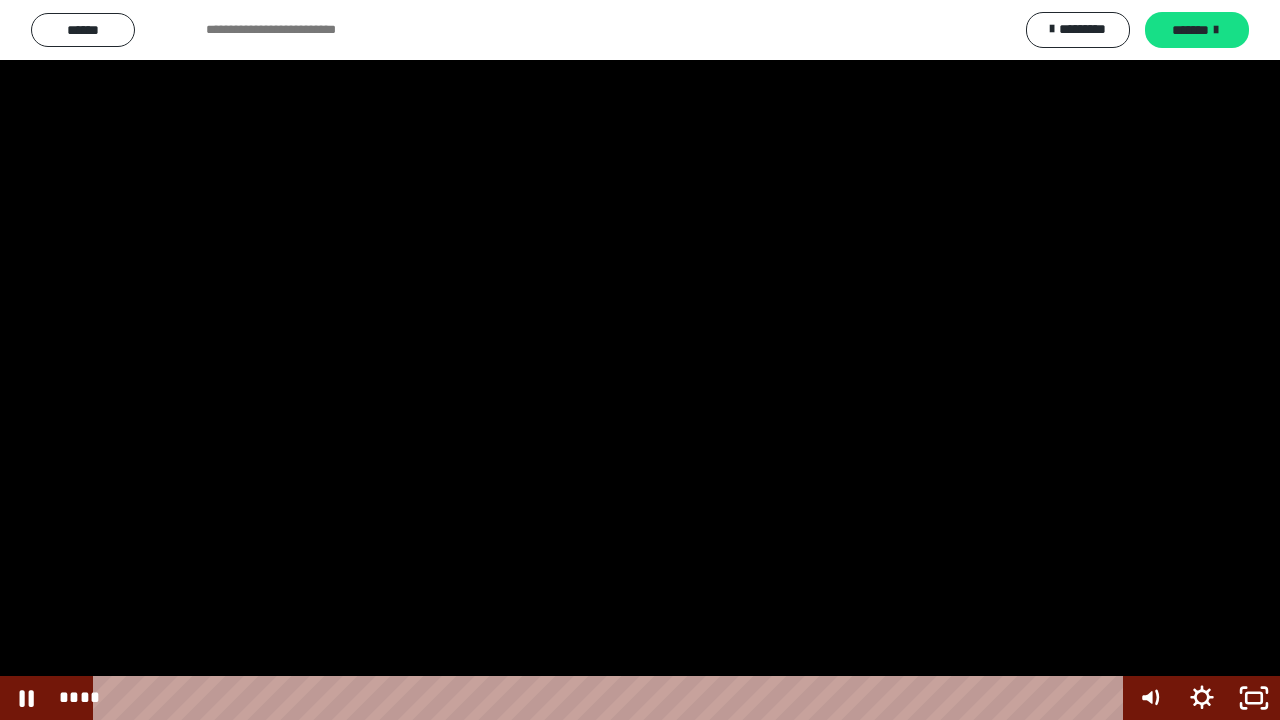 click at bounding box center [640, 360] 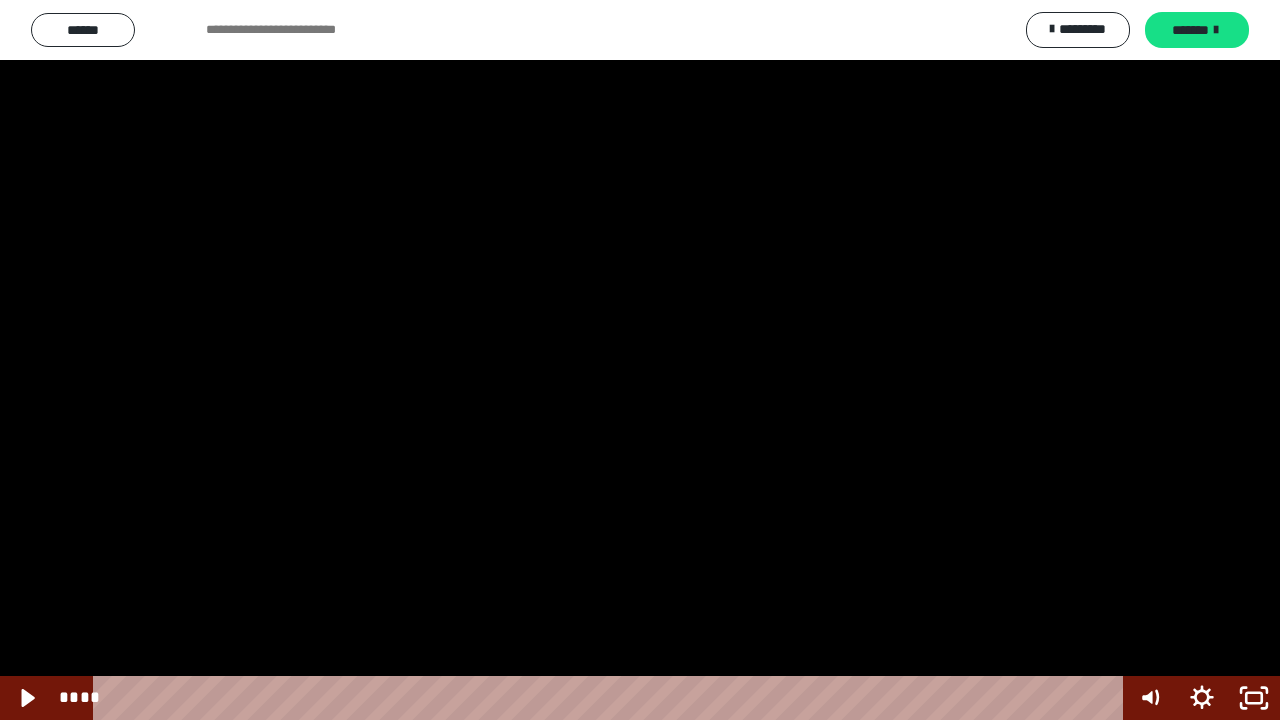click at bounding box center [640, 360] 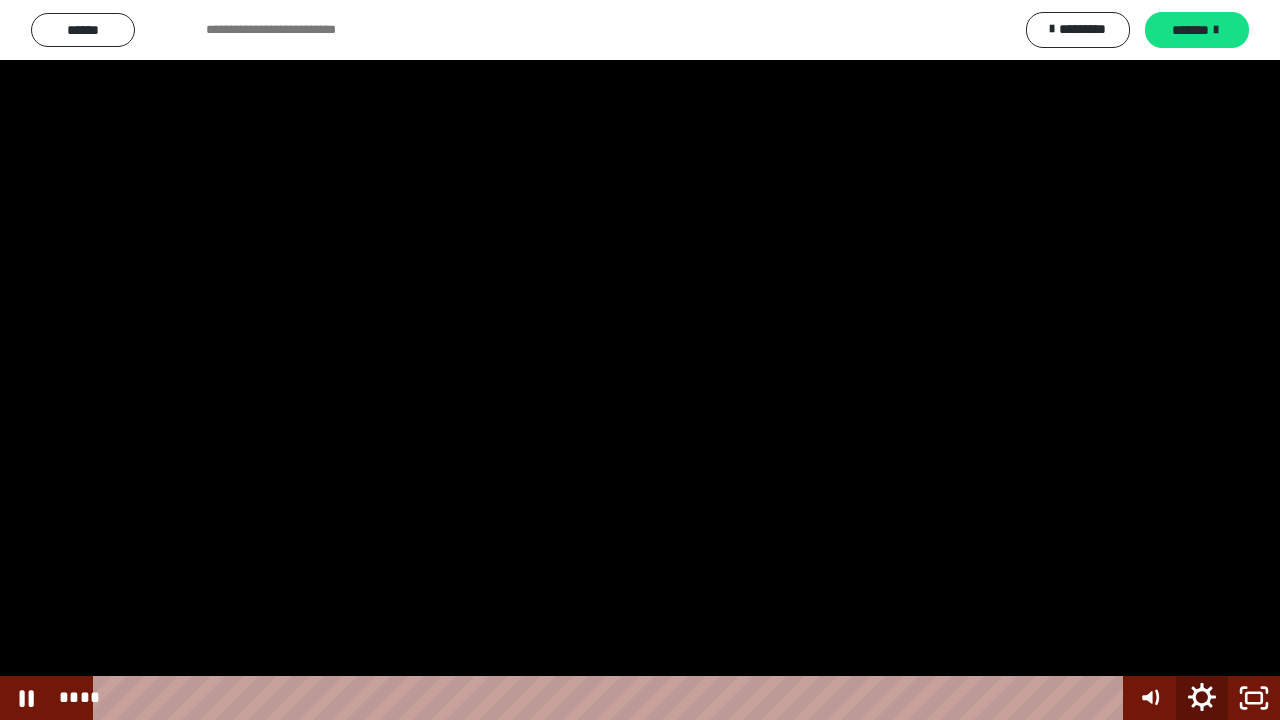 click 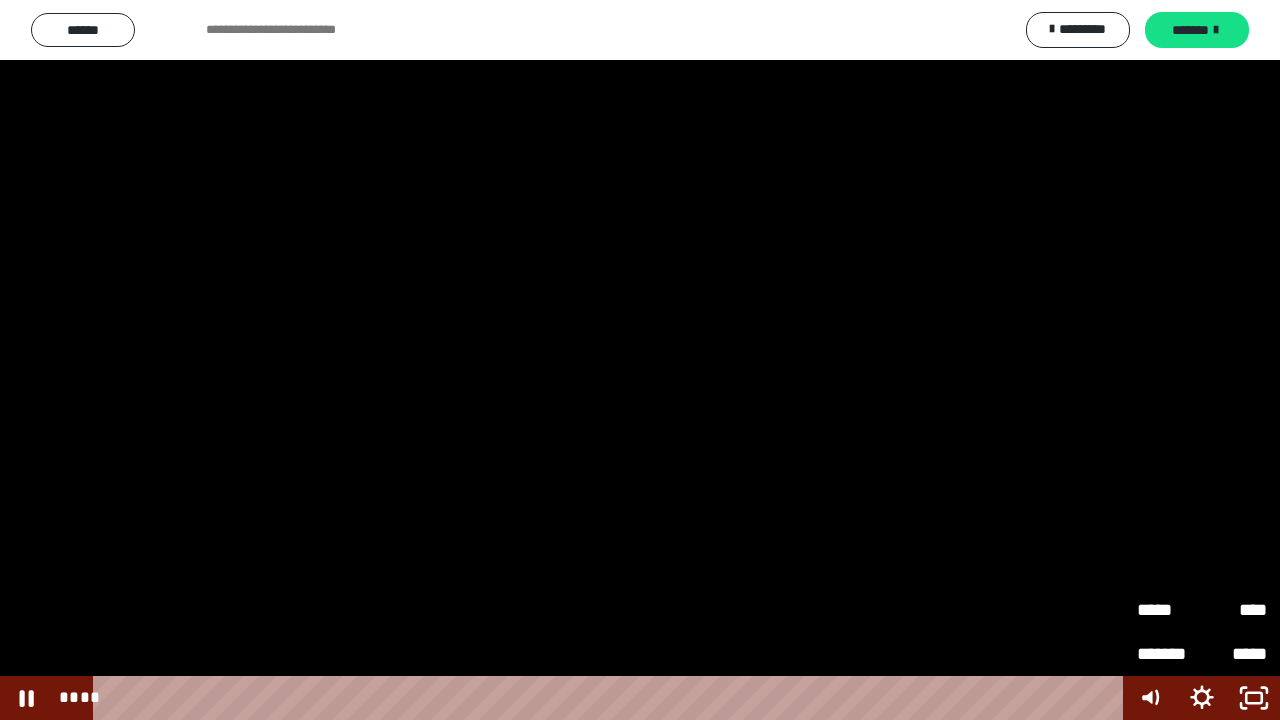 click at bounding box center [640, 360] 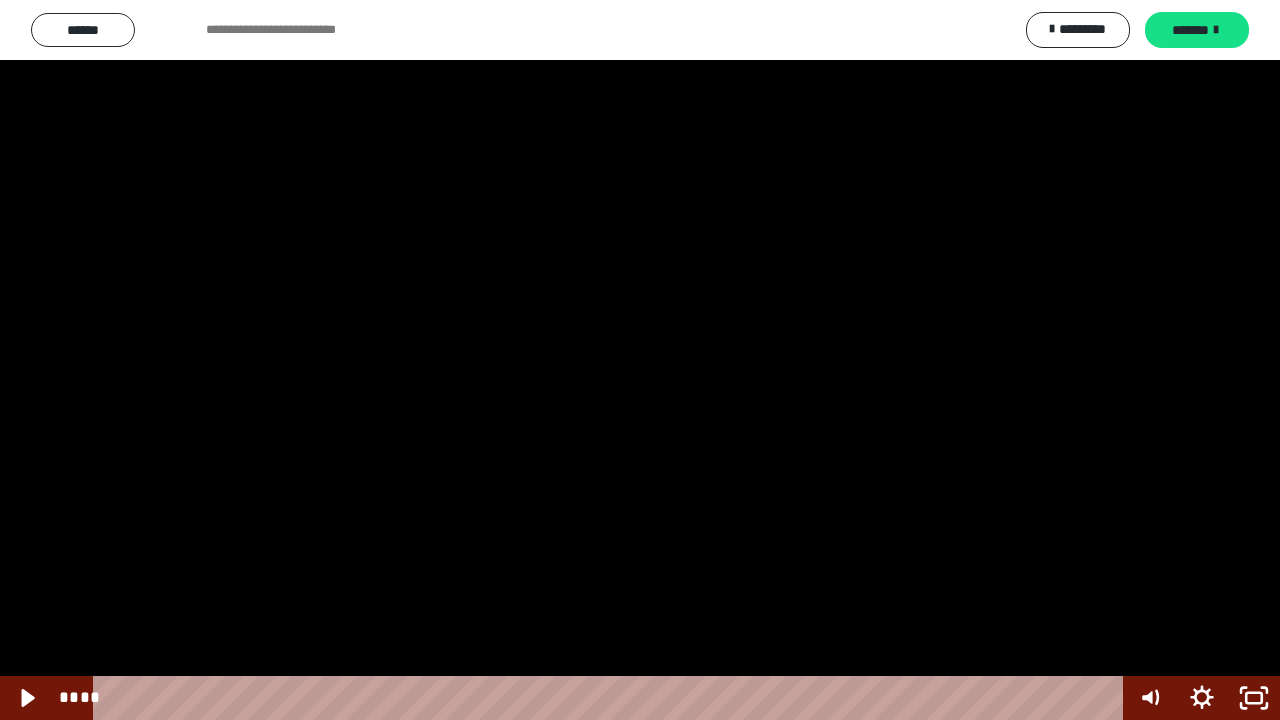 click at bounding box center [640, 360] 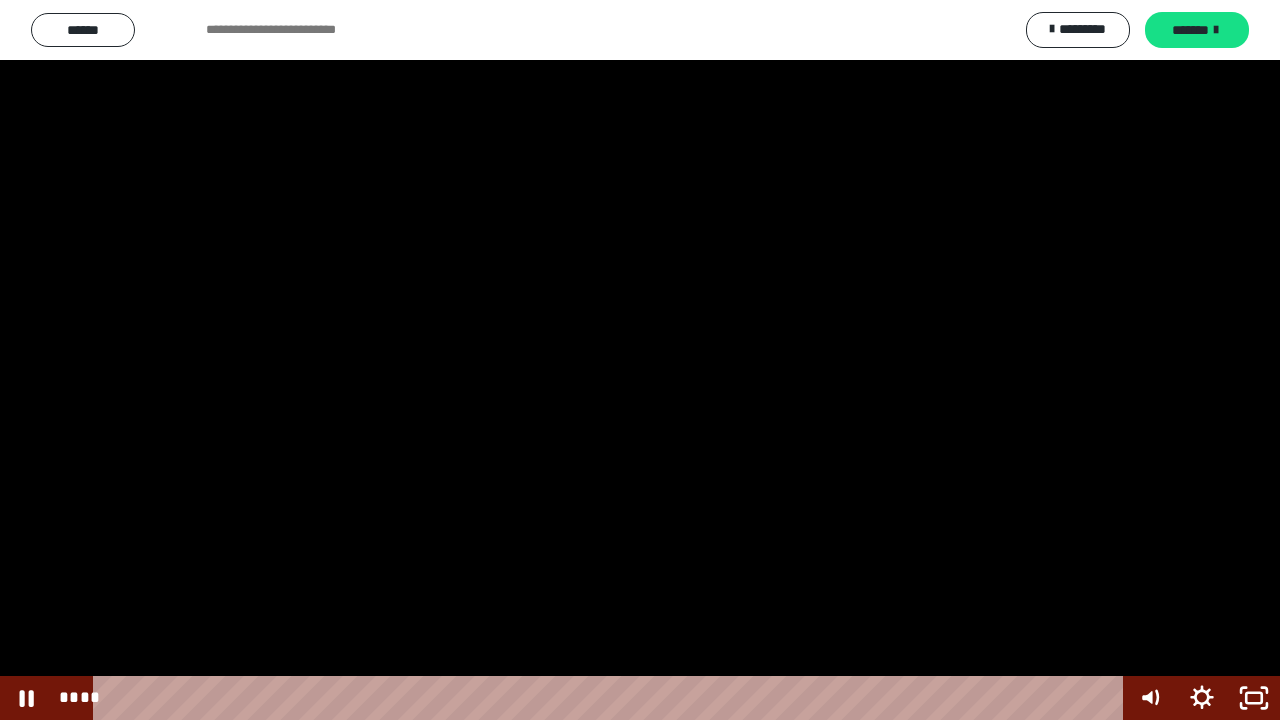 click at bounding box center (640, 360) 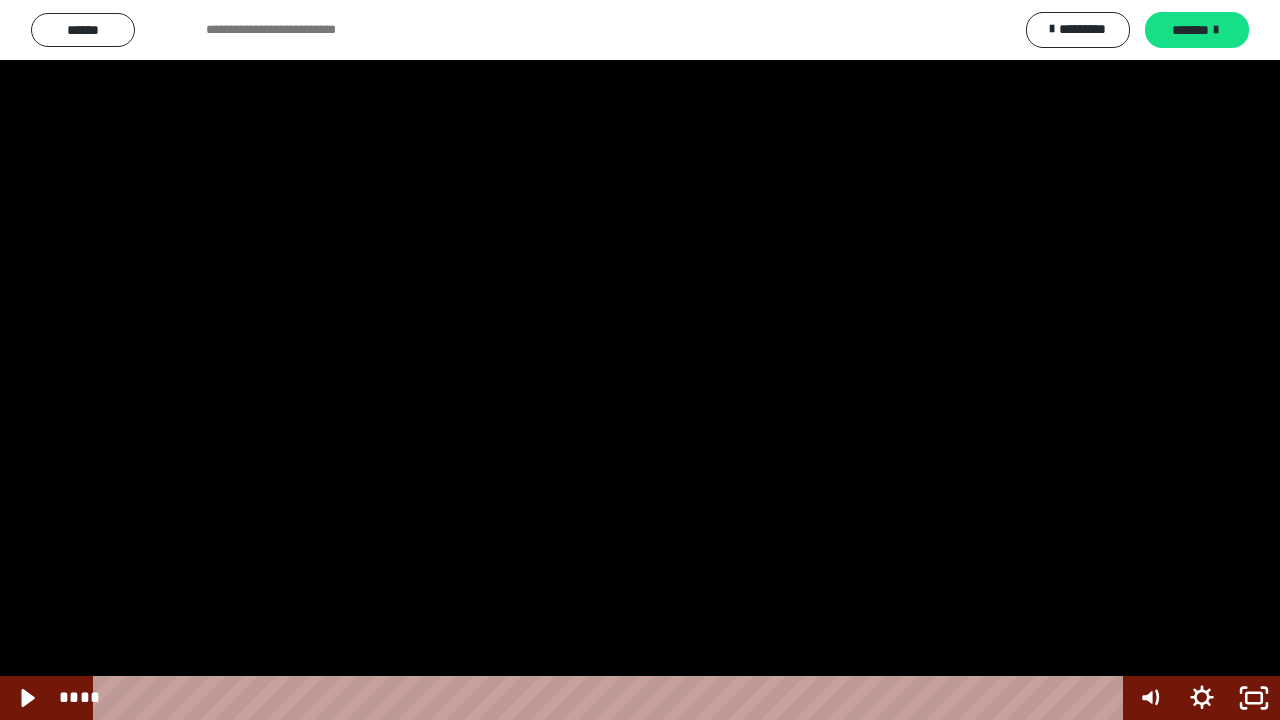 click at bounding box center [640, 360] 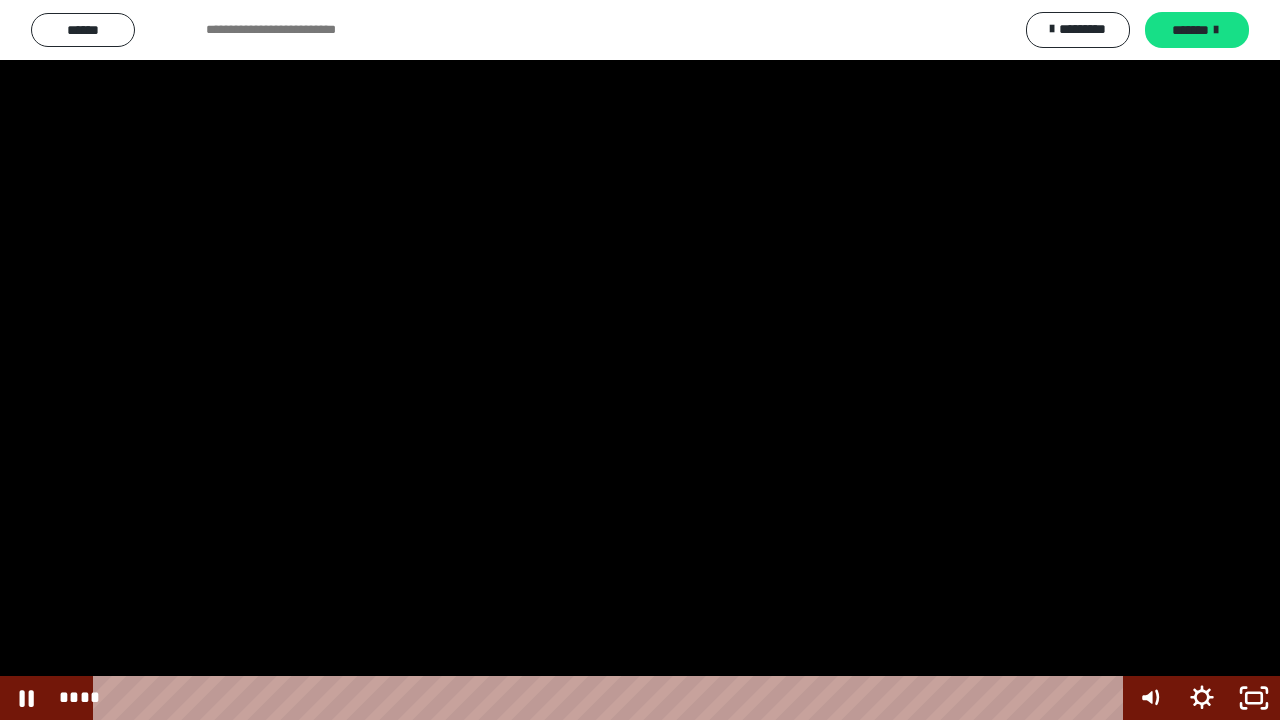 click at bounding box center [640, 360] 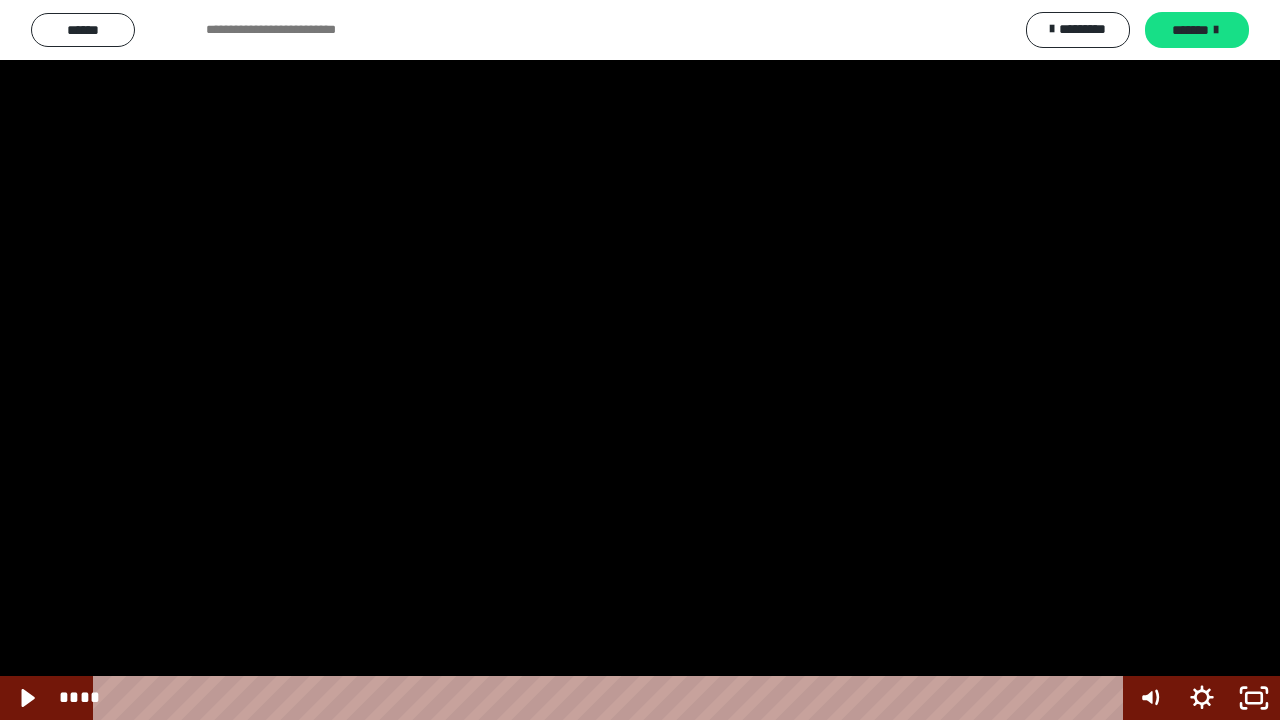 click at bounding box center (640, 360) 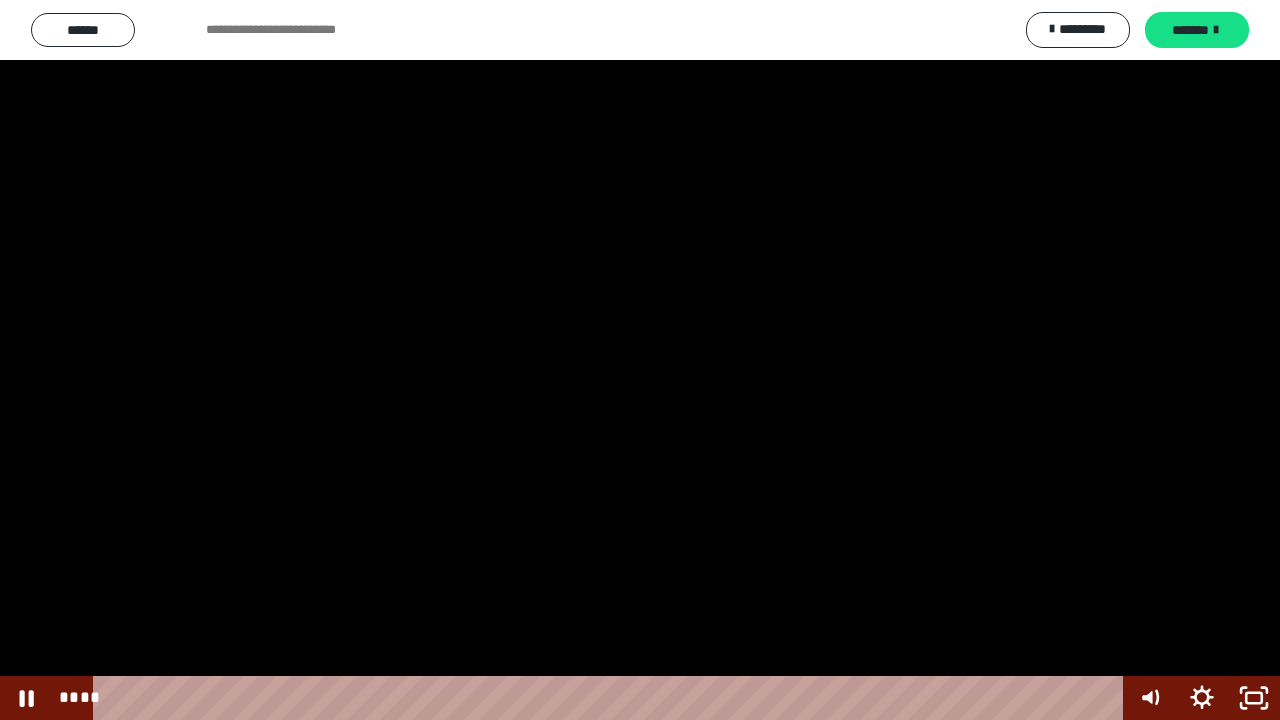 click at bounding box center [640, 360] 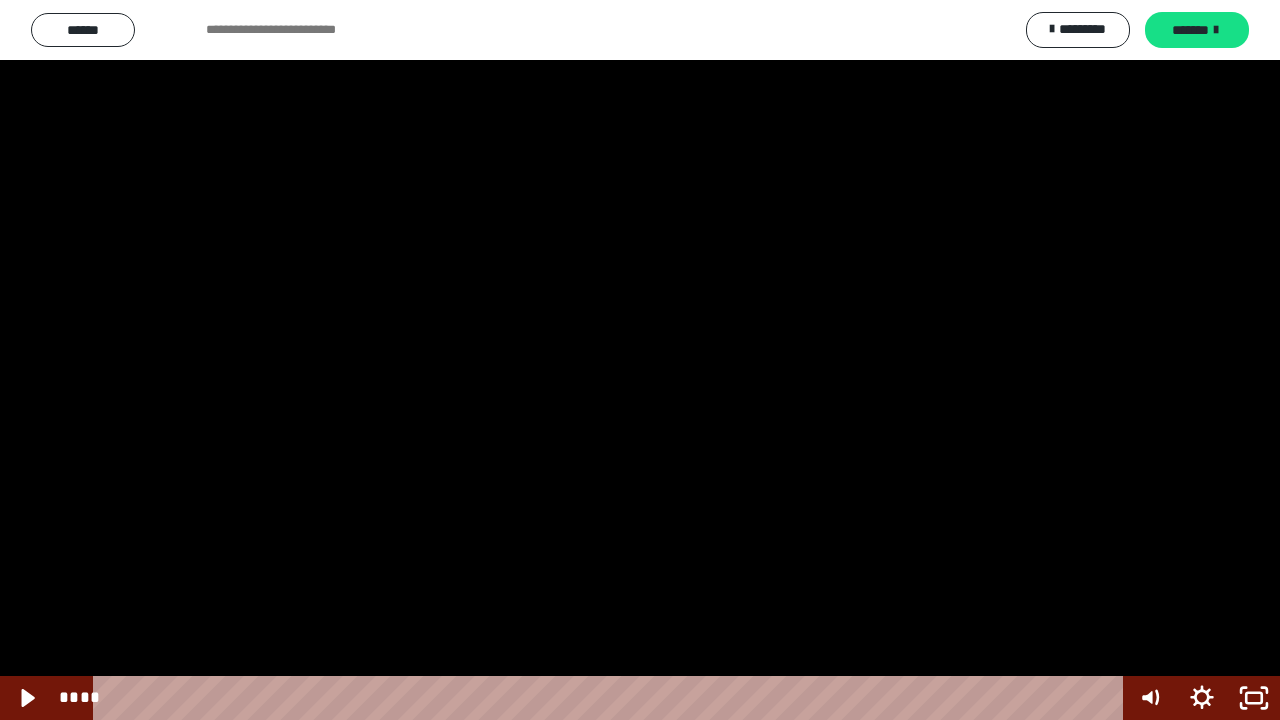 click at bounding box center [640, 360] 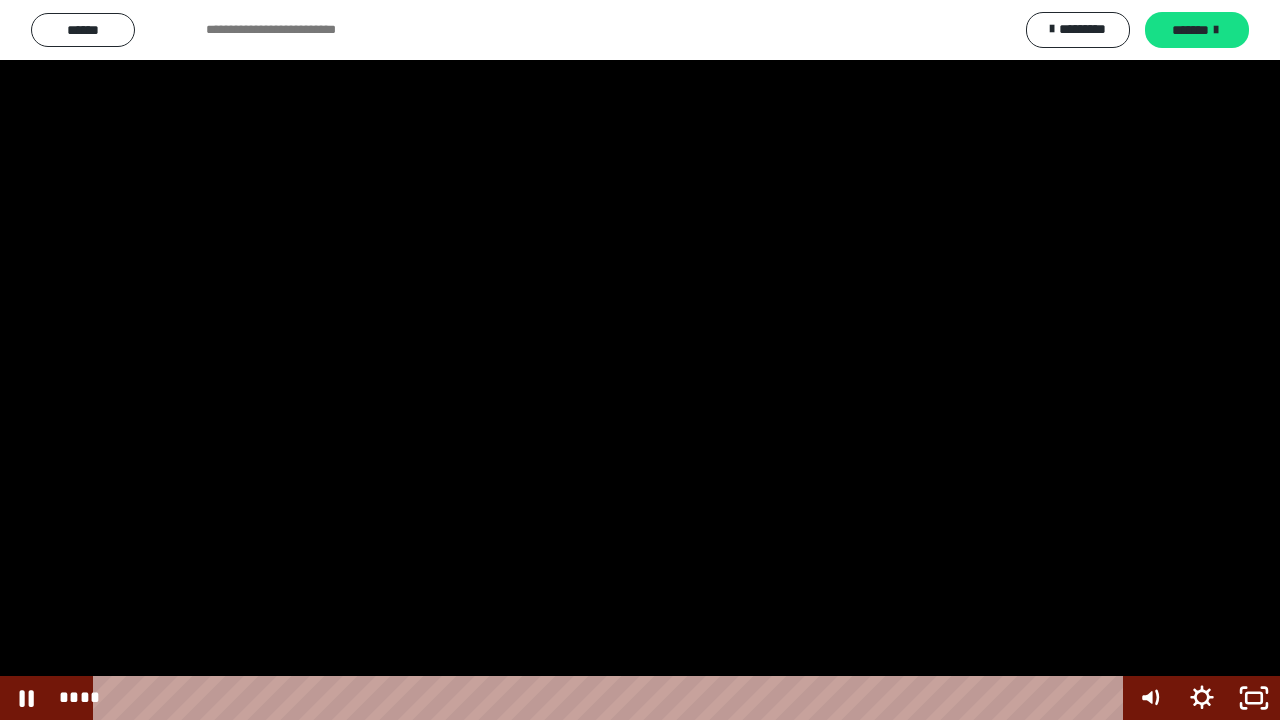 click at bounding box center [640, 360] 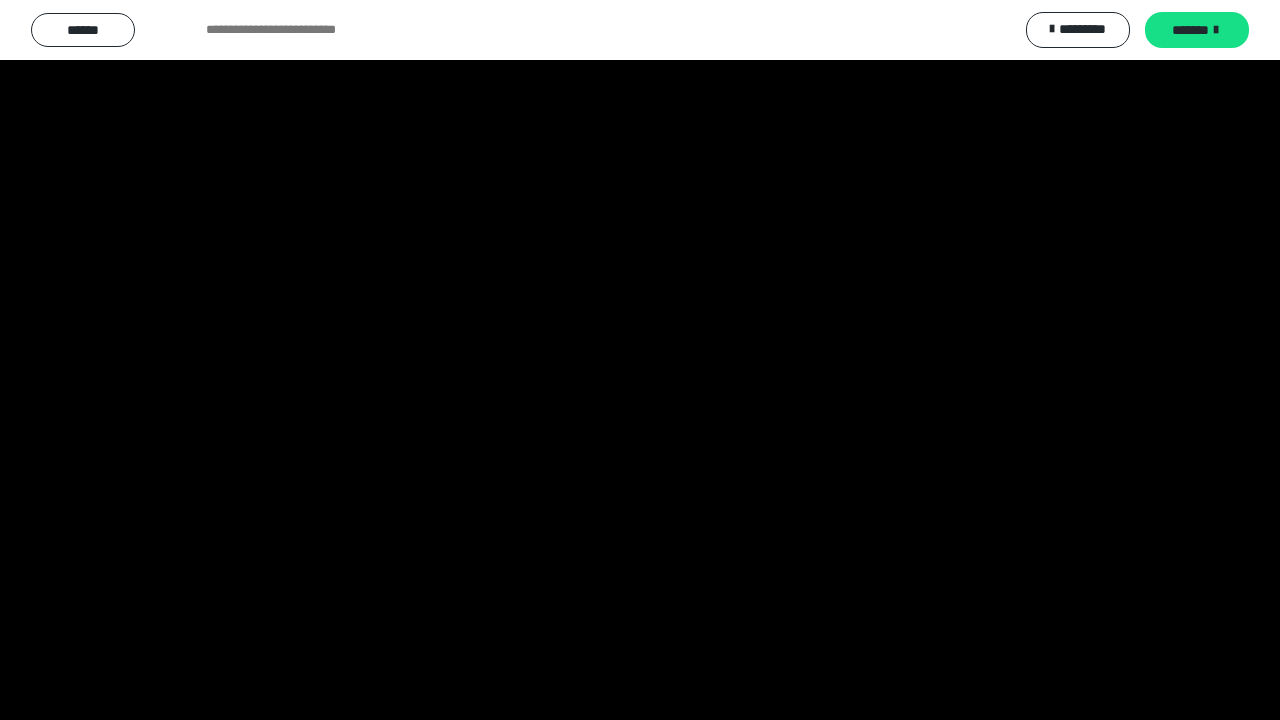 click at bounding box center (640, 360) 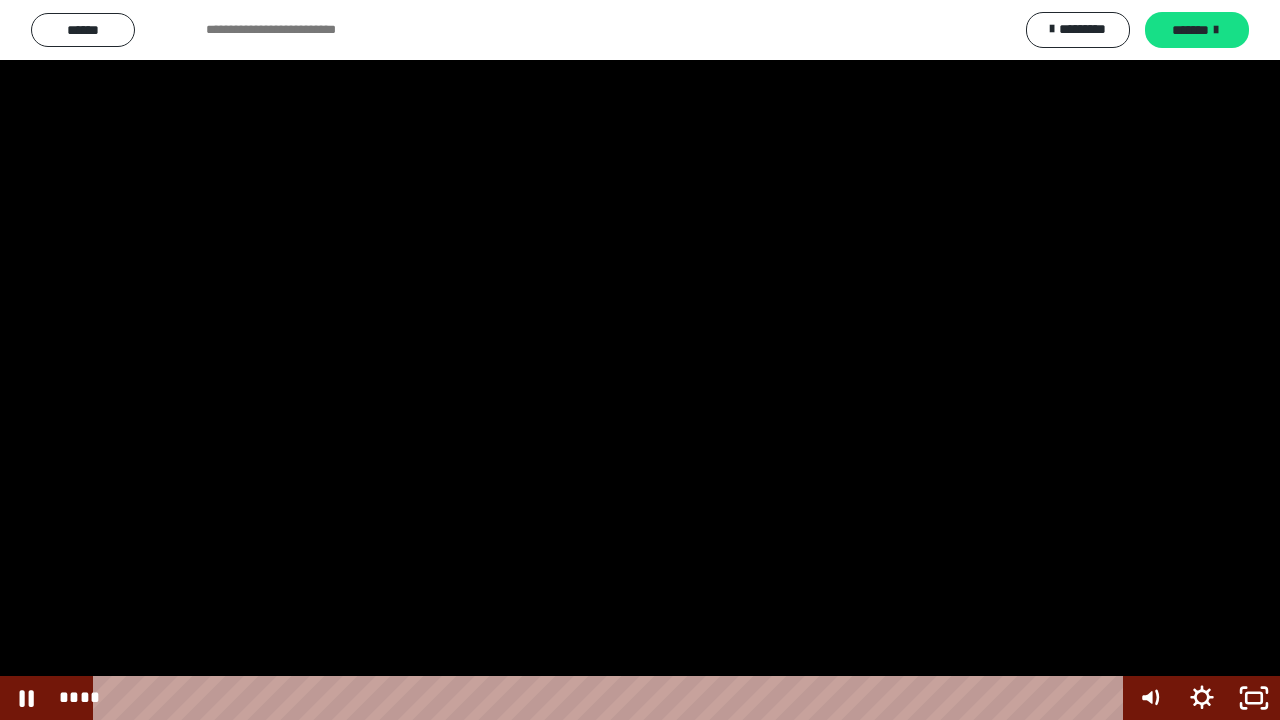 click at bounding box center [640, 360] 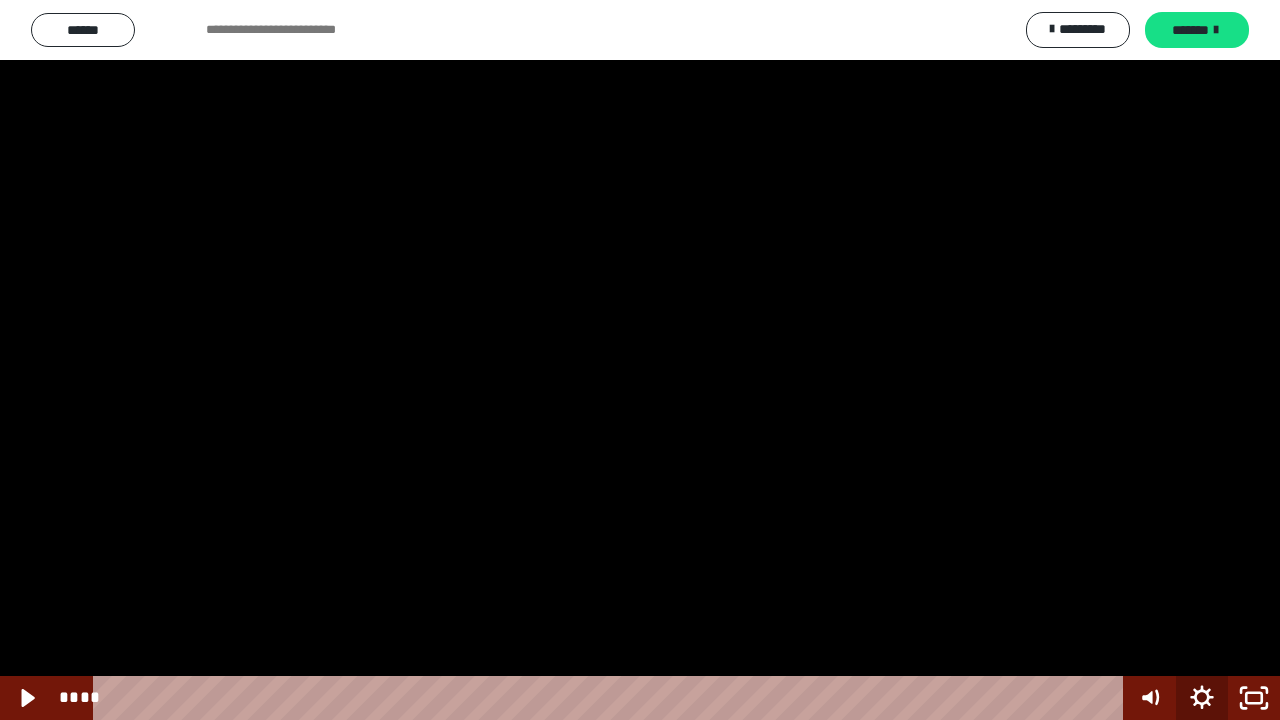 click 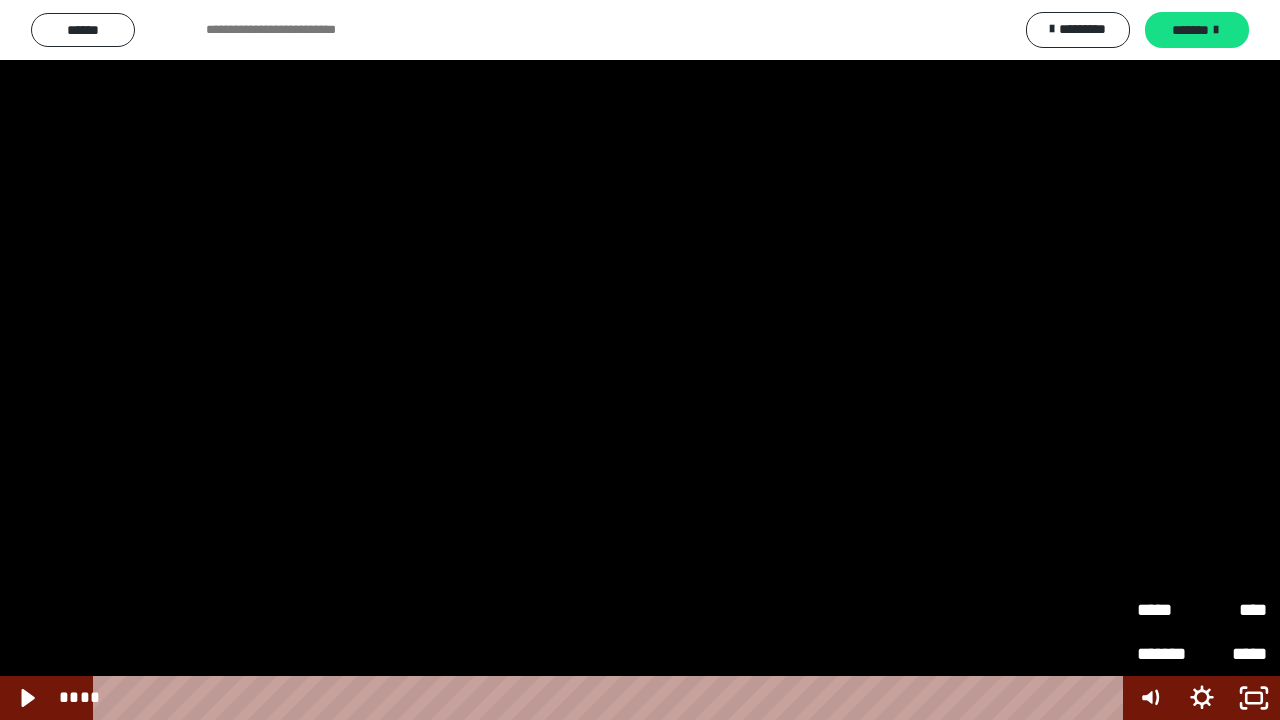 click on "*******" at bounding box center (1169, 654) 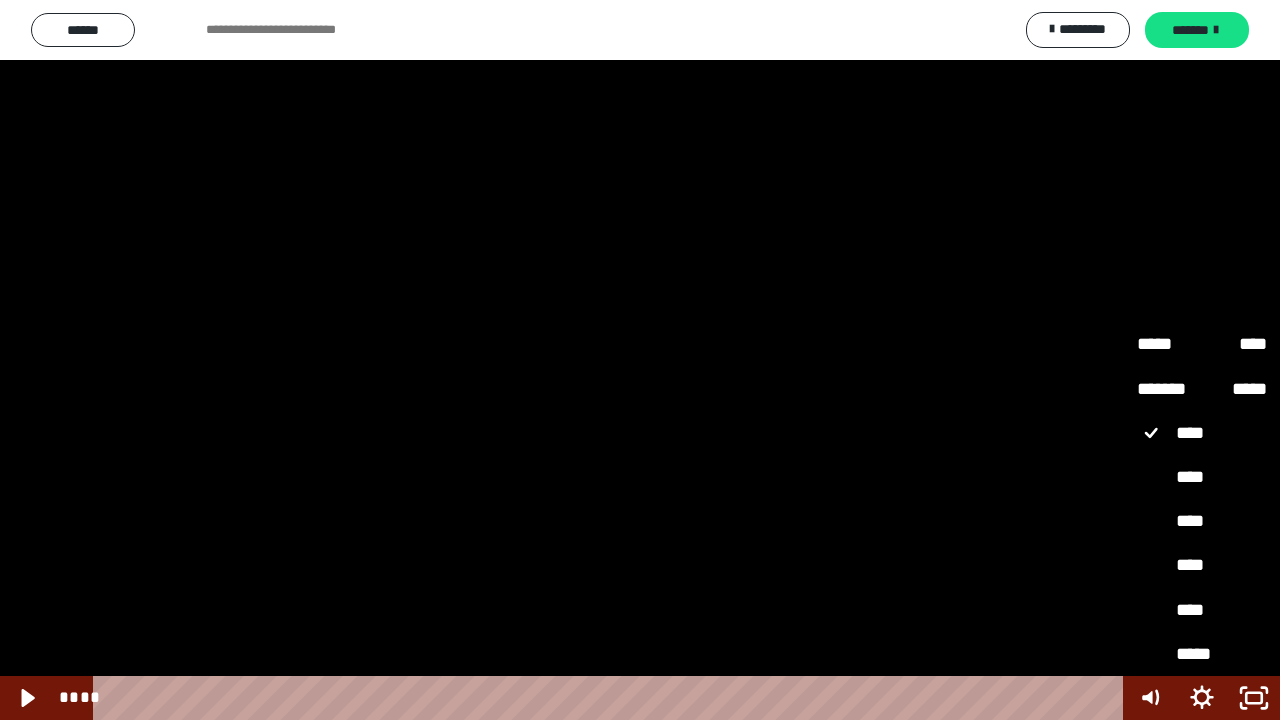 click at bounding box center [640, 360] 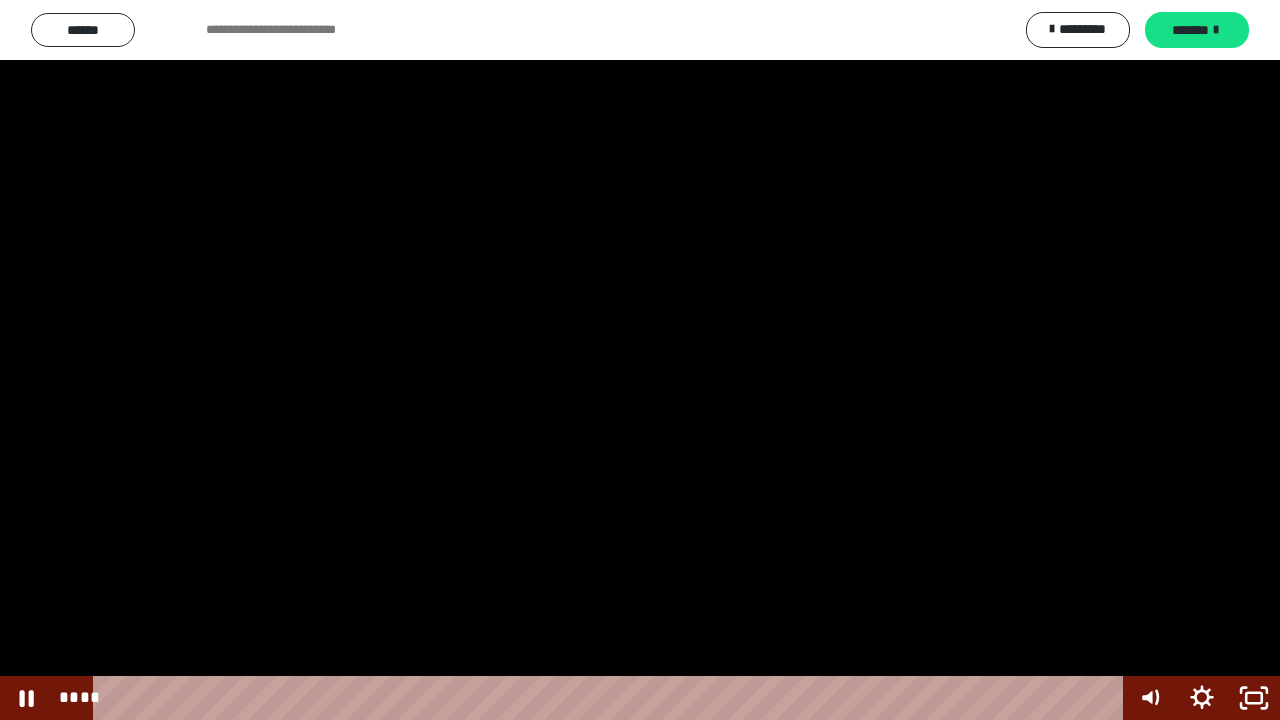 click at bounding box center (640, 360) 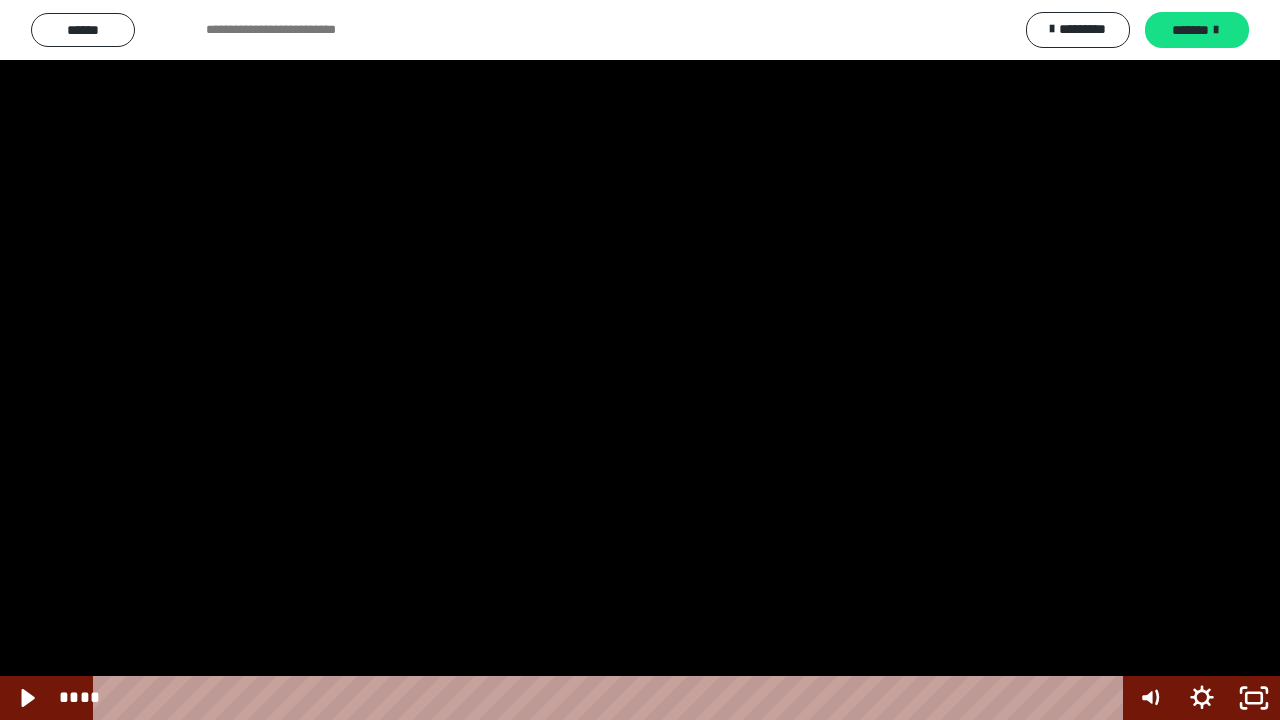 click at bounding box center [640, 360] 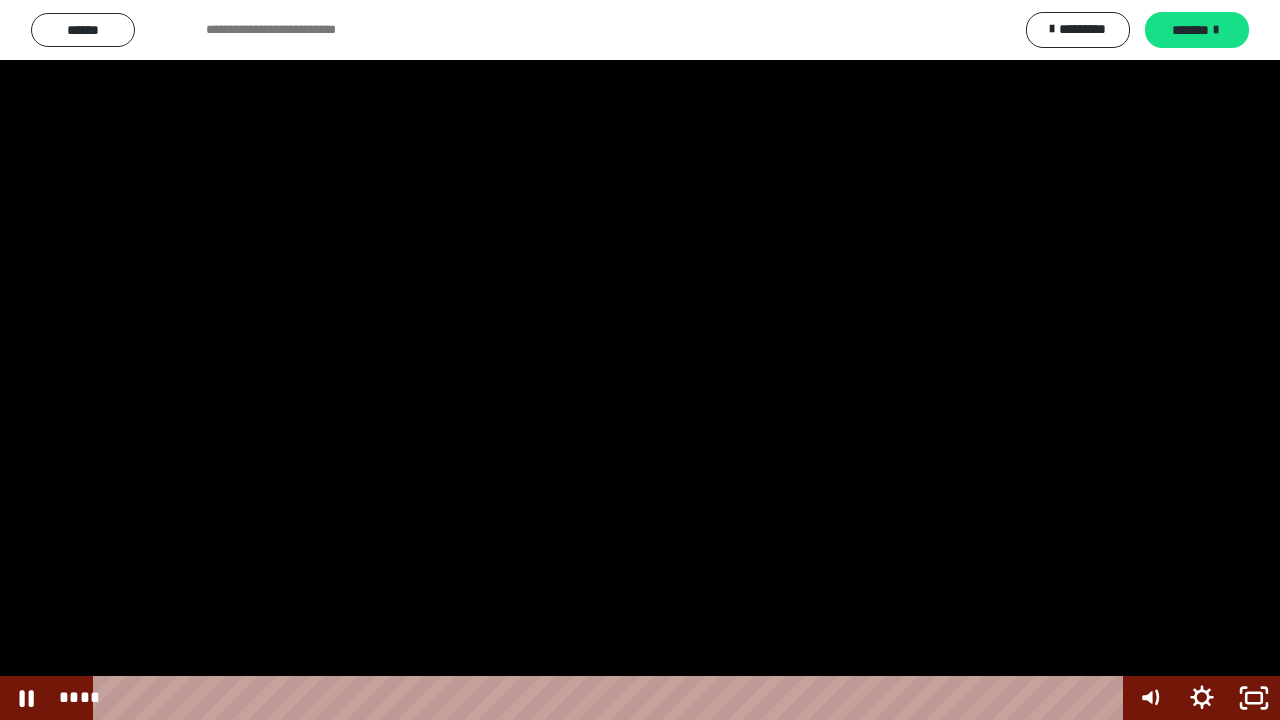 click at bounding box center [640, 360] 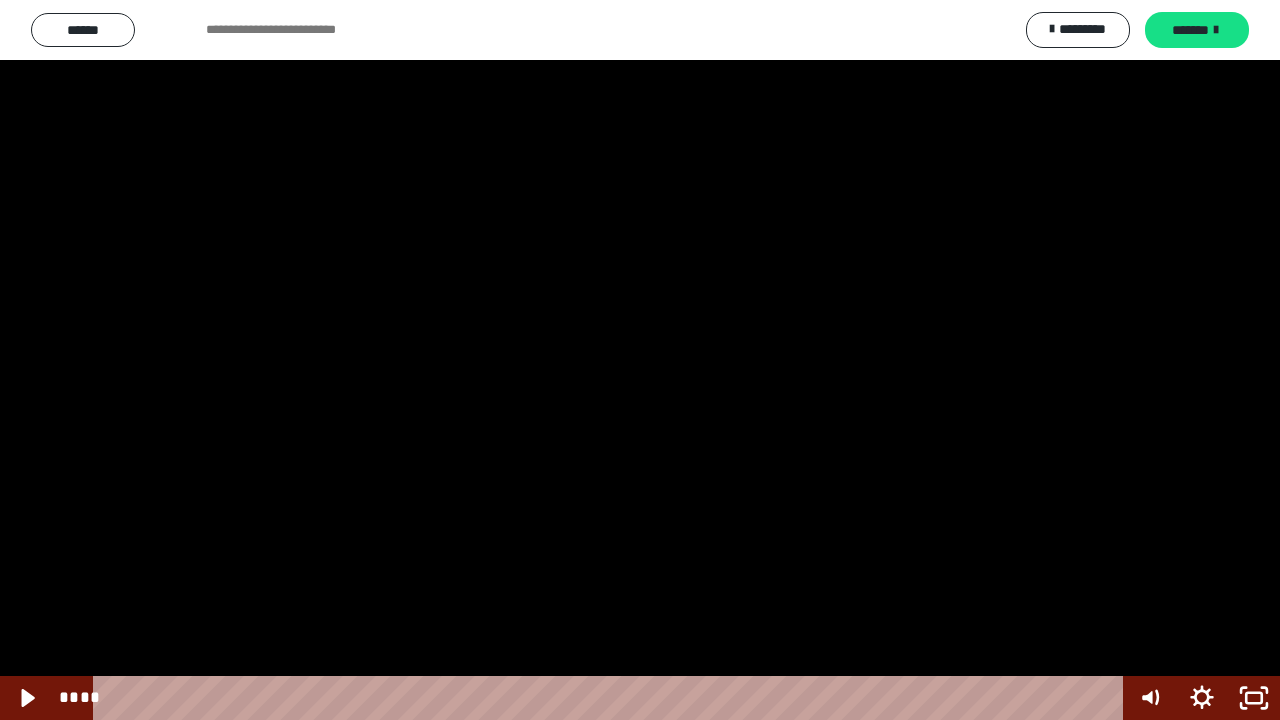 click at bounding box center (640, 360) 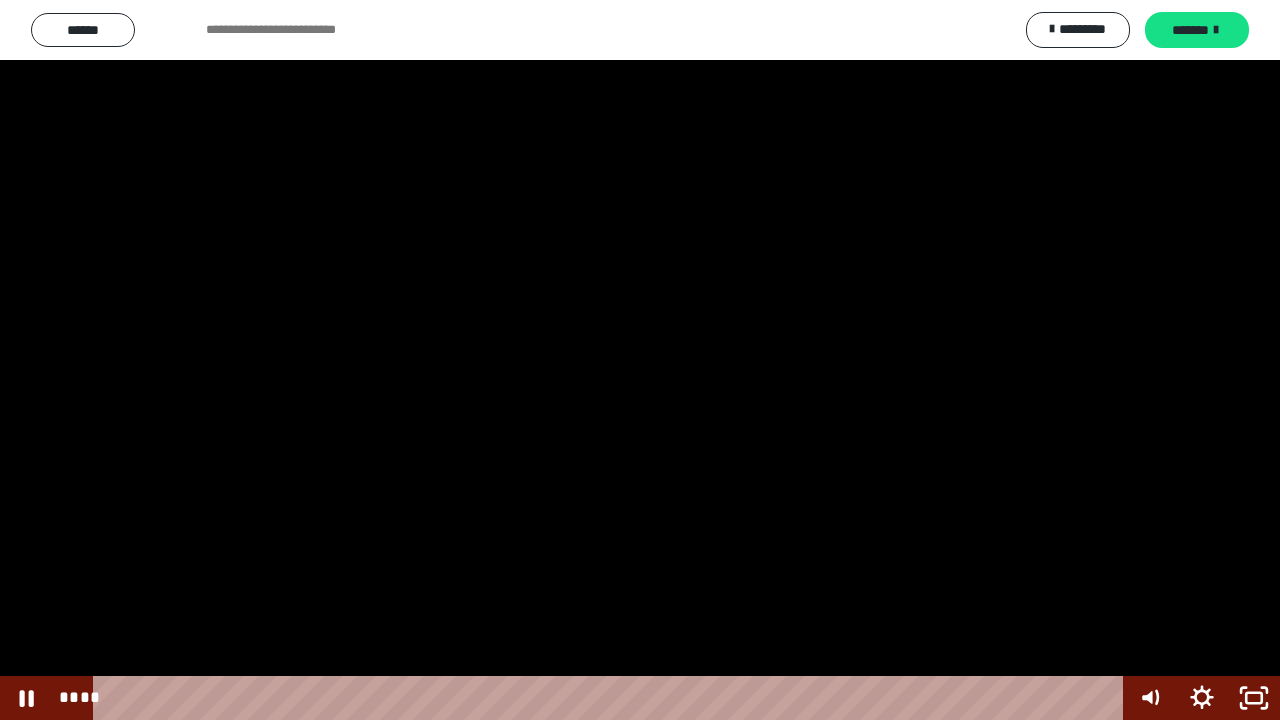 click at bounding box center [640, 360] 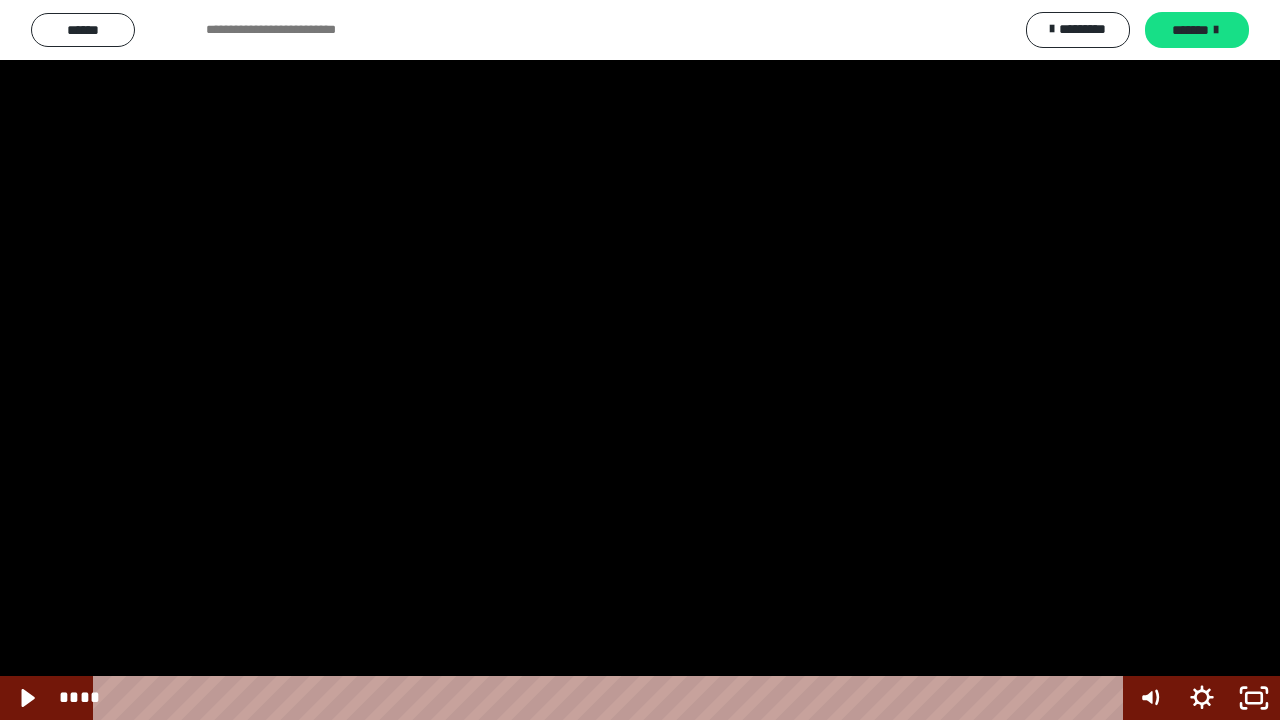 click at bounding box center (640, 360) 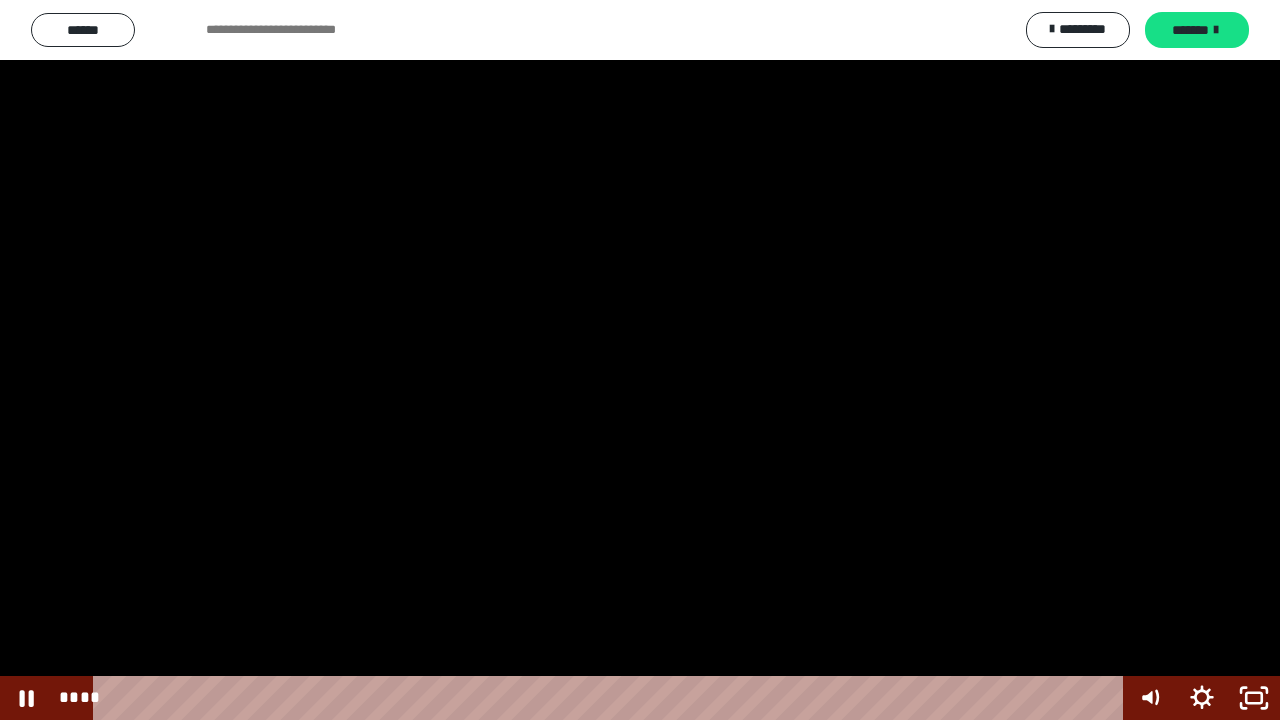 click at bounding box center (640, 360) 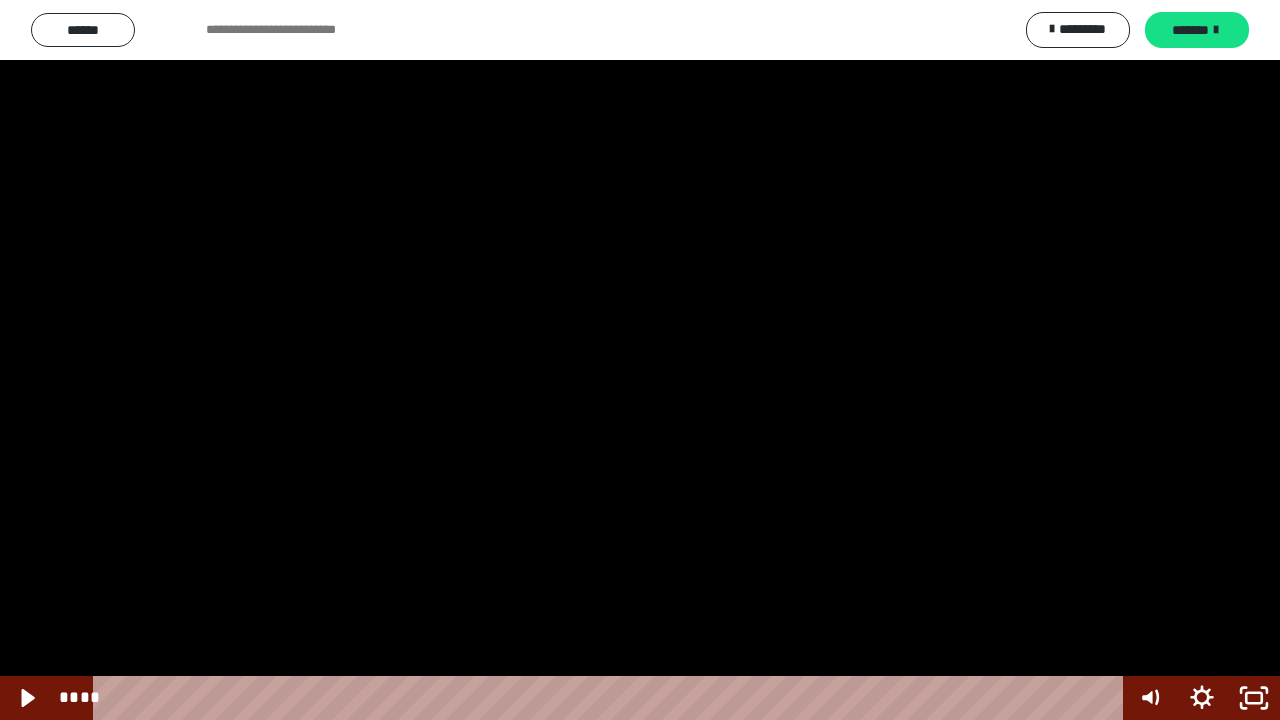 click at bounding box center [640, 360] 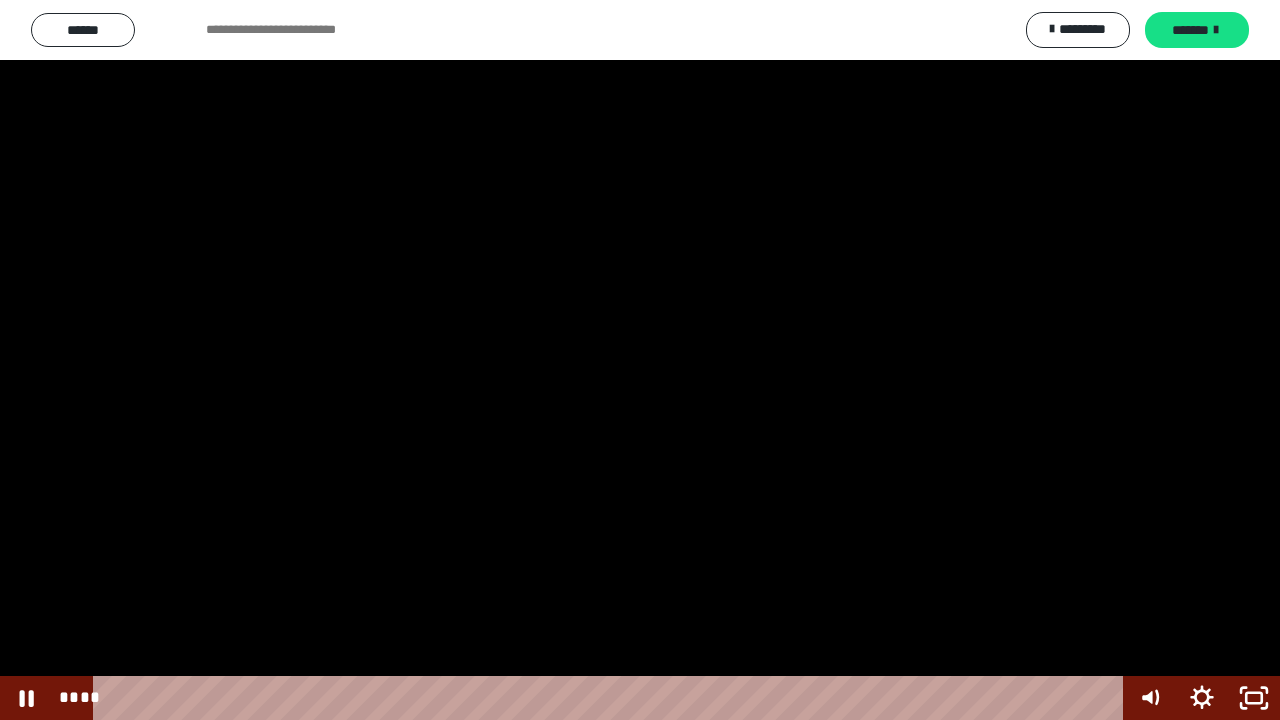 click at bounding box center (640, 360) 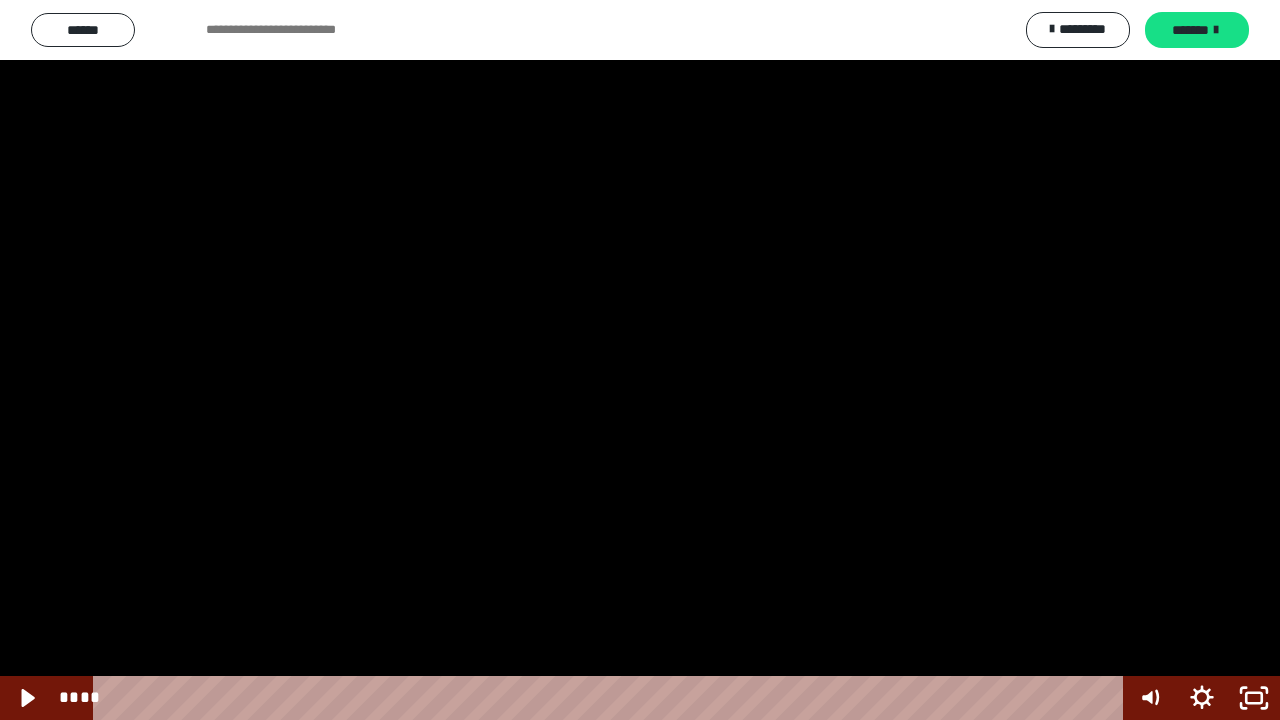 click at bounding box center (640, 360) 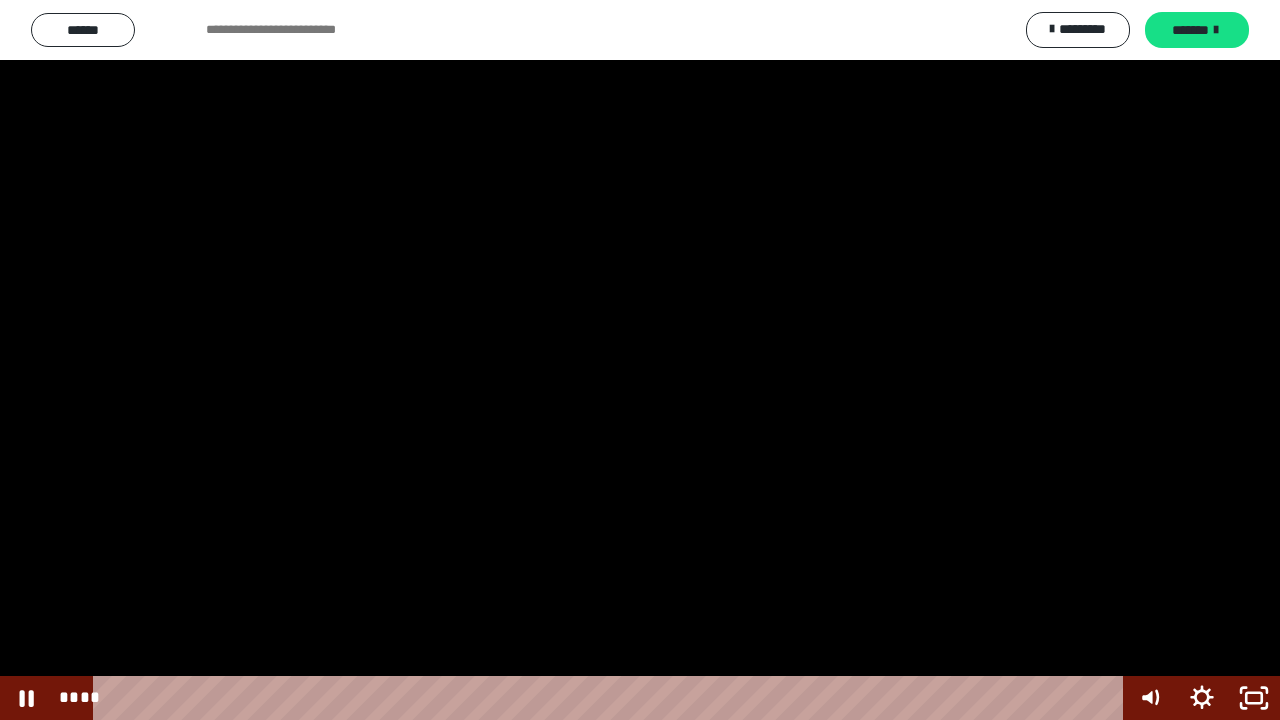 click at bounding box center [640, 360] 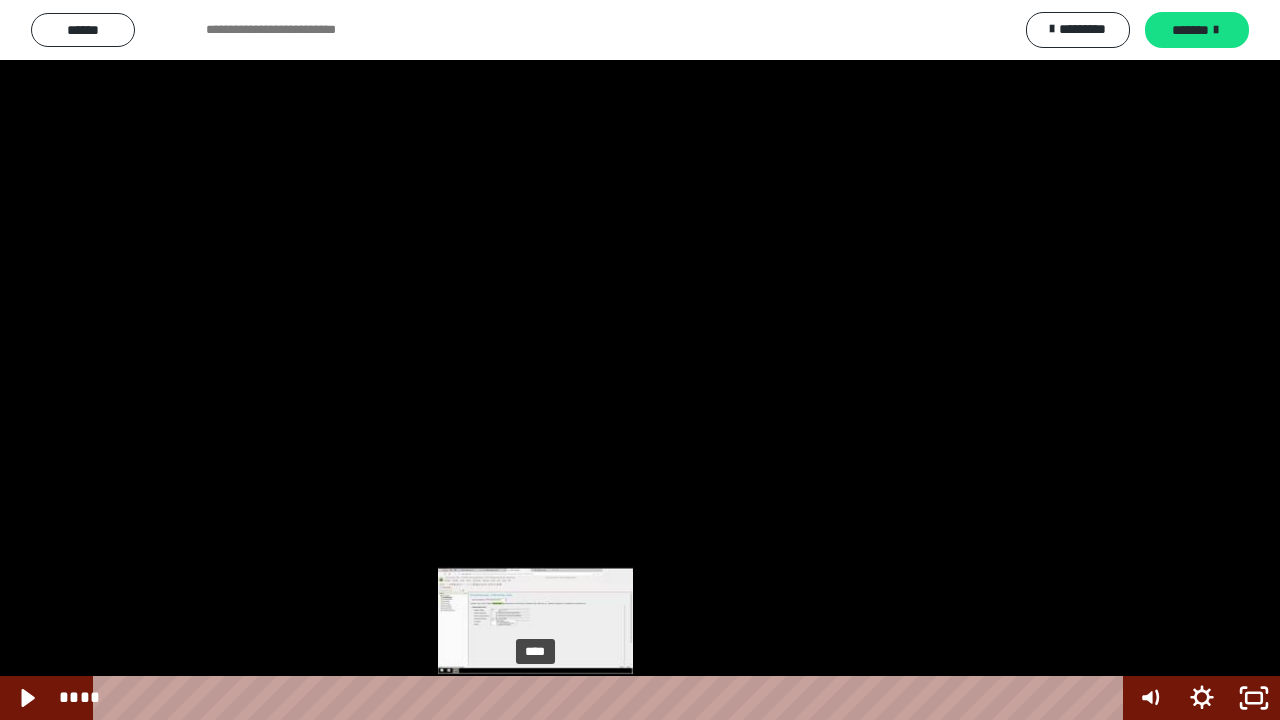 click on "****" at bounding box center (612, 698) 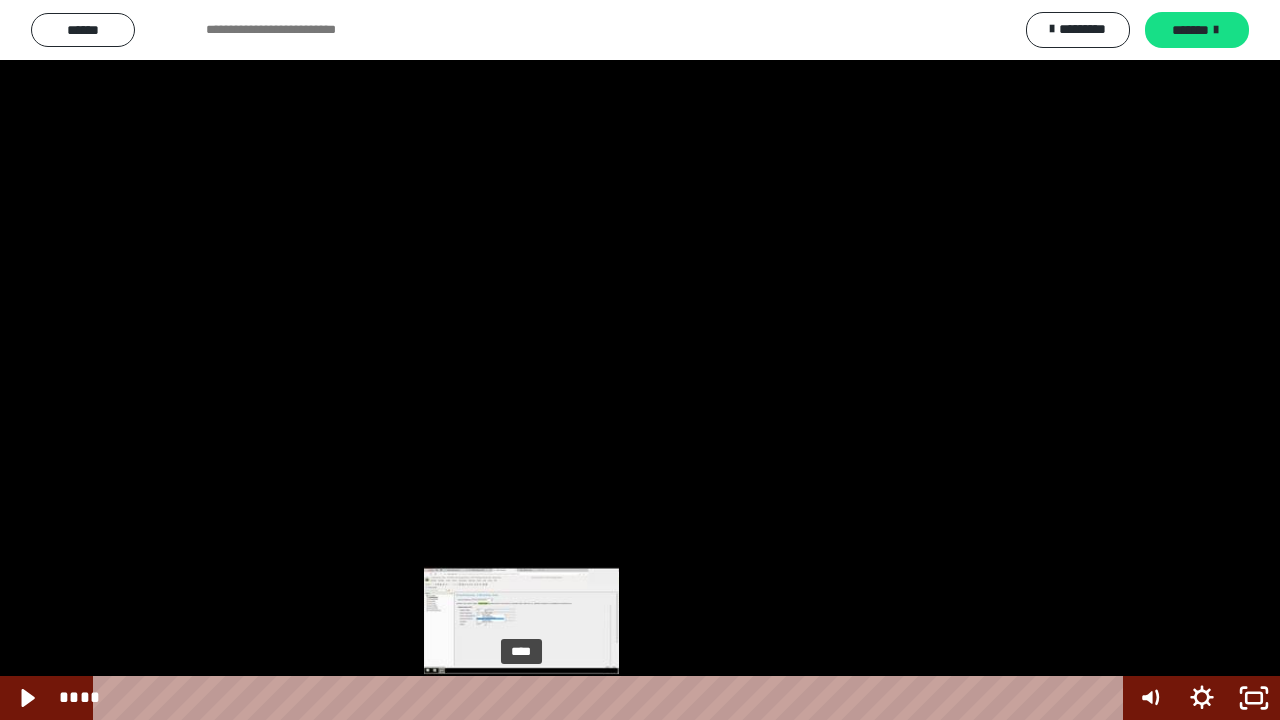 click on "****" at bounding box center [612, 698] 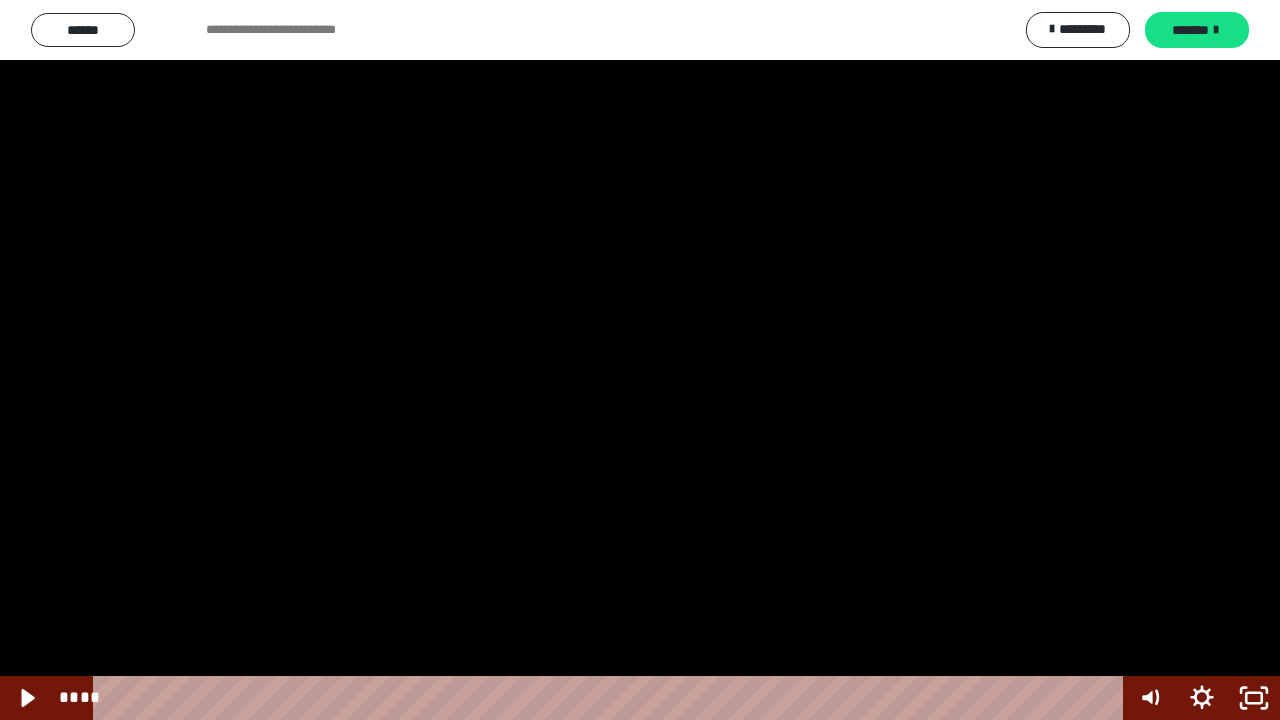 click at bounding box center (640, 360) 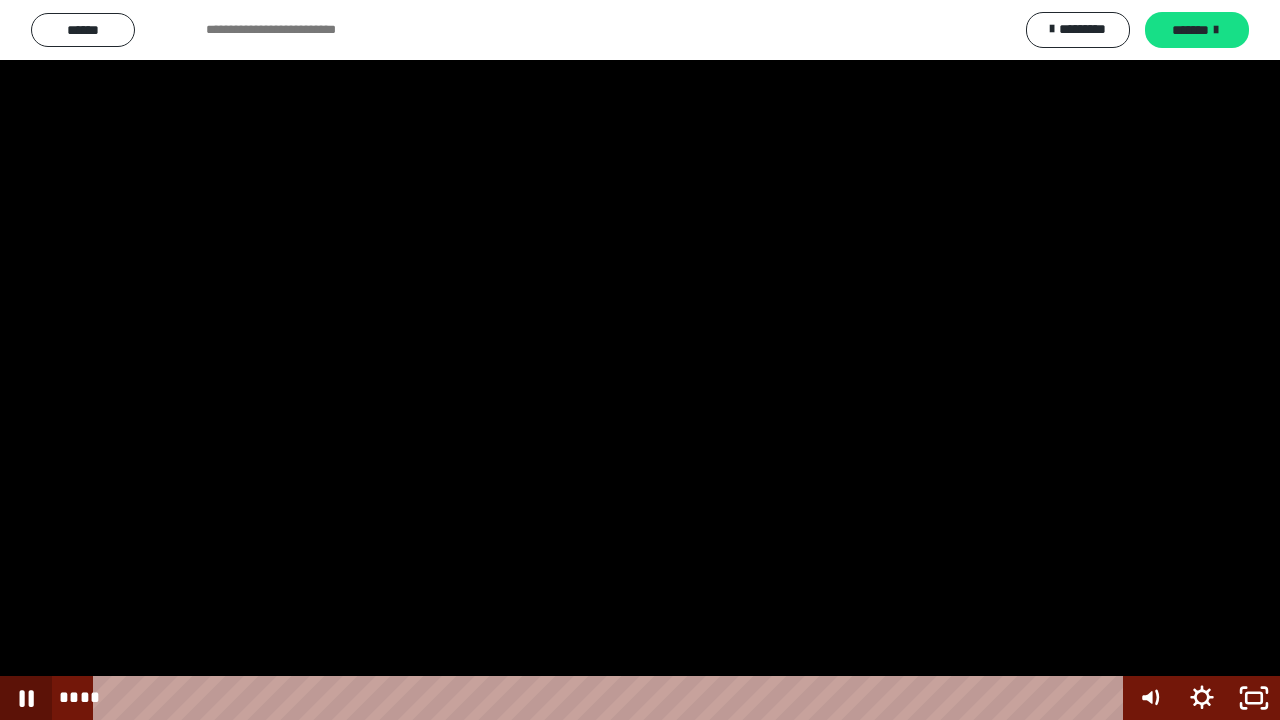 click 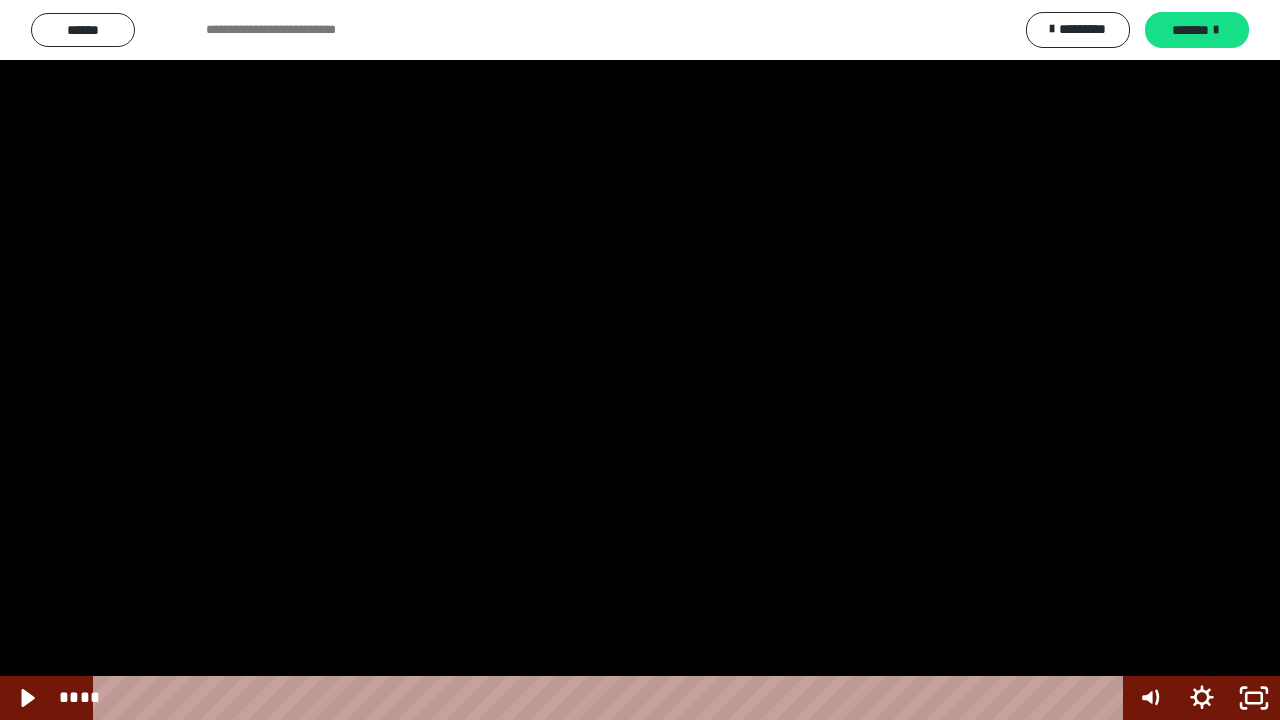 click at bounding box center (640, 360) 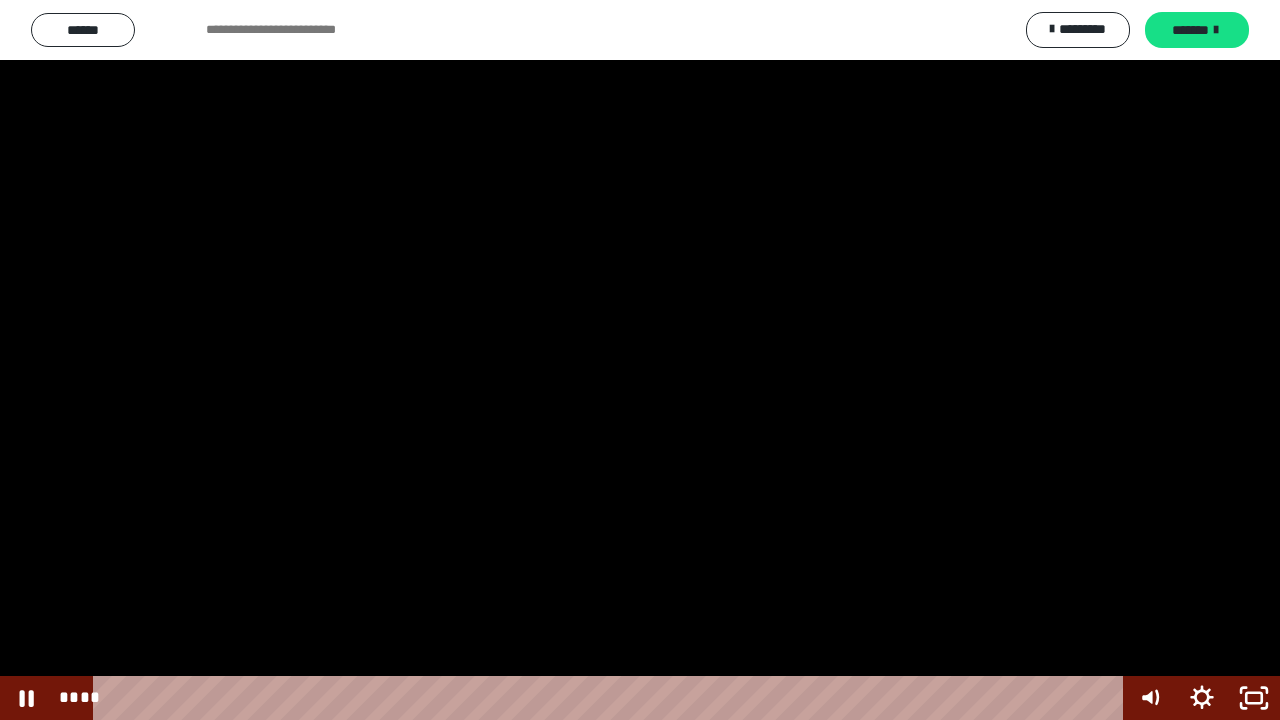 click at bounding box center [640, 360] 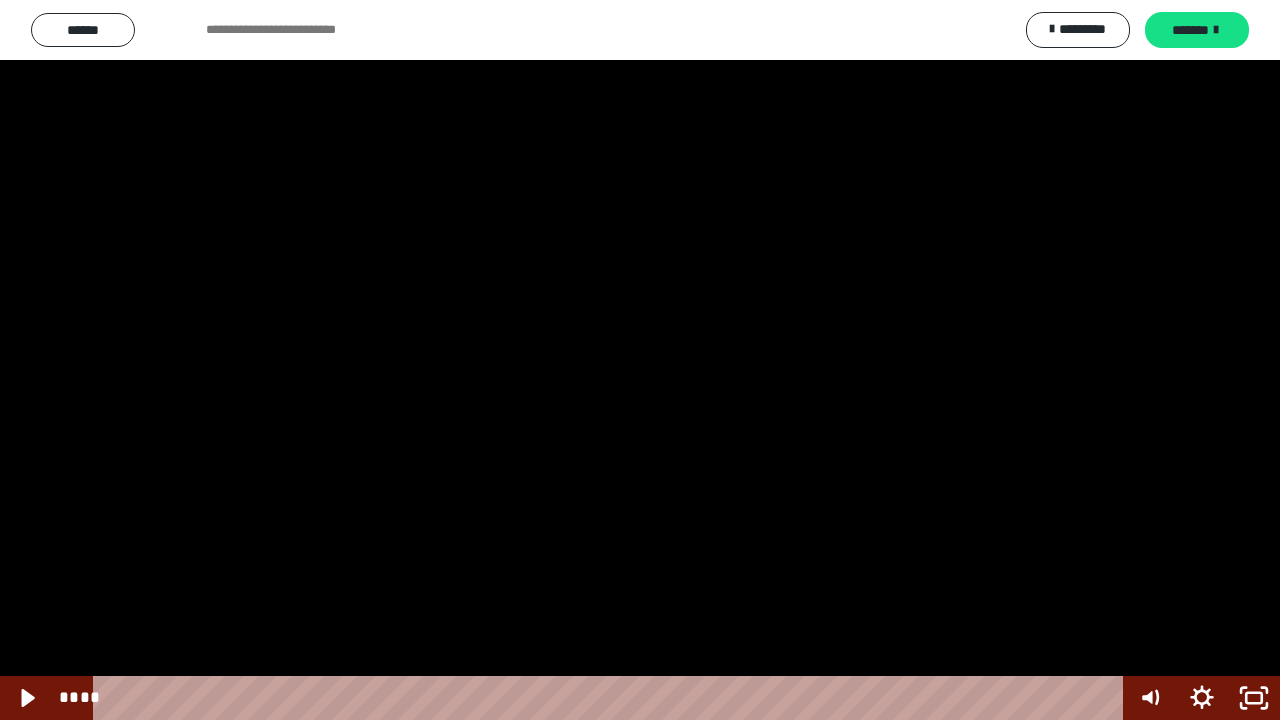 click at bounding box center [640, 360] 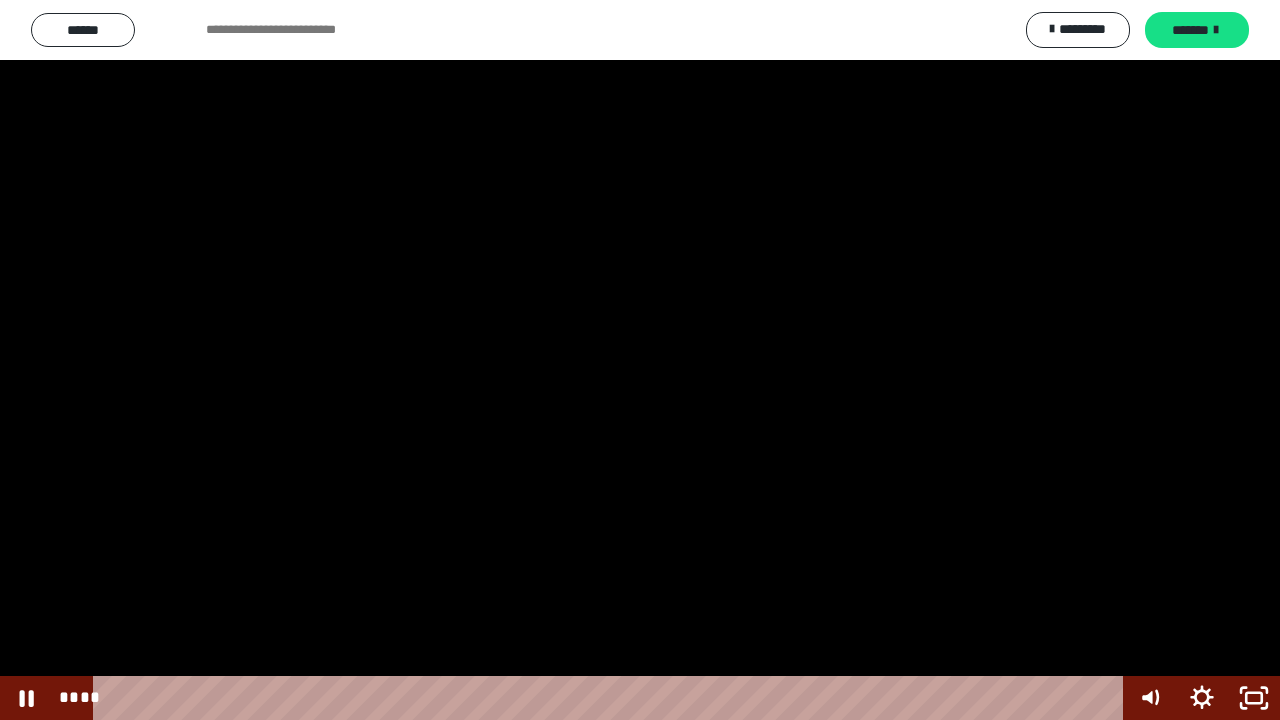 click at bounding box center [640, 360] 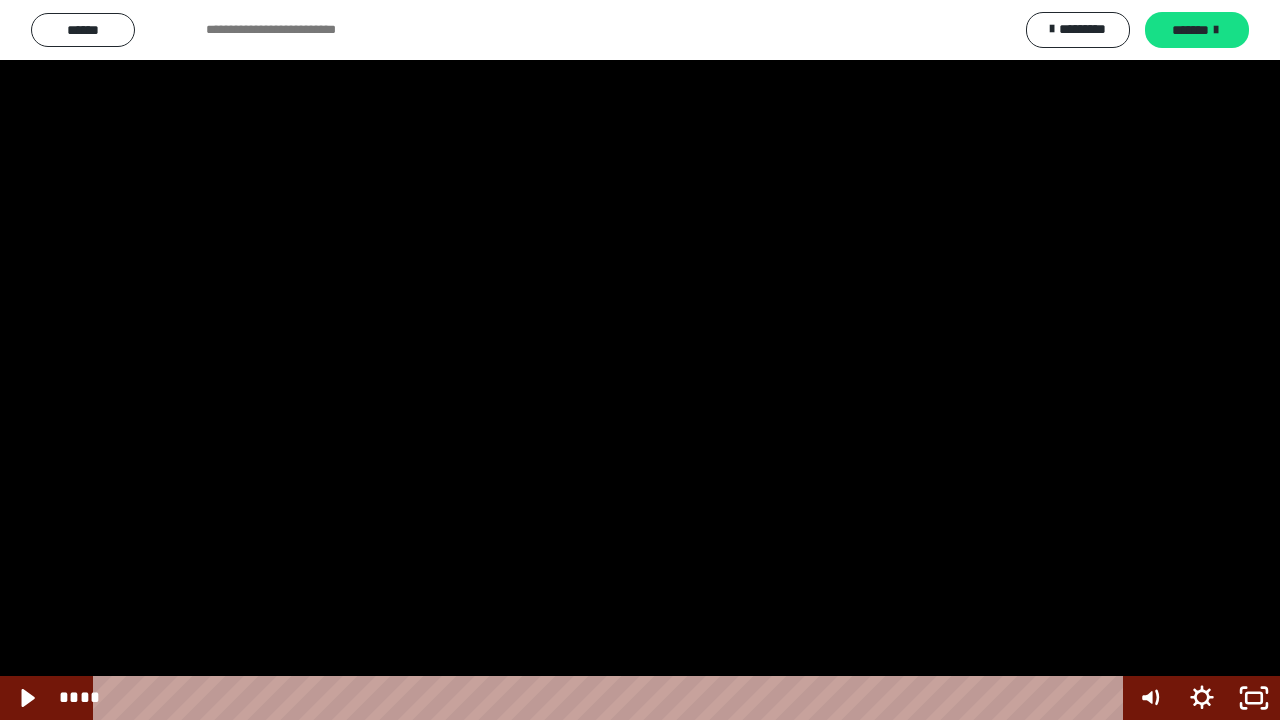 click at bounding box center (640, 360) 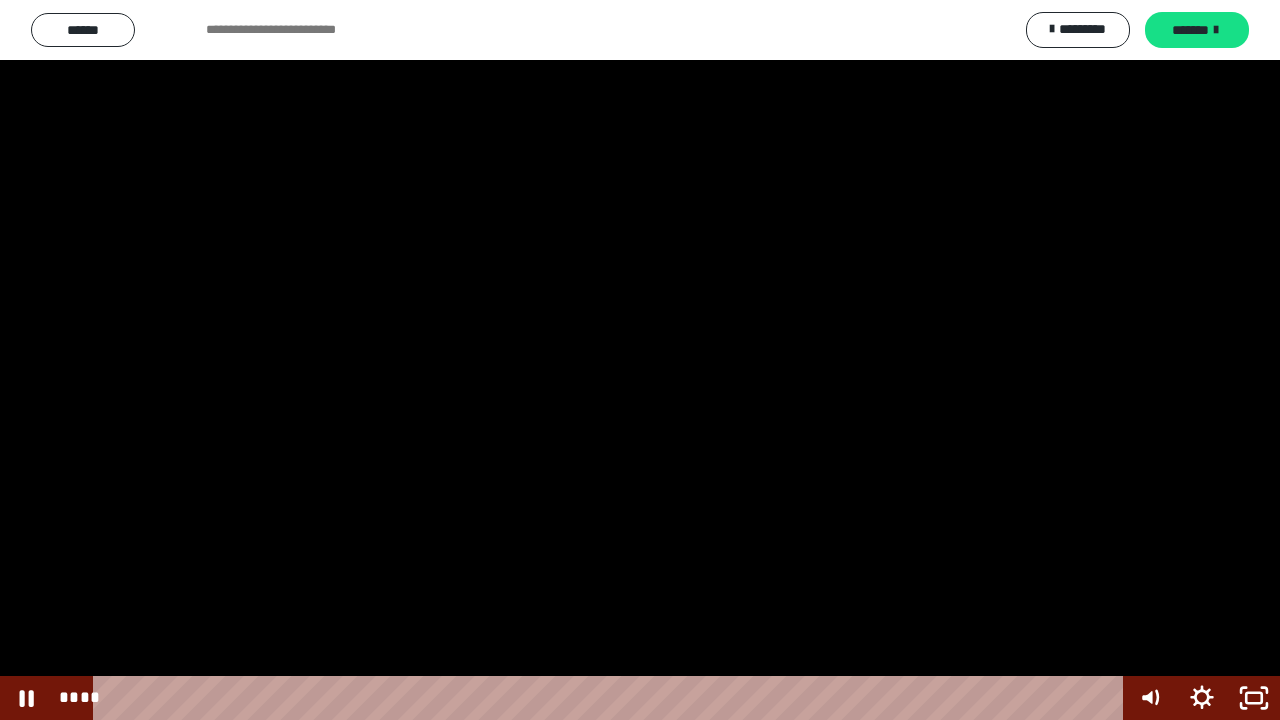 click at bounding box center [640, 360] 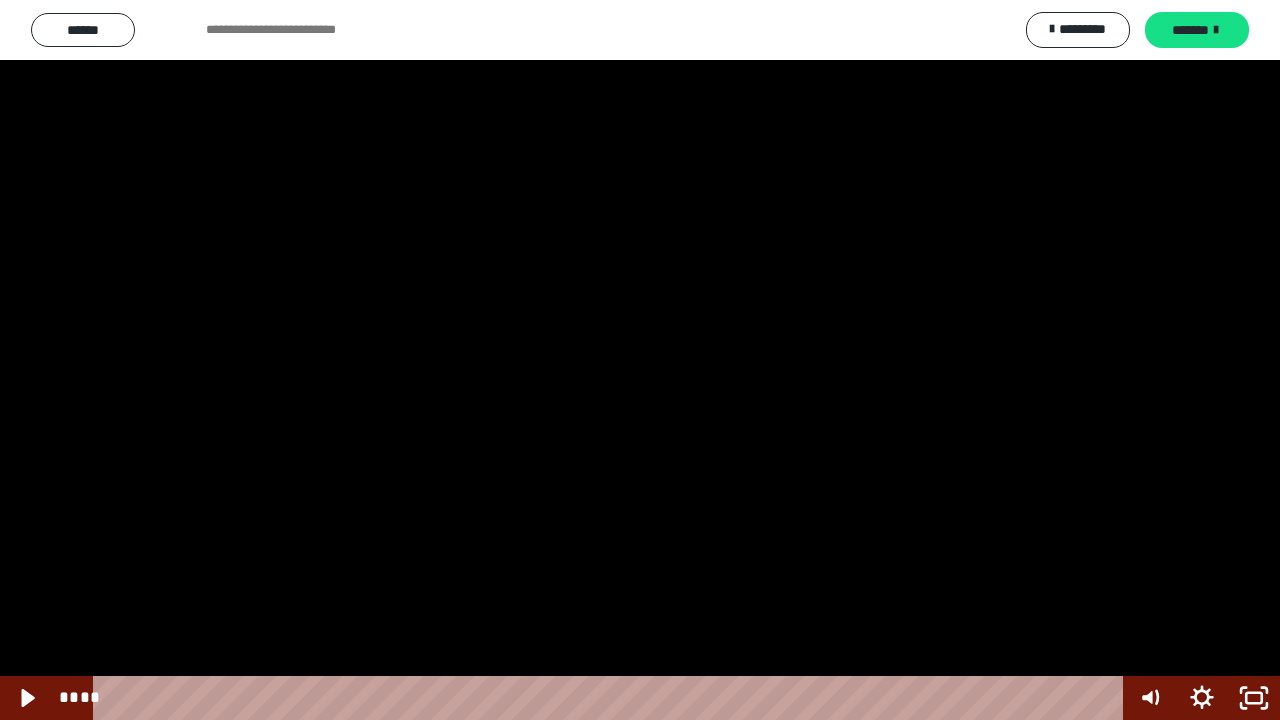 click at bounding box center [640, 360] 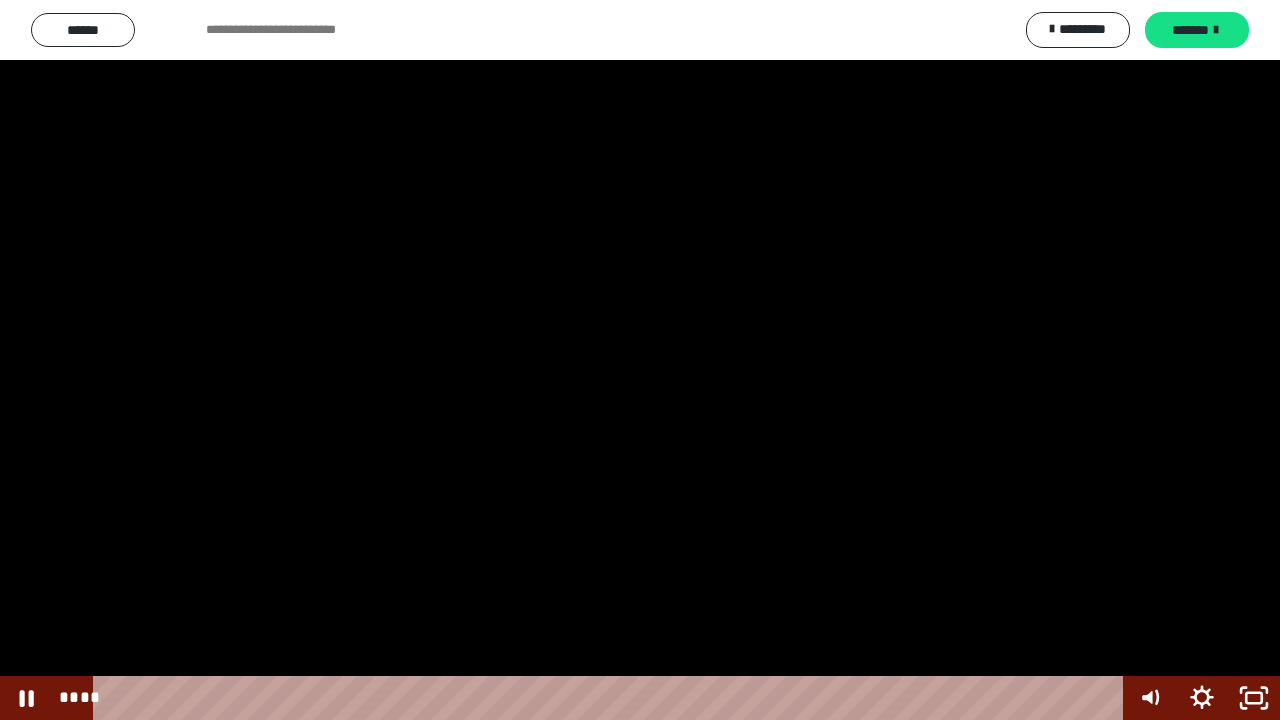 click at bounding box center (640, 360) 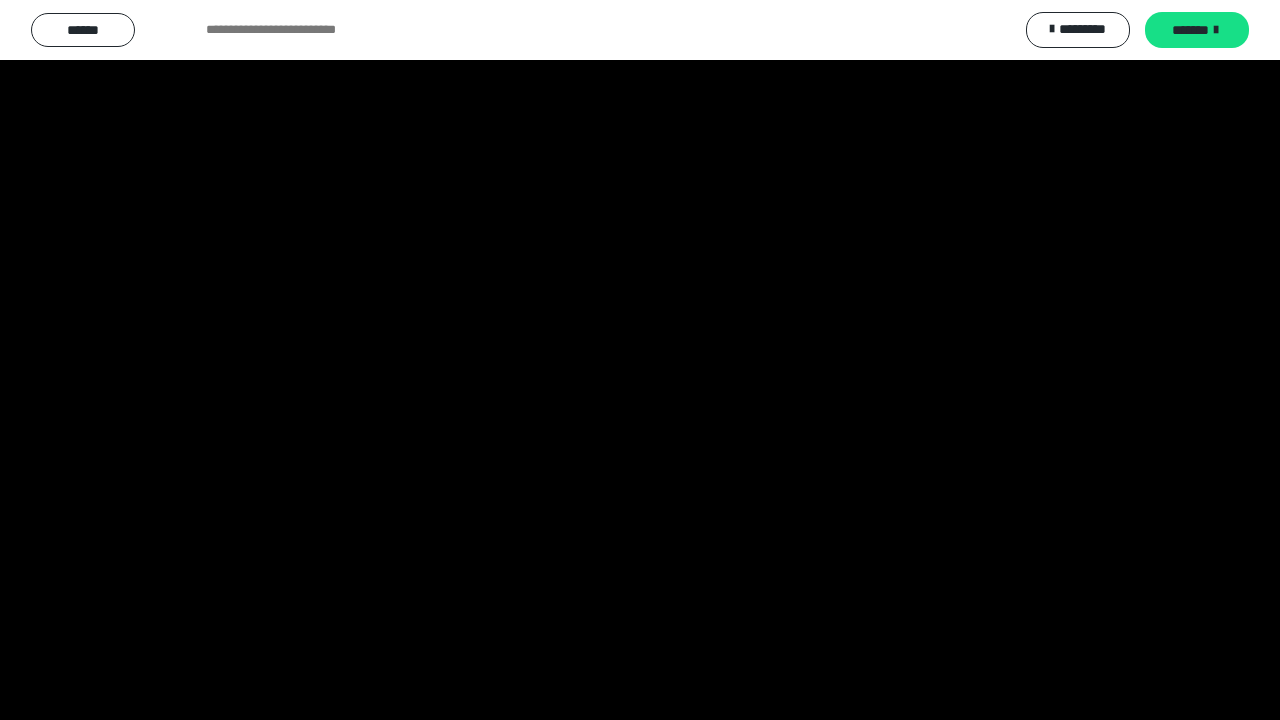 click at bounding box center [640, 360] 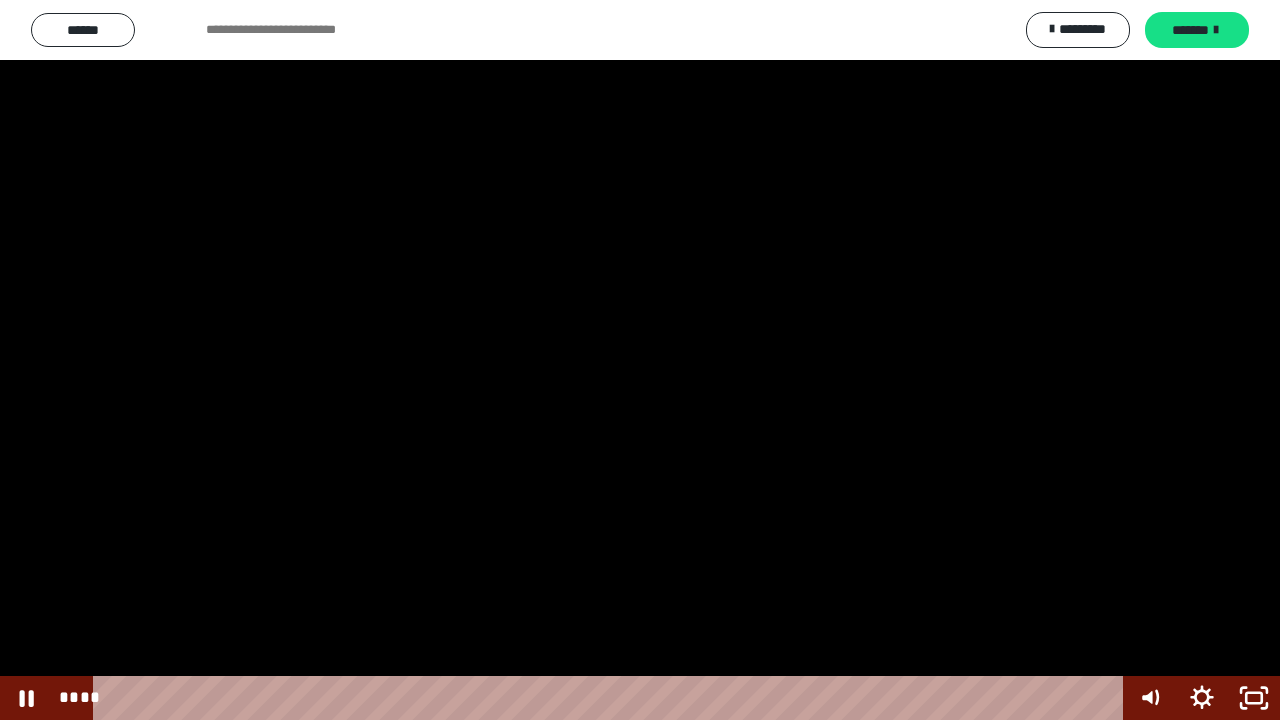 click at bounding box center [640, 360] 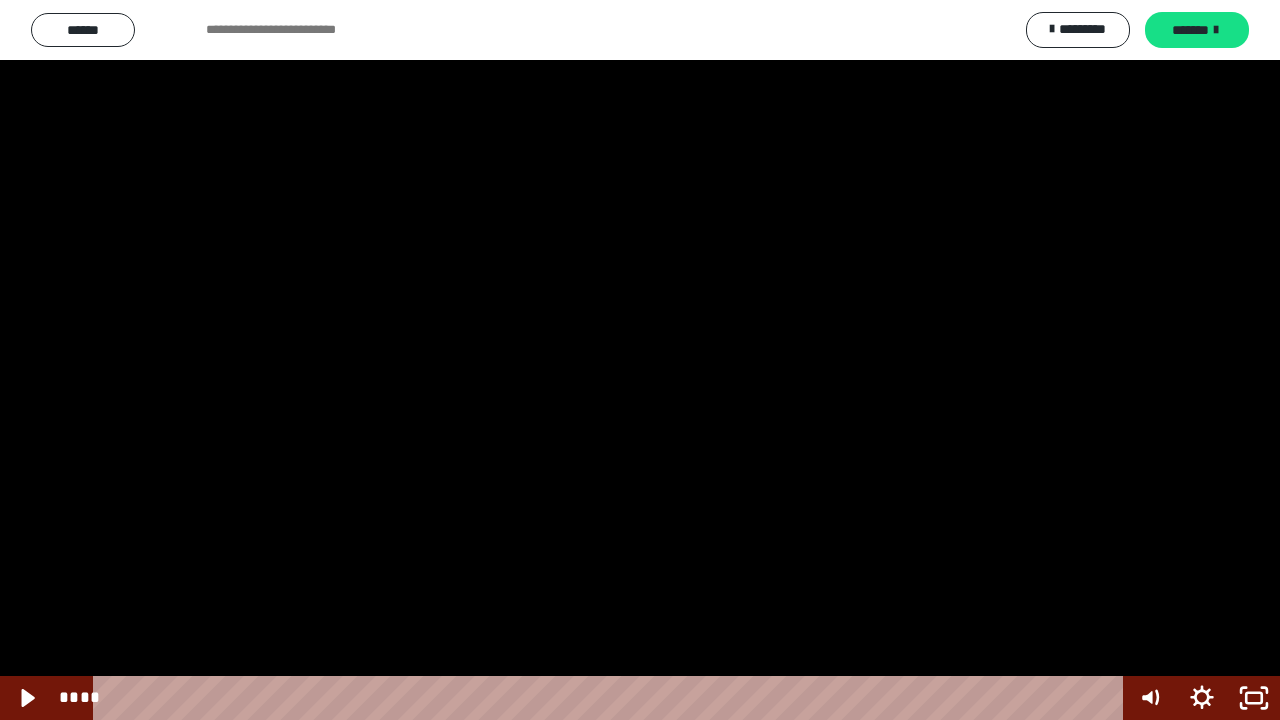 click at bounding box center [640, 360] 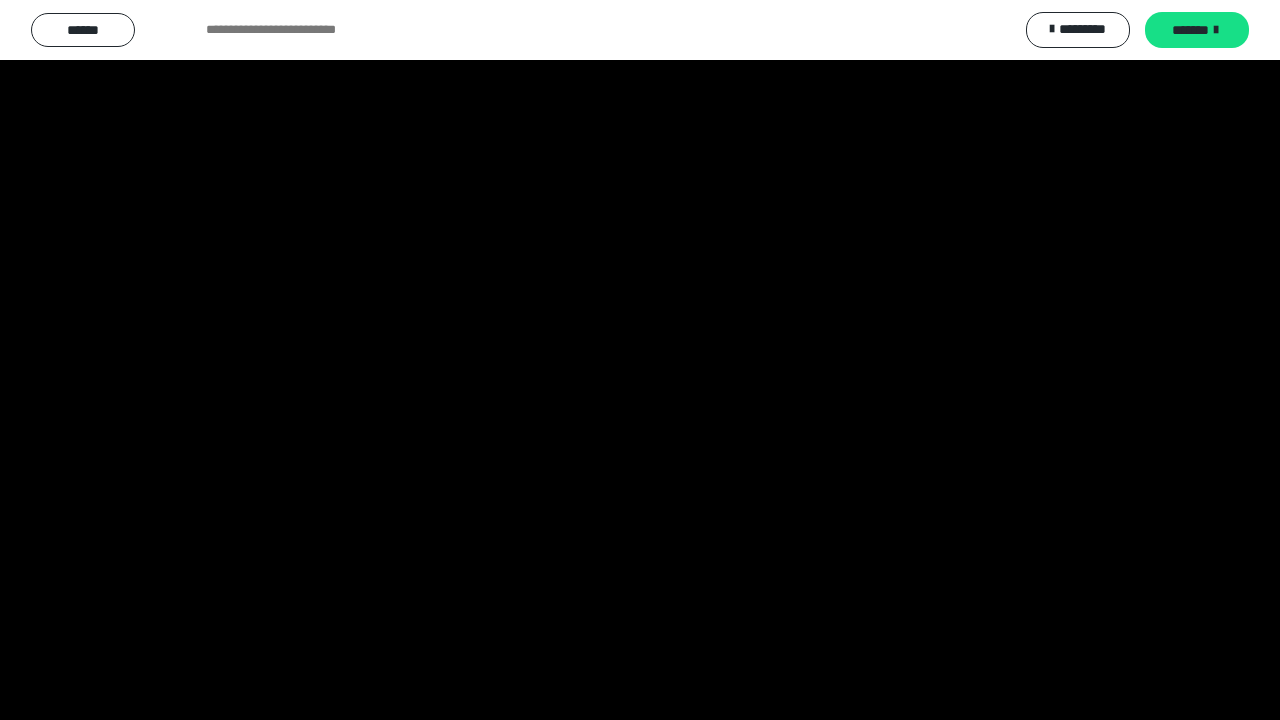 click at bounding box center [640, 360] 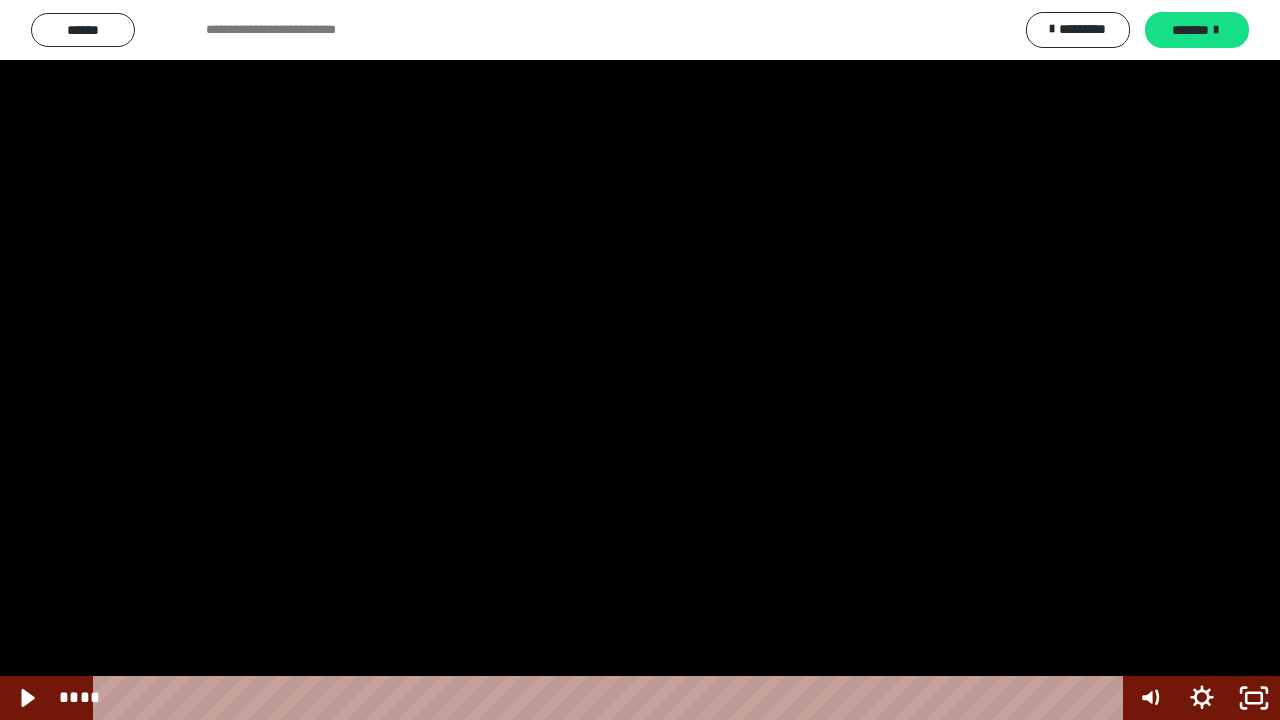 click at bounding box center (640, 360) 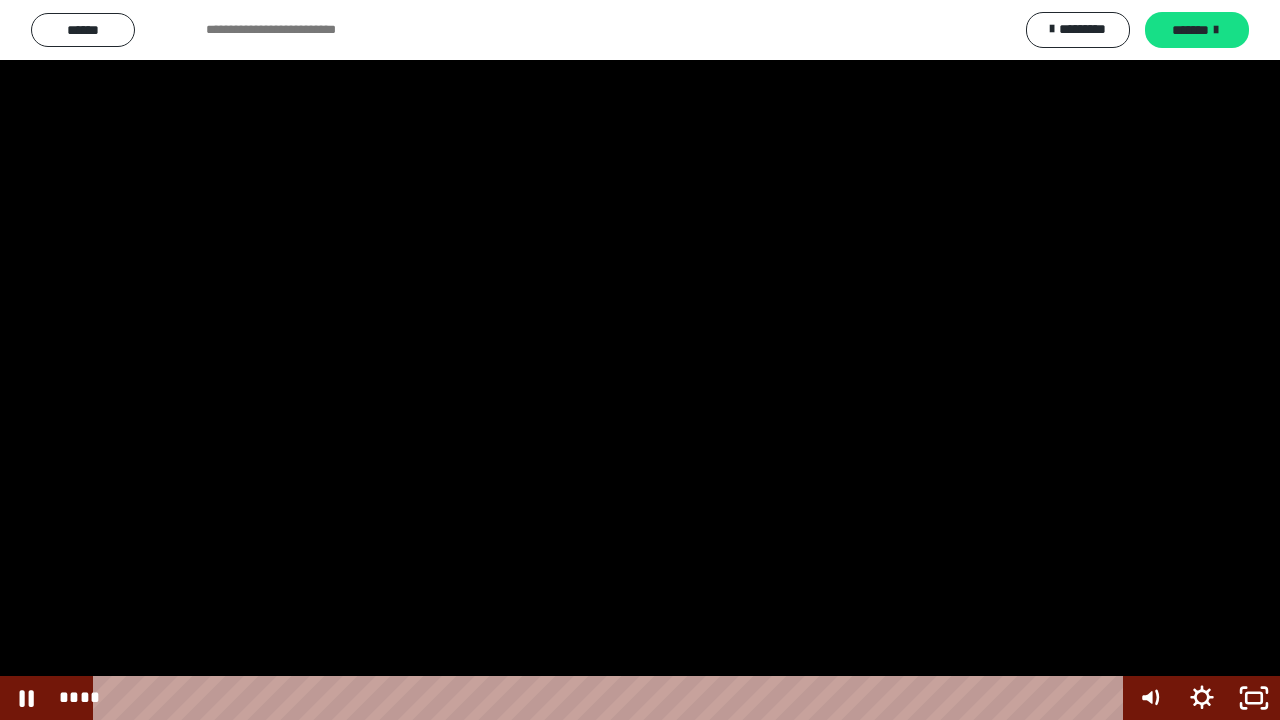 click at bounding box center (640, 360) 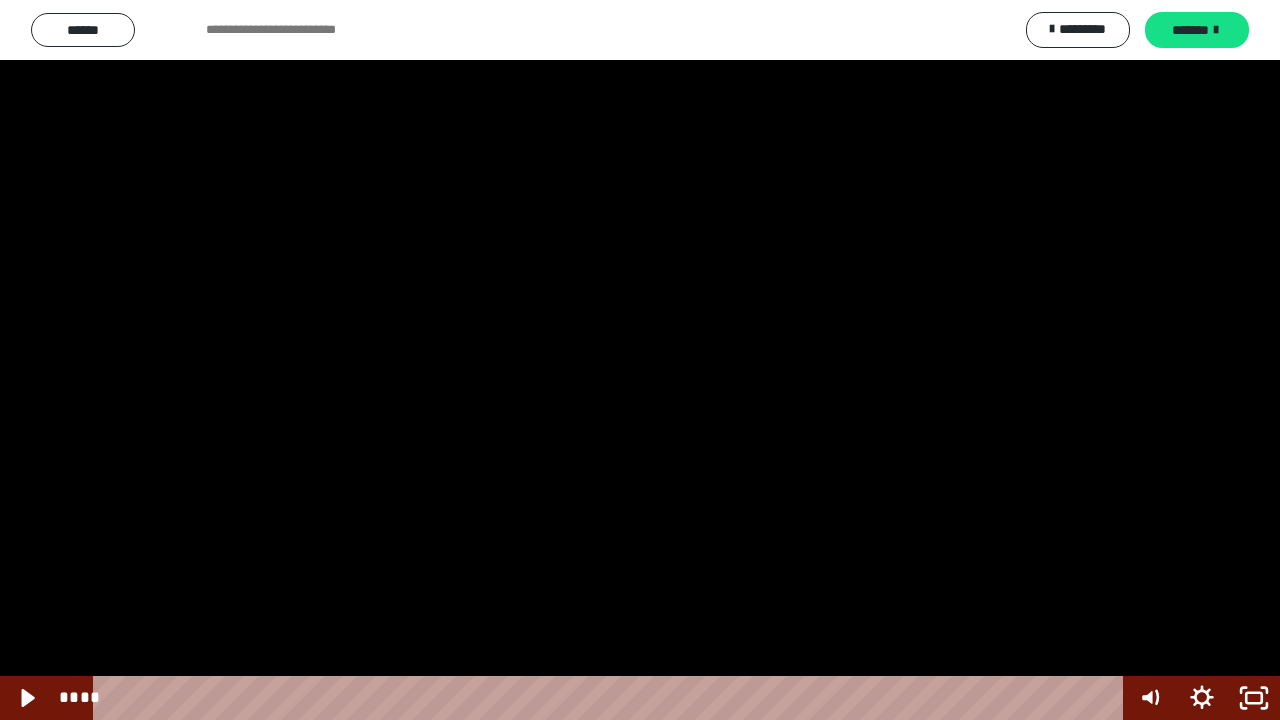 click at bounding box center (640, 360) 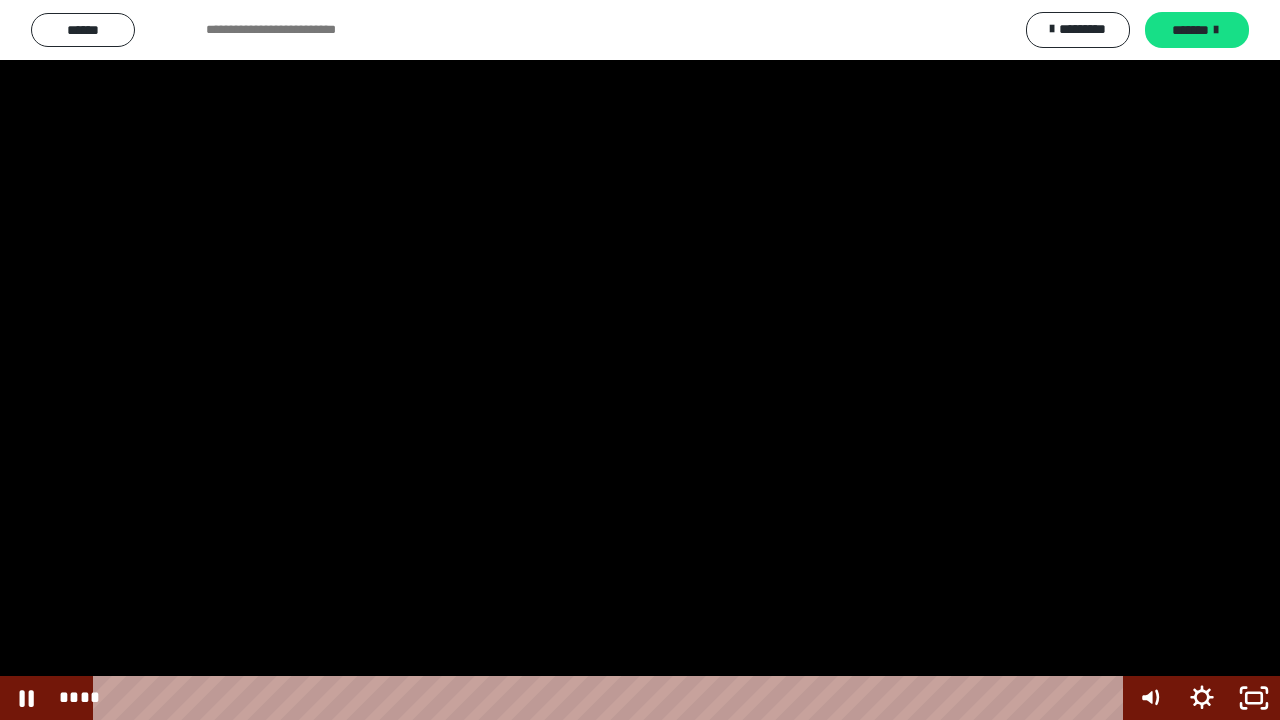 click at bounding box center (640, 360) 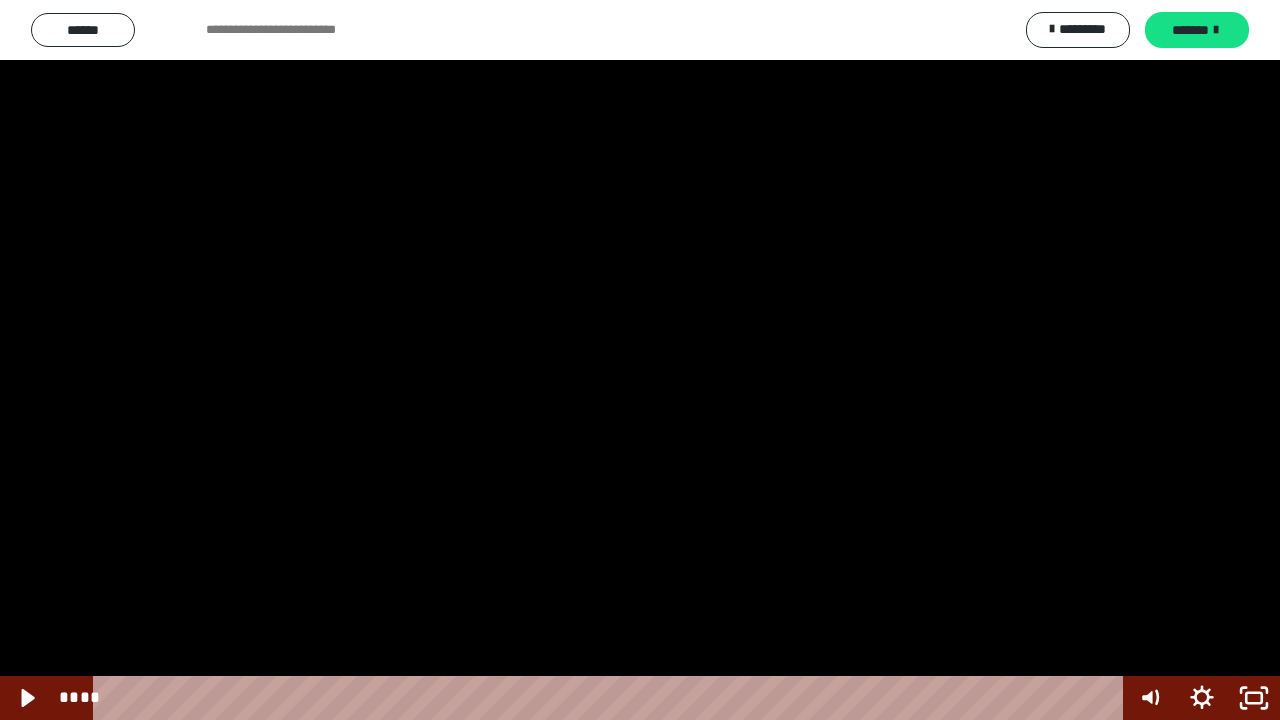 click at bounding box center [640, 360] 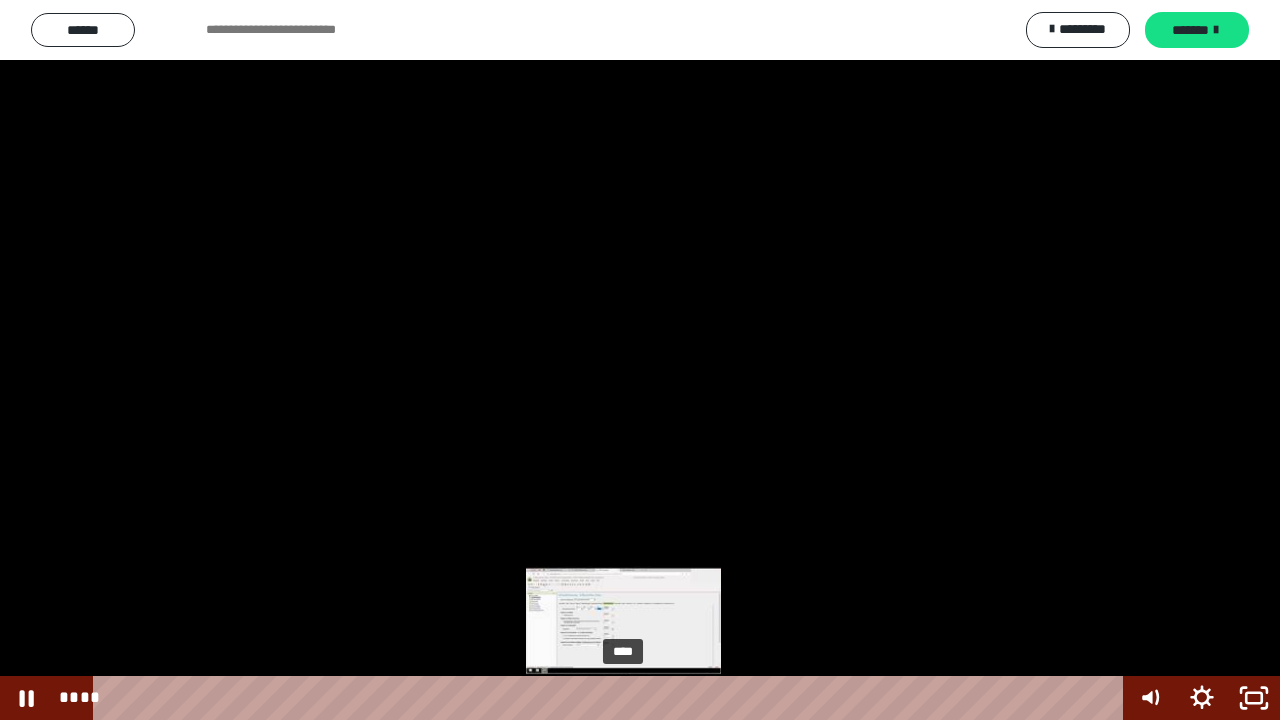 click at bounding box center [631, 698] 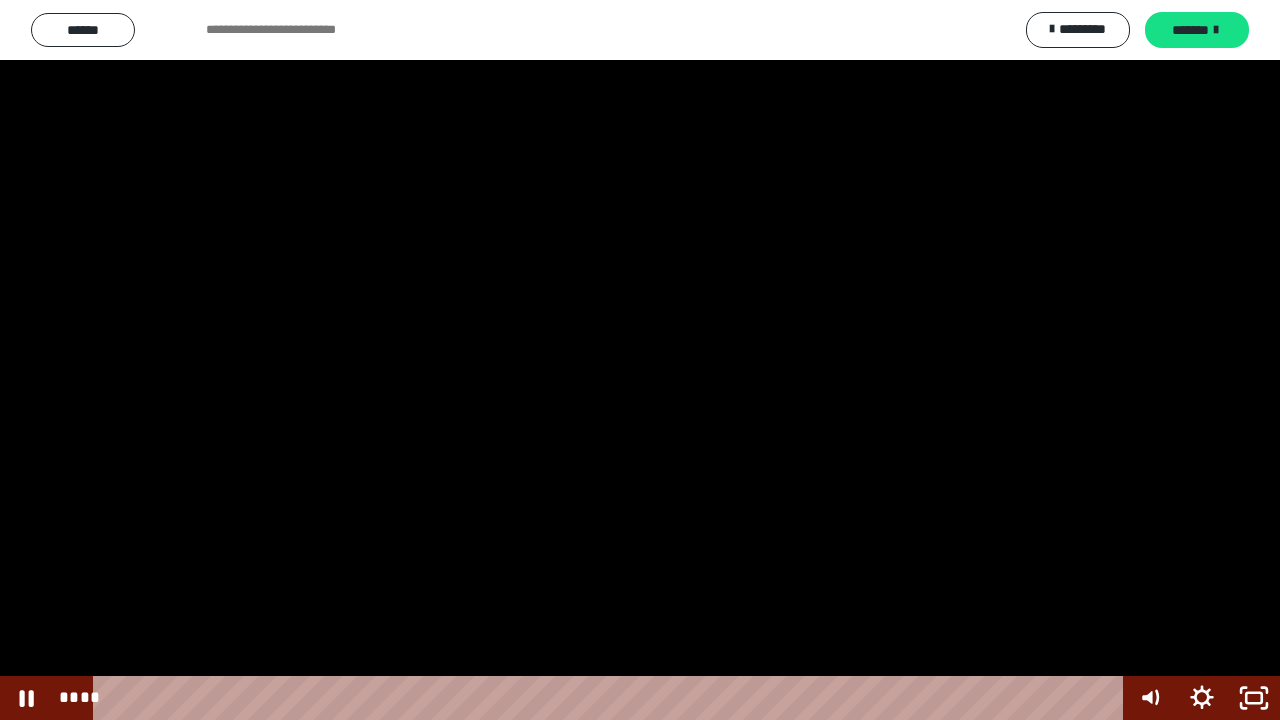 click at bounding box center (640, 360) 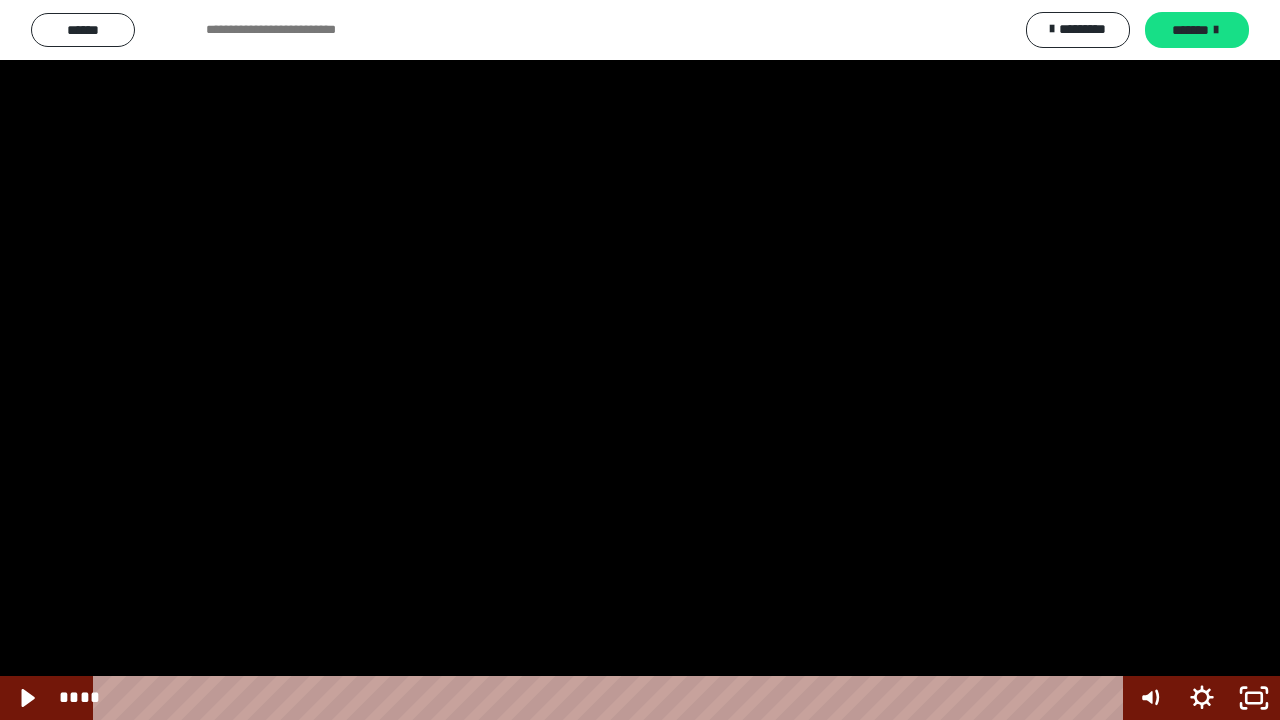 click at bounding box center (640, 360) 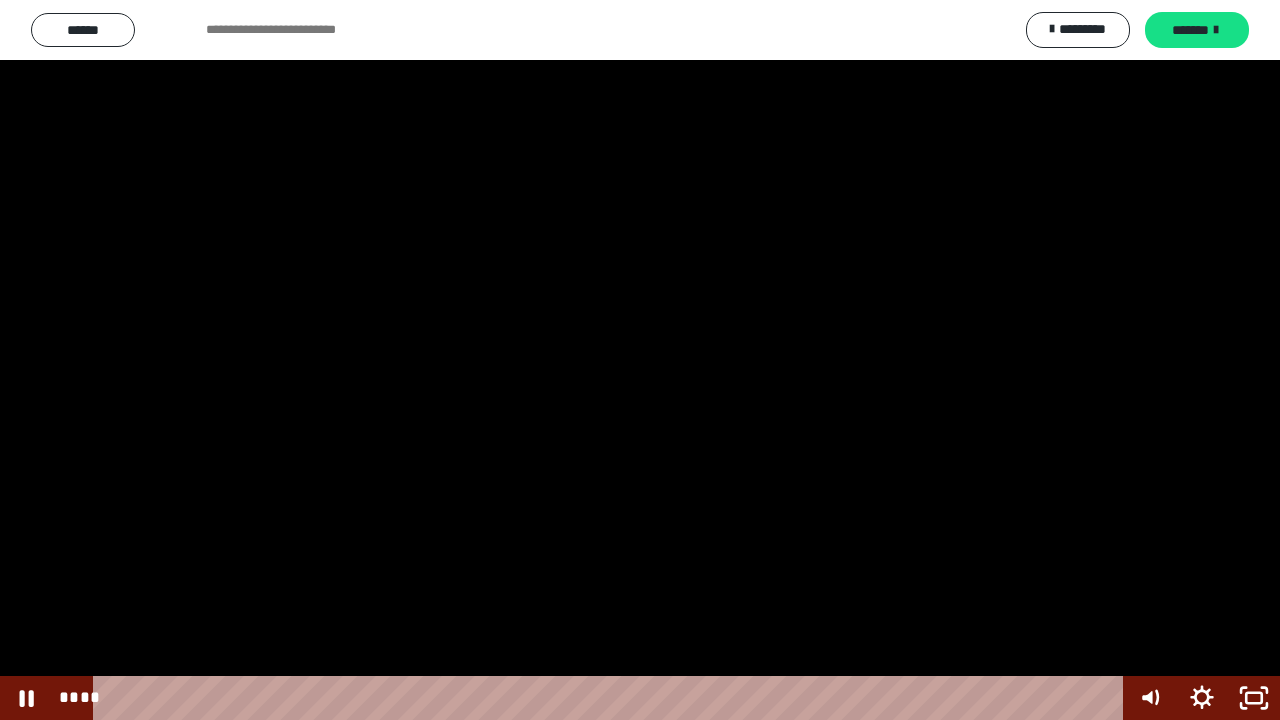 click at bounding box center [640, 360] 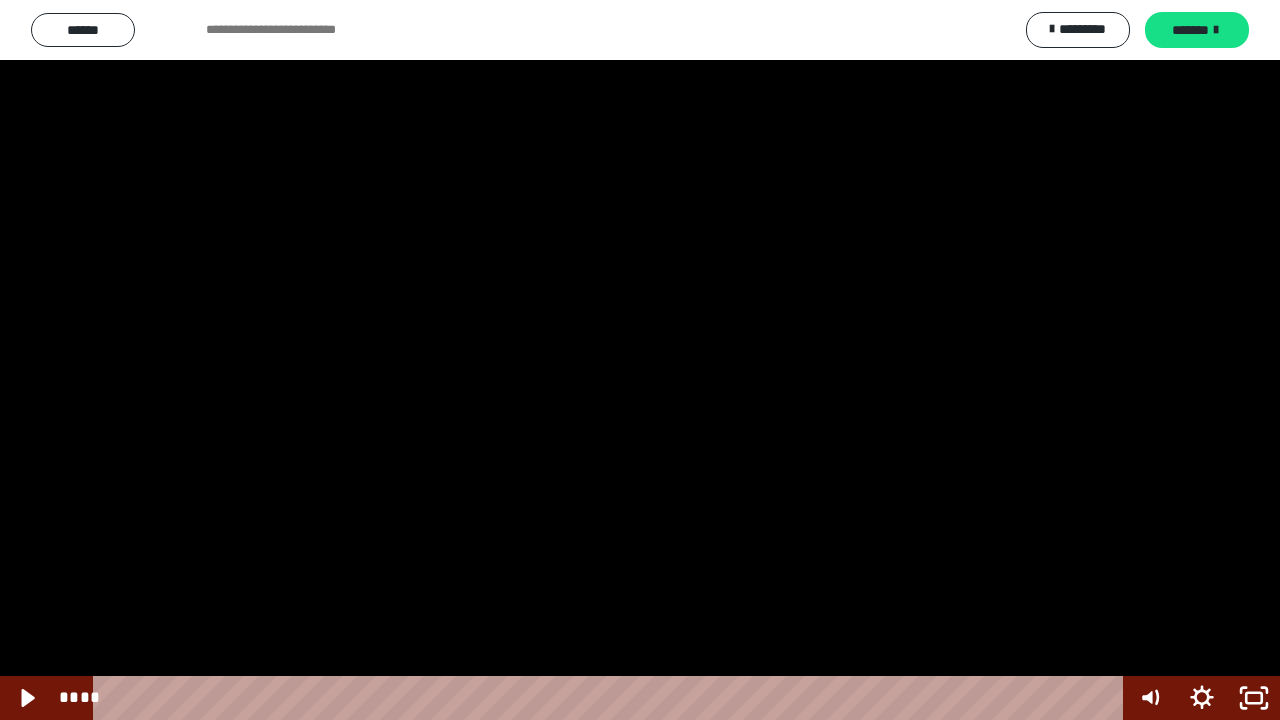 click at bounding box center (640, 360) 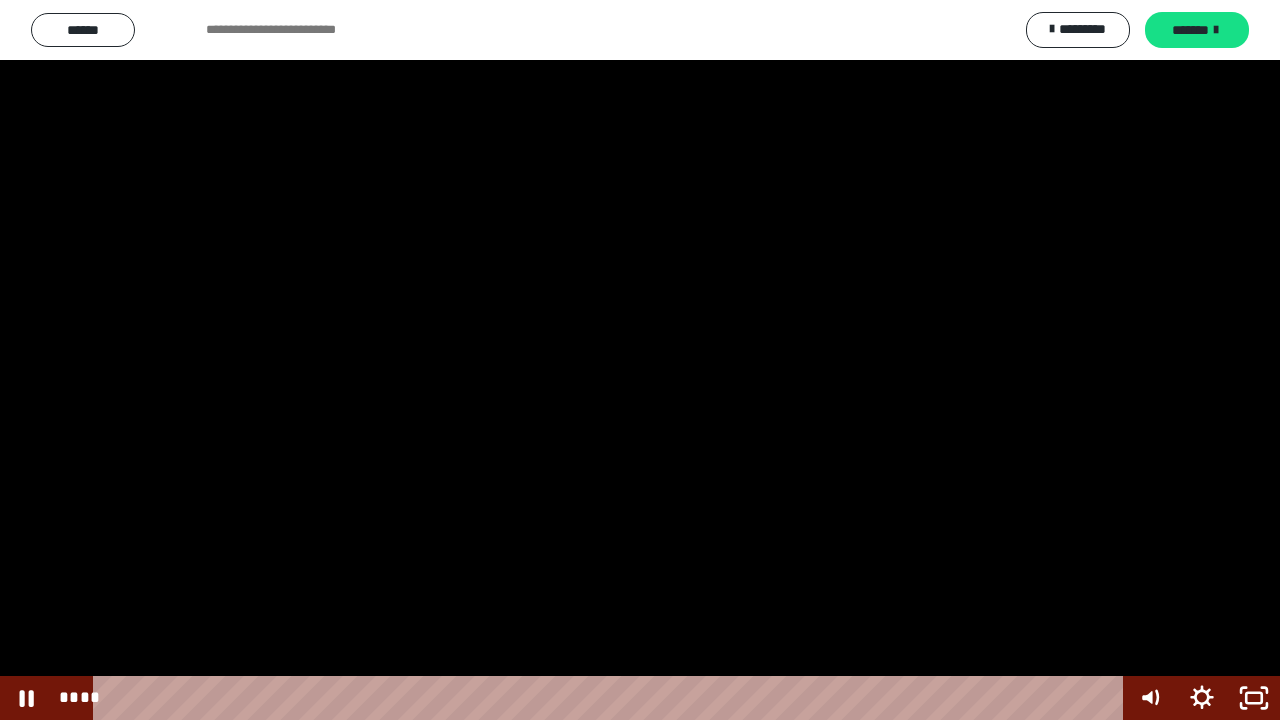 click at bounding box center [640, 360] 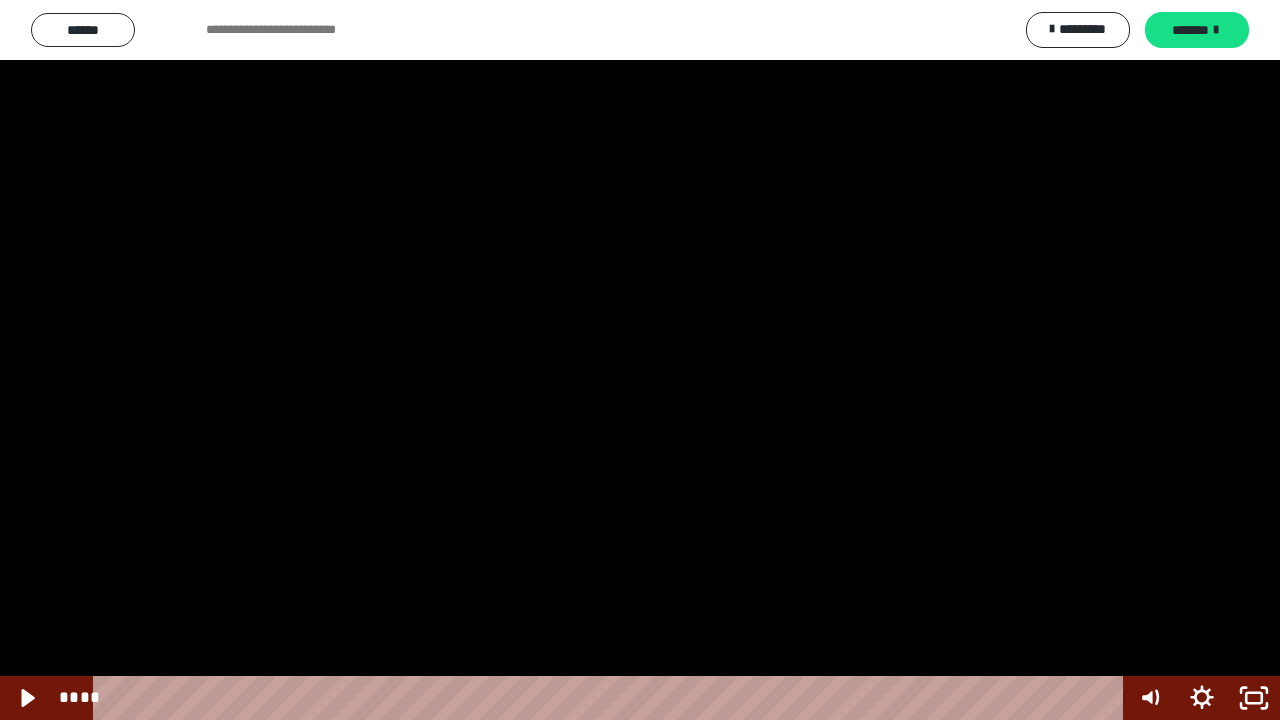 click at bounding box center [640, 360] 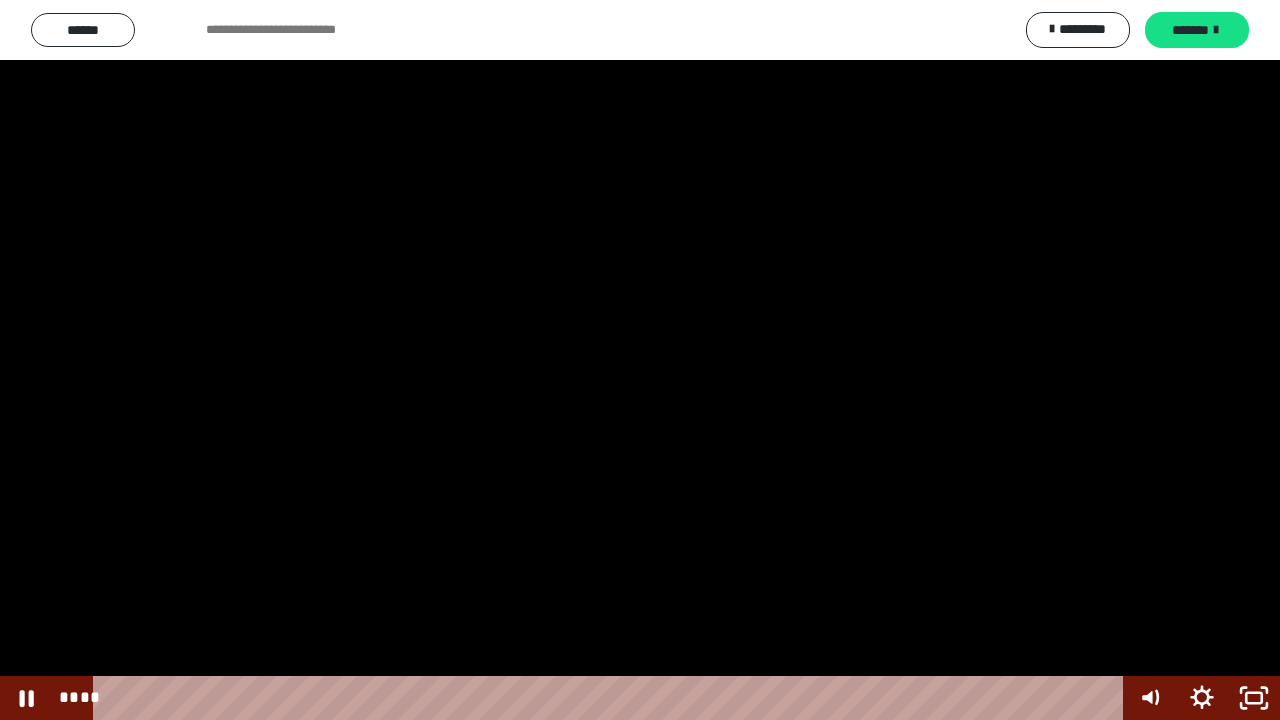 click at bounding box center (640, 360) 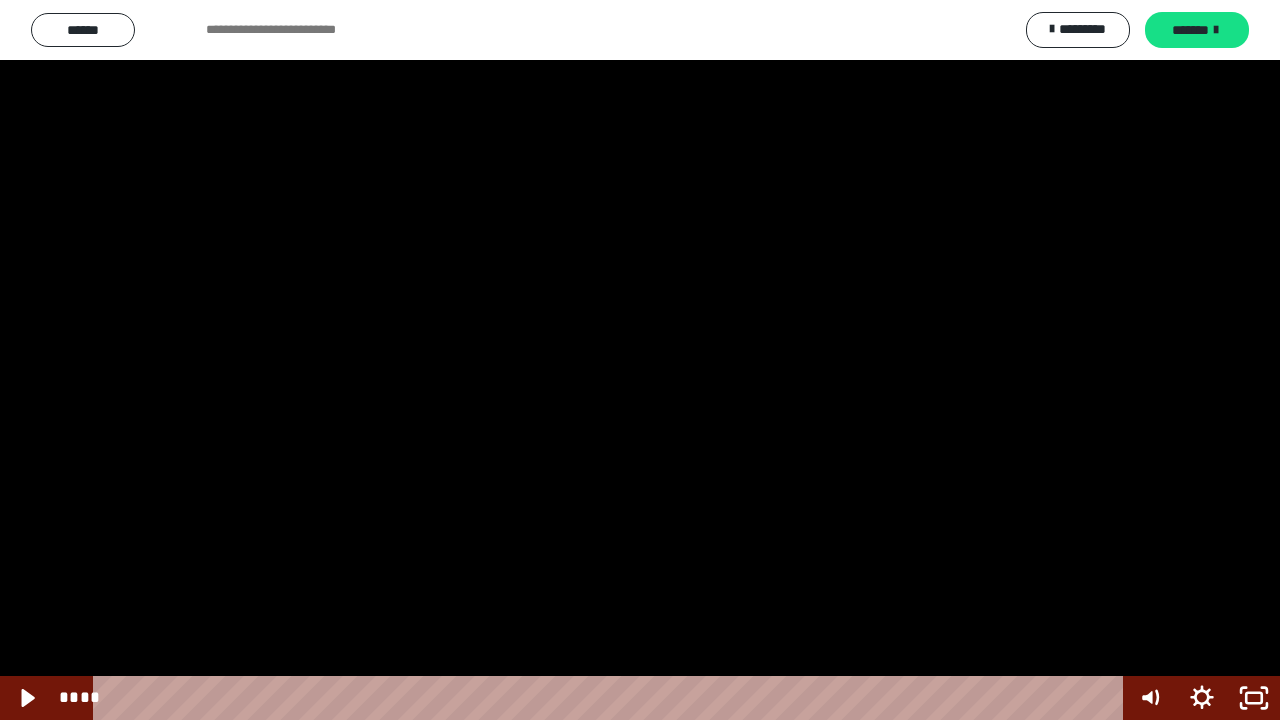 click at bounding box center [640, 360] 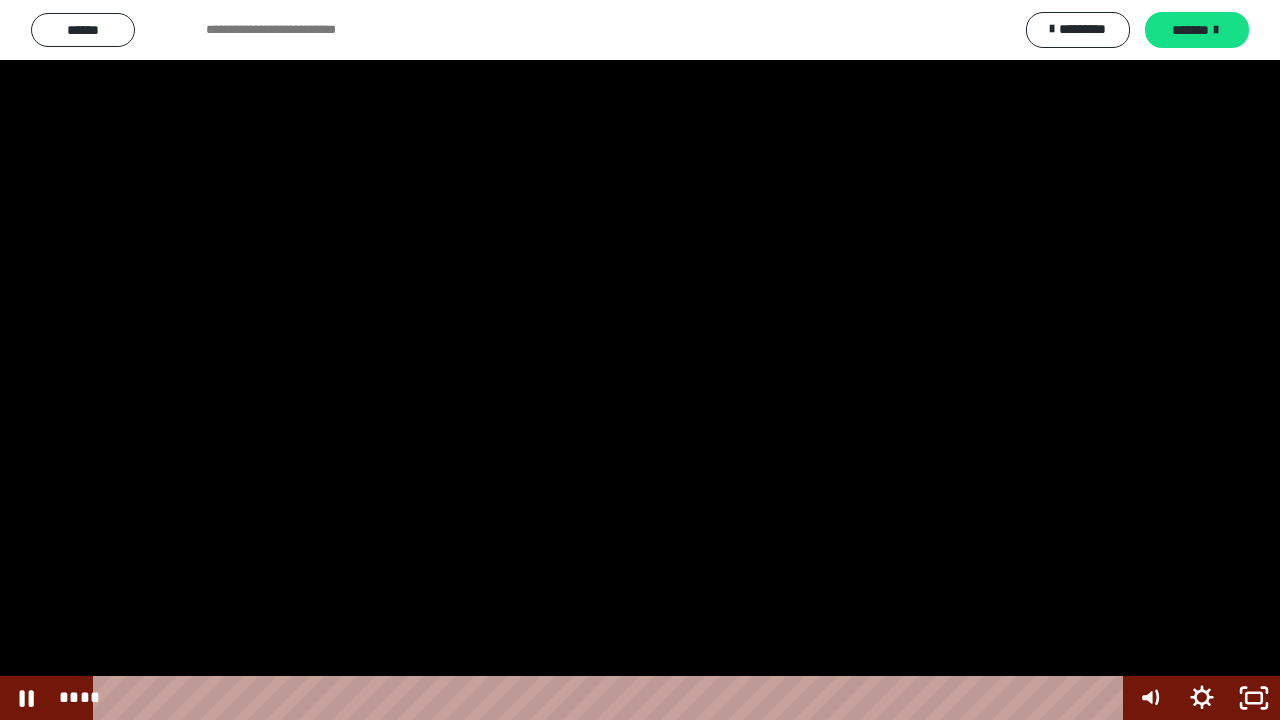 click at bounding box center [640, 360] 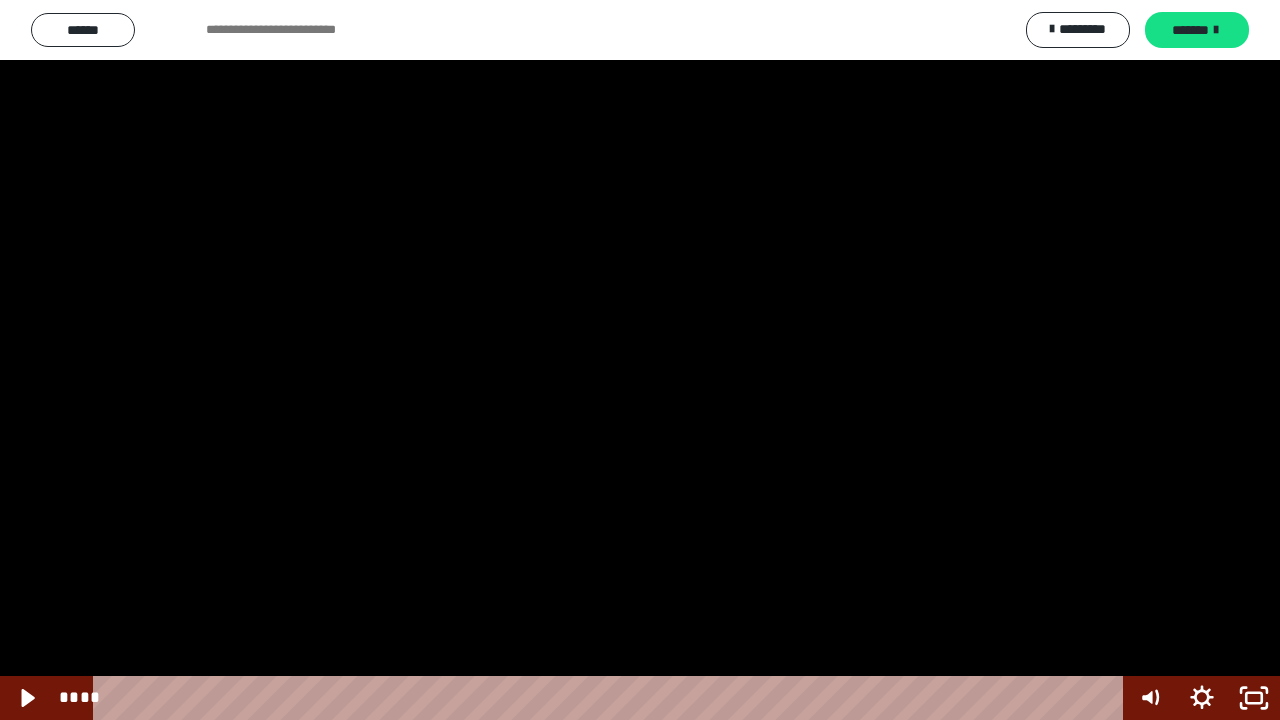 click at bounding box center [640, 360] 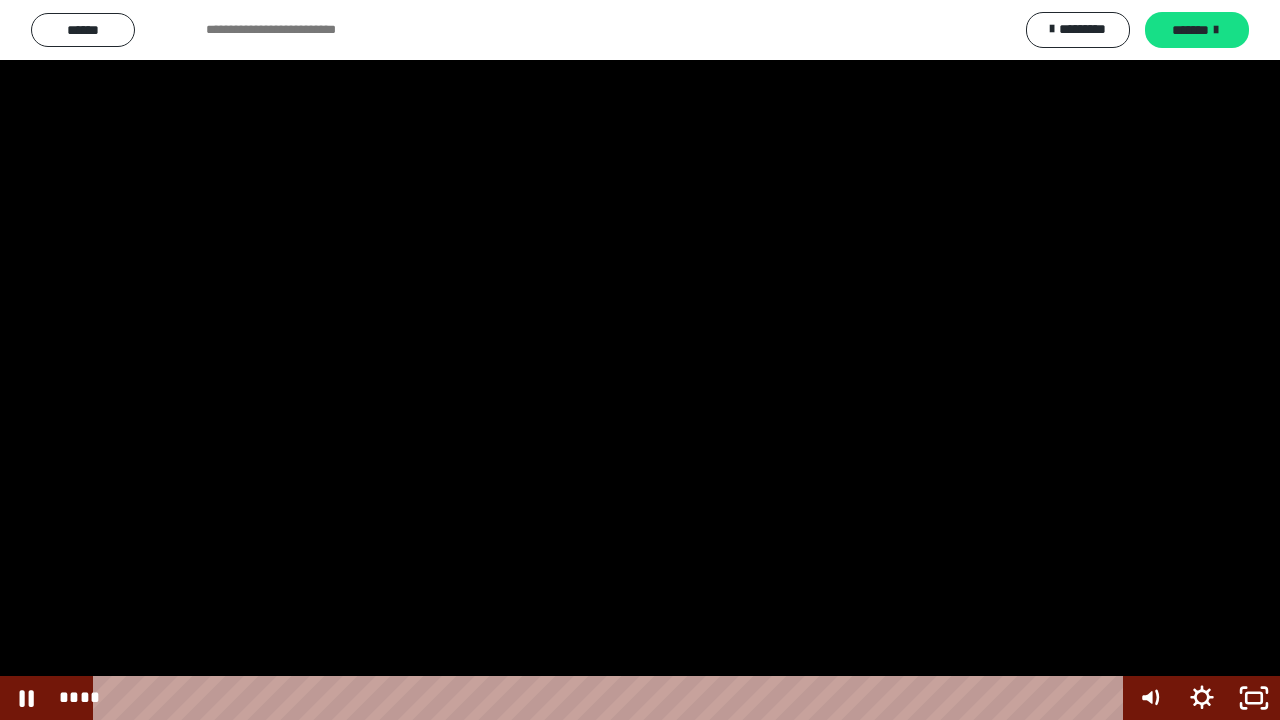 click at bounding box center (640, 360) 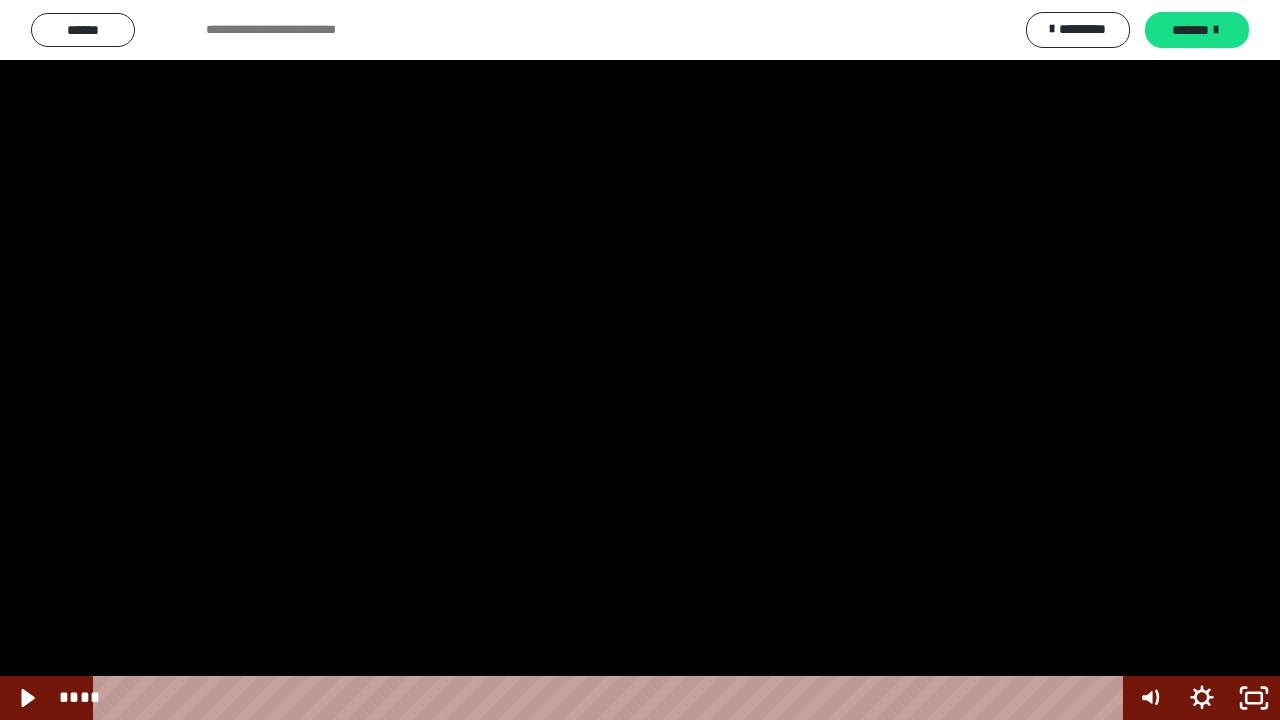 click at bounding box center [640, 360] 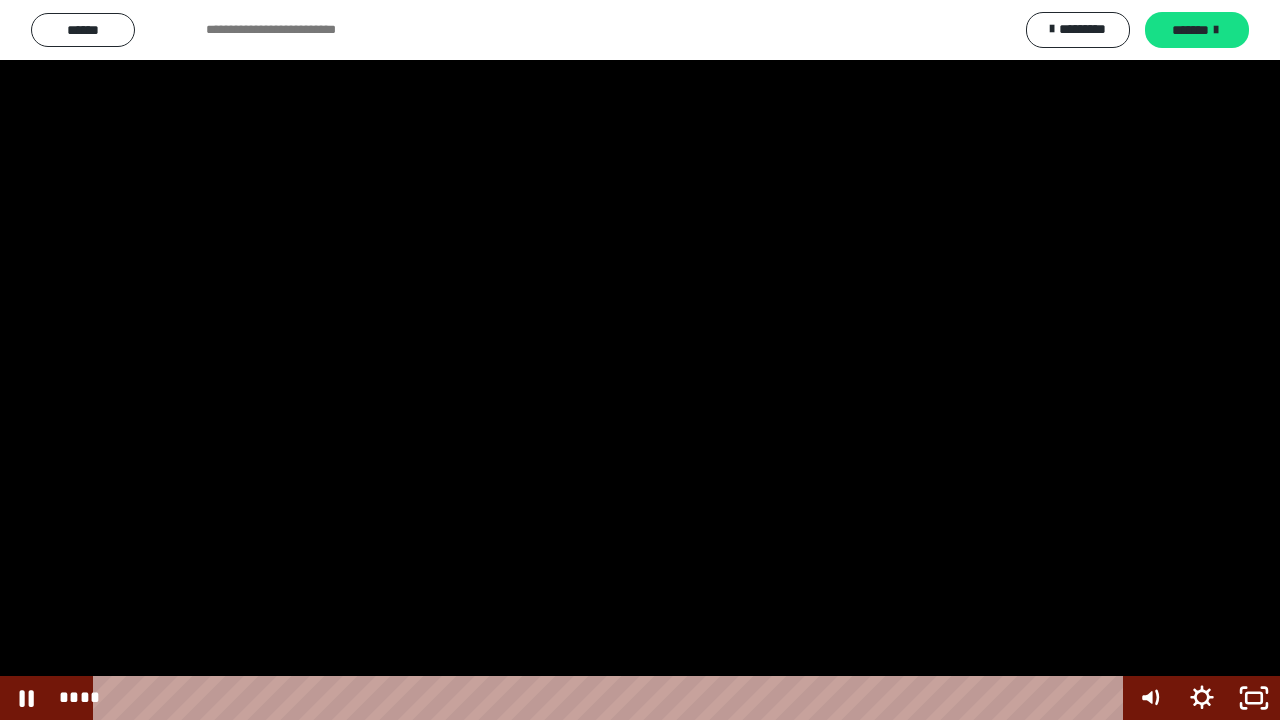 click at bounding box center (640, 360) 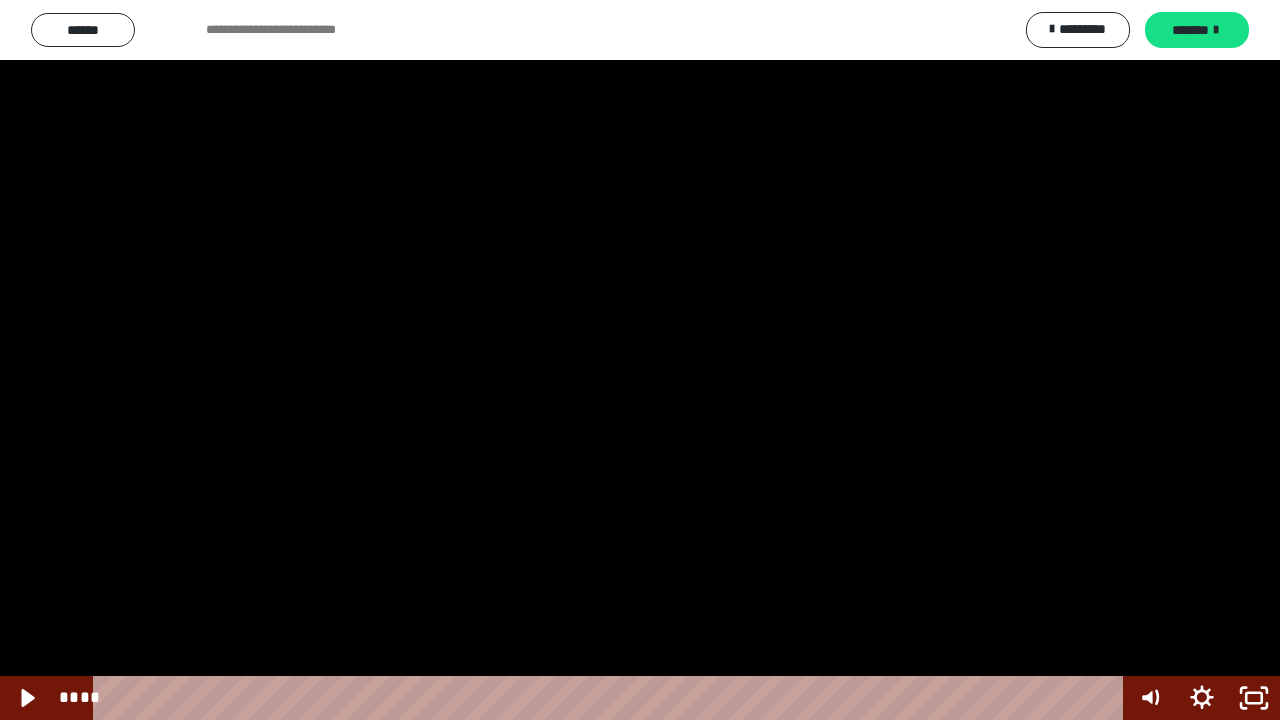 click at bounding box center [640, 360] 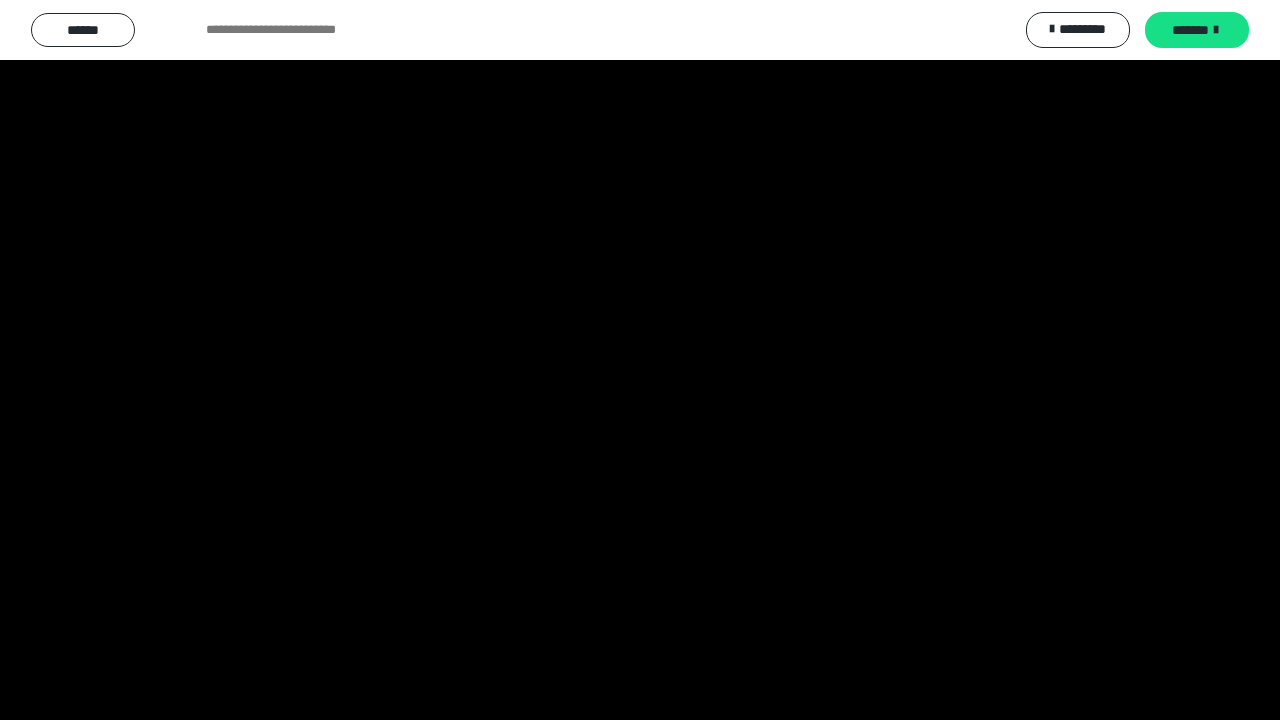 click at bounding box center (640, 360) 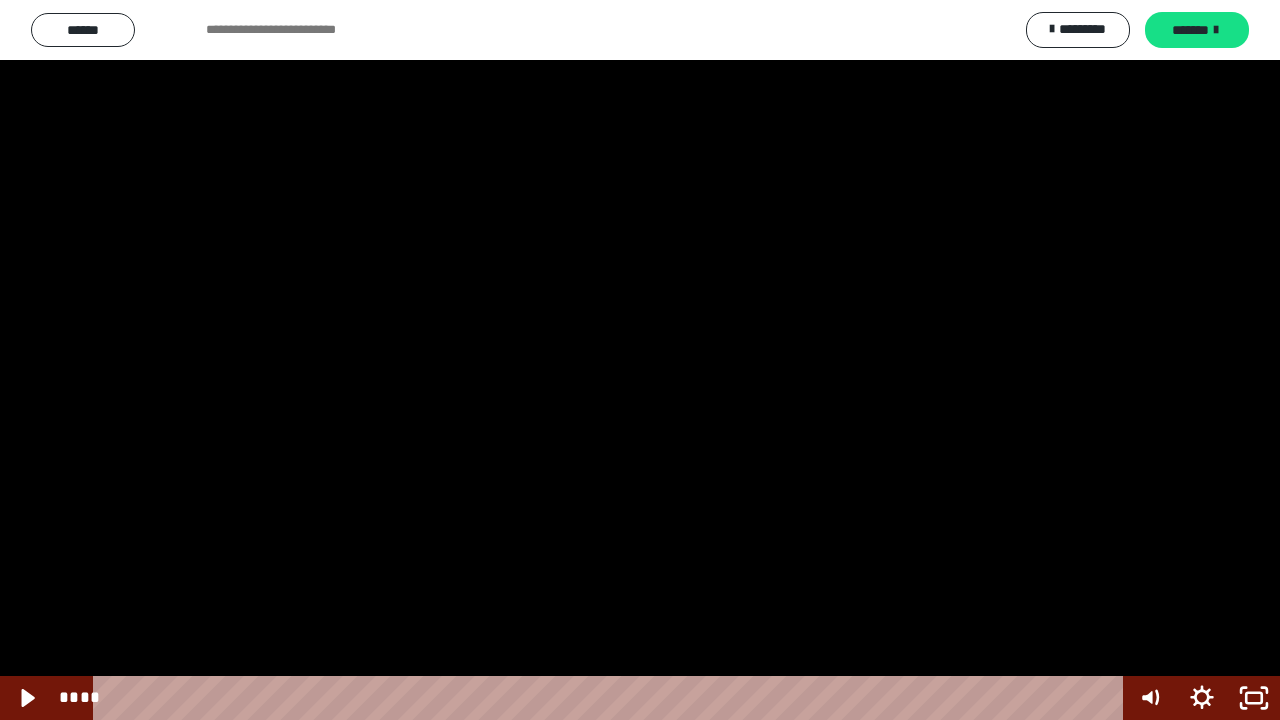 click at bounding box center [640, 360] 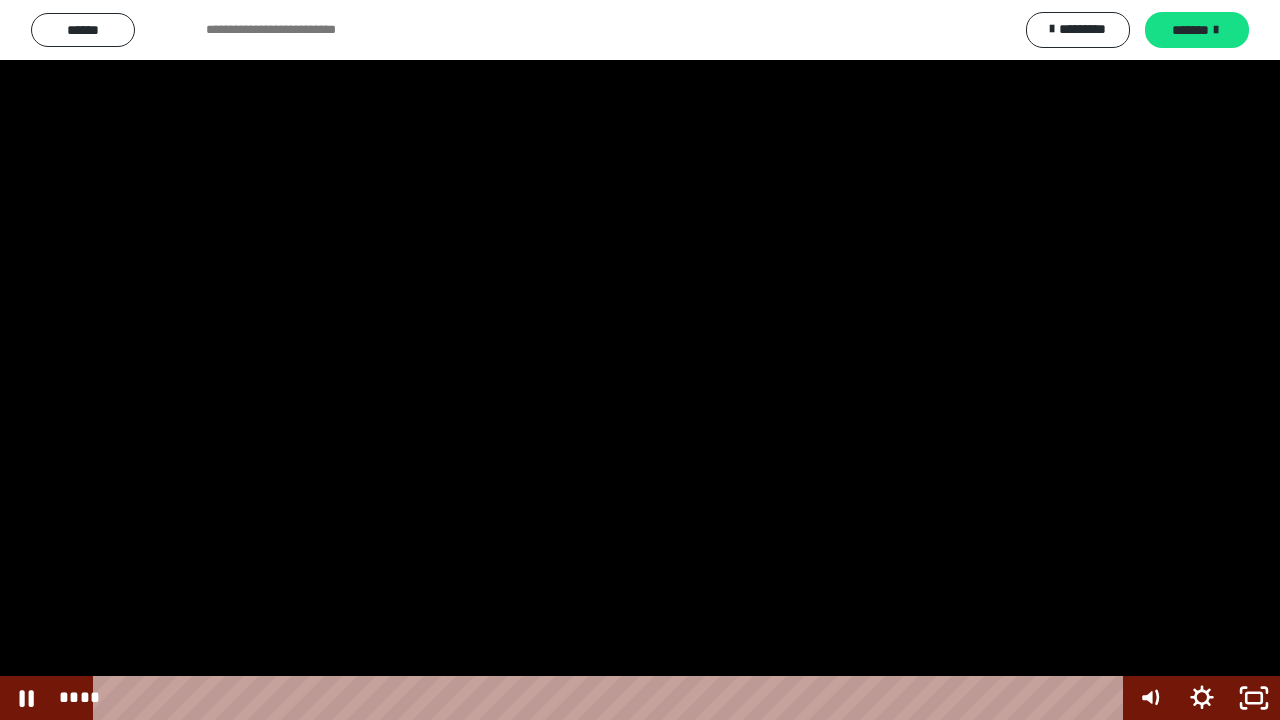 click at bounding box center (640, 360) 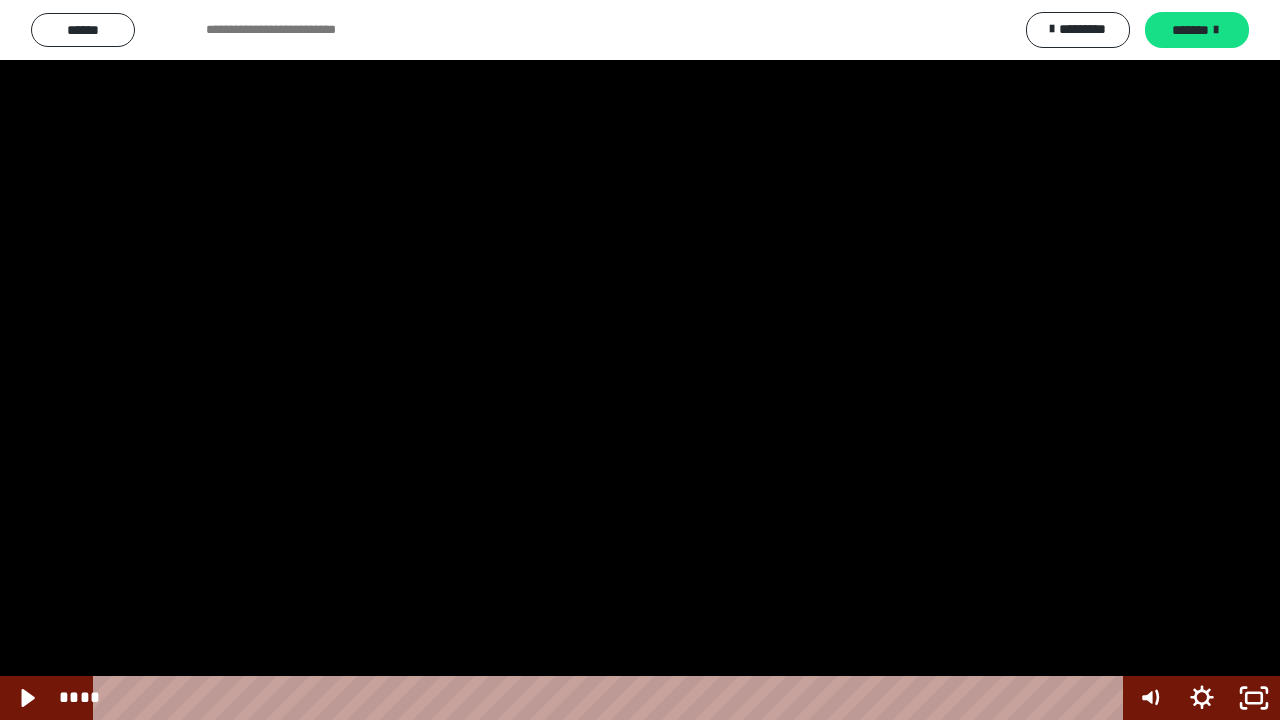click at bounding box center [640, 360] 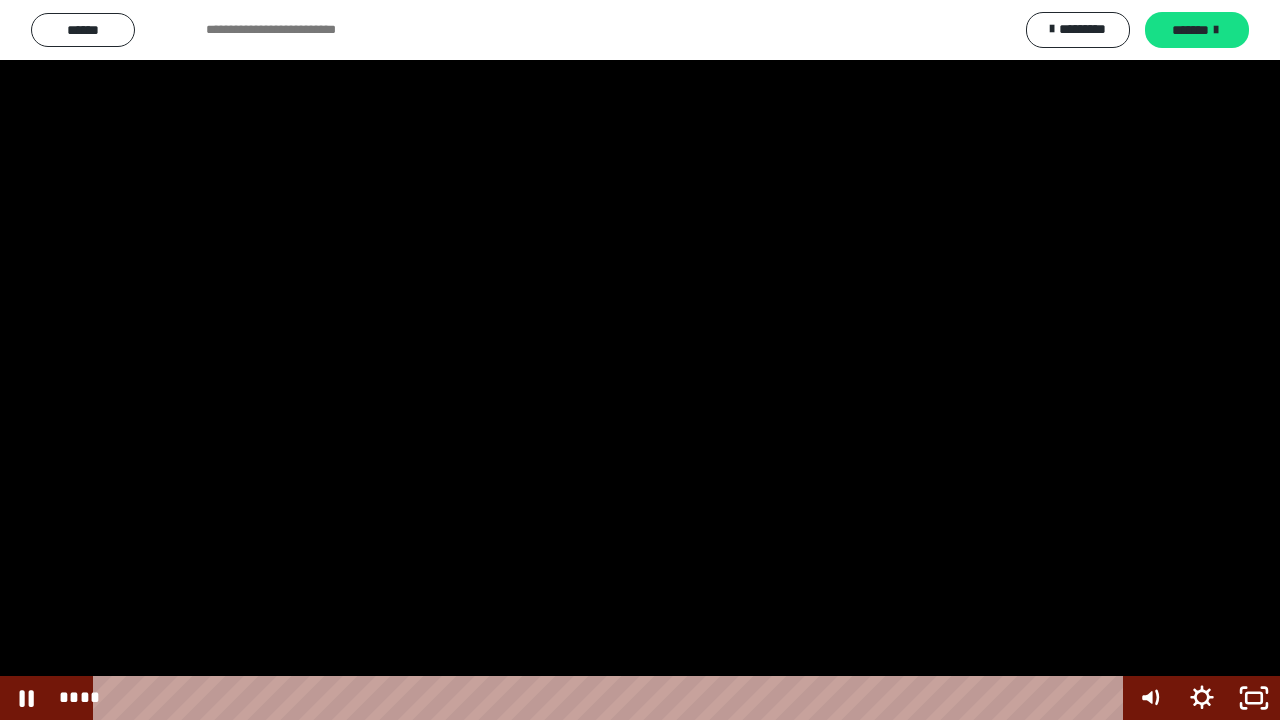 click at bounding box center [640, 360] 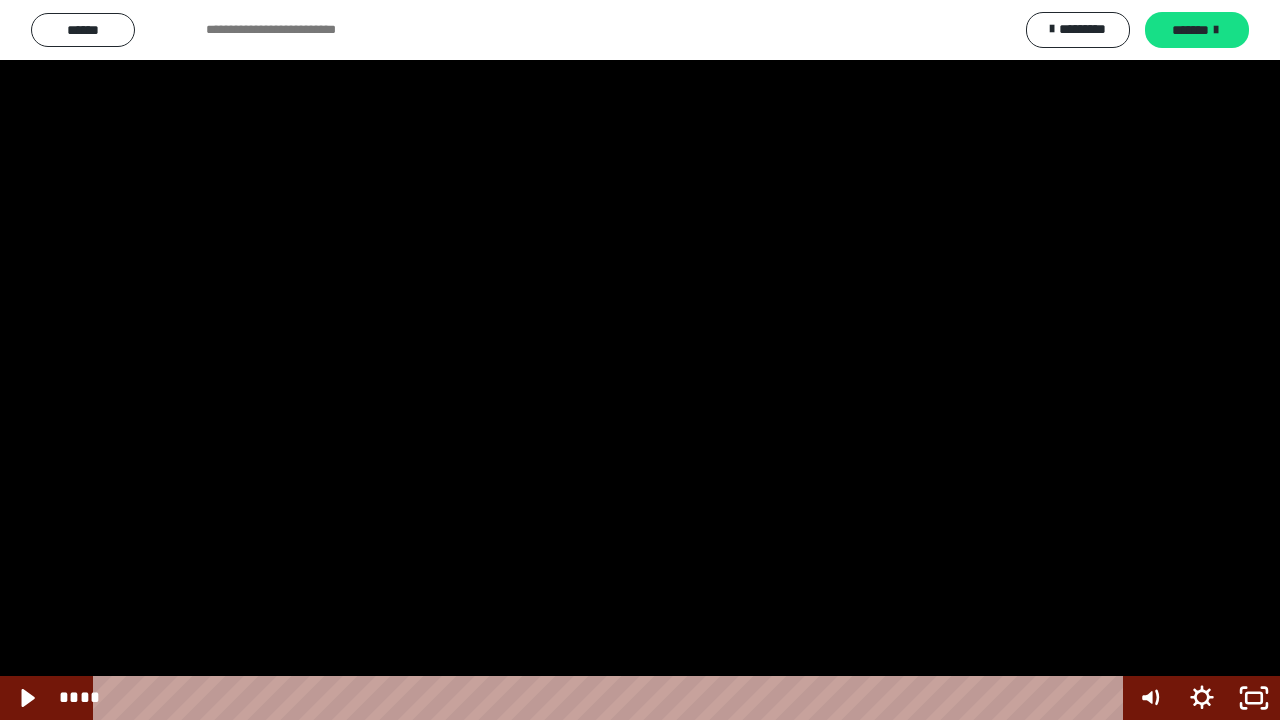 click at bounding box center [640, 360] 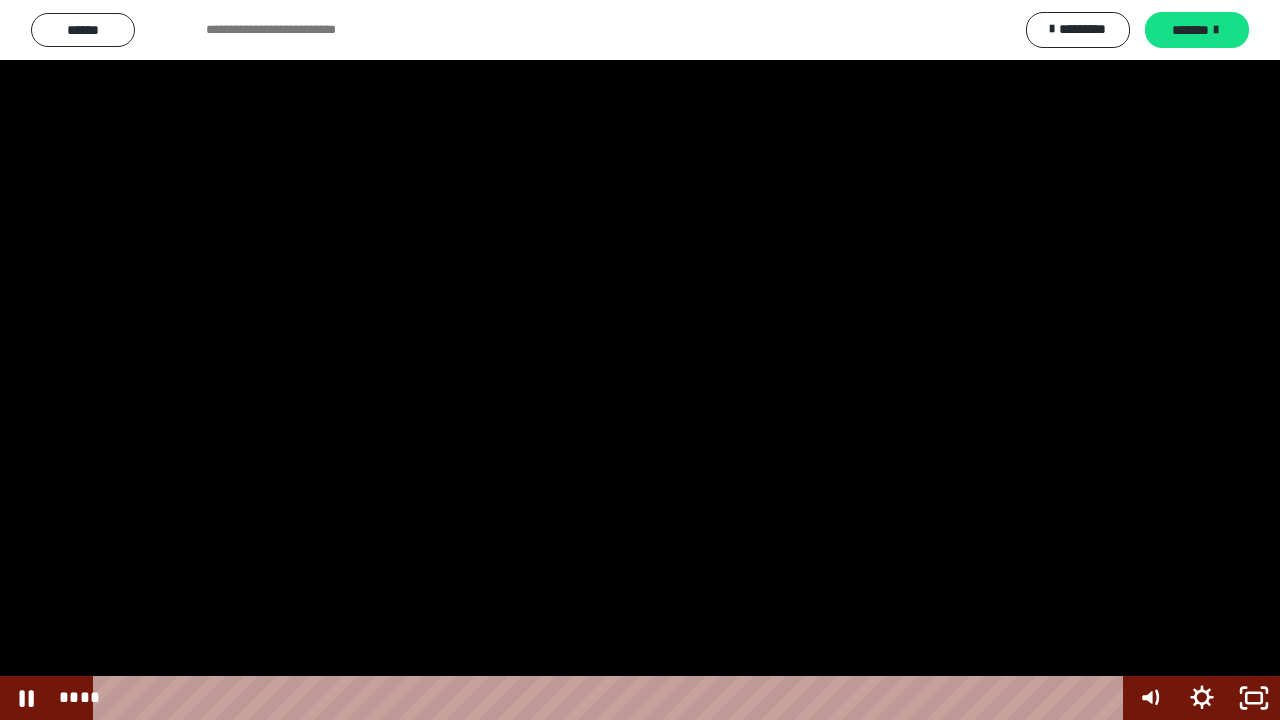 click at bounding box center (640, 360) 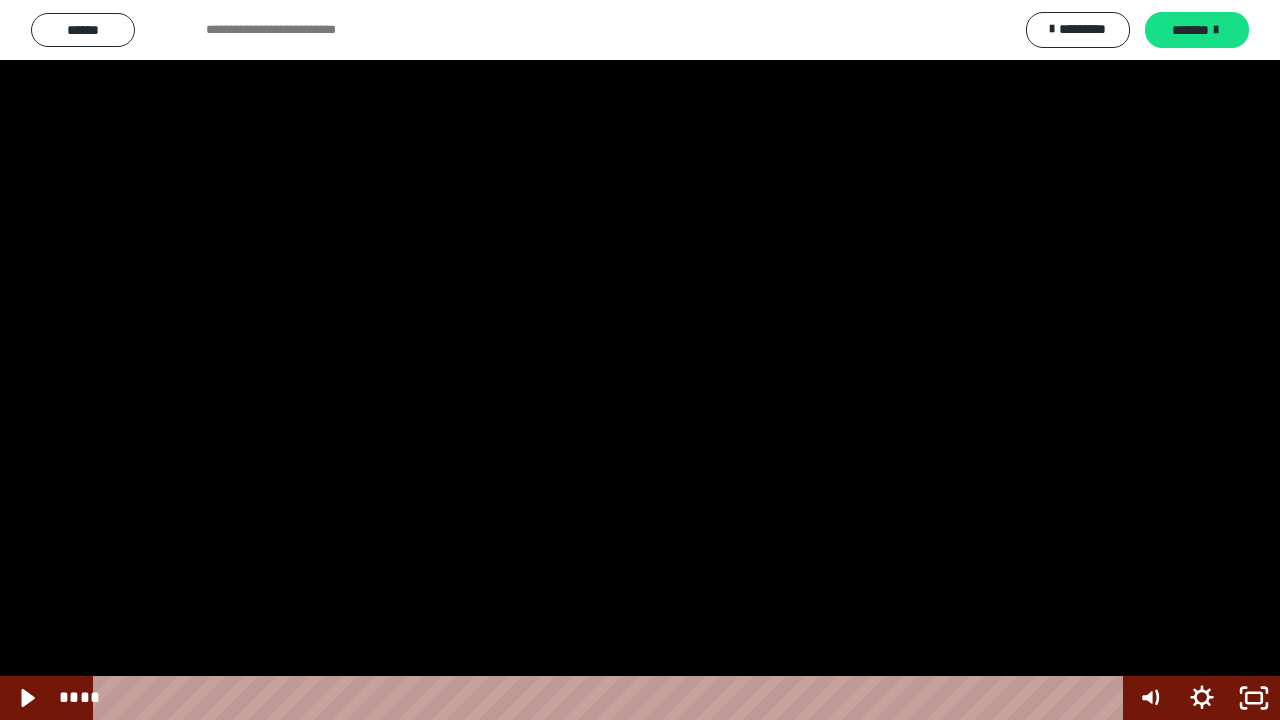 click at bounding box center [640, 360] 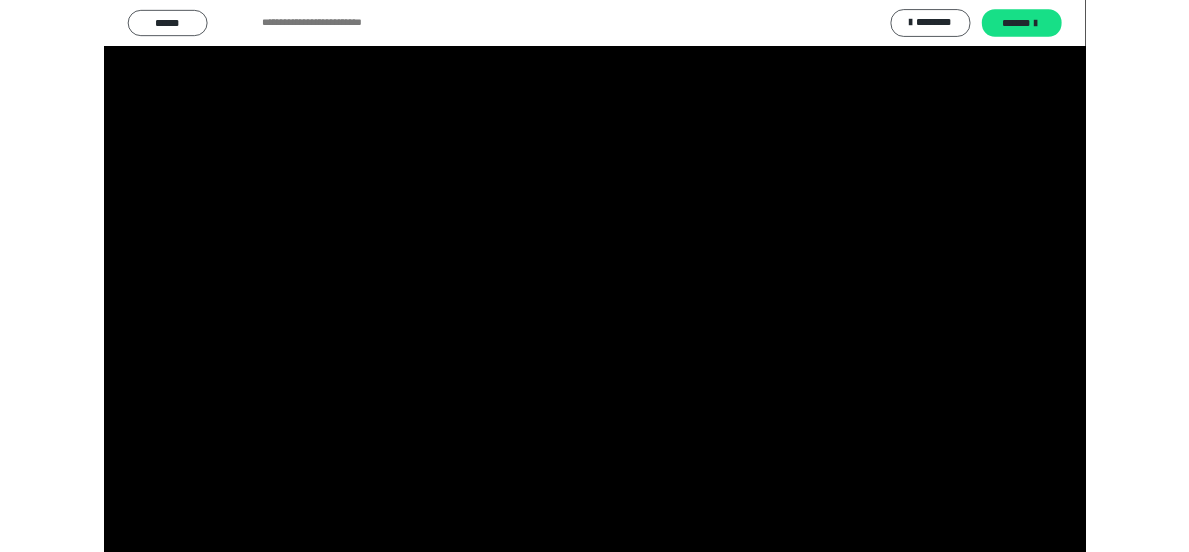 scroll, scrollTop: 2600, scrollLeft: 0, axis: vertical 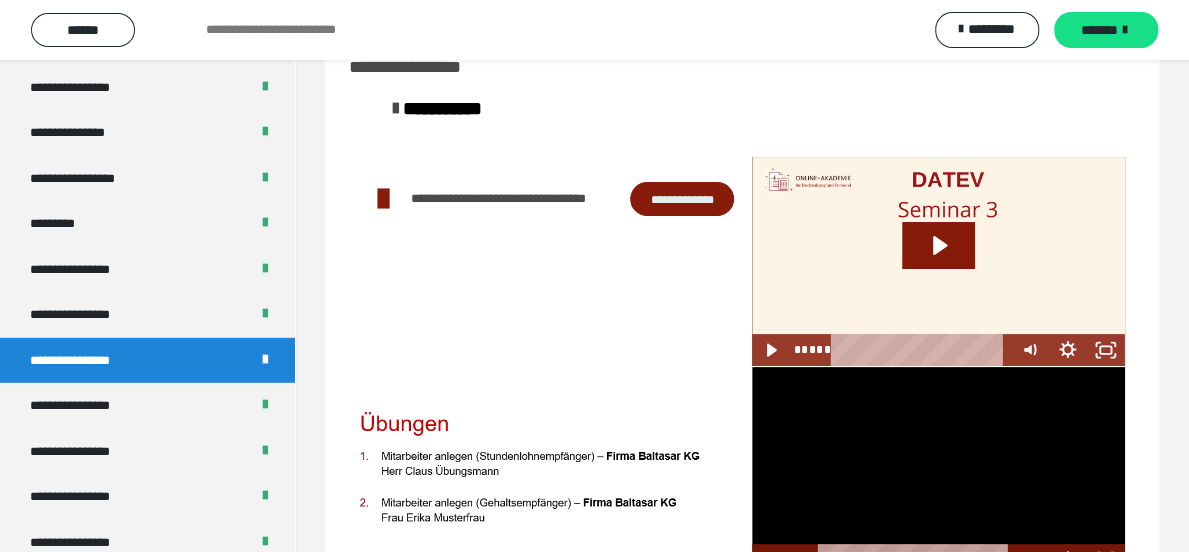 click at bounding box center [938, 472] 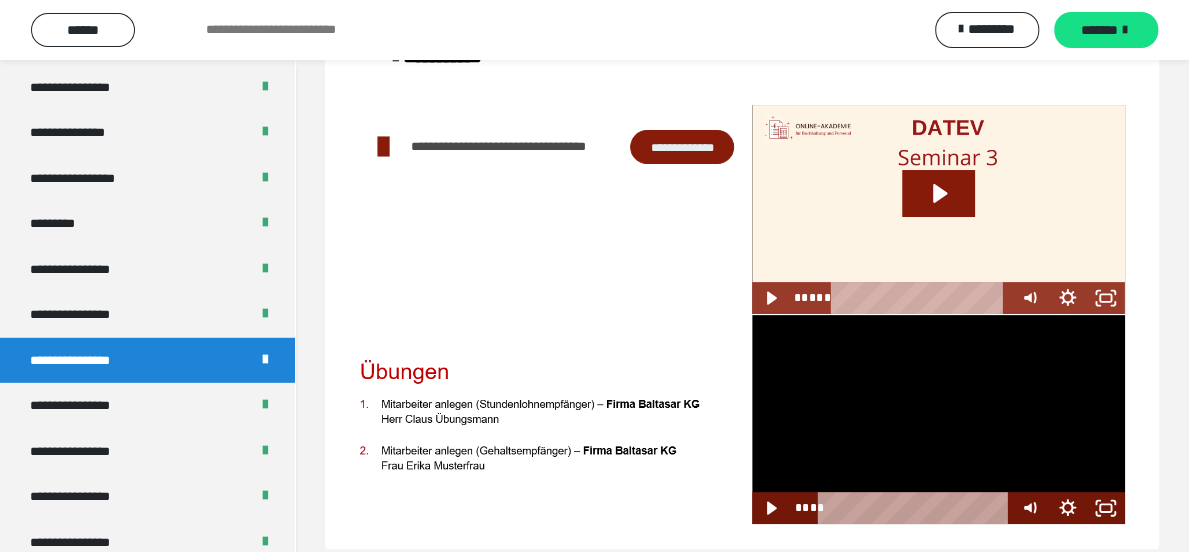 scroll, scrollTop: 138, scrollLeft: 0, axis: vertical 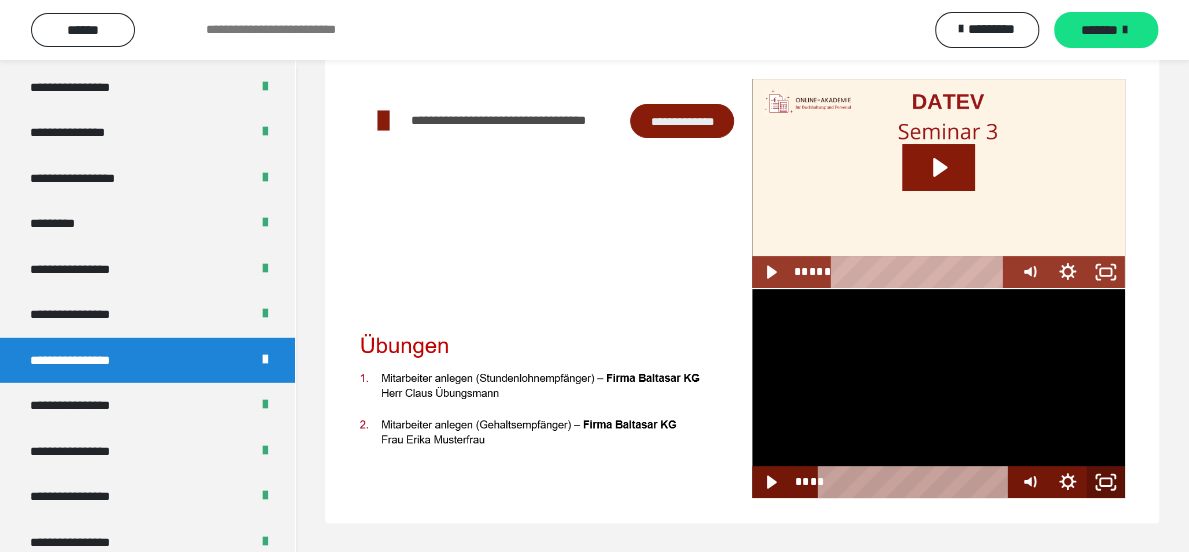 click 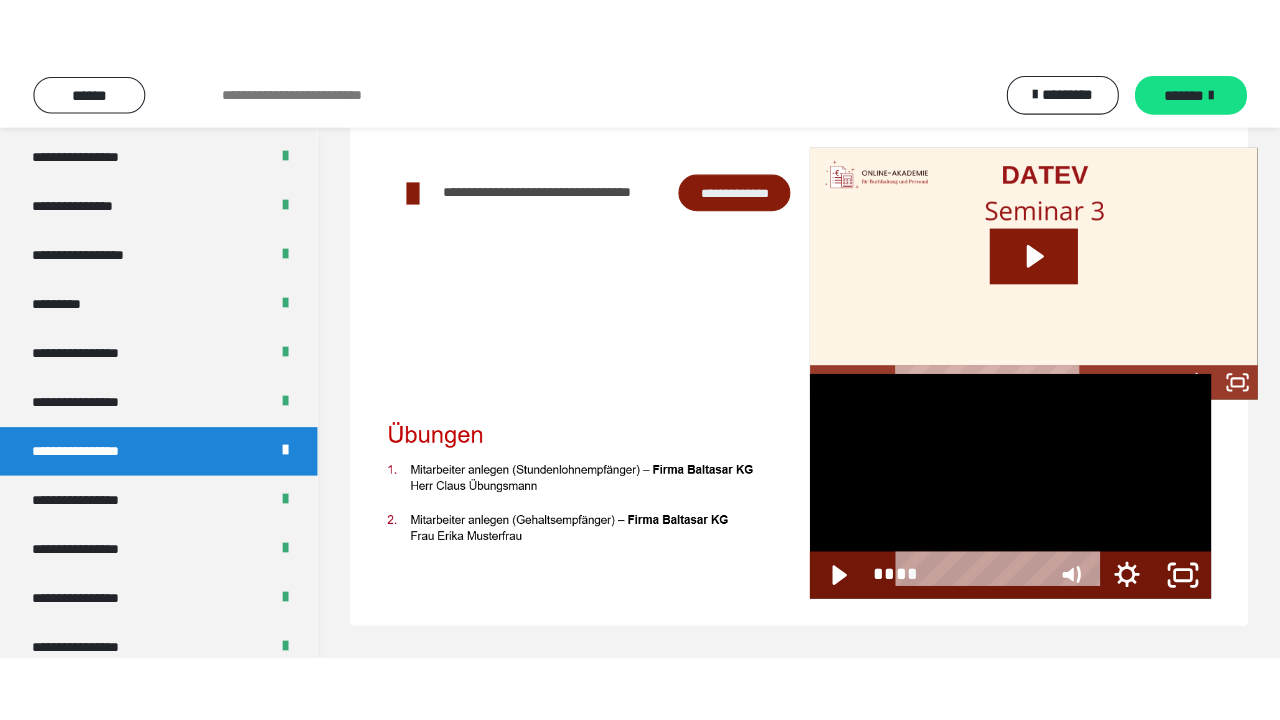 scroll, scrollTop: 60, scrollLeft: 0, axis: vertical 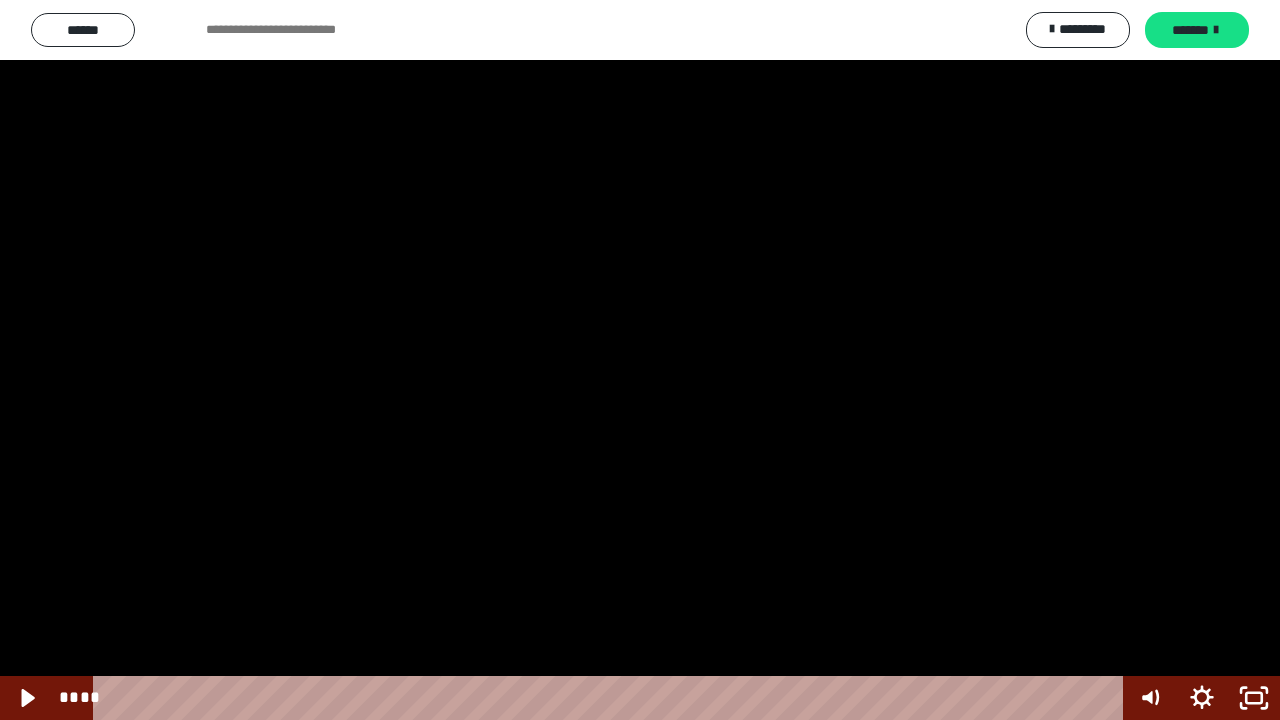 click at bounding box center (640, 360) 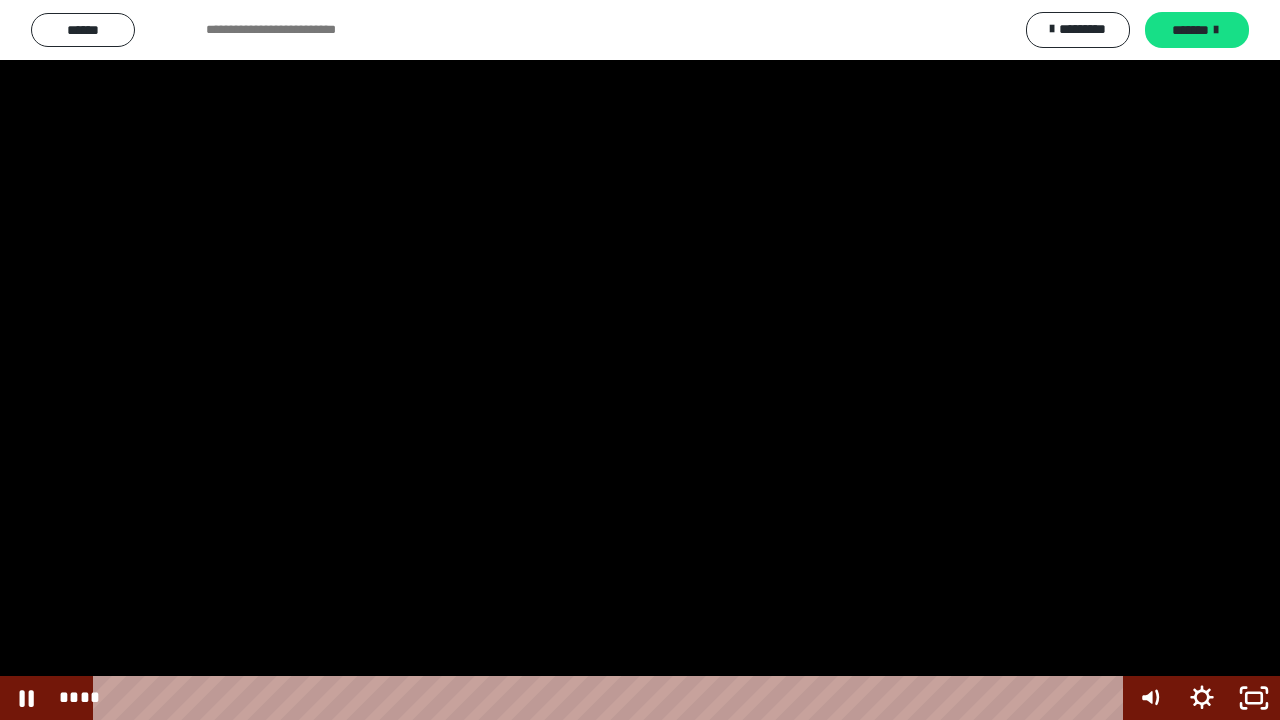 click at bounding box center [640, 360] 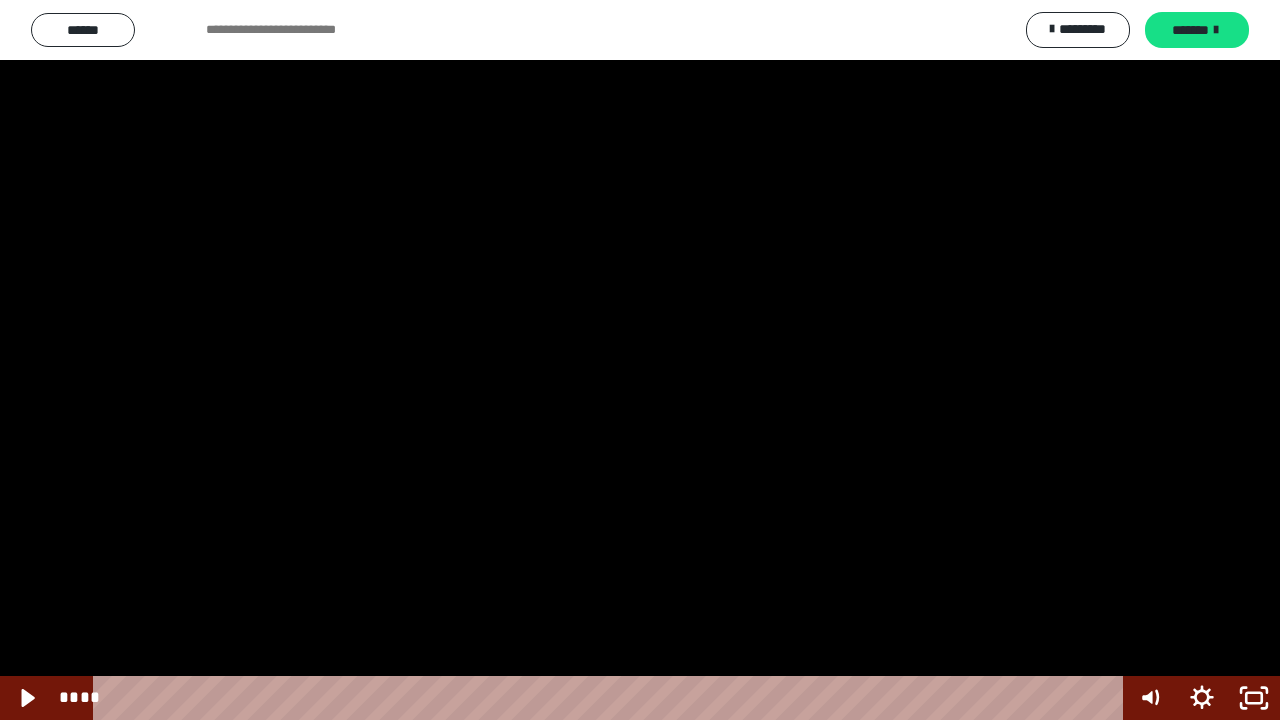 click at bounding box center (640, 360) 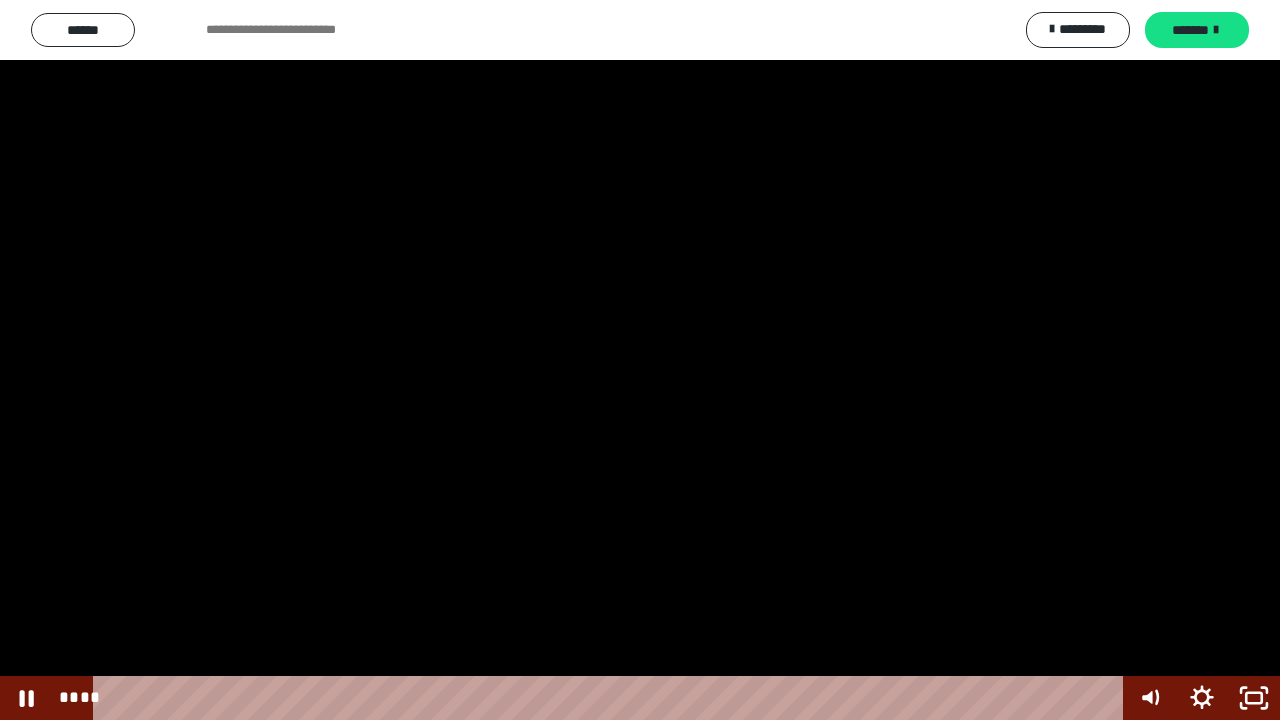 click at bounding box center [640, 360] 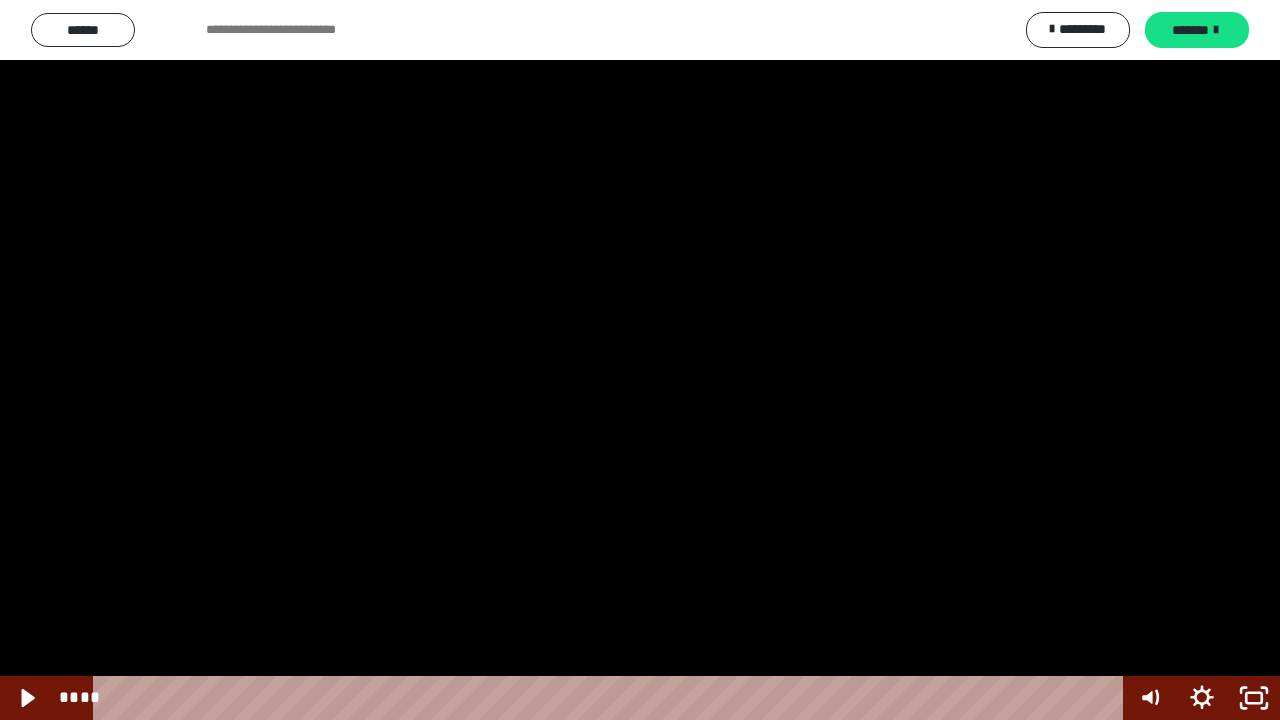 click at bounding box center [640, 360] 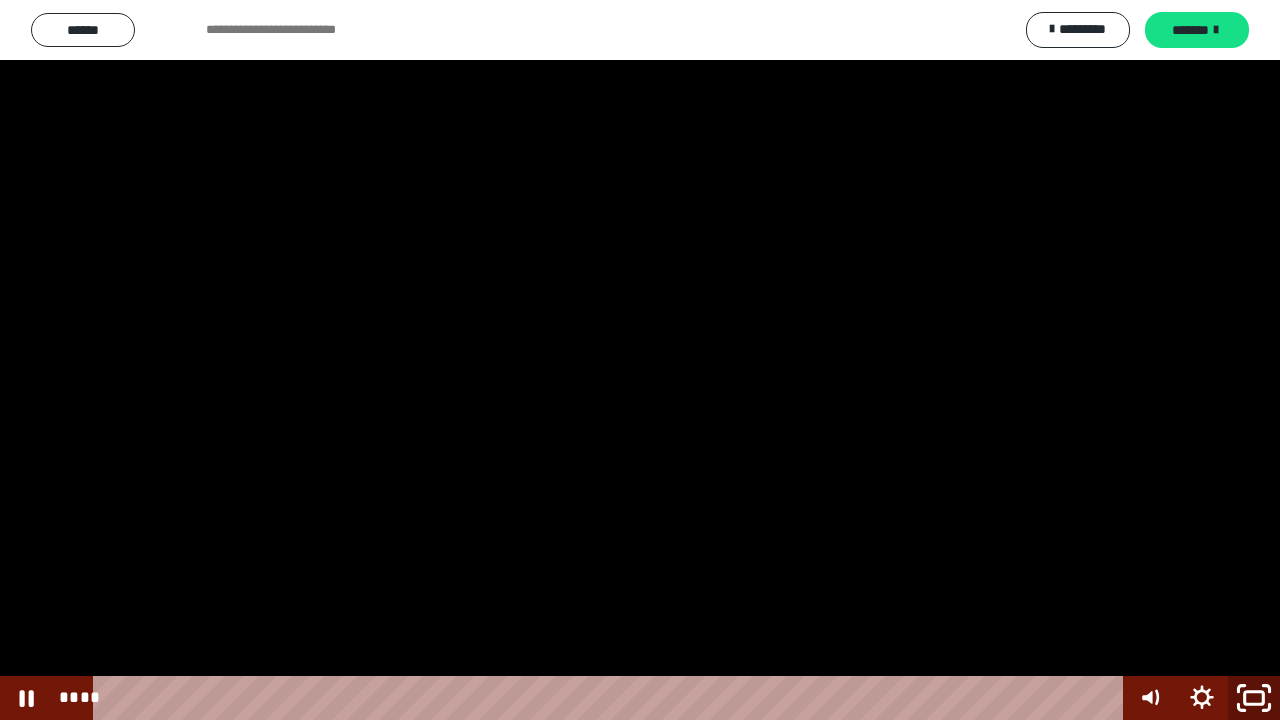 click 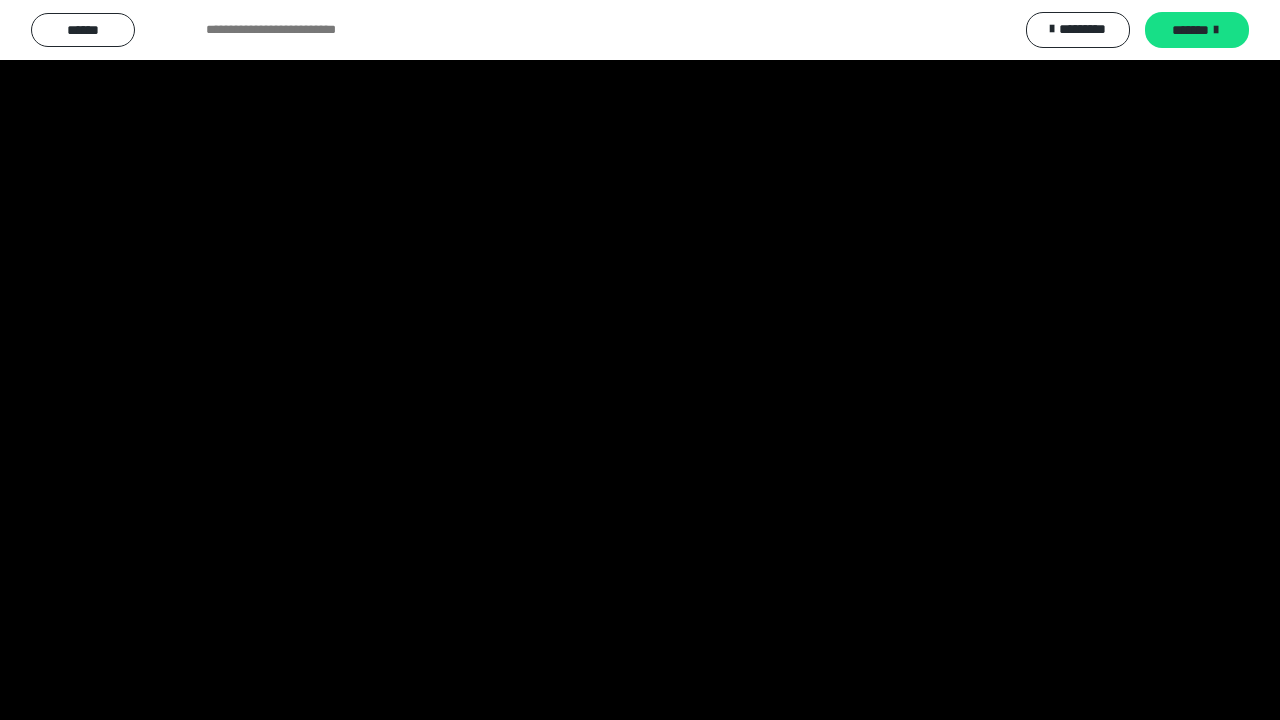 scroll, scrollTop: 2600, scrollLeft: 0, axis: vertical 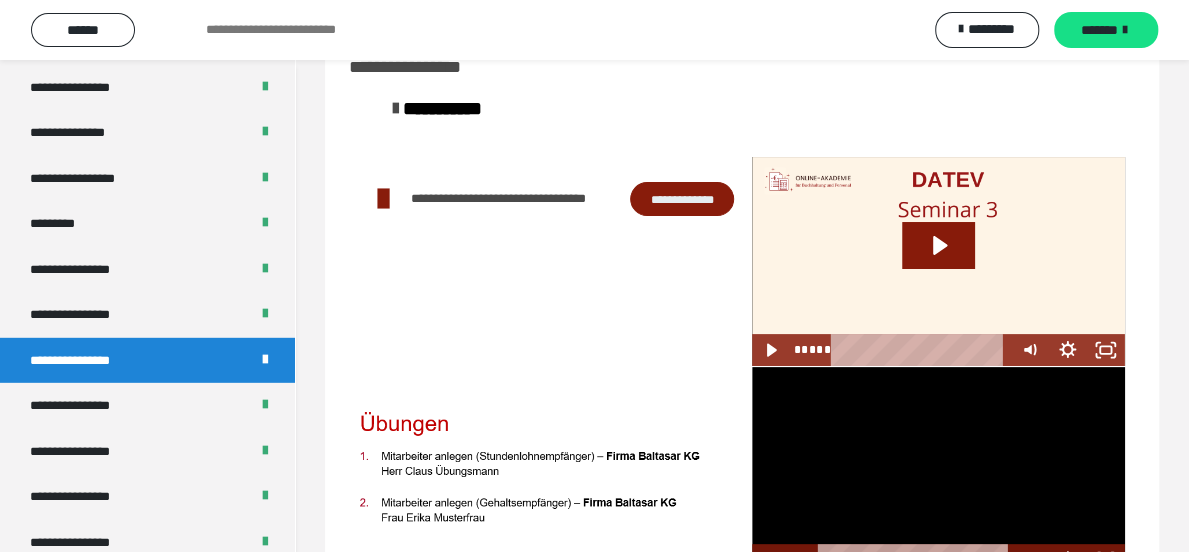 click at bounding box center (938, 472) 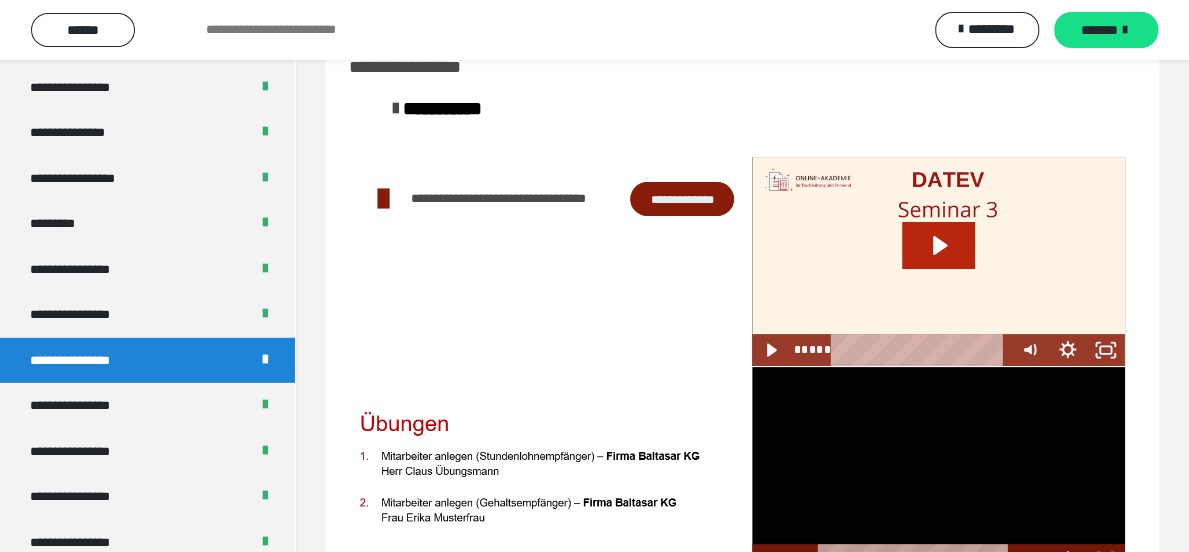 click 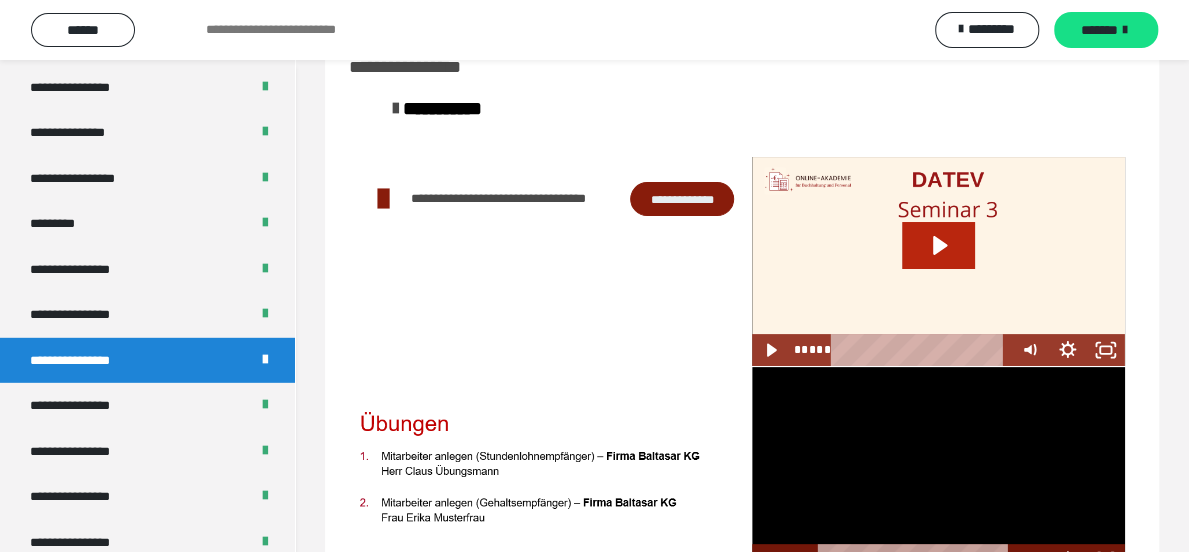 click at bounding box center (938, 262) 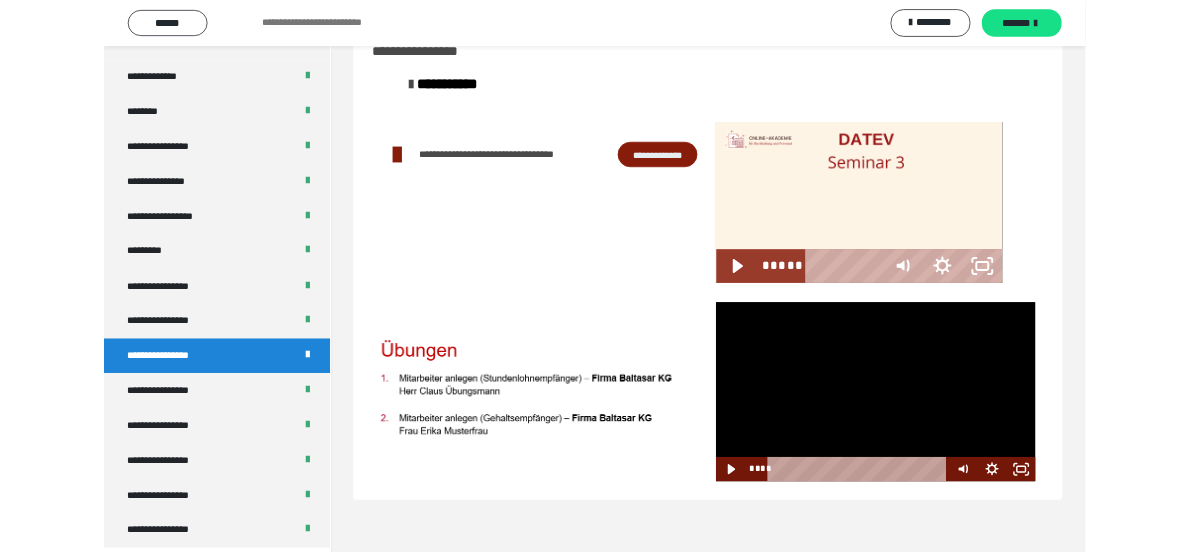 scroll, scrollTop: 2492, scrollLeft: 0, axis: vertical 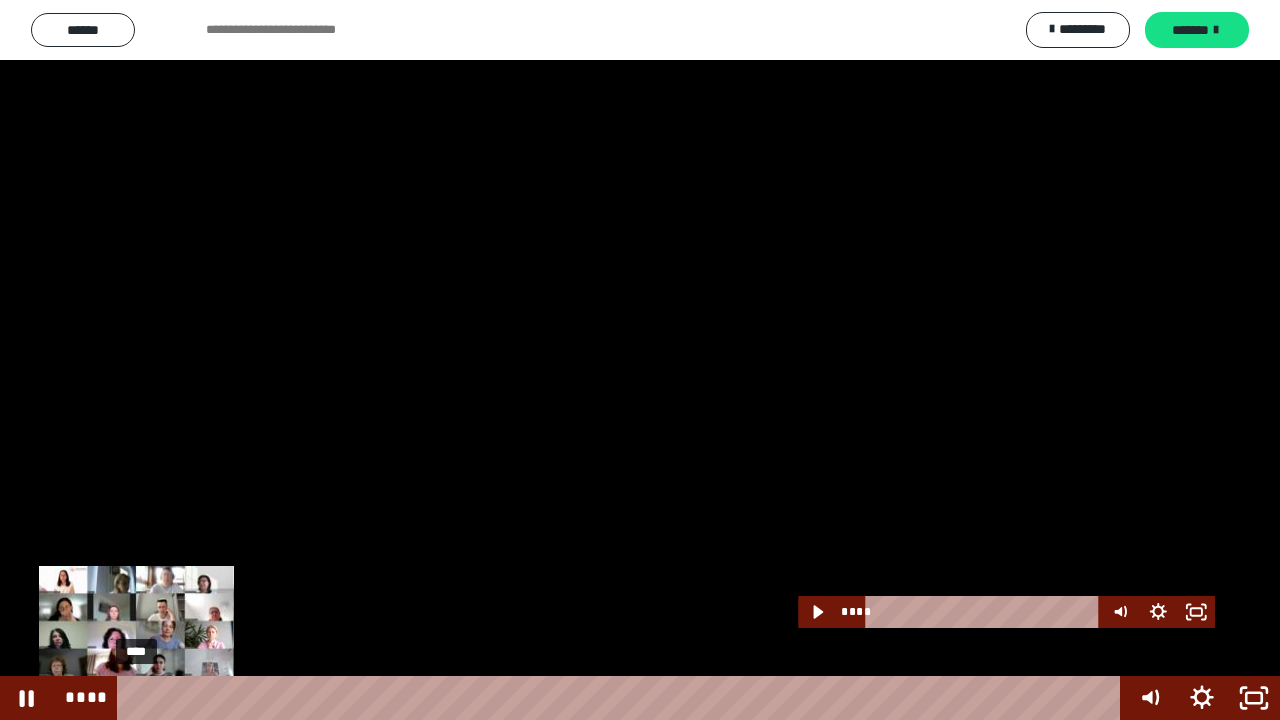 click on "****" at bounding box center [622, 698] 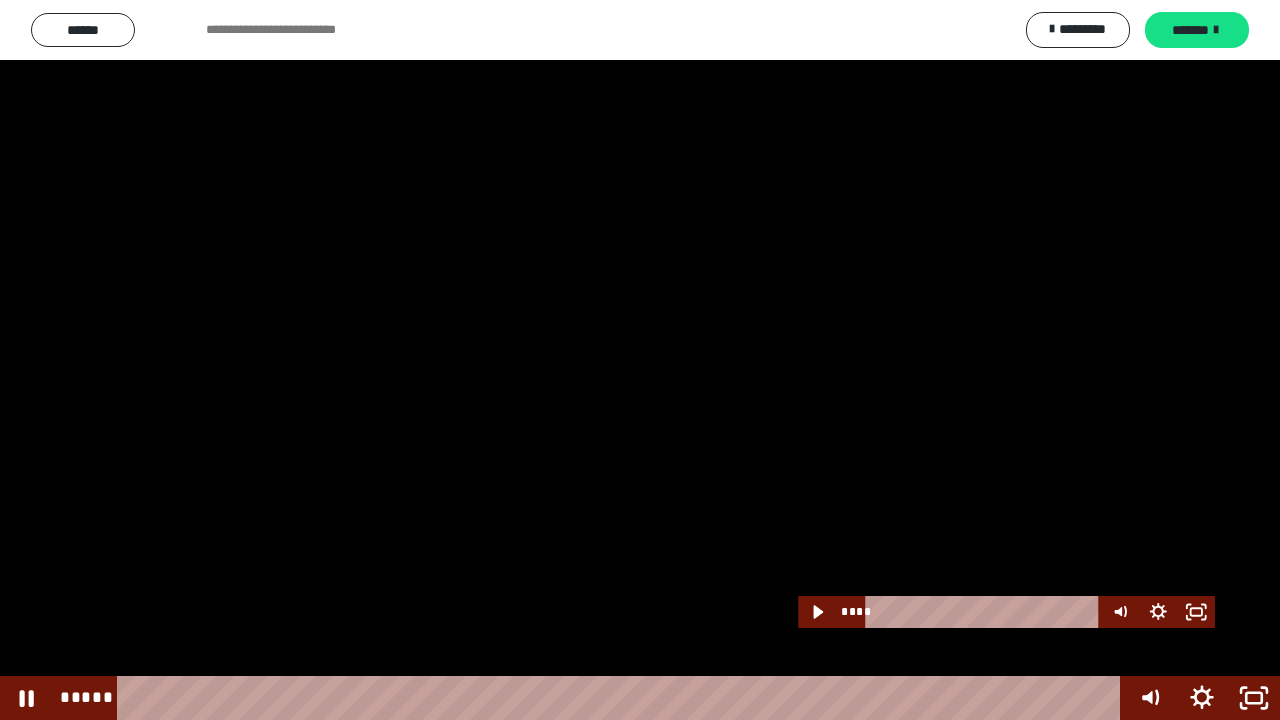 click at bounding box center [640, 360] 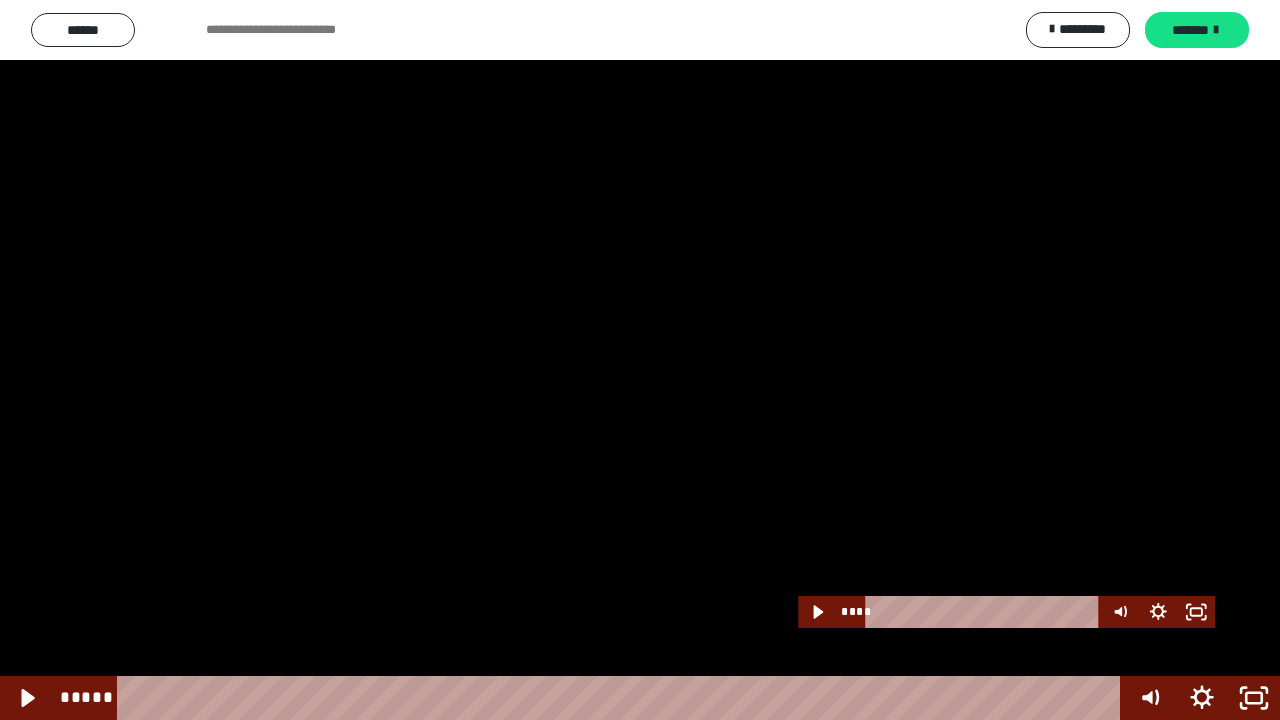 click at bounding box center (640, 360) 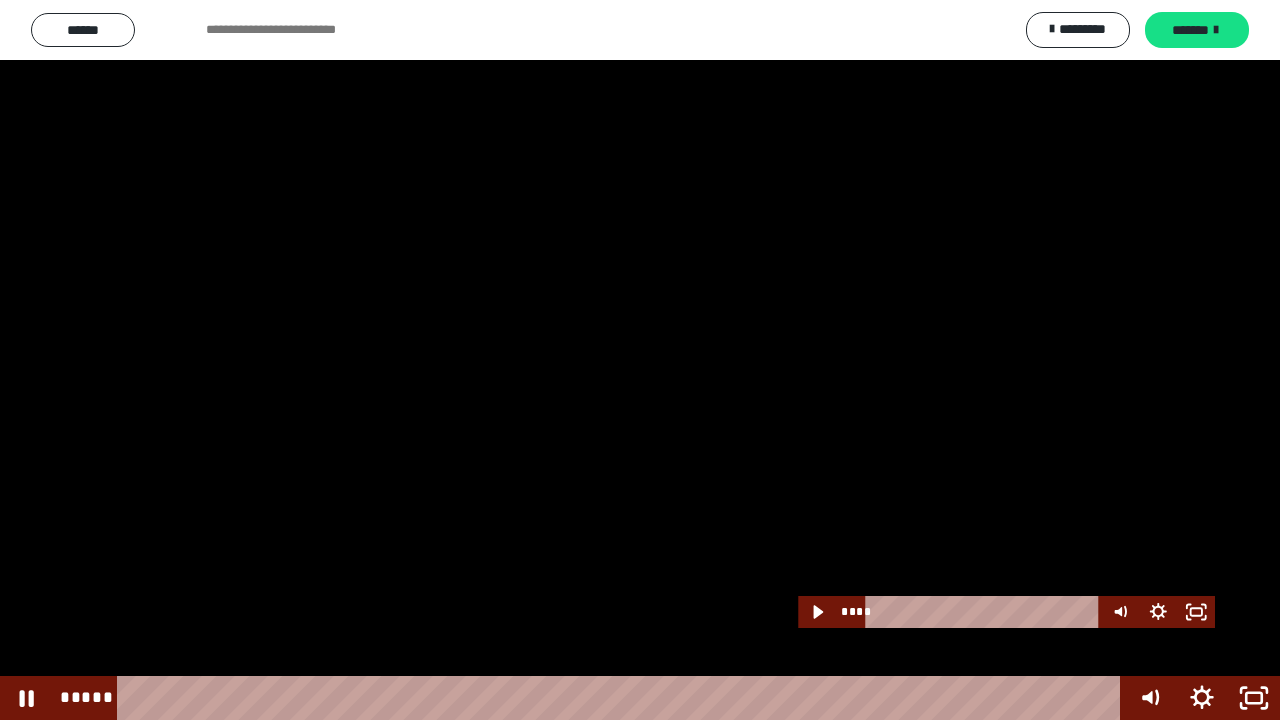 click at bounding box center (640, 360) 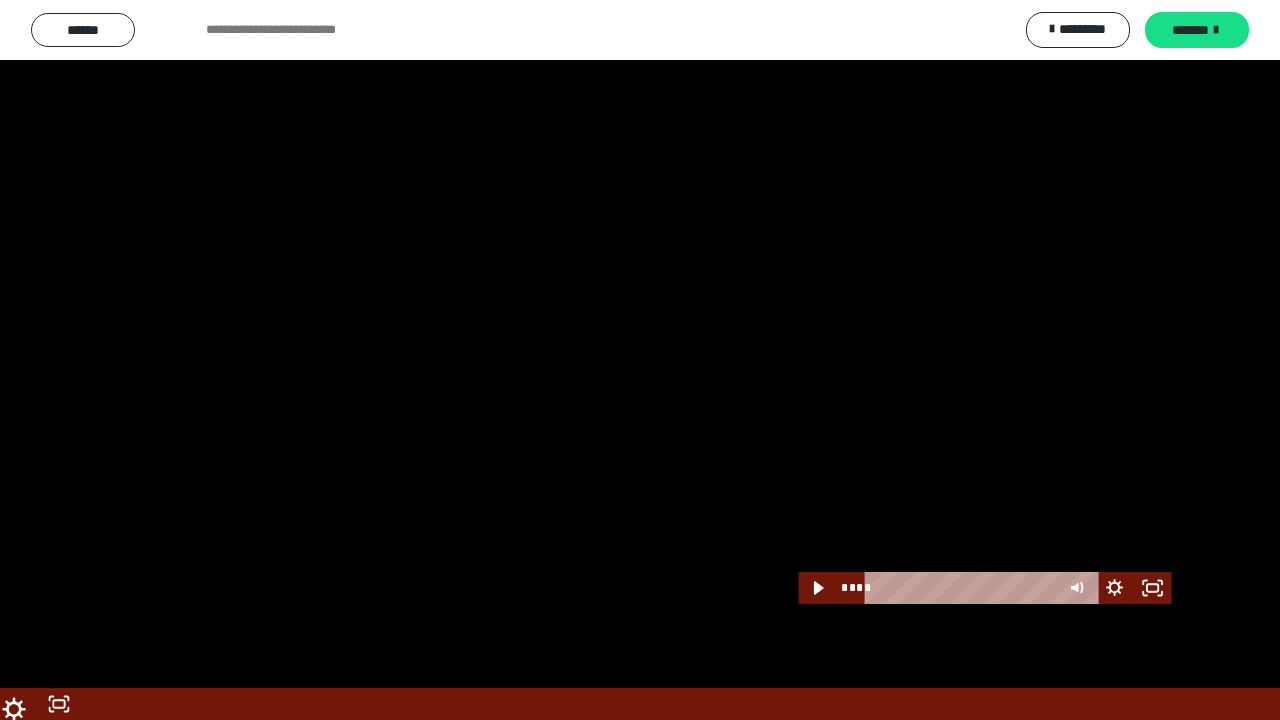 scroll, scrollTop: 2600, scrollLeft: 0, axis: vertical 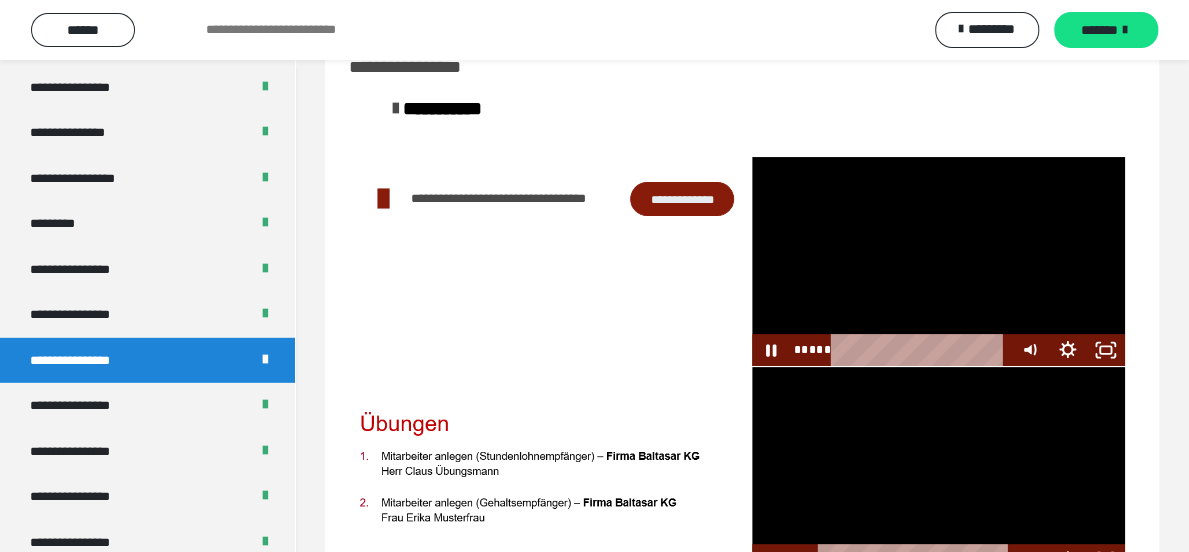 click at bounding box center (938, 262) 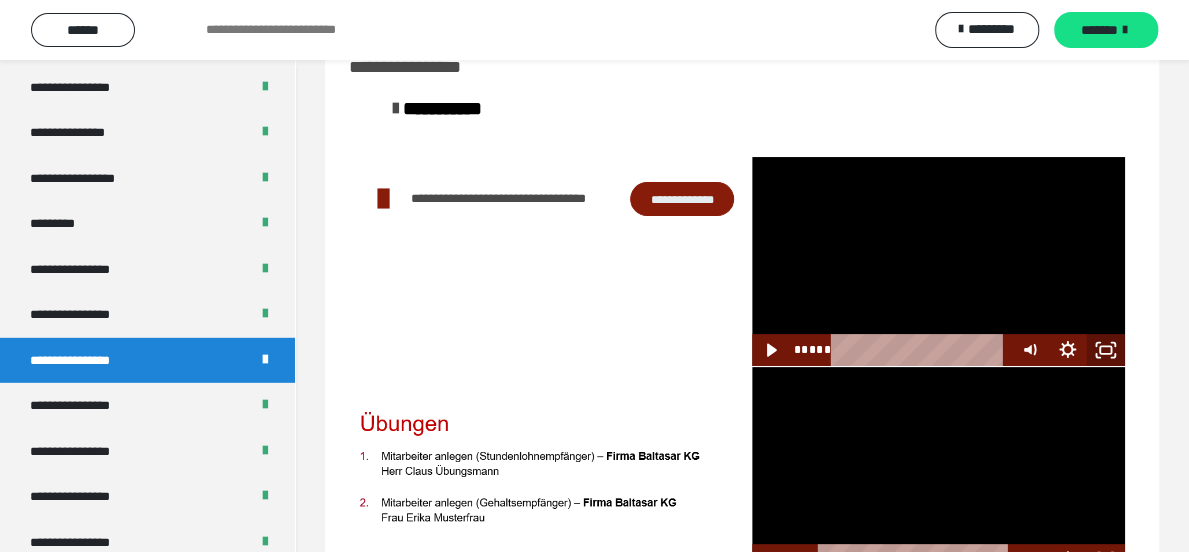 click 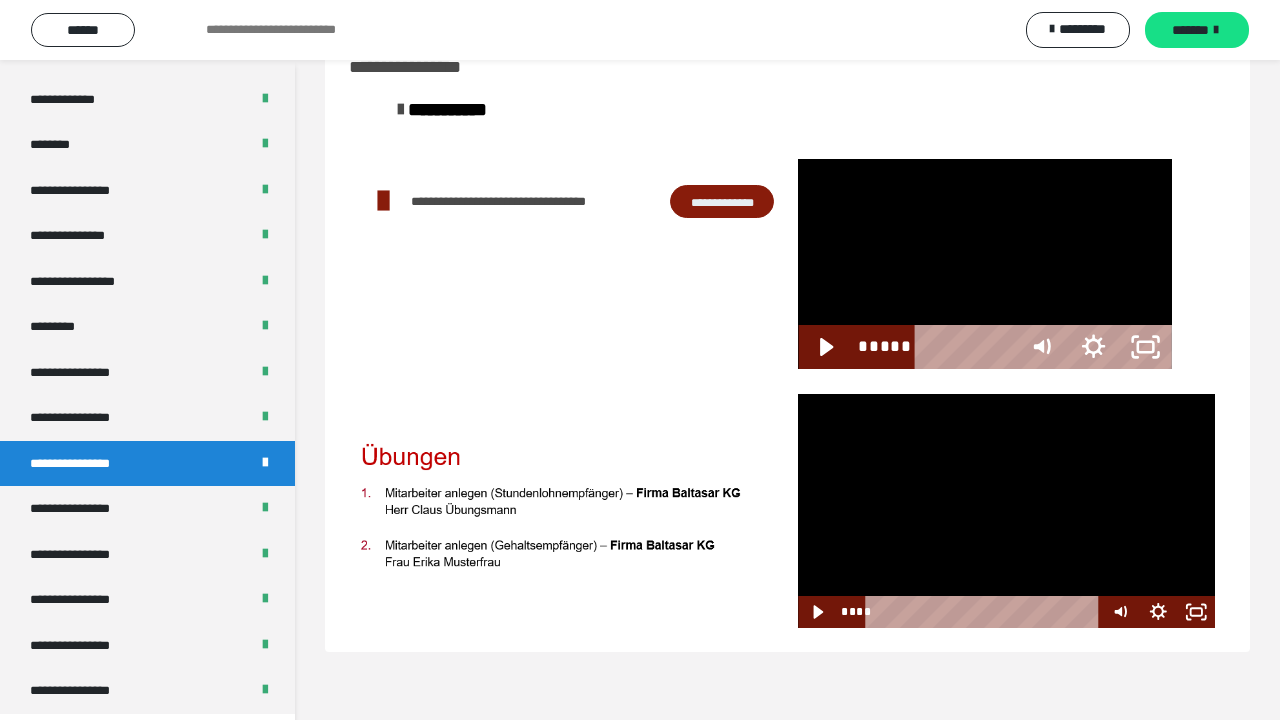 scroll, scrollTop: 2492, scrollLeft: 0, axis: vertical 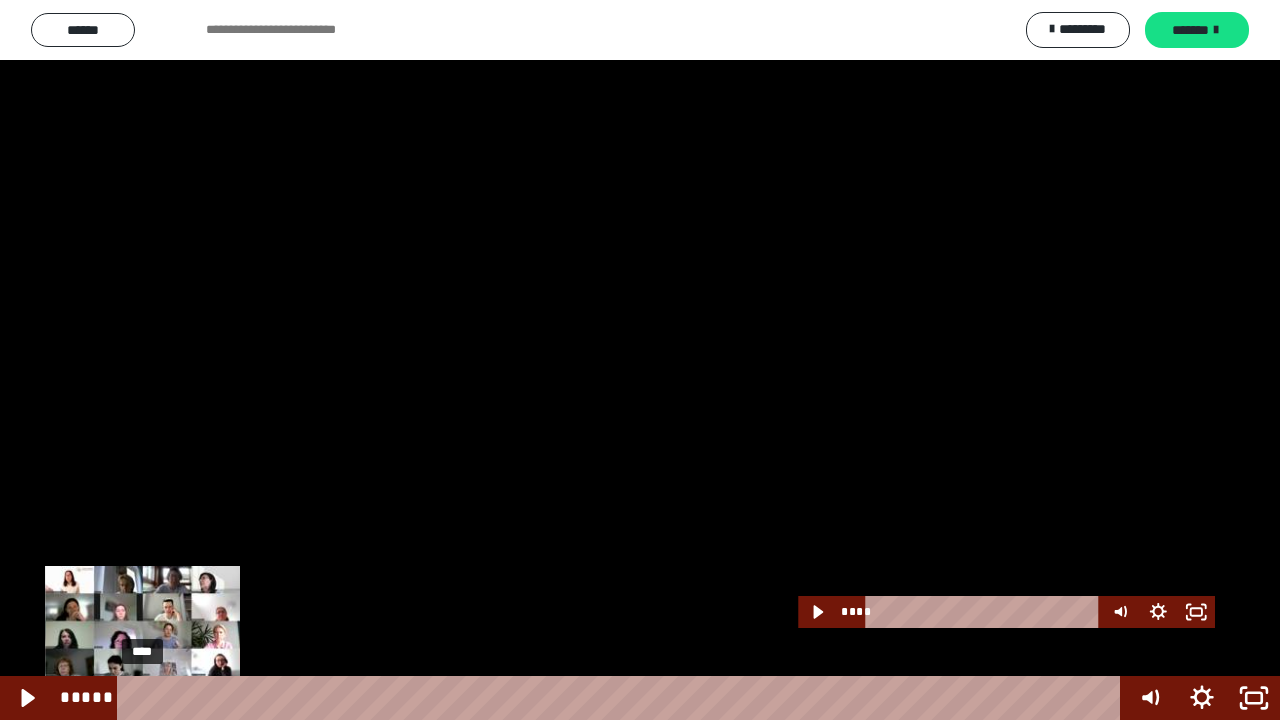 click on "****" at bounding box center [622, 698] 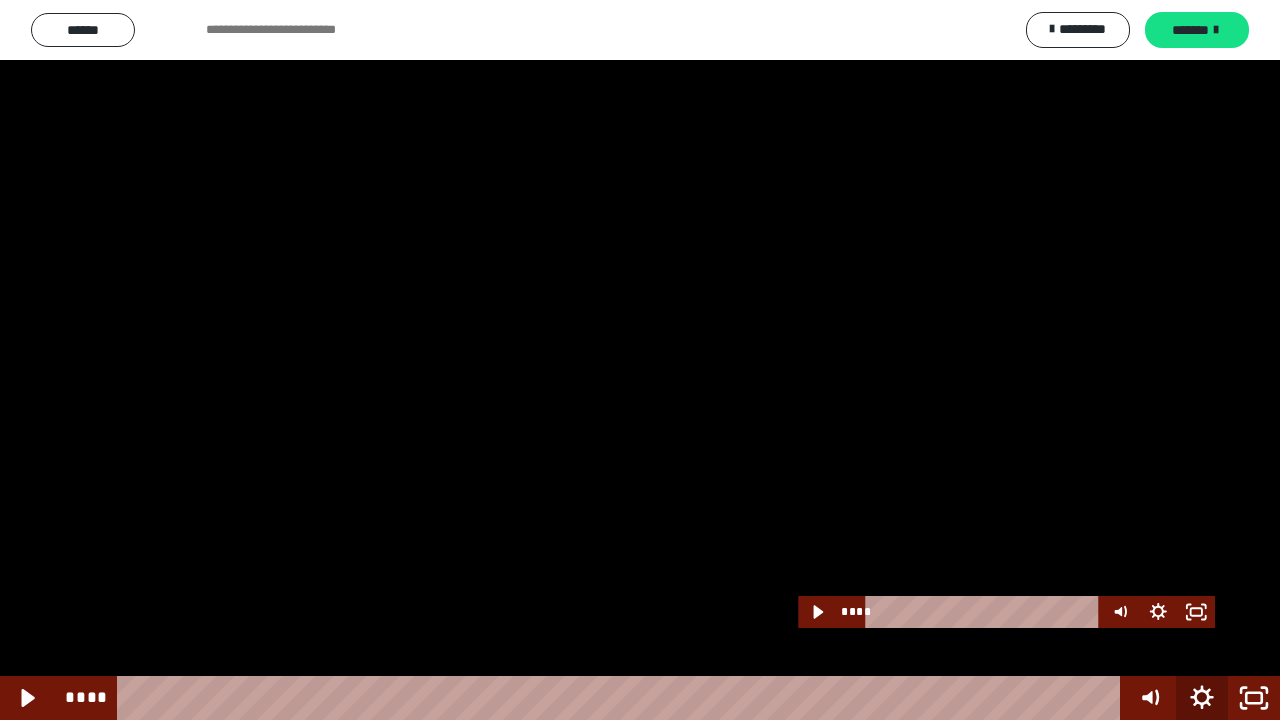 click 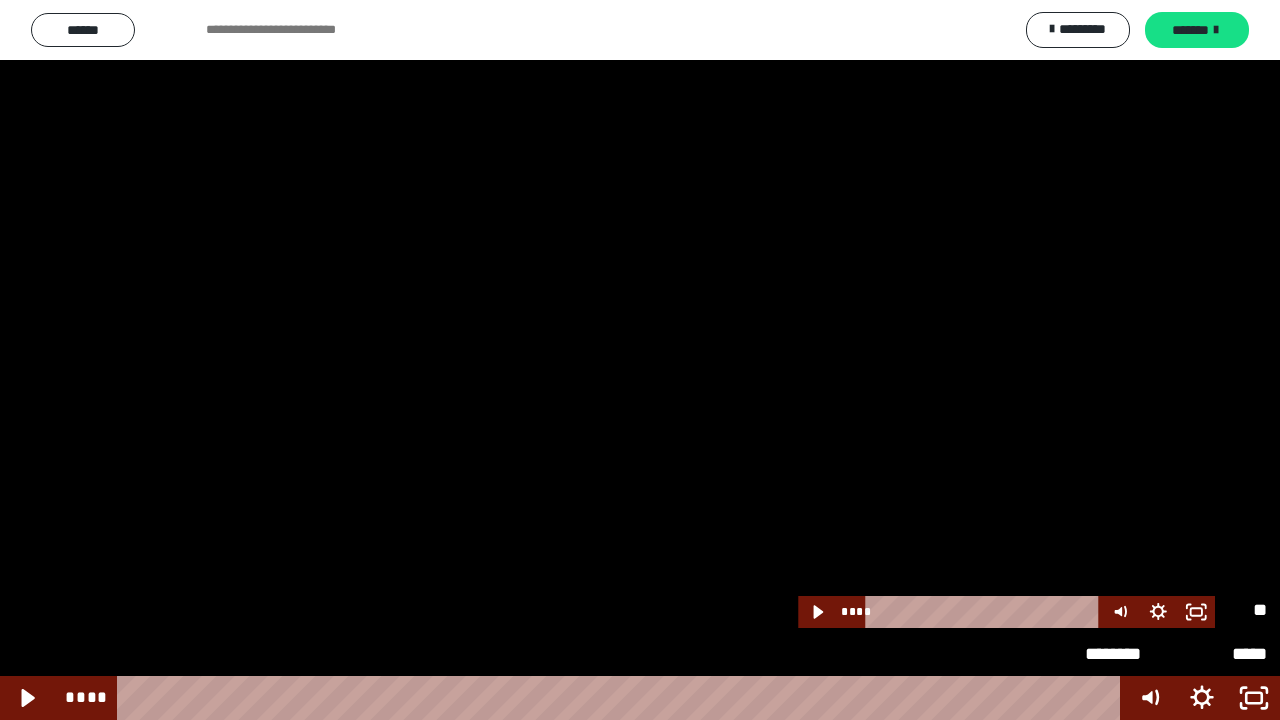 click on "********" at bounding box center [1130, 610] 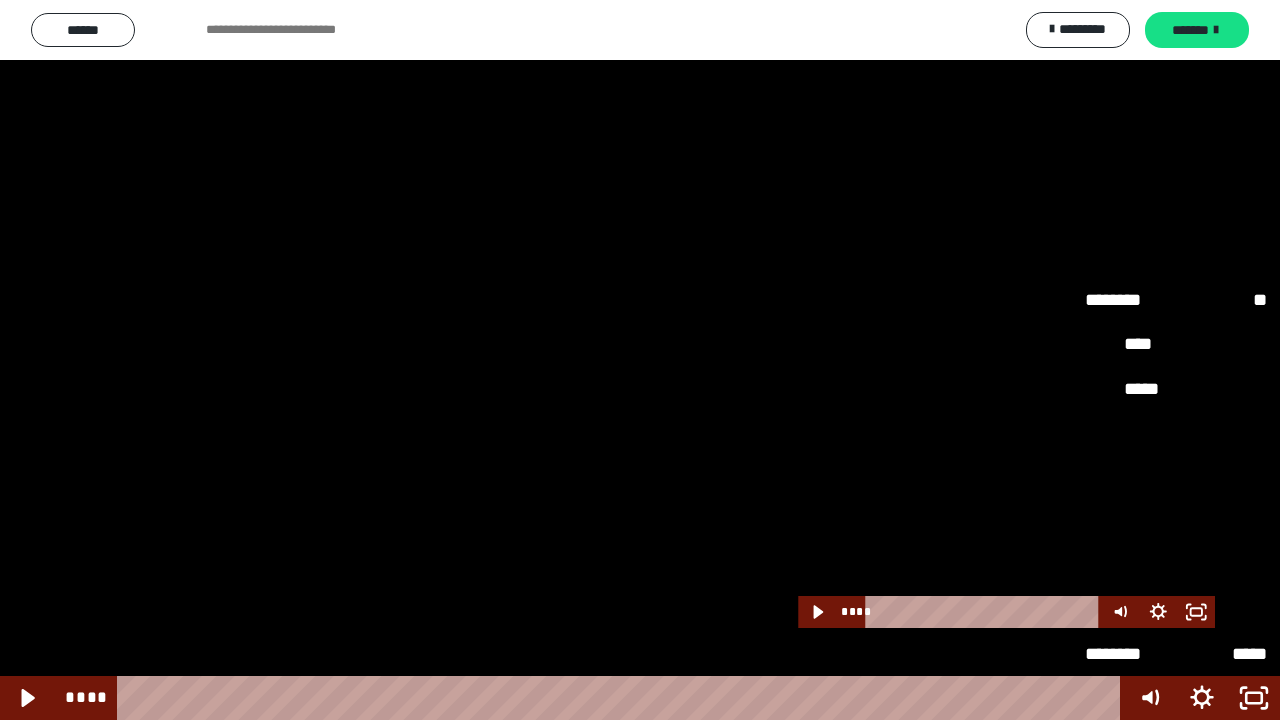 click on "*****" at bounding box center [1176, 565] 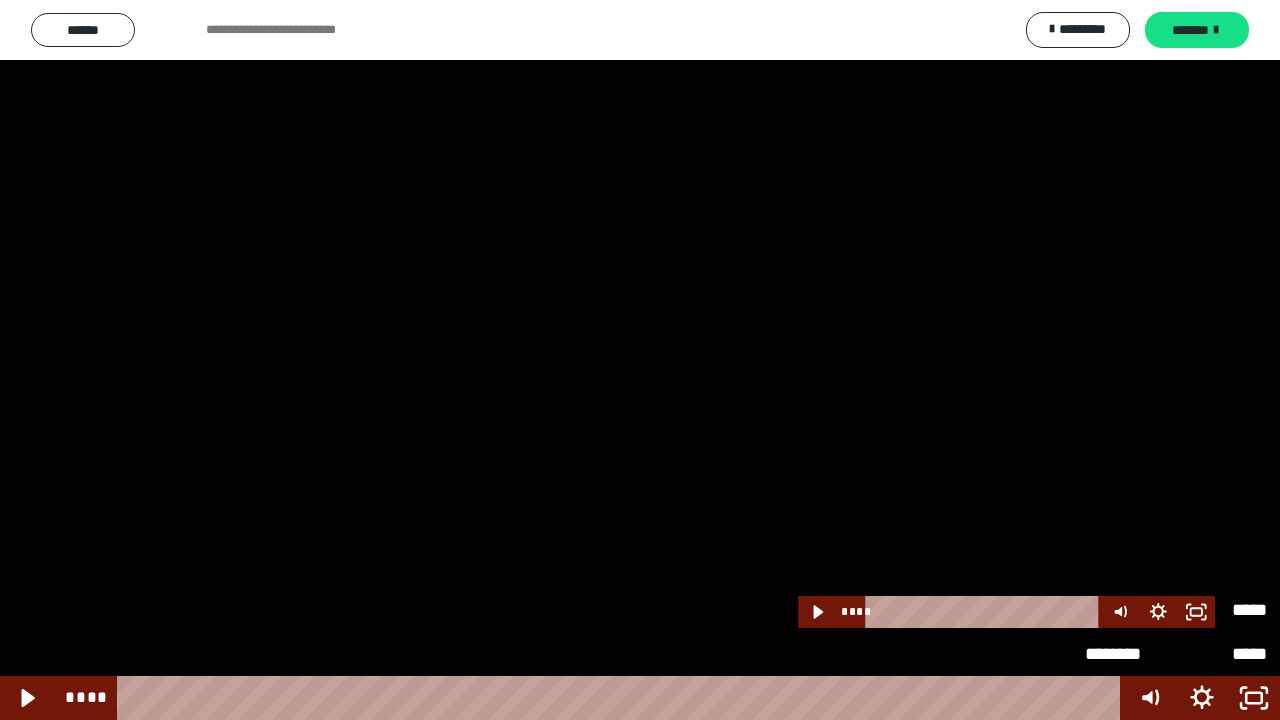click at bounding box center [640, 360] 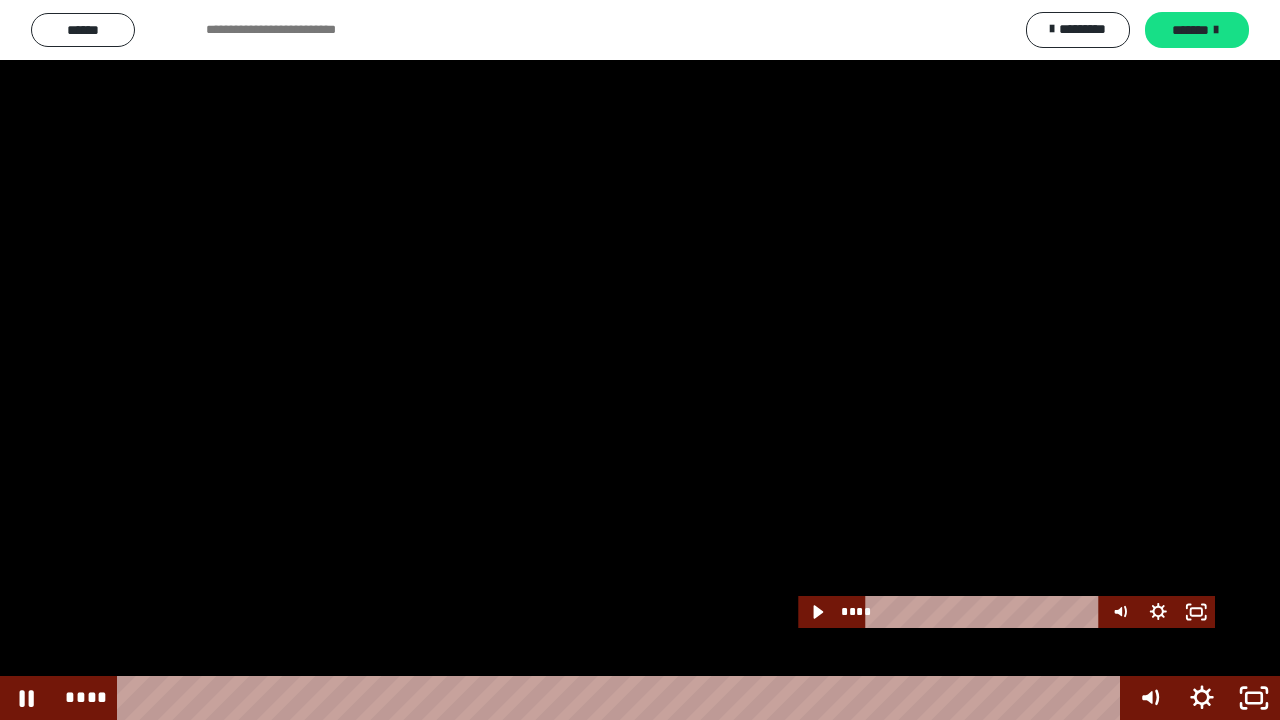 click at bounding box center [640, 360] 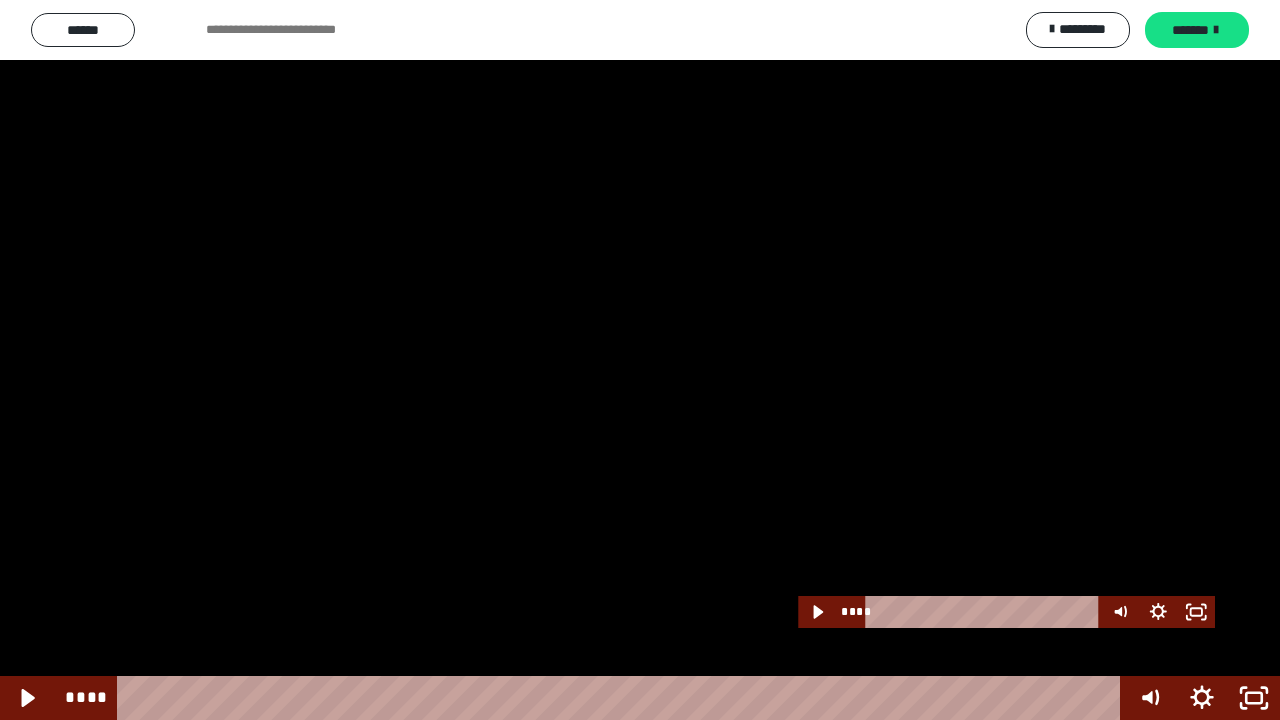 click at bounding box center (640, 360) 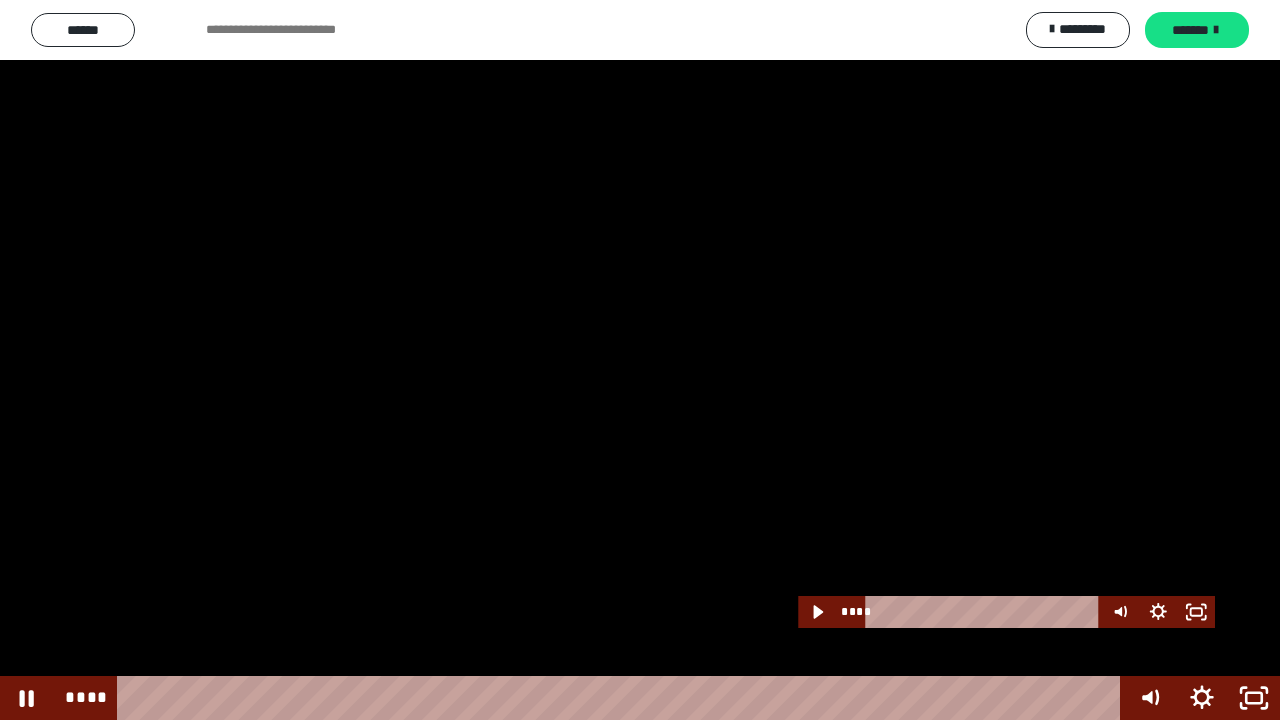 click at bounding box center [640, 360] 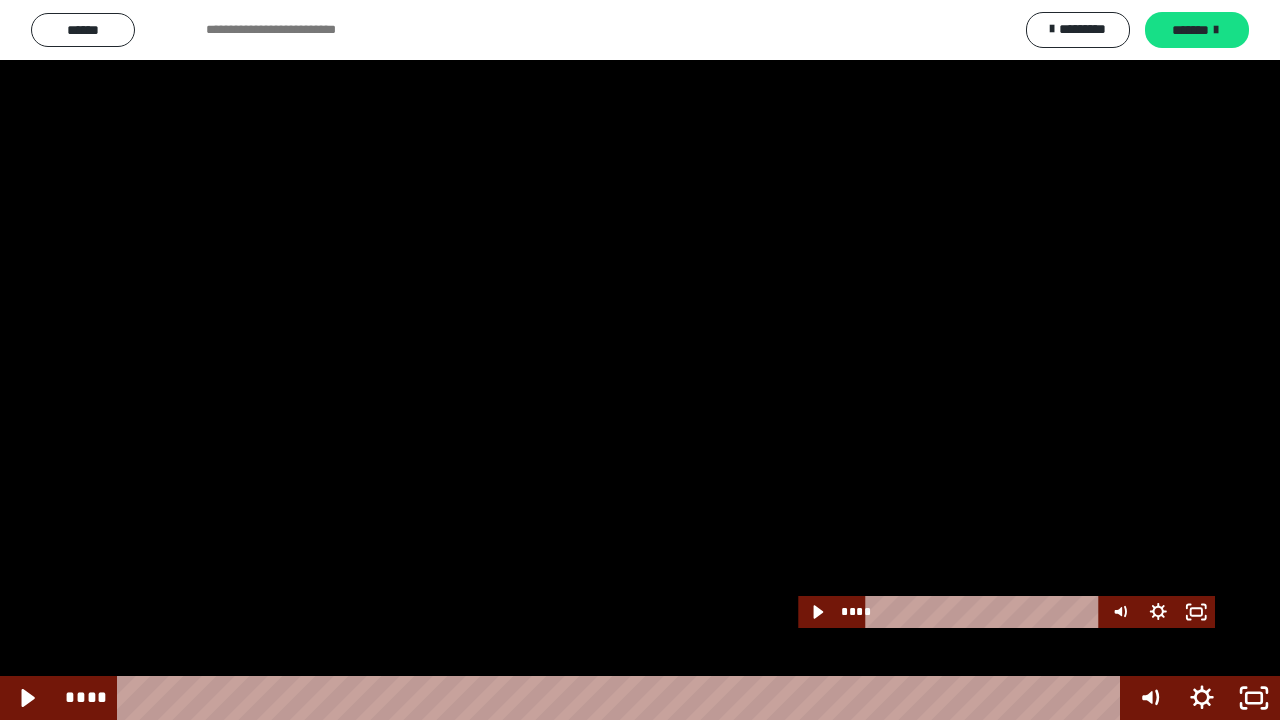 click at bounding box center (640, 360) 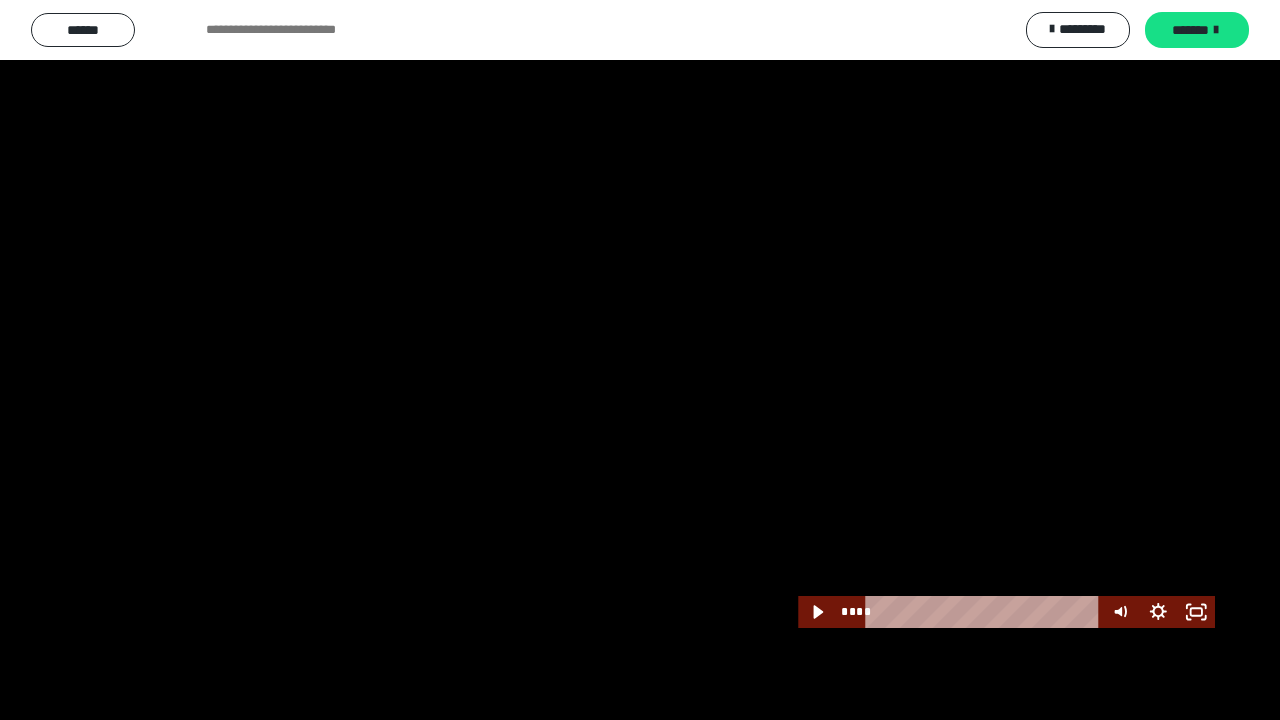 click at bounding box center (640, 360) 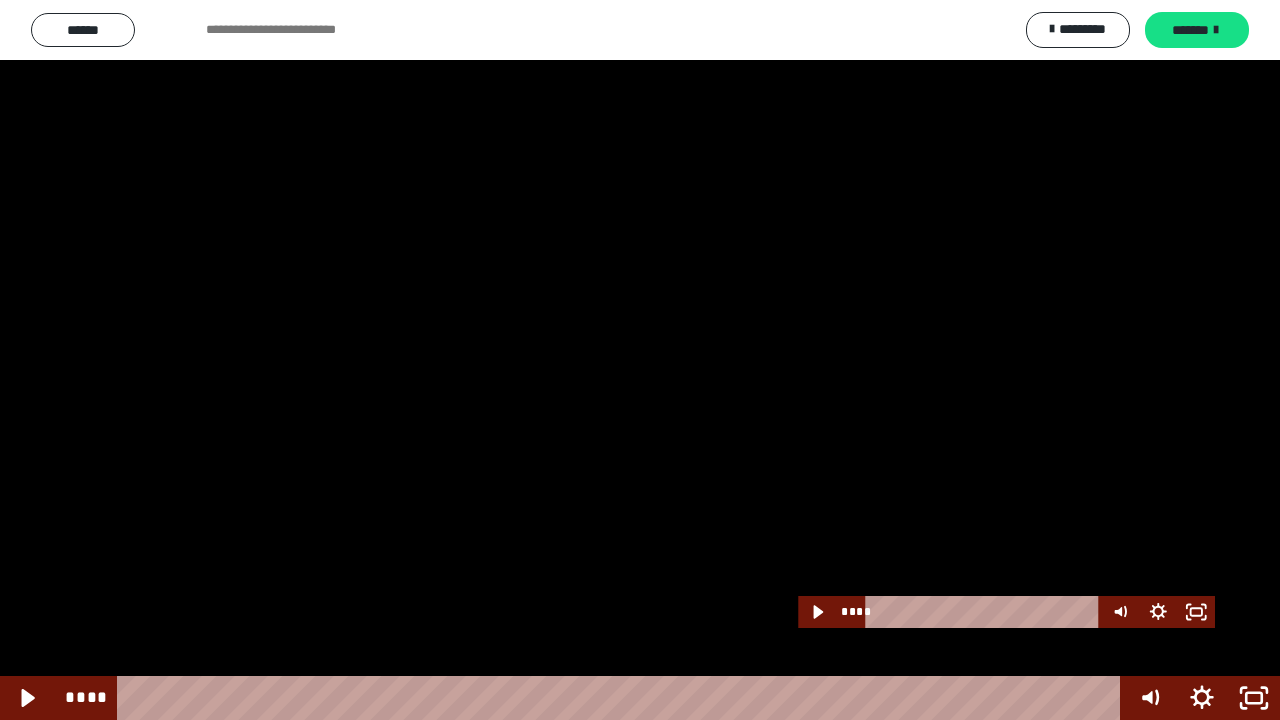 click at bounding box center (640, 360) 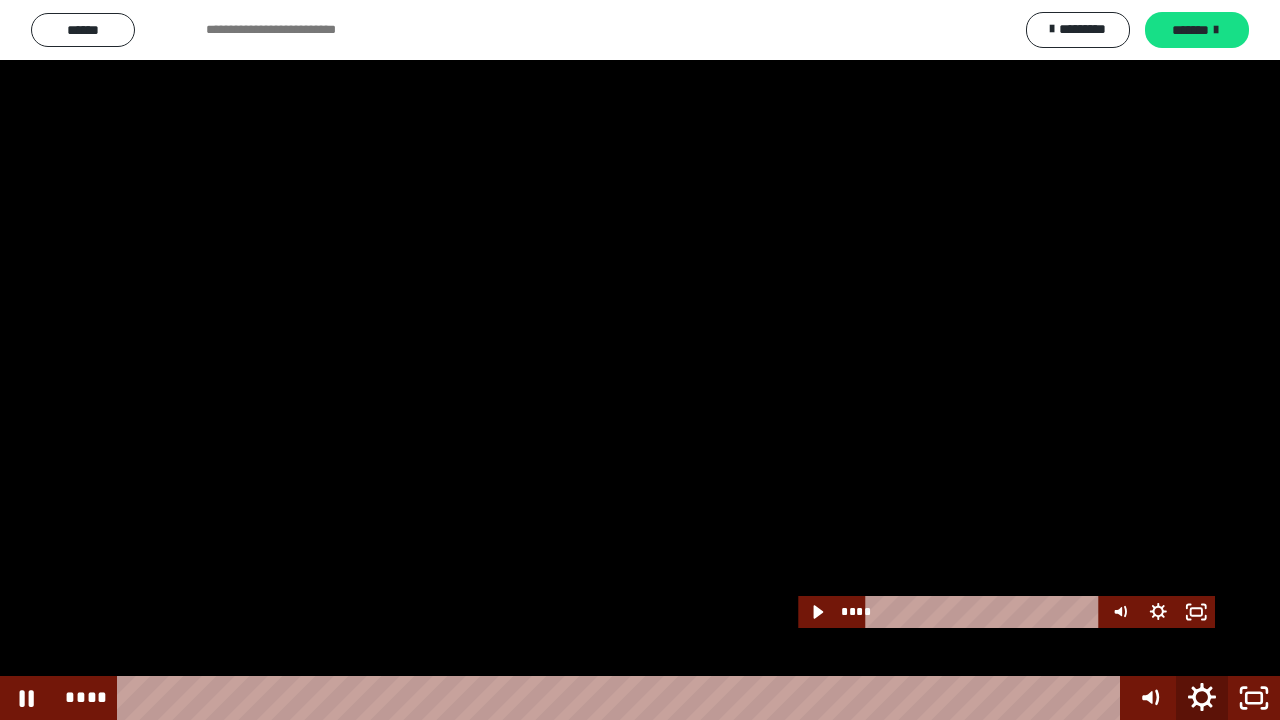click 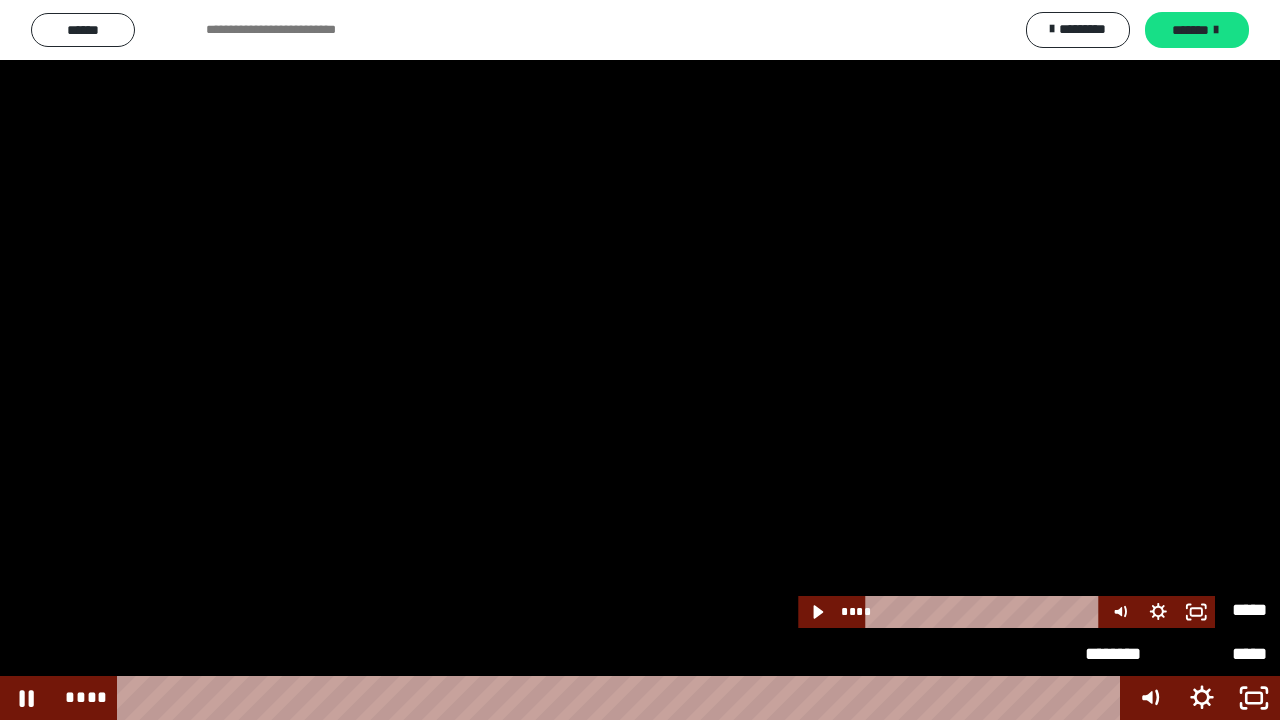 click on "*****" at bounding box center (1221, 601) 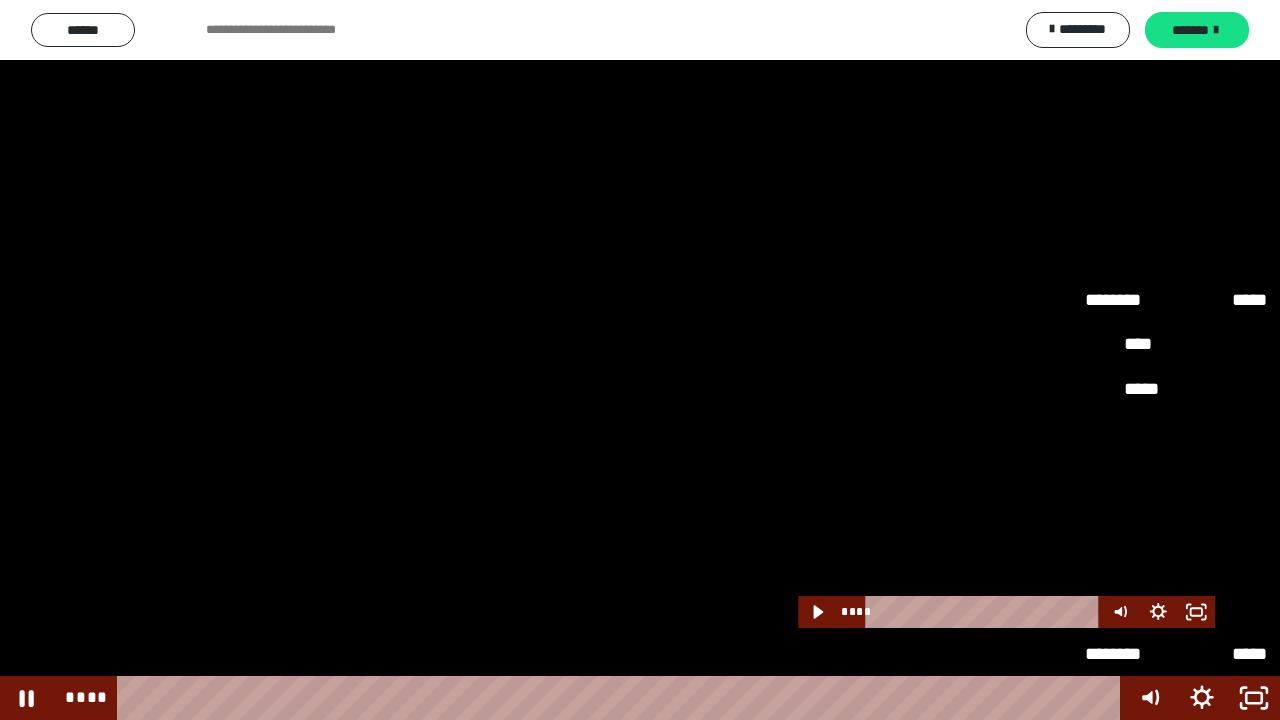 click on "**" at bounding box center (1176, 610) 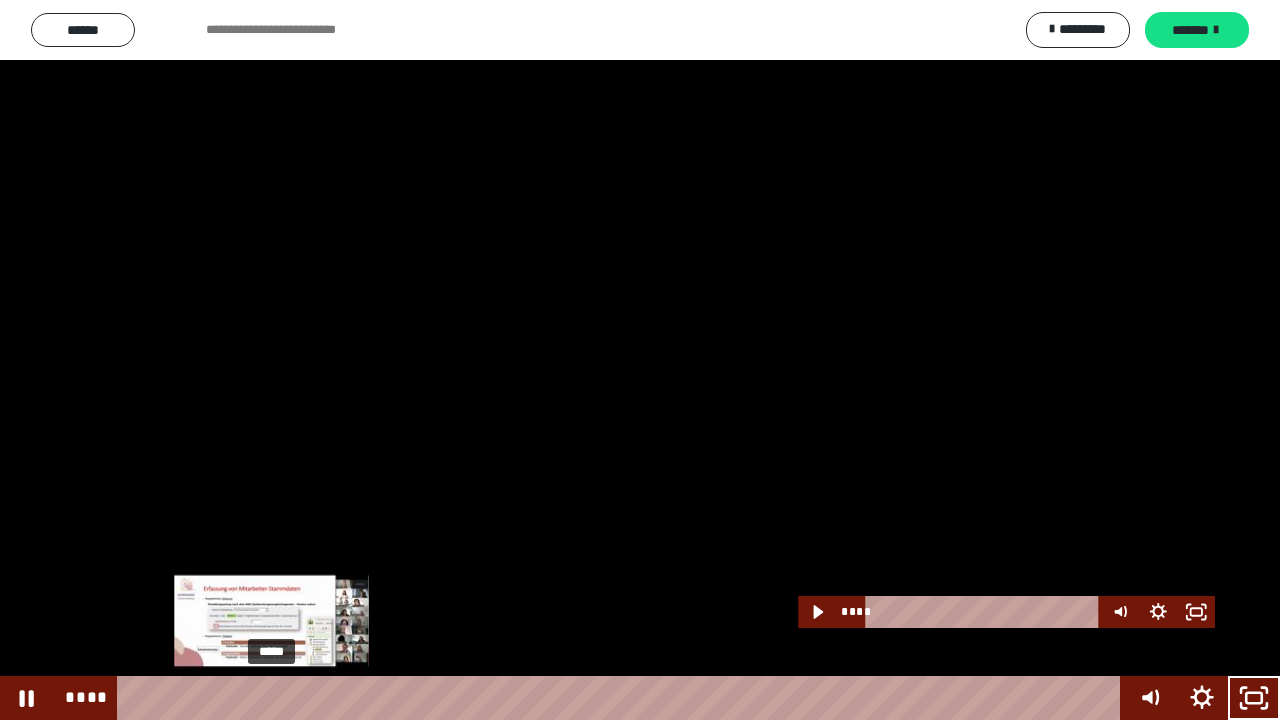 click on "*****" at bounding box center (622, 698) 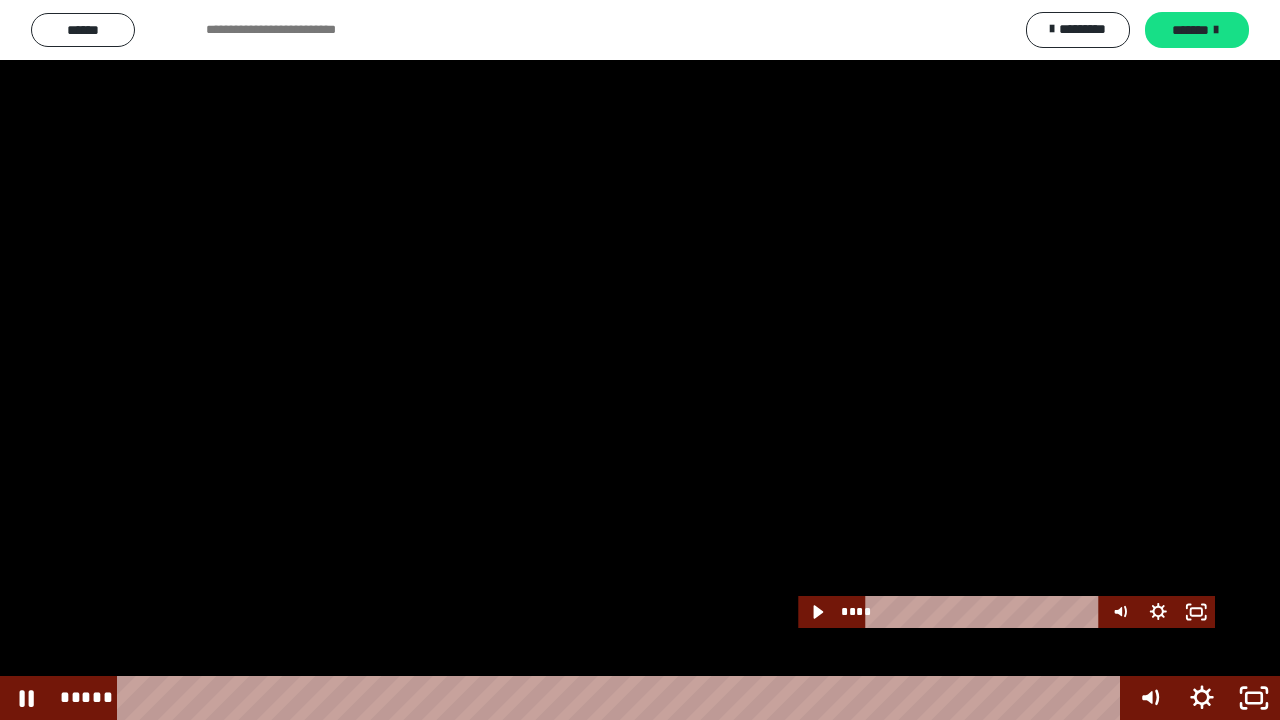 click at bounding box center [640, 360] 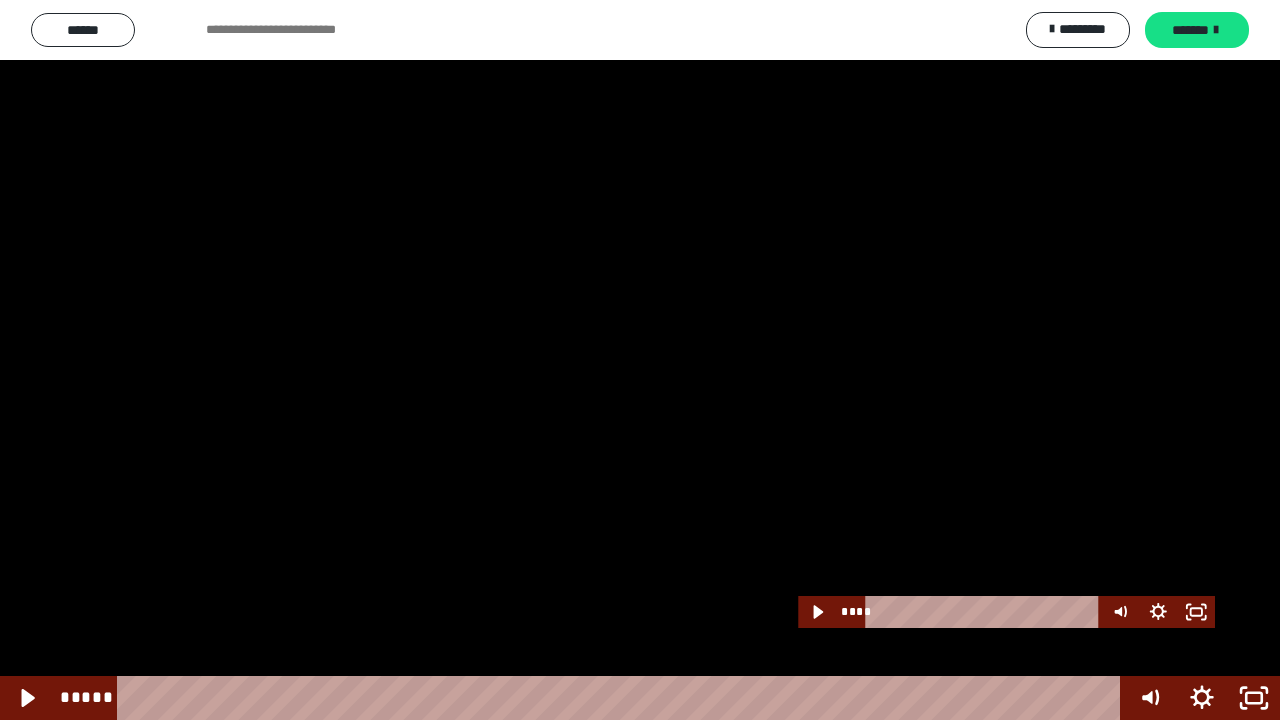 click at bounding box center (640, 360) 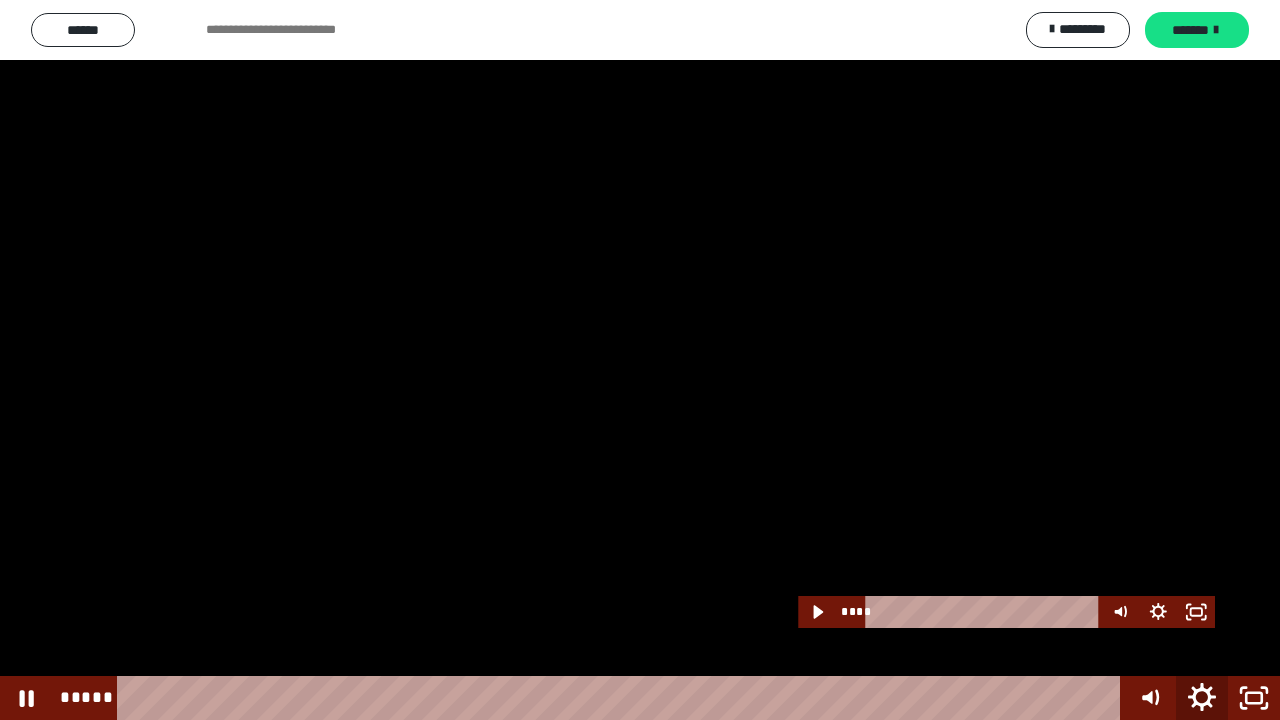 click 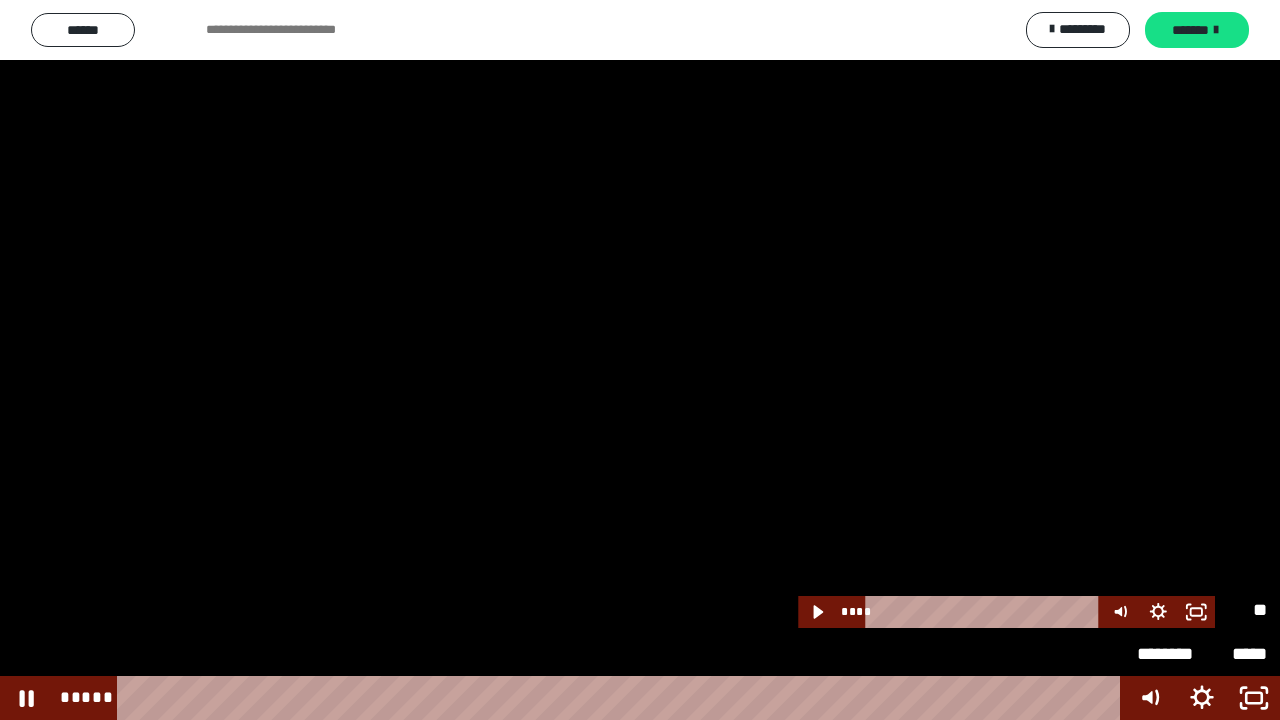 click on "********" at bounding box center [1169, 610] 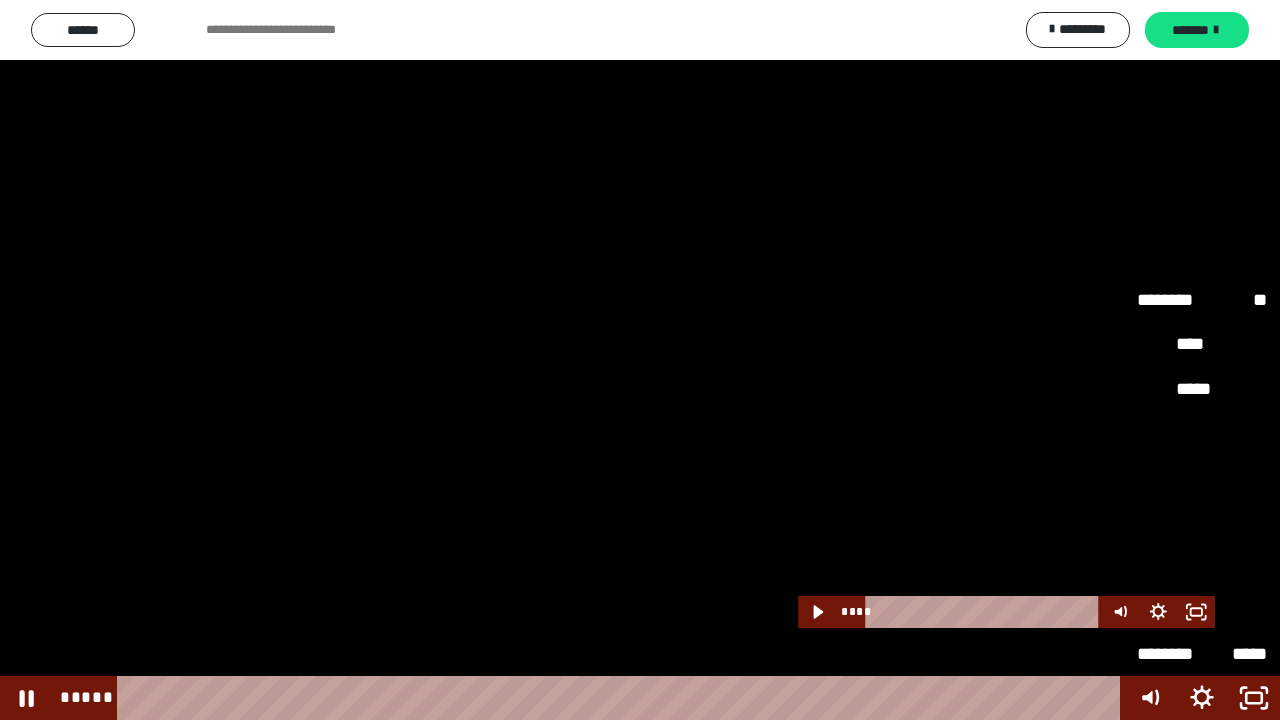 click on "****" at bounding box center [1202, 521] 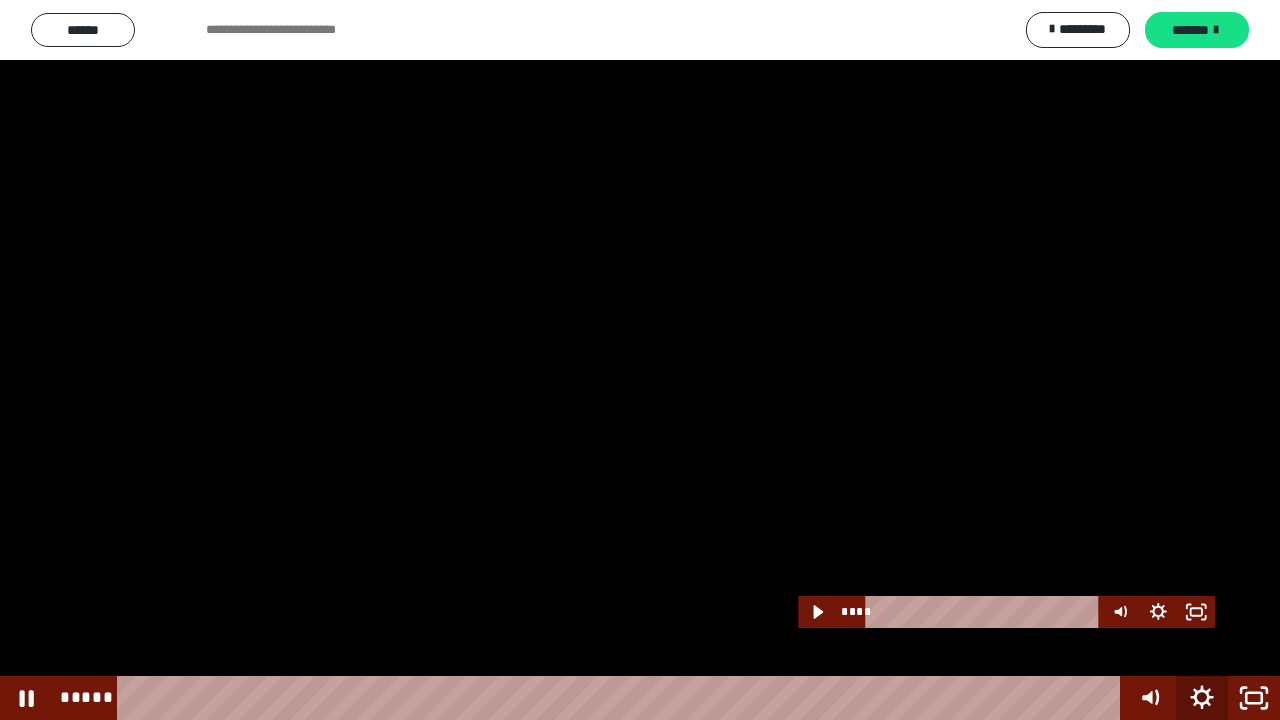 click 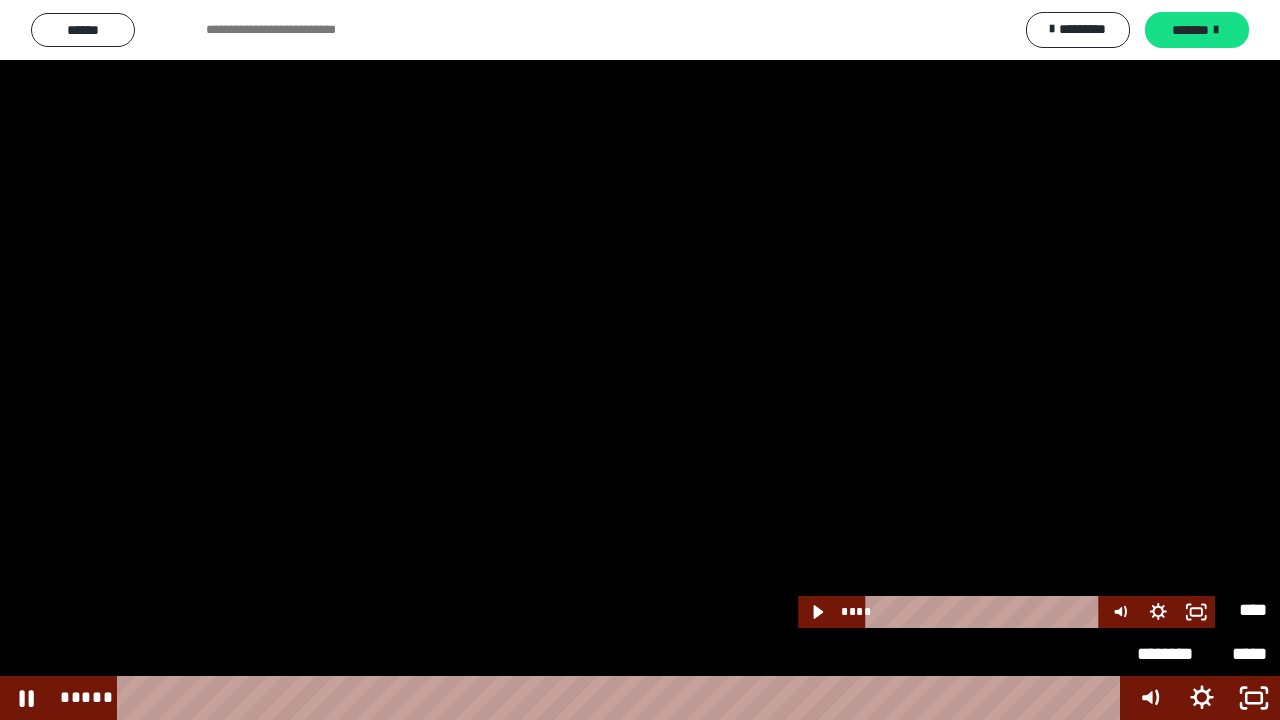 click on "********" at bounding box center (1169, 610) 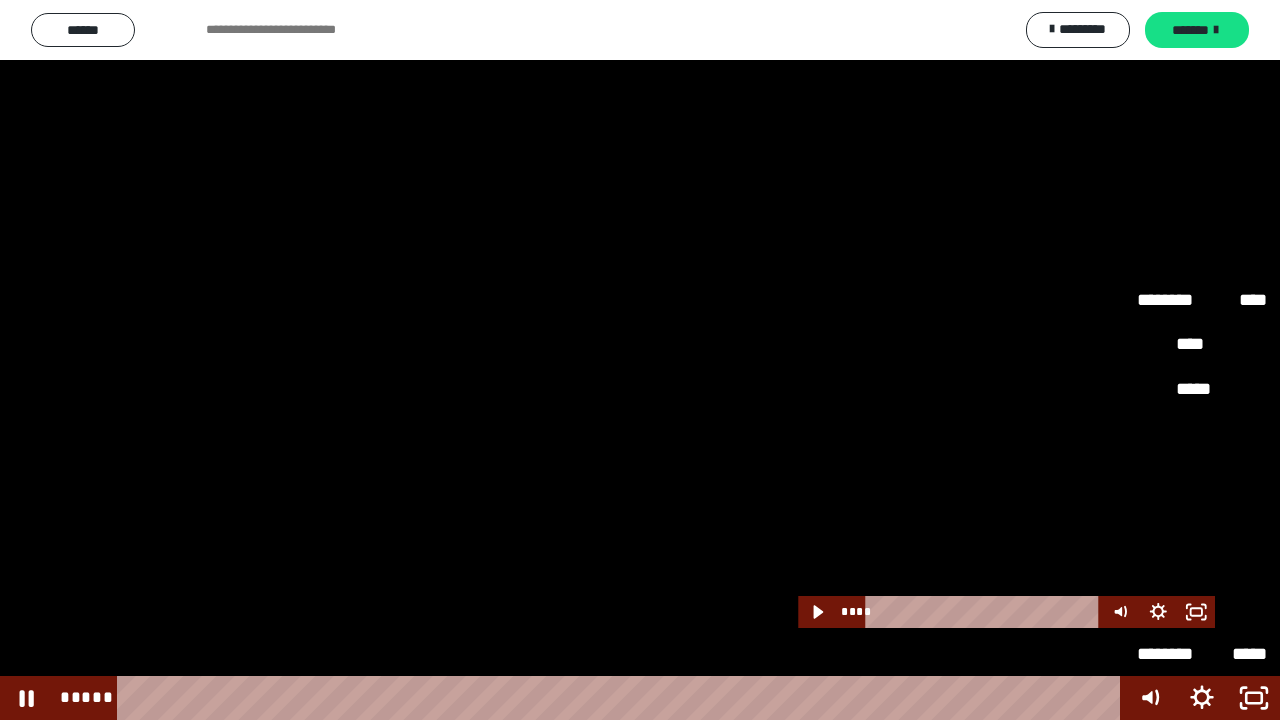click on "*****" at bounding box center [1202, 565] 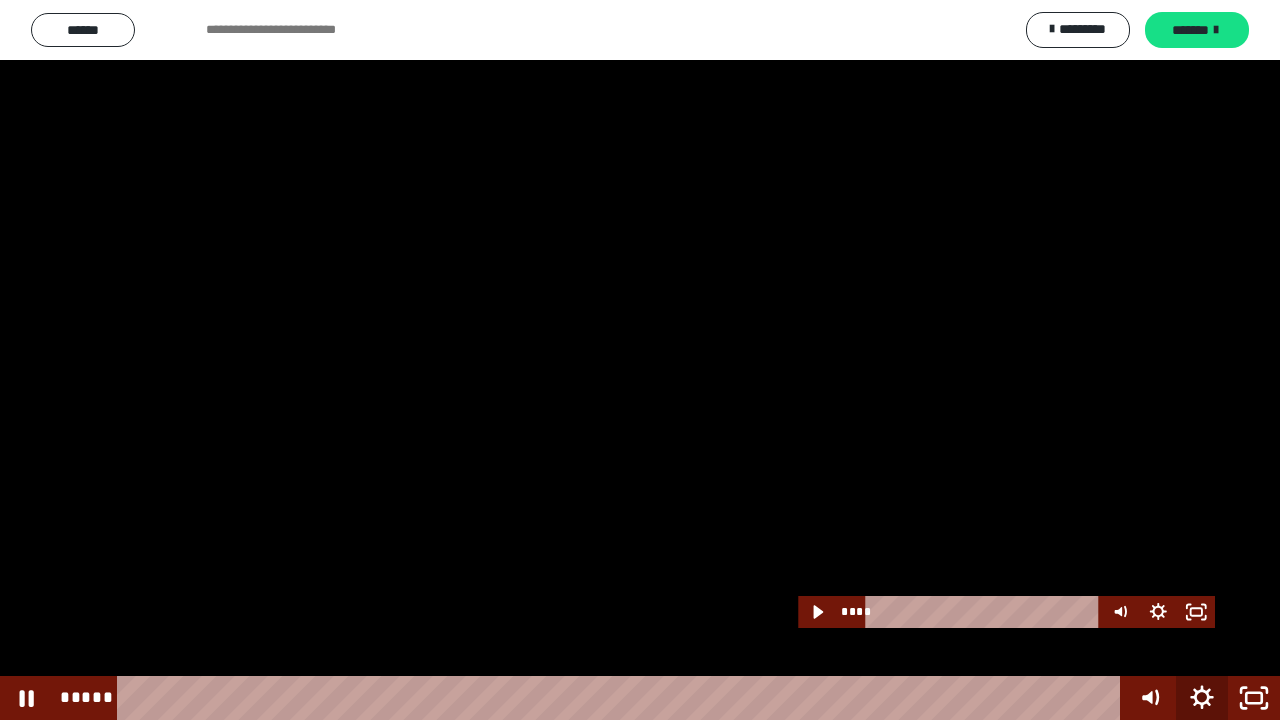 click 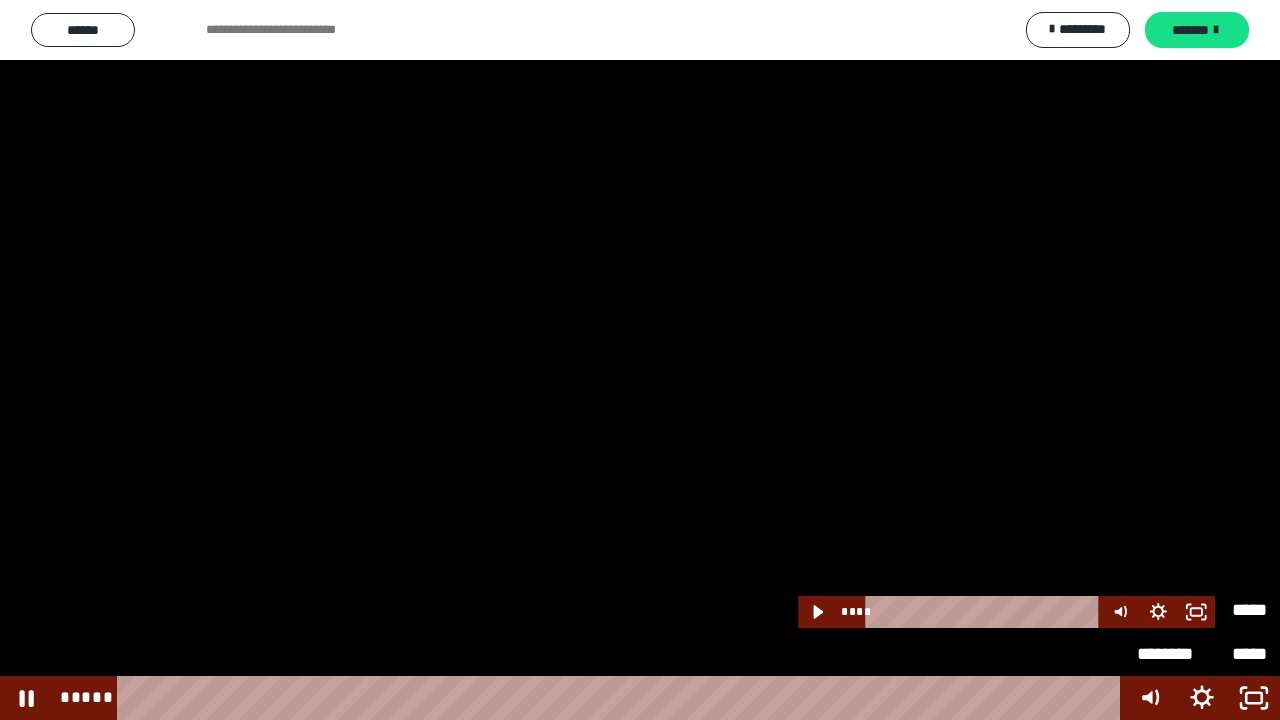 click on "*****" at bounding box center (1234, 610) 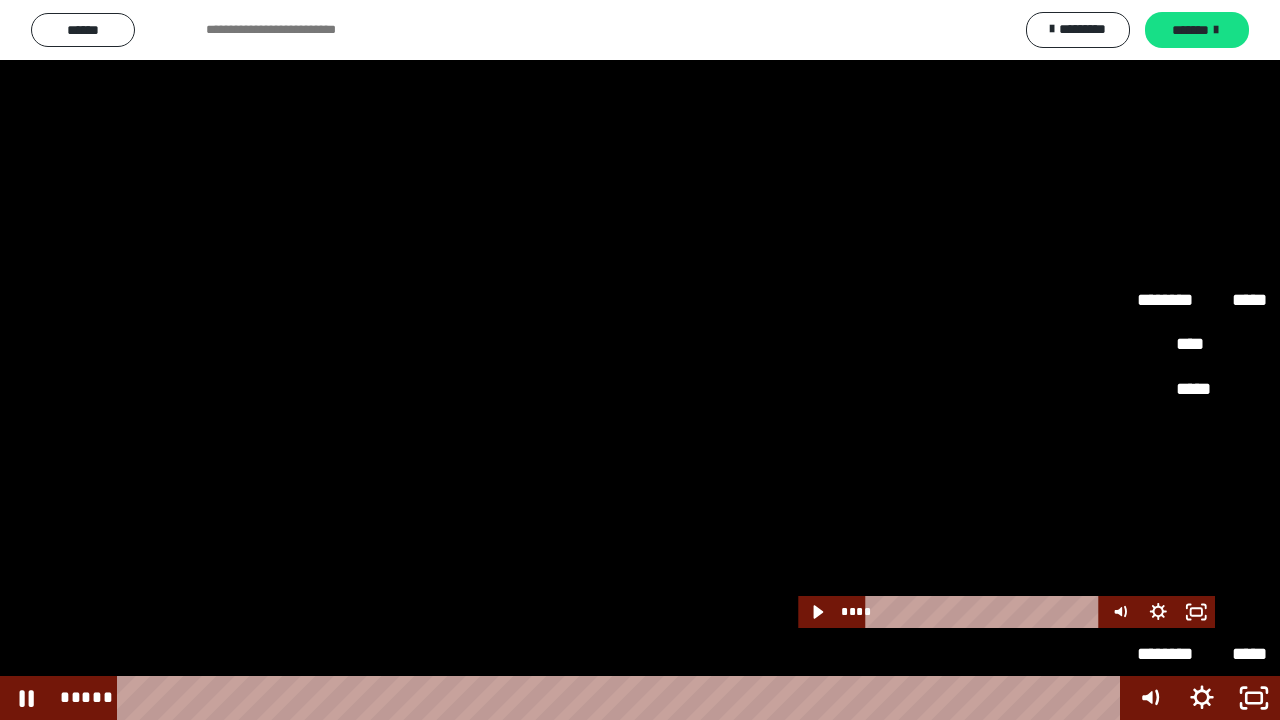 click on "**" at bounding box center (1202, 610) 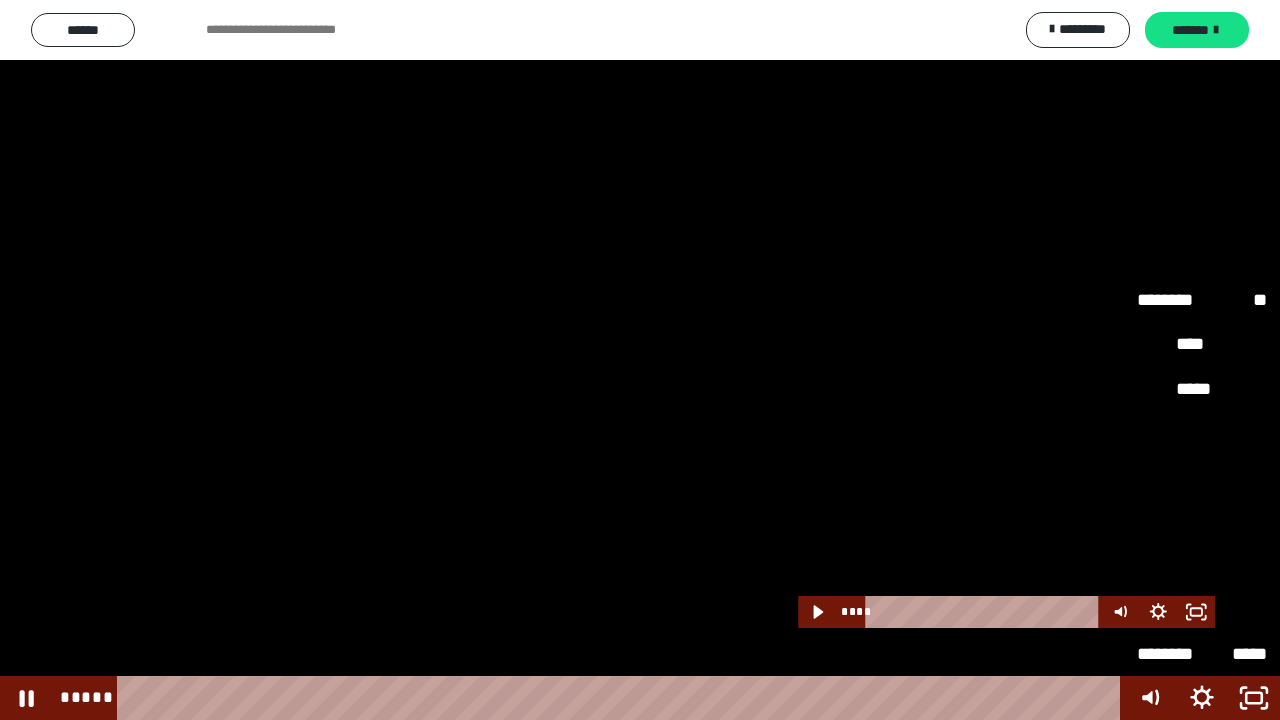 click on "**" at bounding box center (1202, 610) 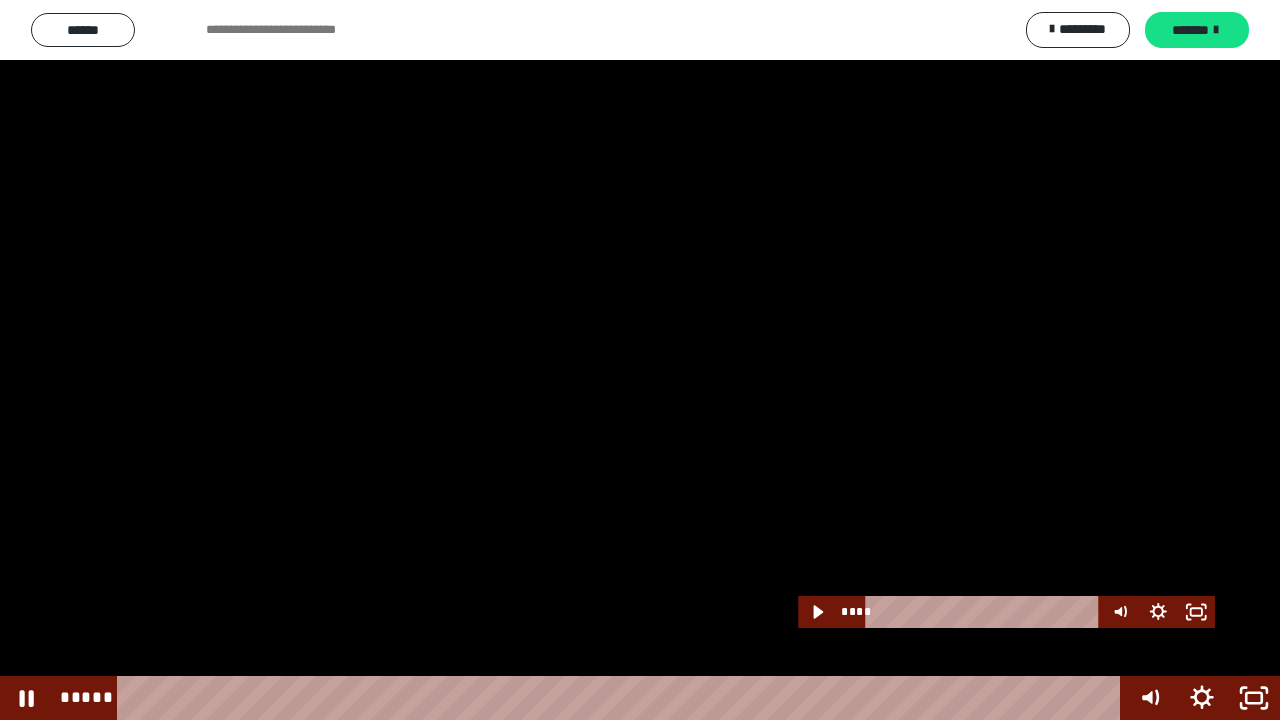click at bounding box center (640, 360) 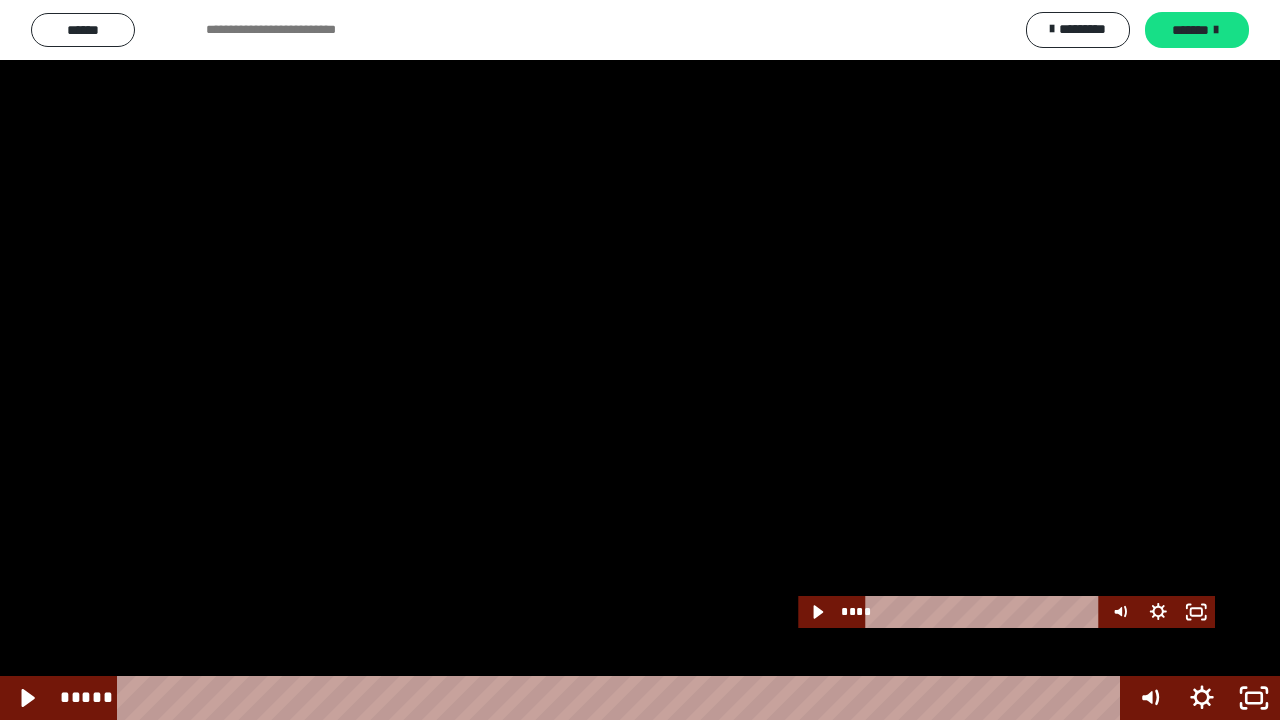 drag, startPoint x: 564, startPoint y: 33, endPoint x: 0, endPoint y: 719, distance: 888.0833 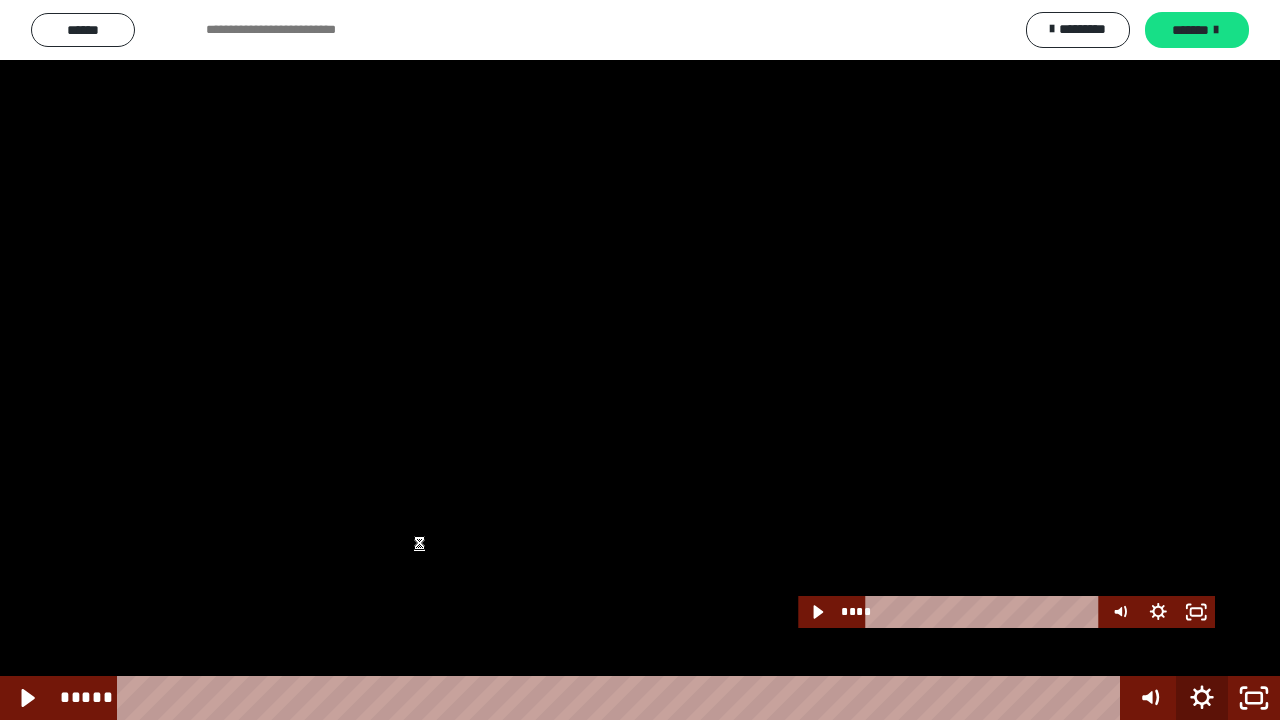 click 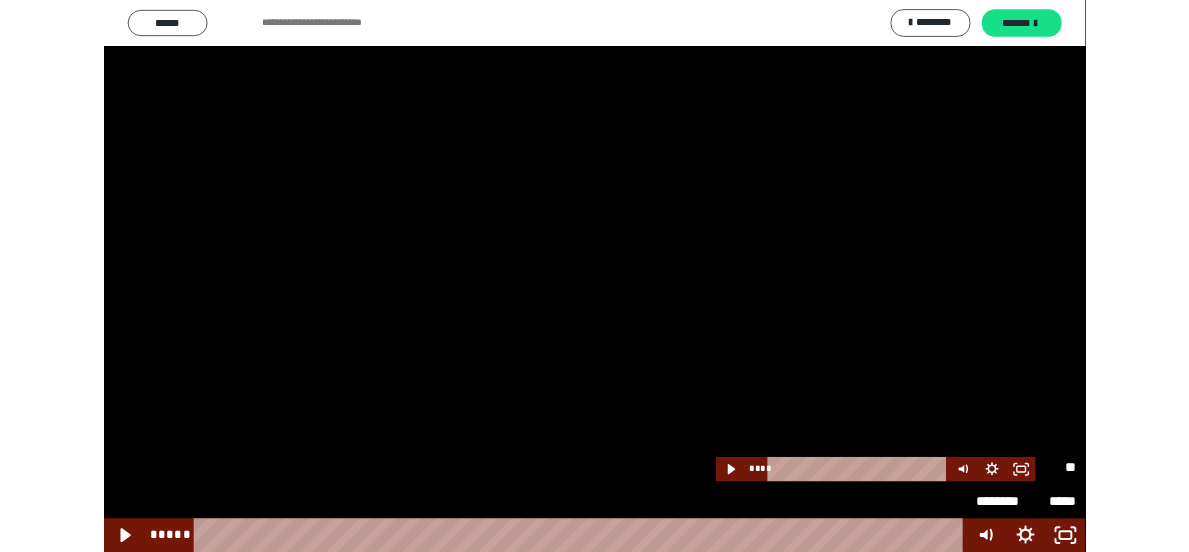scroll, scrollTop: 0, scrollLeft: 0, axis: both 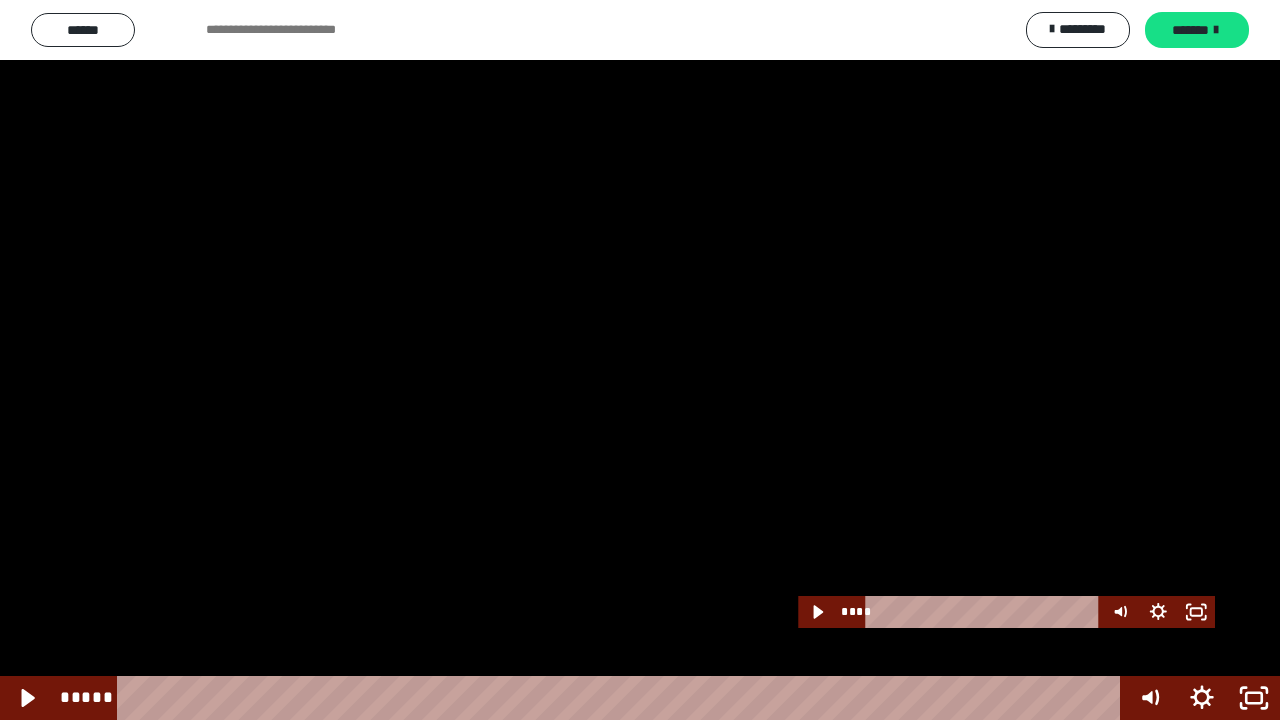 click at bounding box center (640, 360) 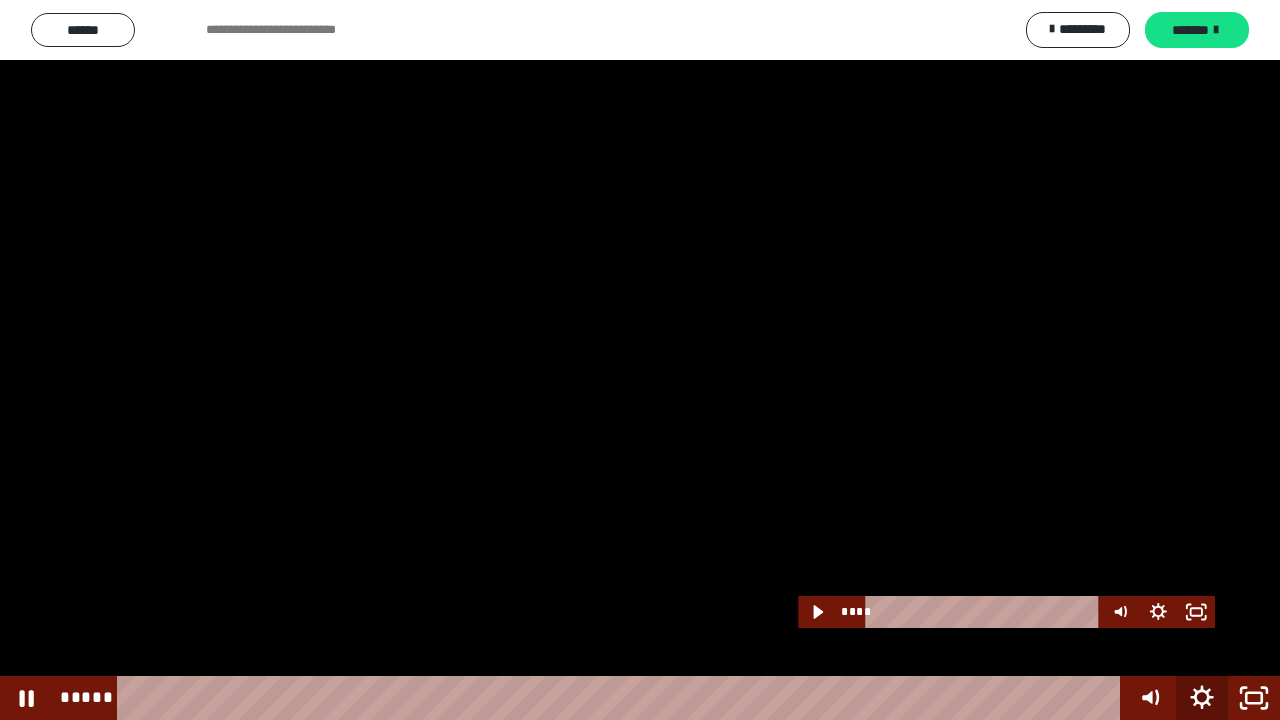 click 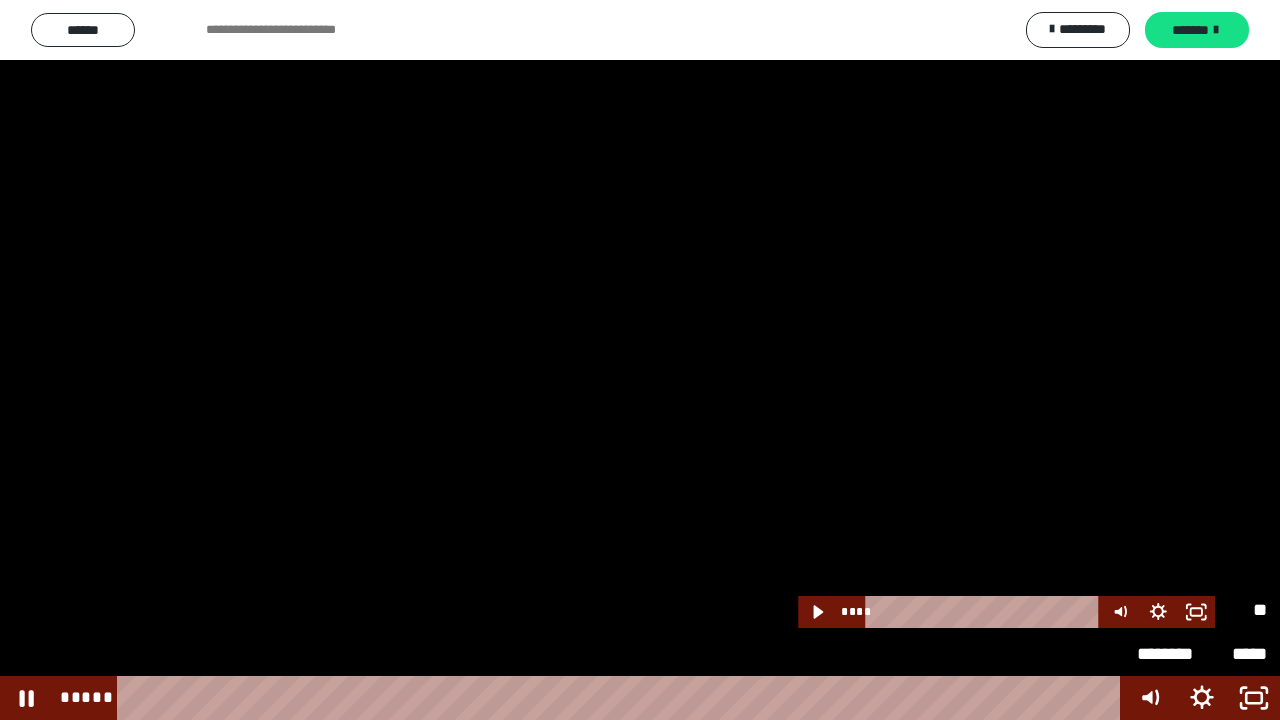 click on "********" at bounding box center (1169, 601) 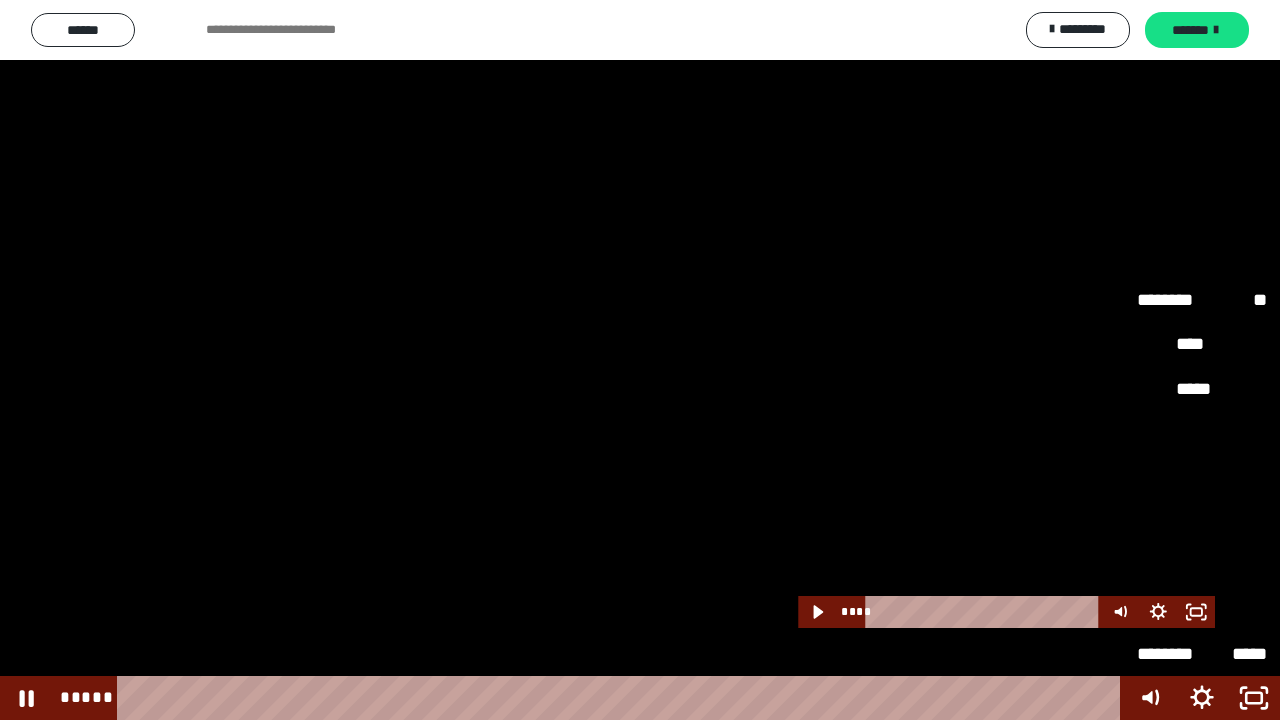 click on "****" at bounding box center (1202, 521) 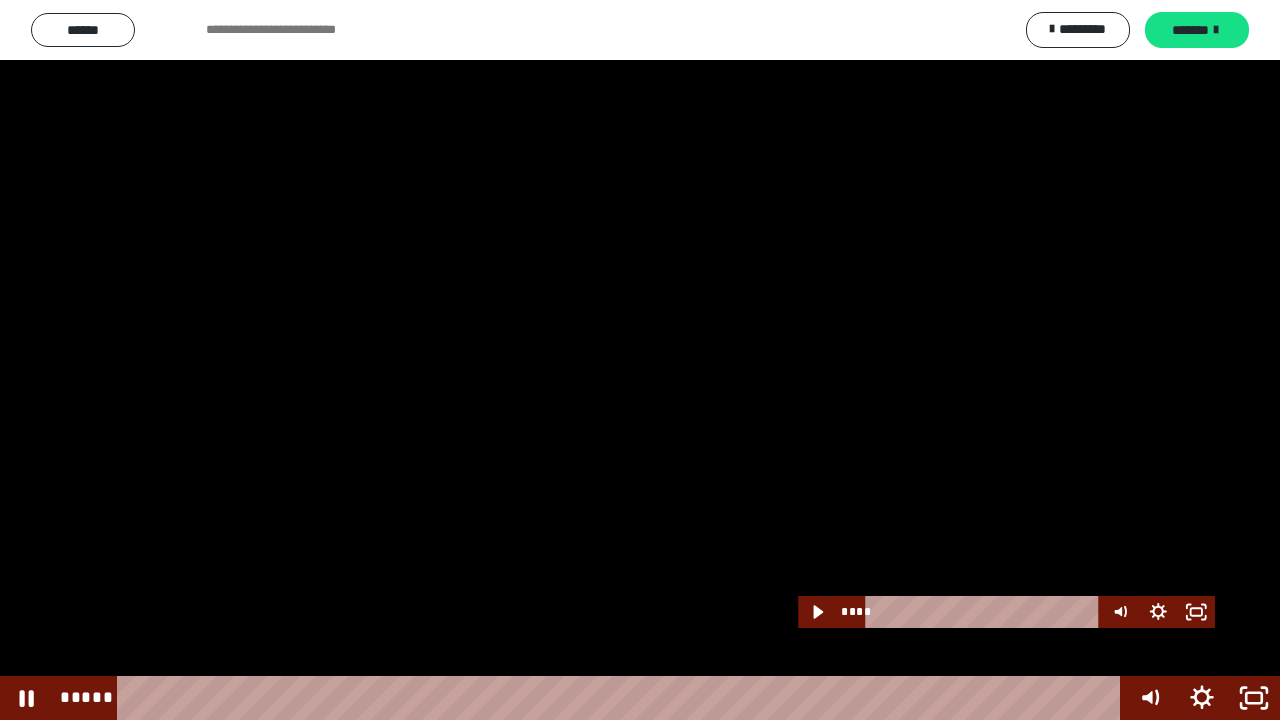 click at bounding box center (640, 360) 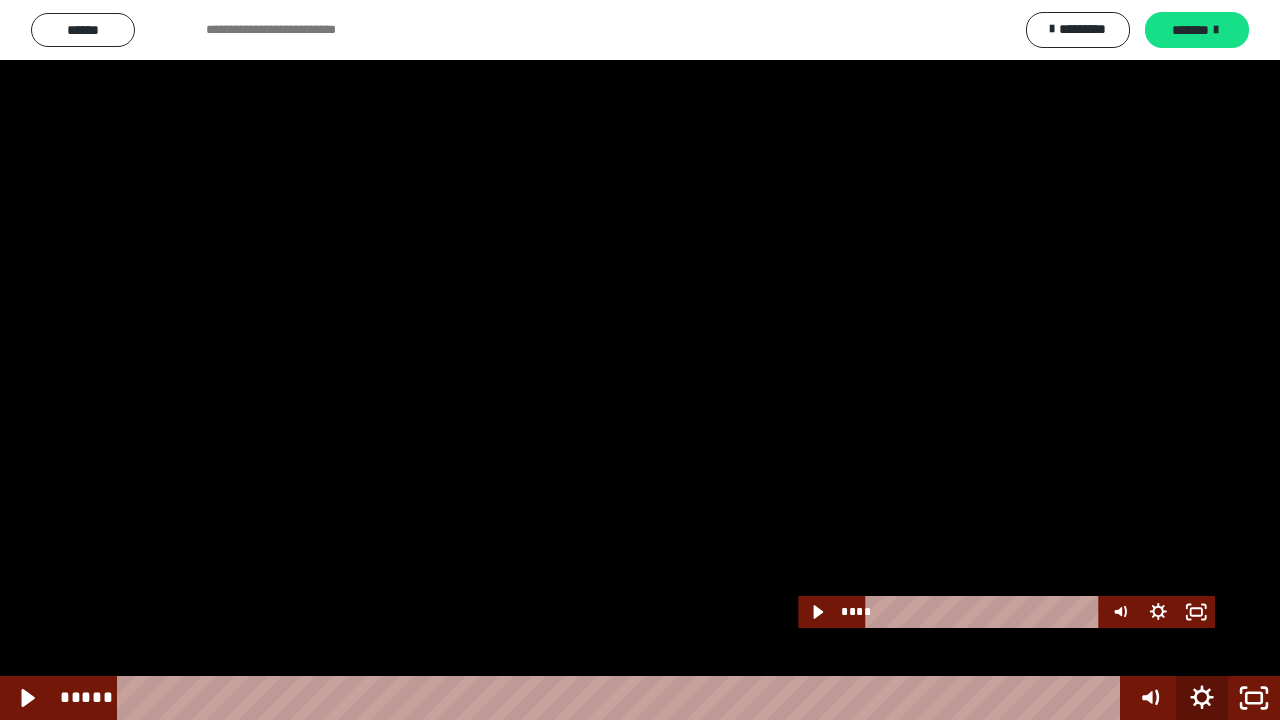 click 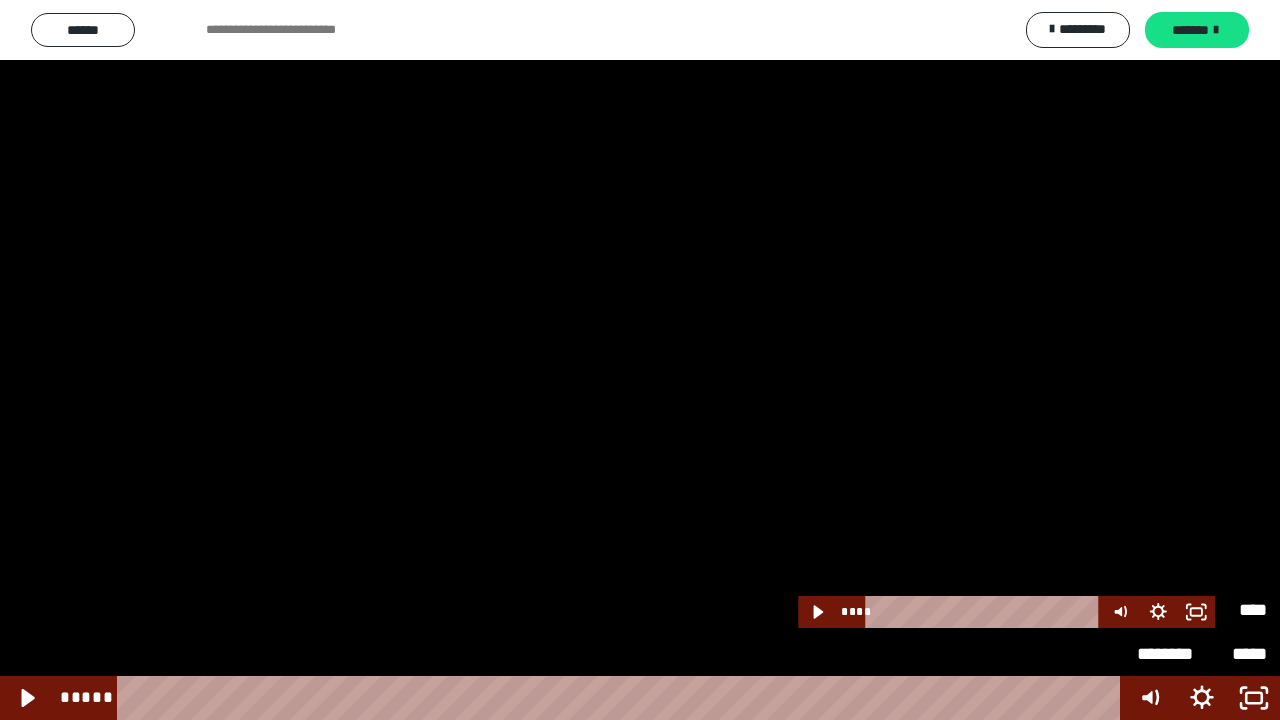 click on "********" at bounding box center (1169, 610) 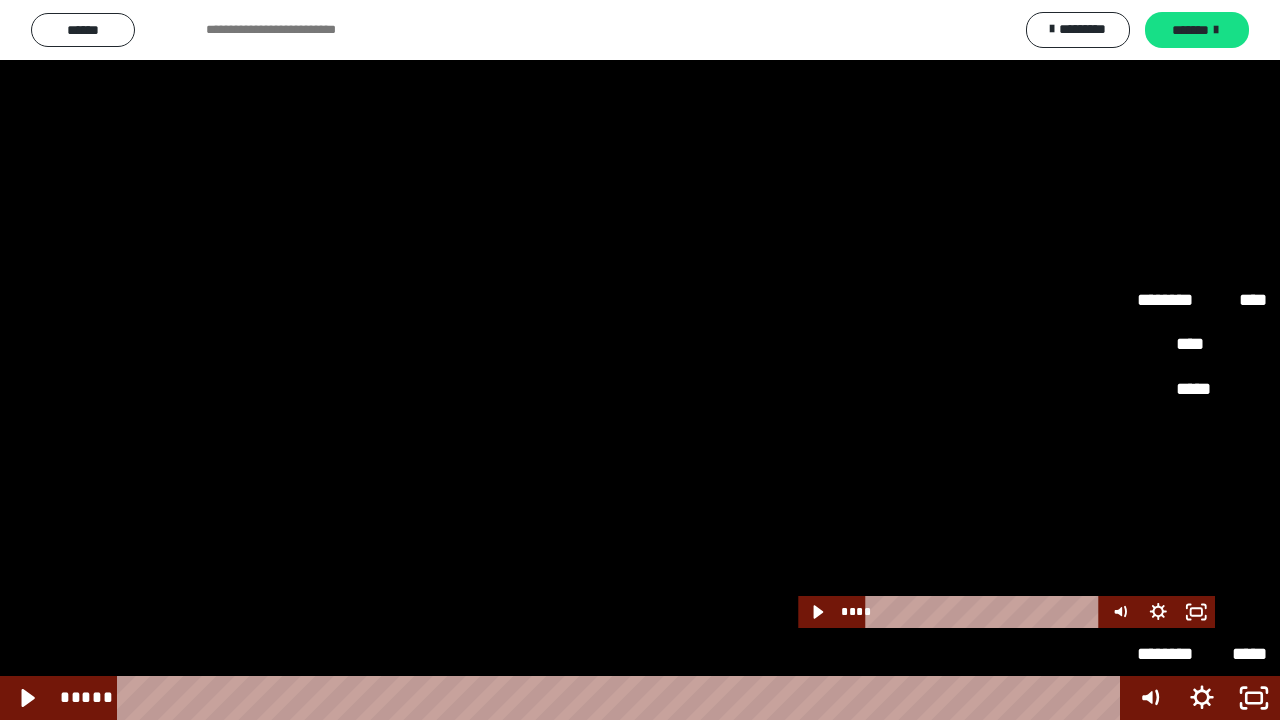 click on "*****" at bounding box center (1202, 477) 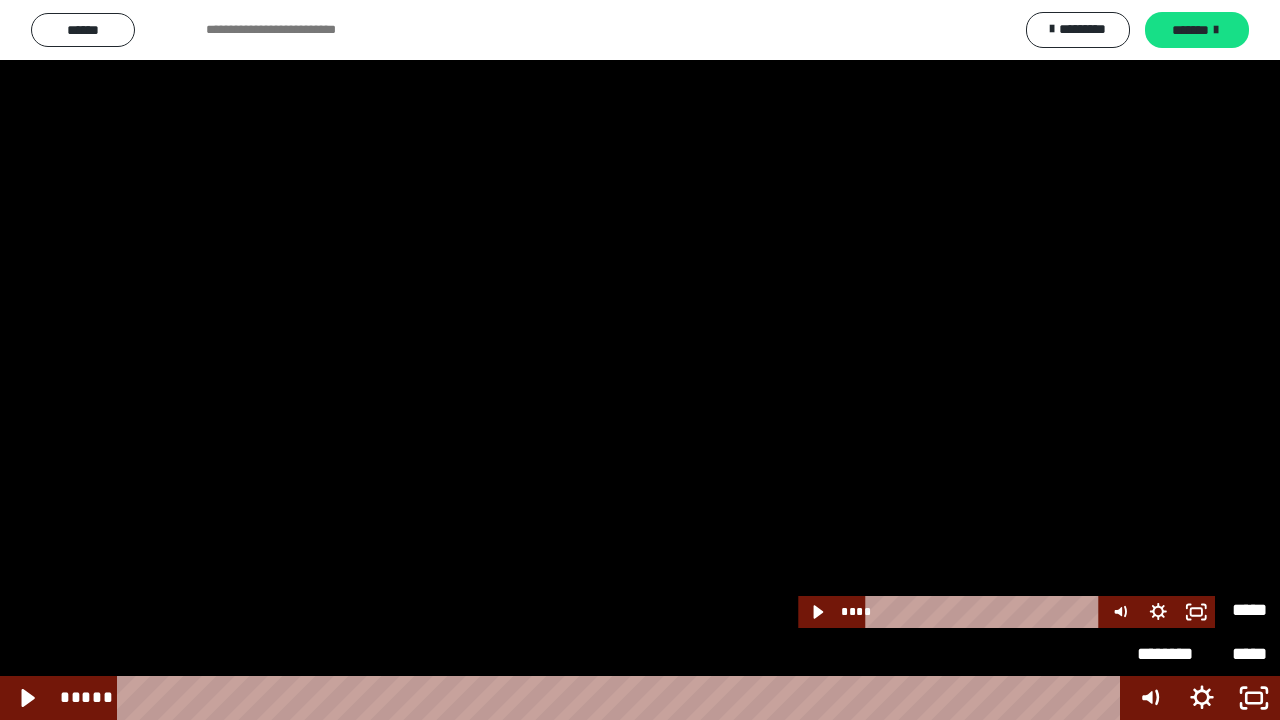 click at bounding box center [640, 360] 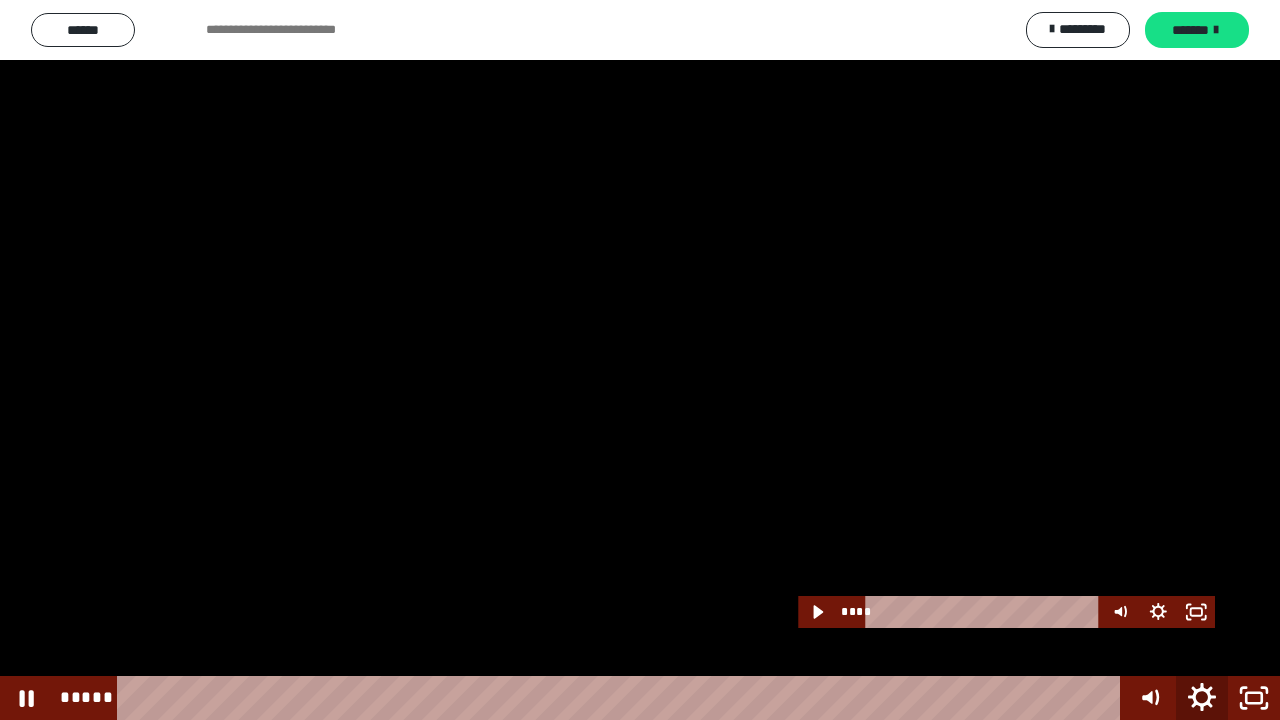 click 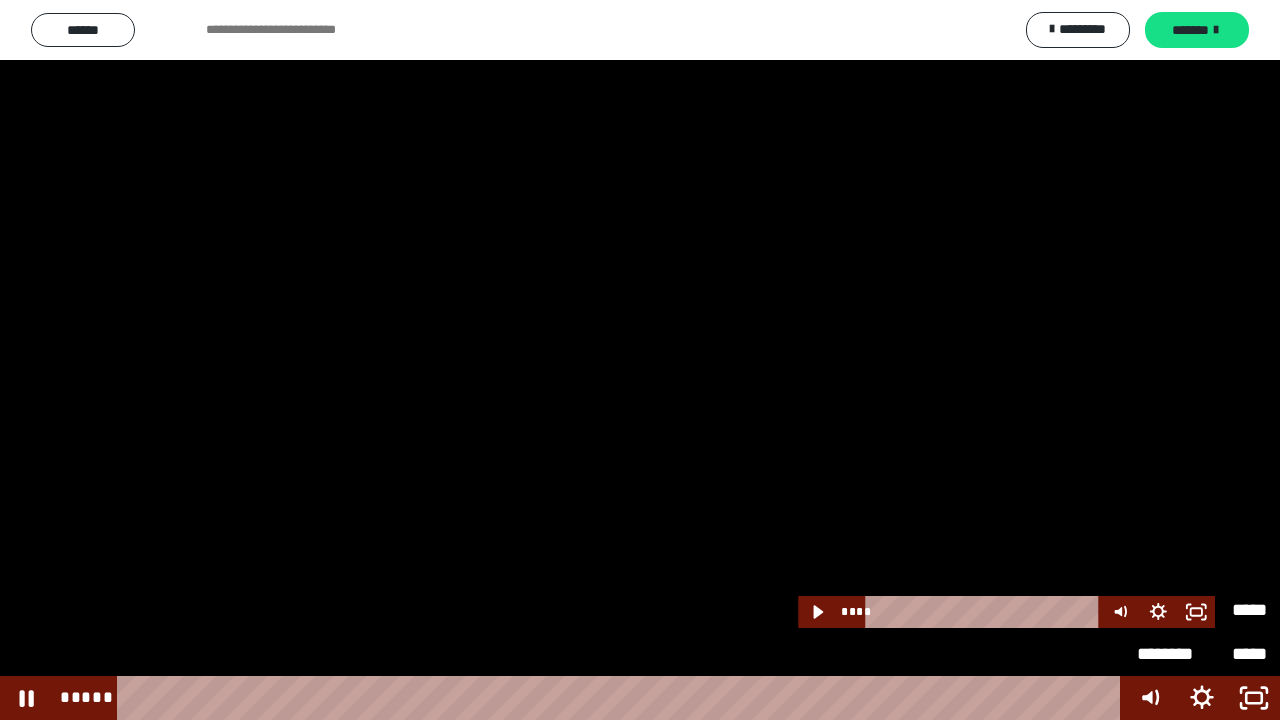 click on "*****" at bounding box center [1234, 610] 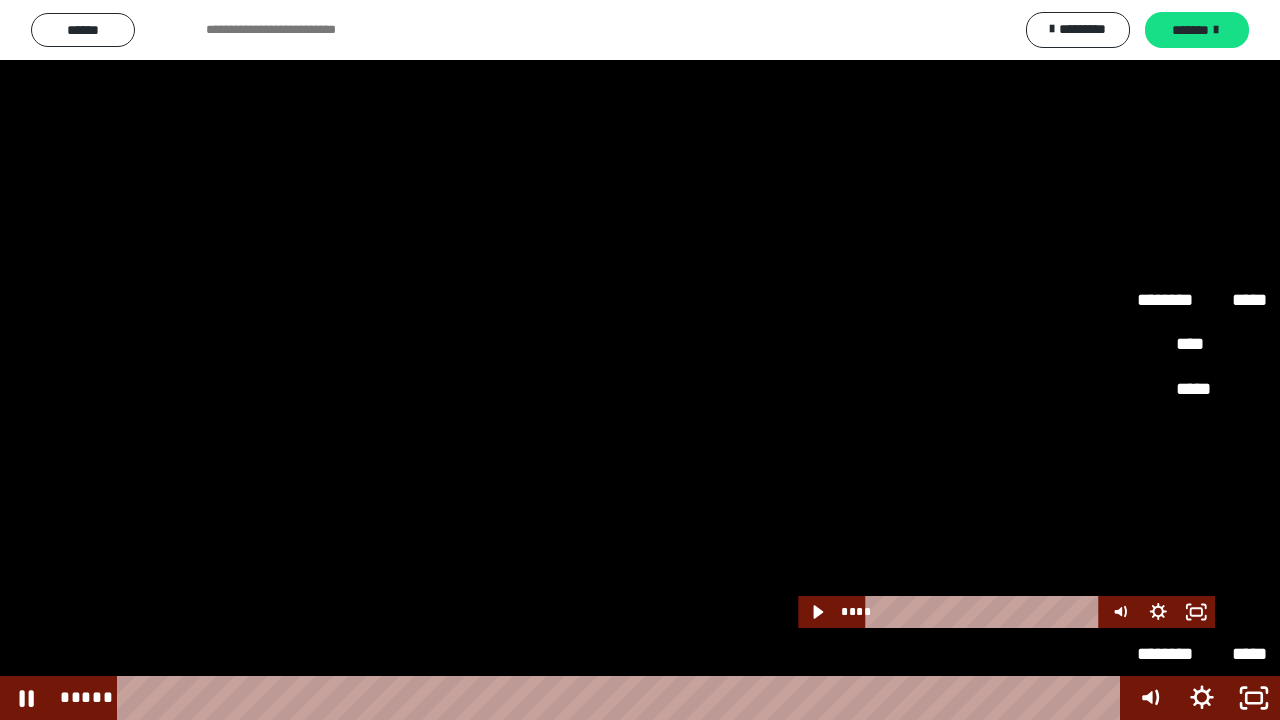 click on "**" at bounding box center (1202, 610) 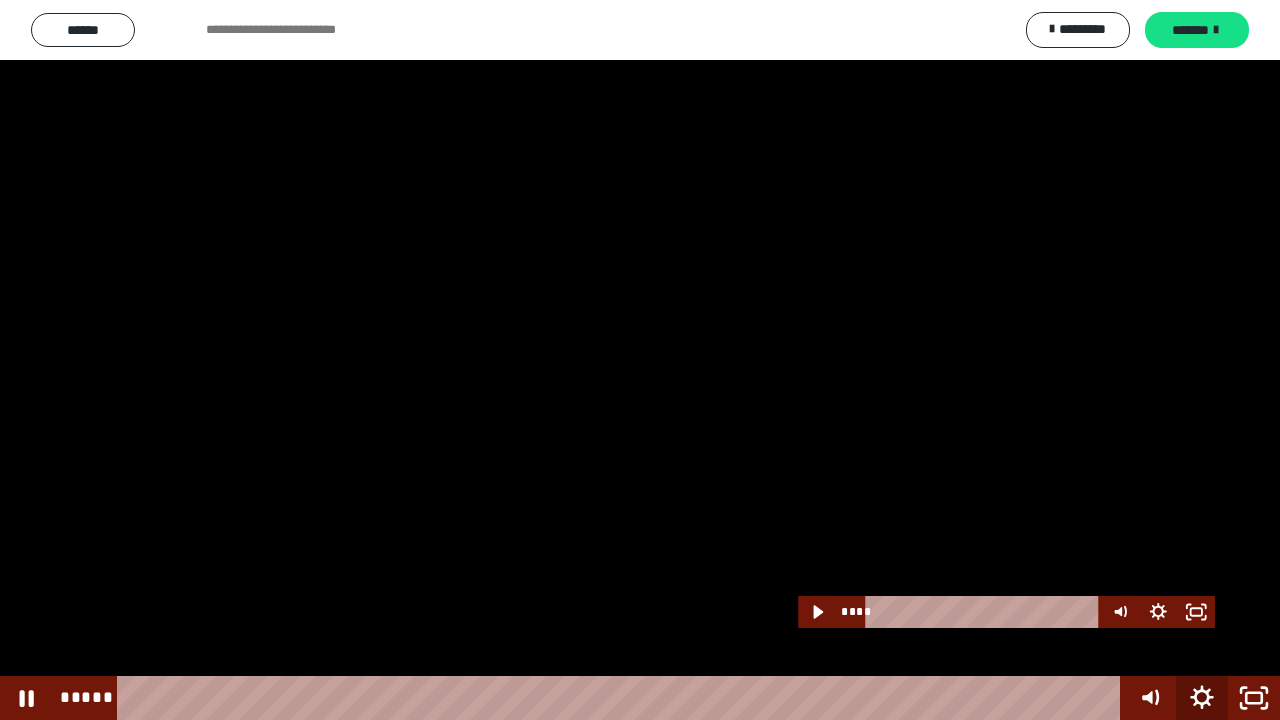 click 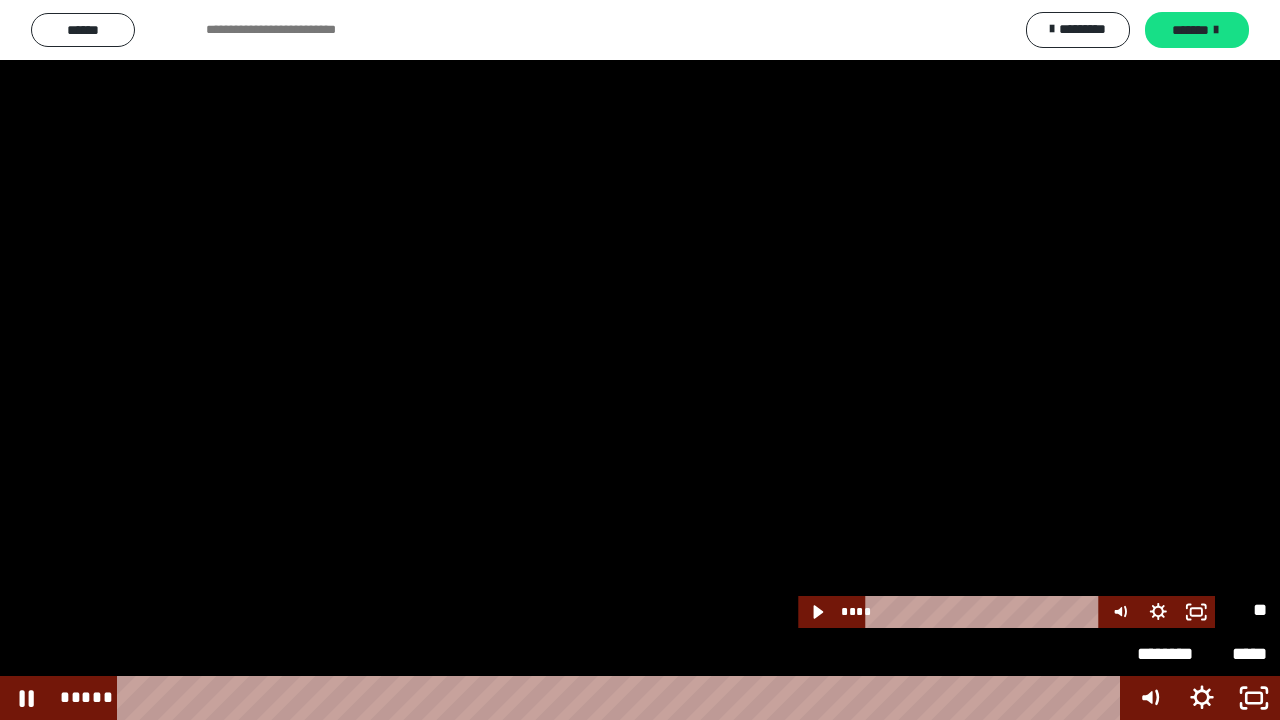 click on "**" at bounding box center (1234, 601) 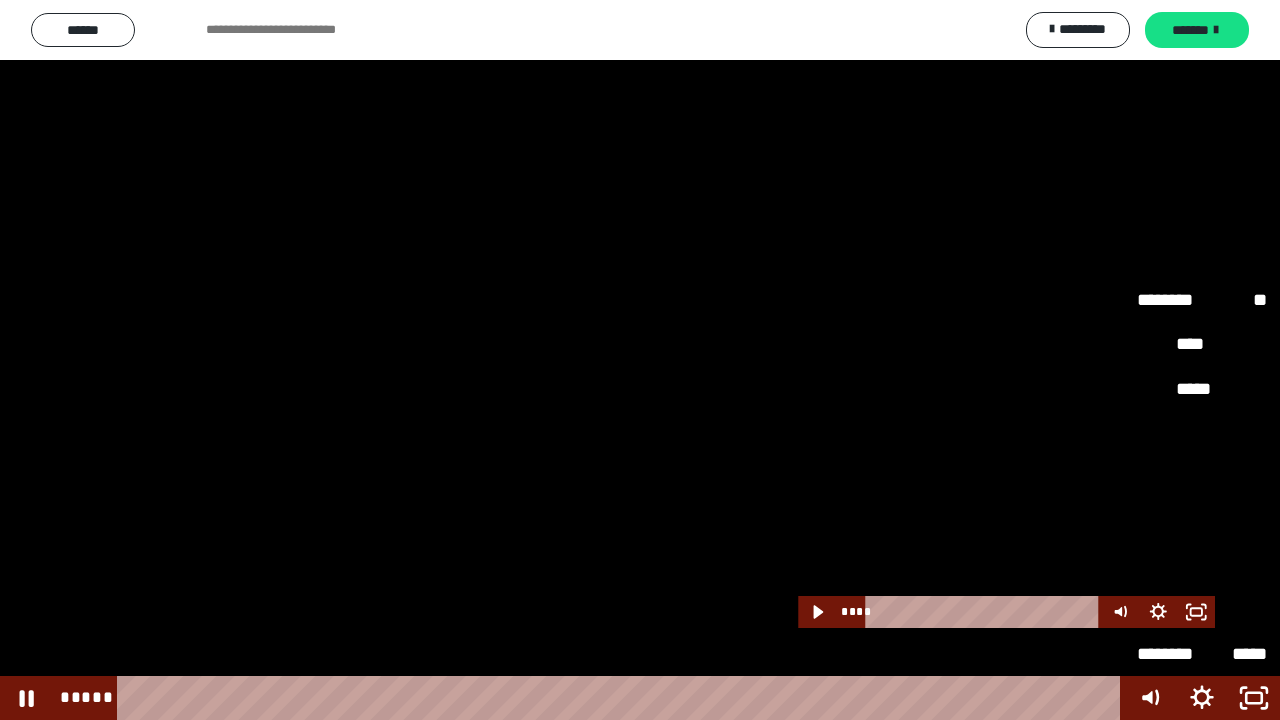 click on "*****" at bounding box center (1202, 477) 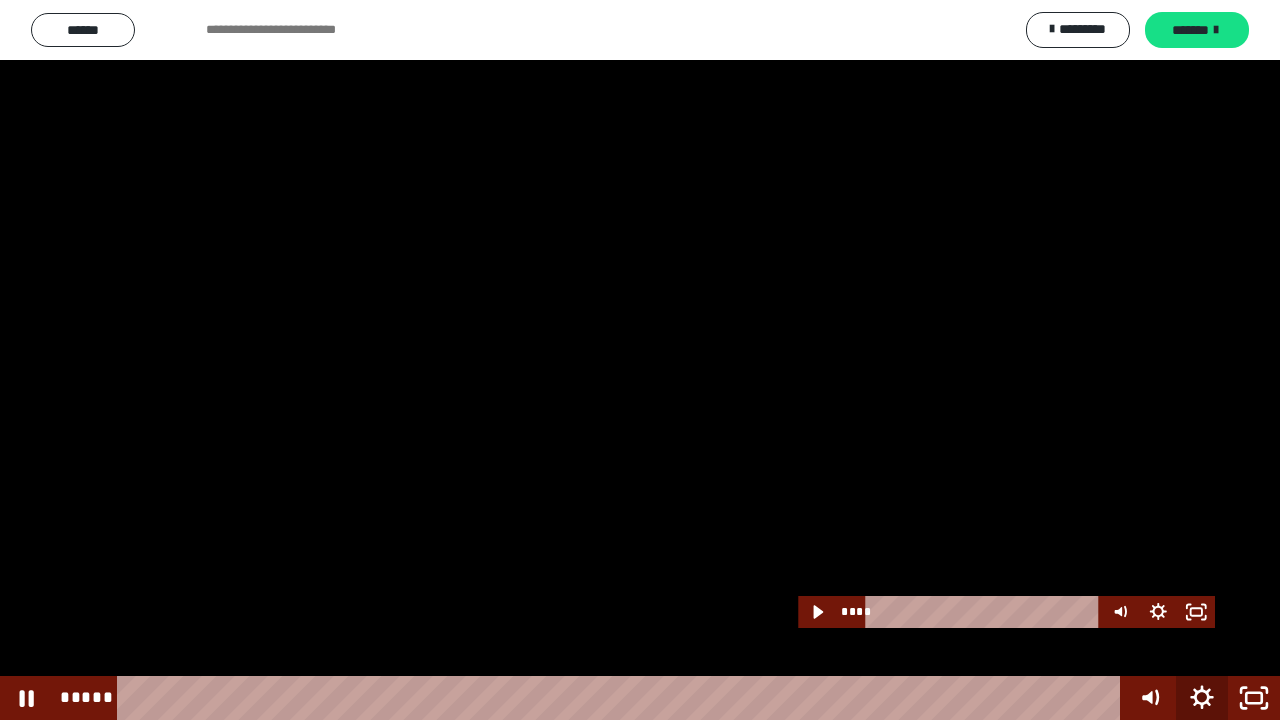 click 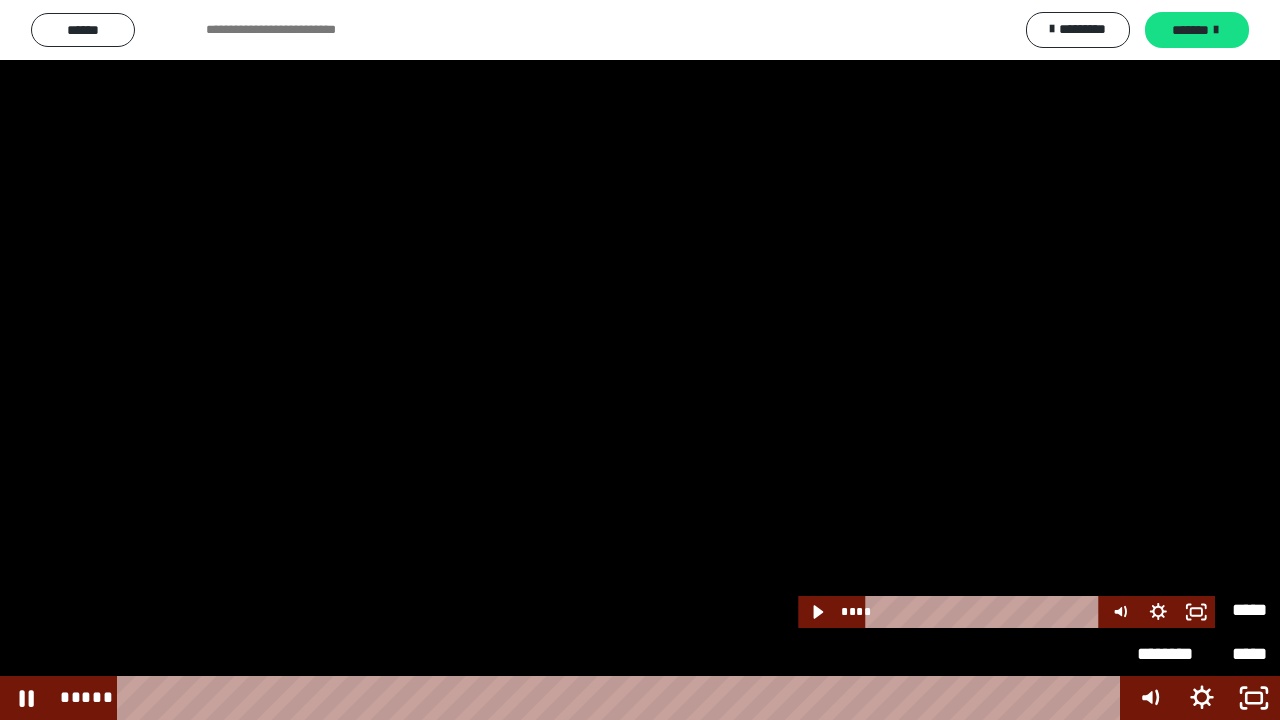 click on "********" at bounding box center (1169, 601) 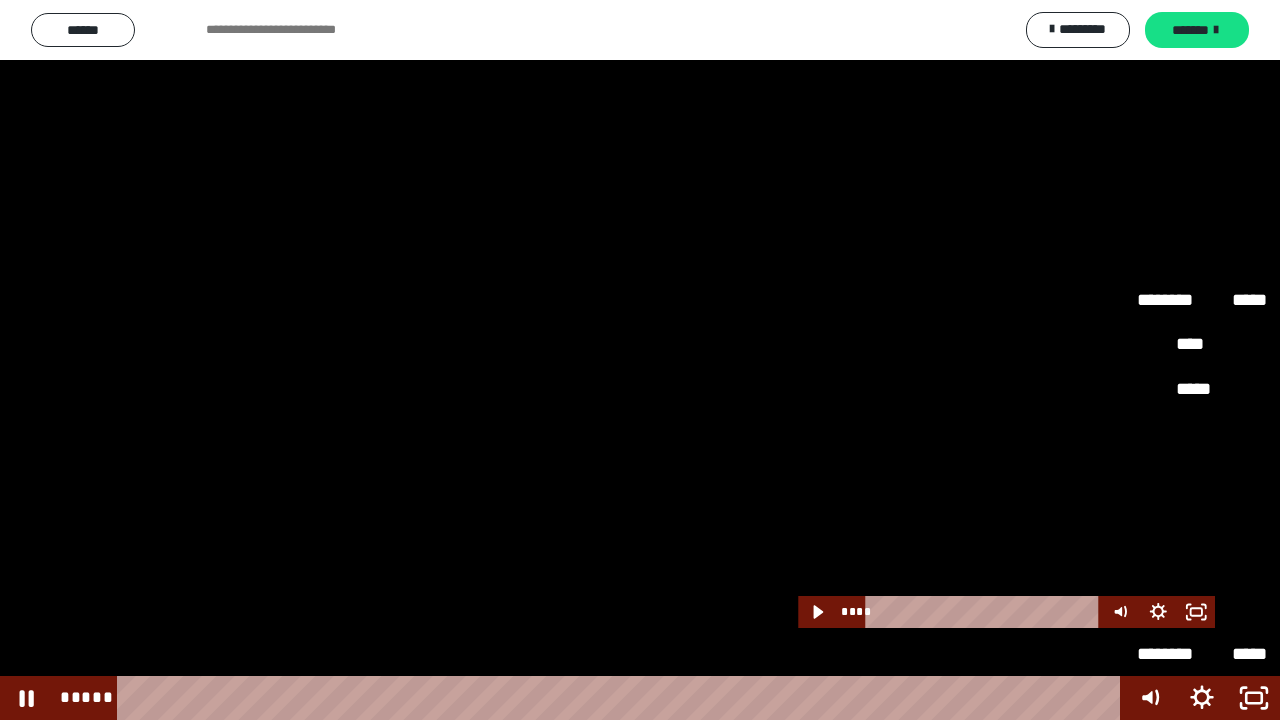 click on "****" at bounding box center (1202, 521) 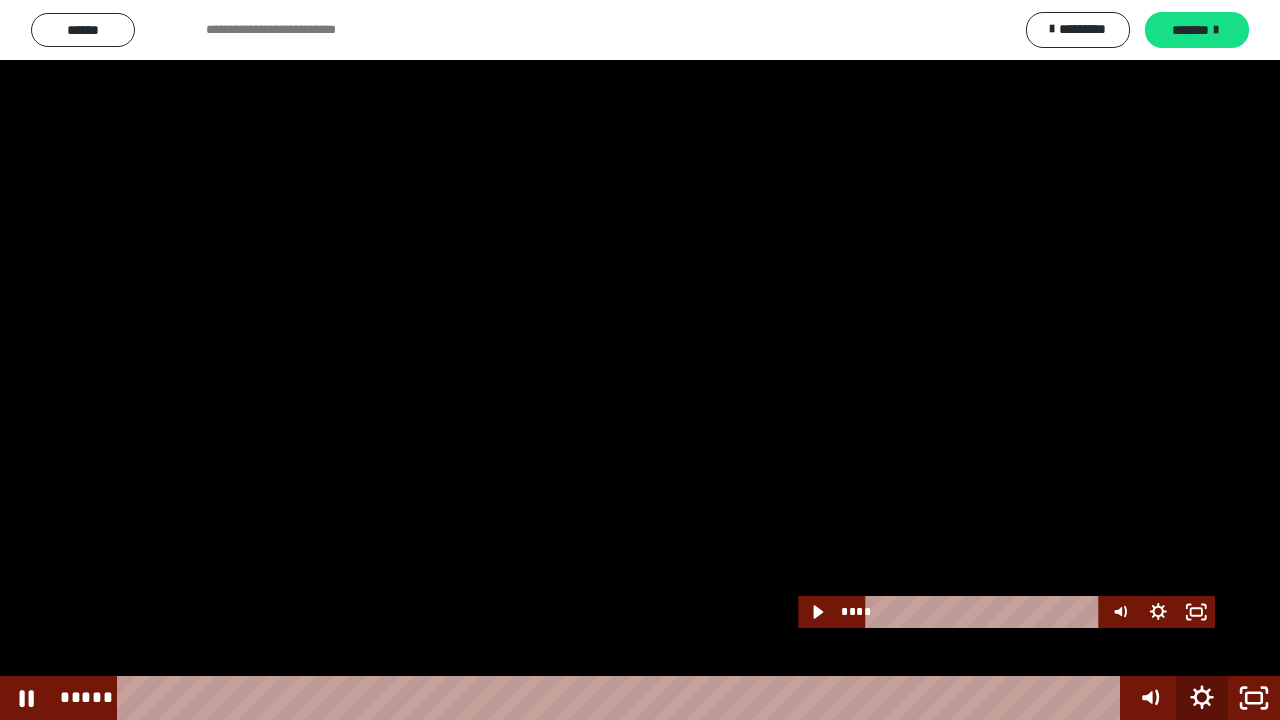 click 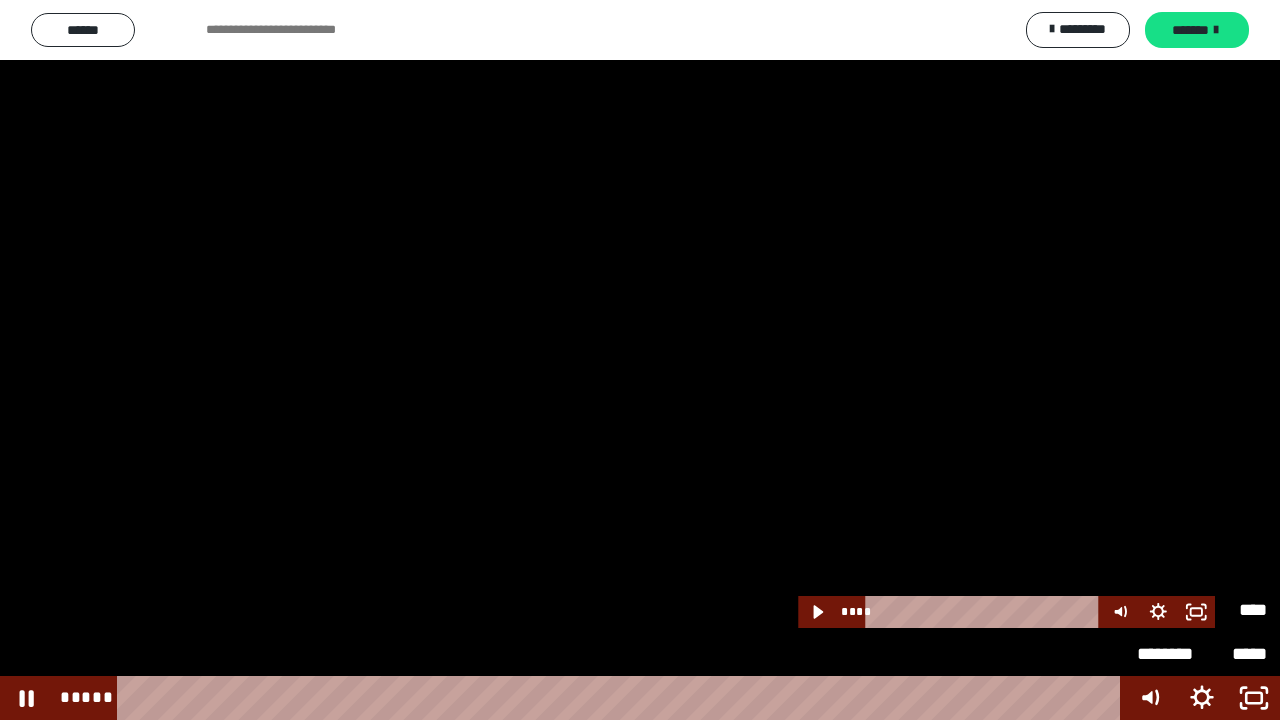 click on "****" at bounding box center (1234, 601) 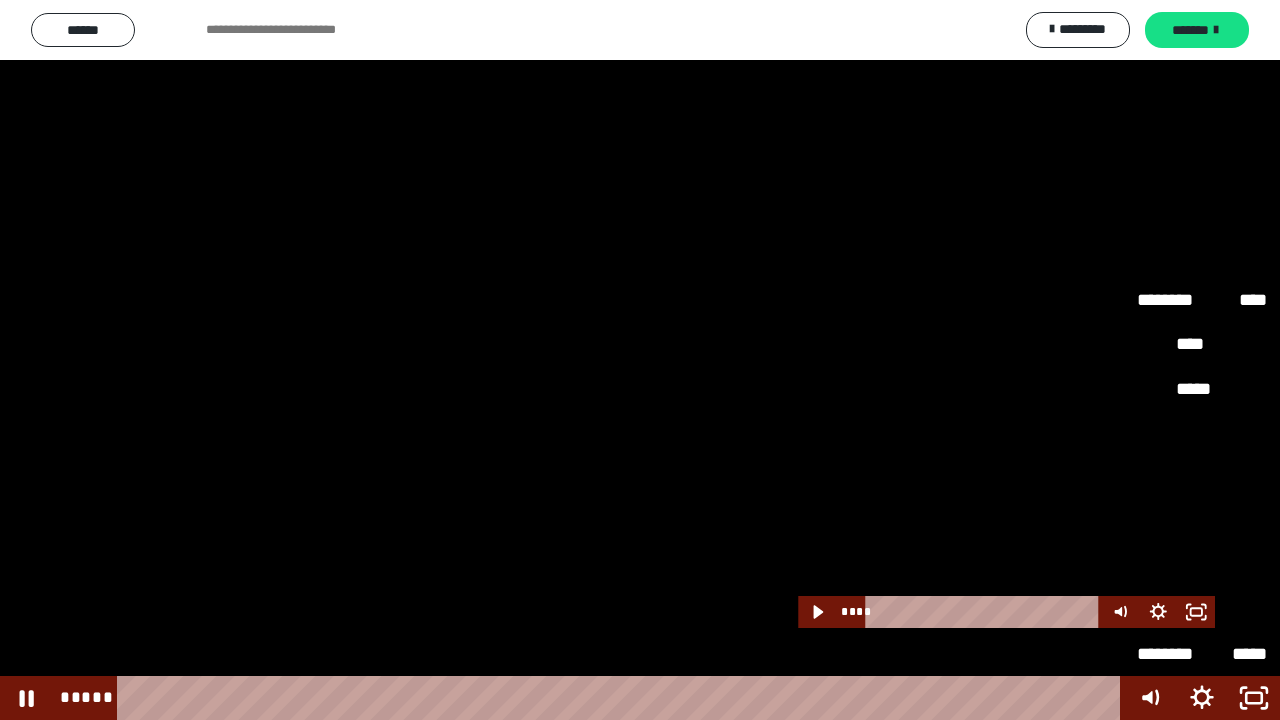 click on "**" at bounding box center (1202, 610) 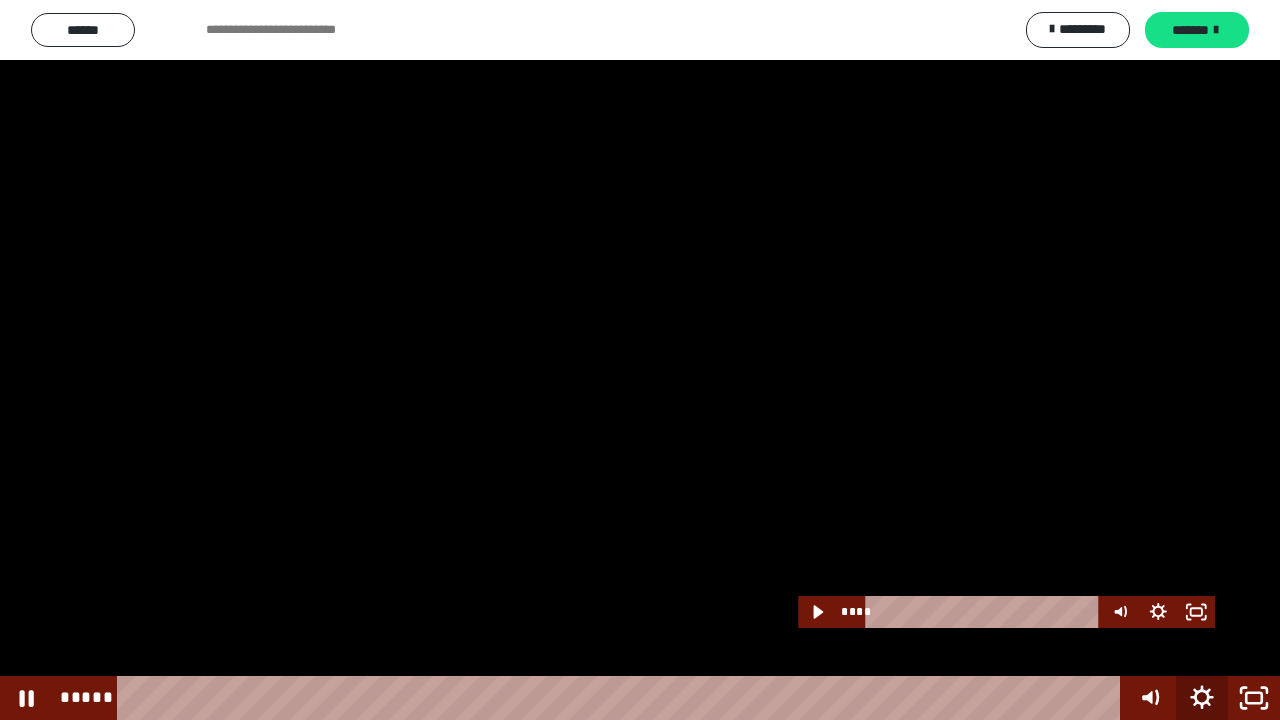 click 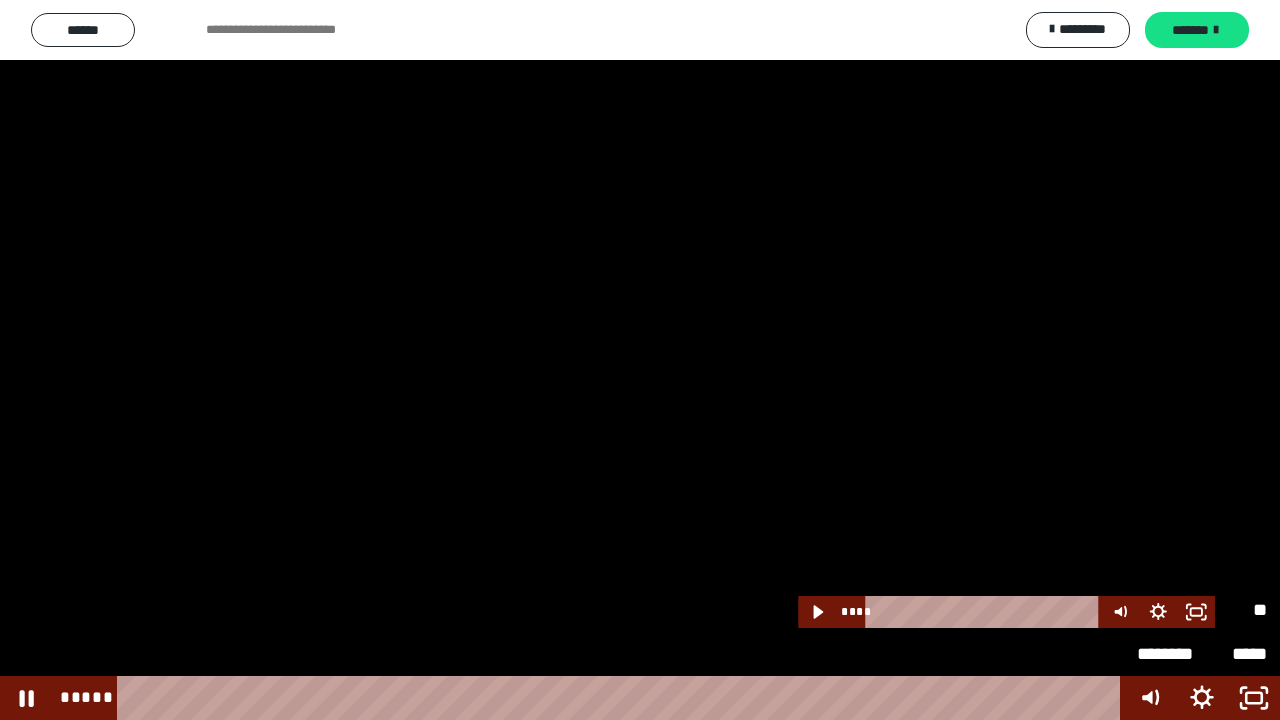 click on "********" at bounding box center (1169, 601) 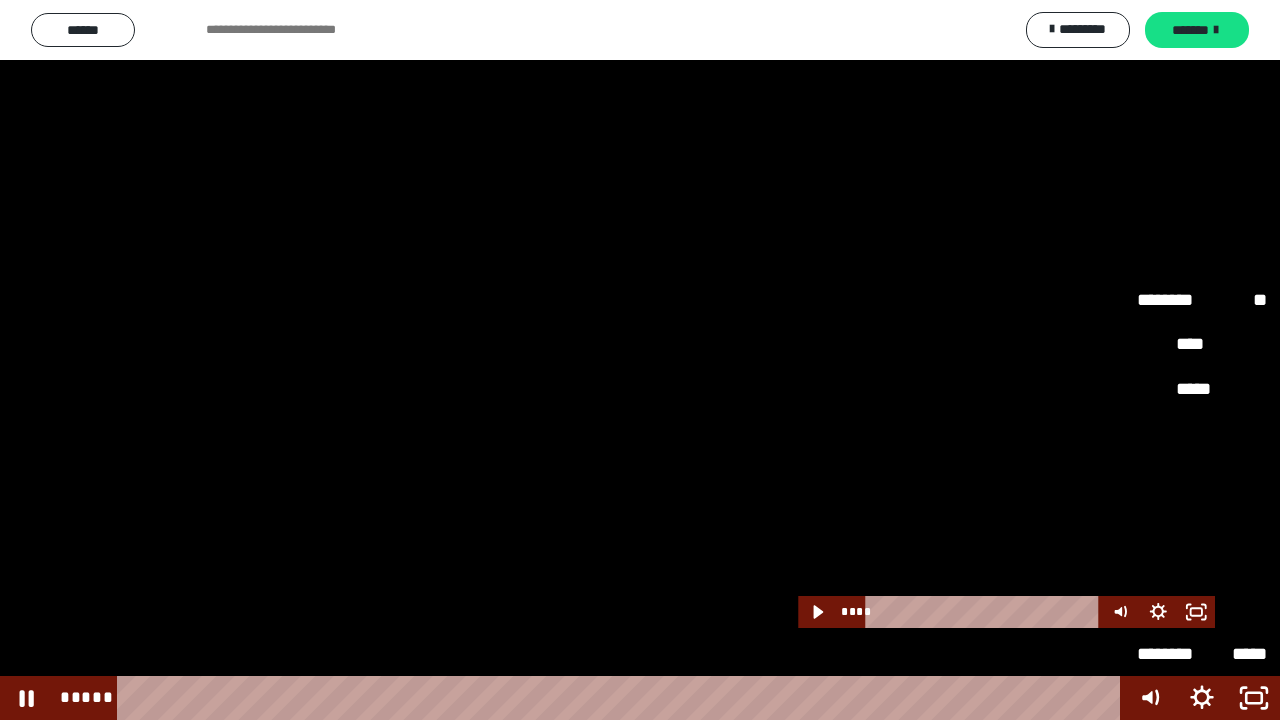 click on "****" at bounding box center (1202, 521) 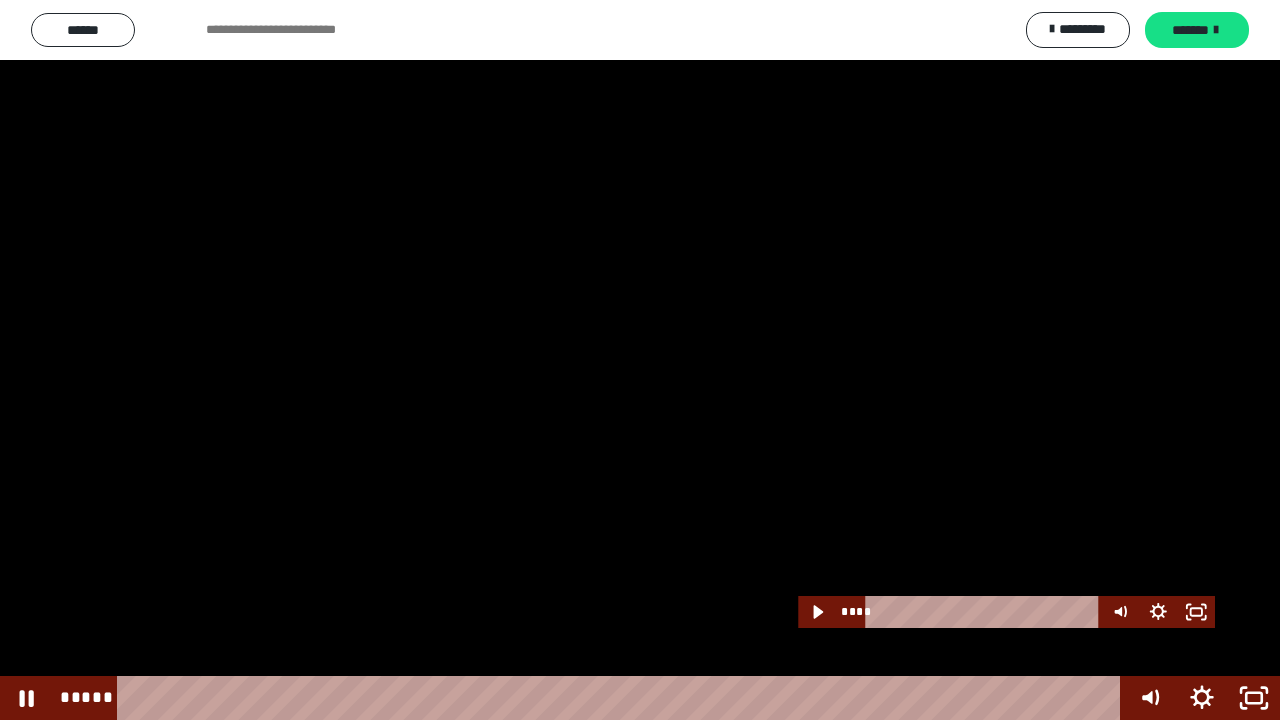 click at bounding box center [640, 360] 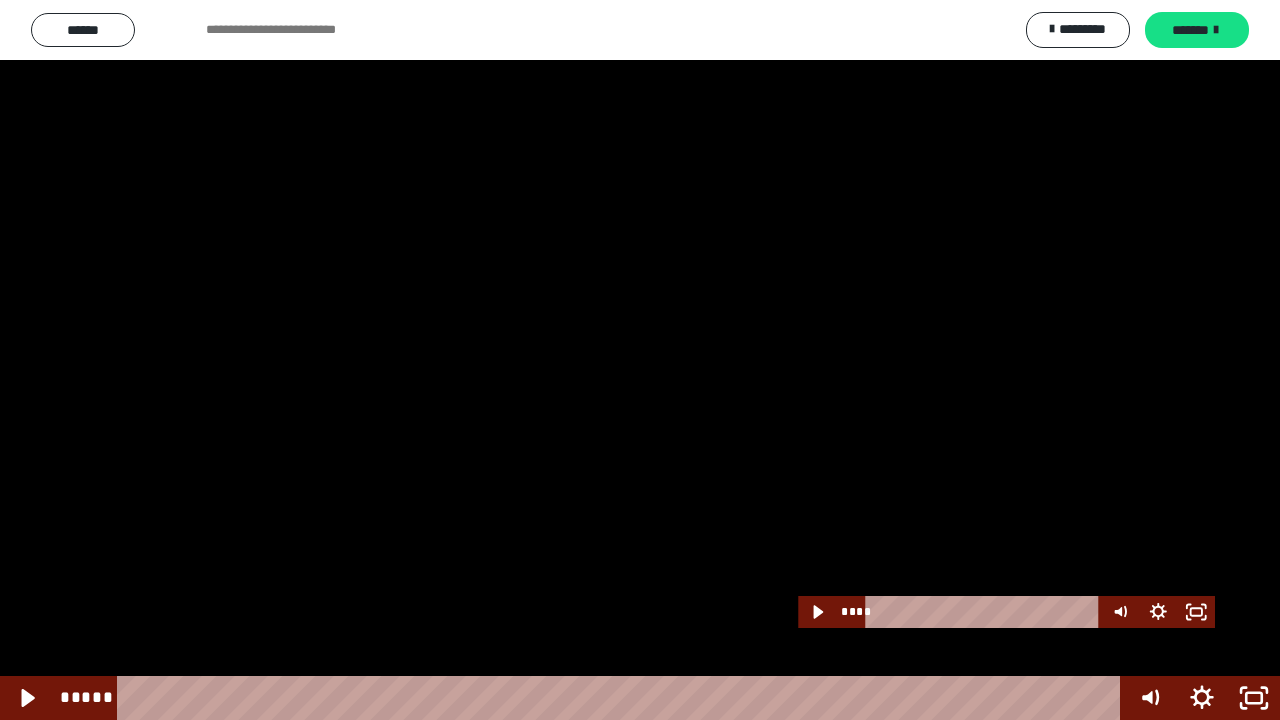 click at bounding box center (640, 360) 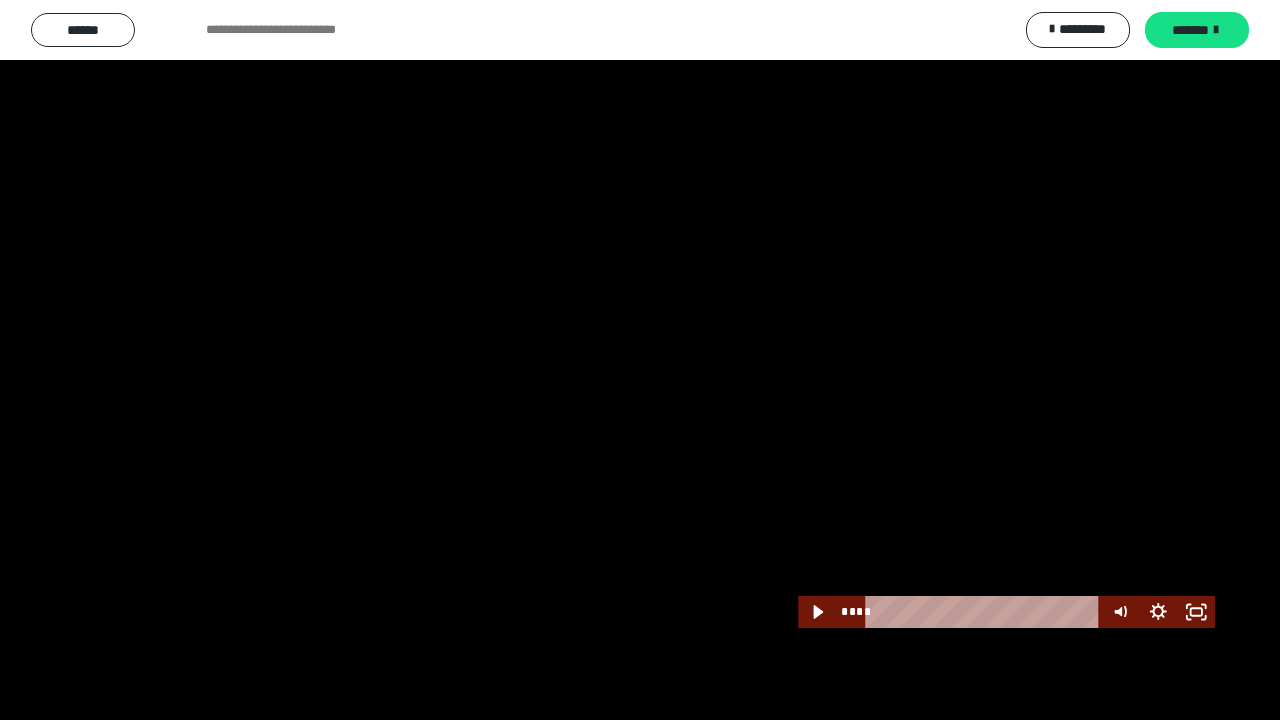 click at bounding box center [640, 360] 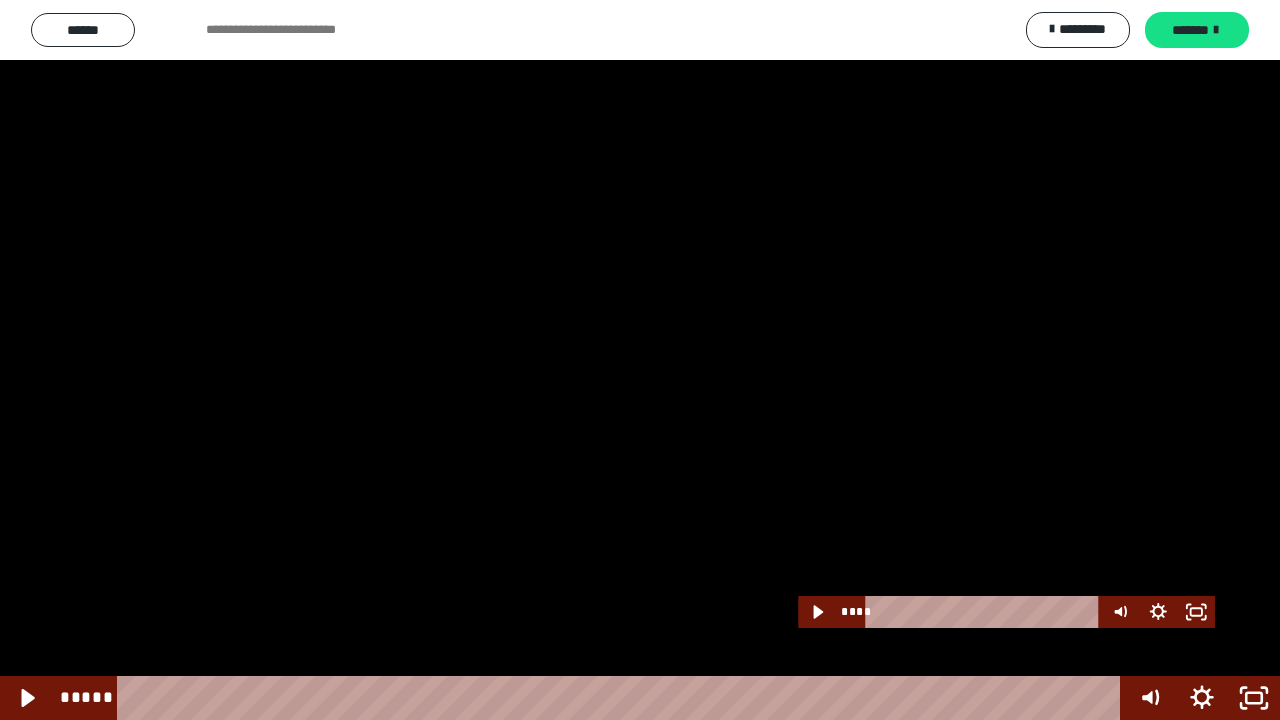 click at bounding box center [640, 360] 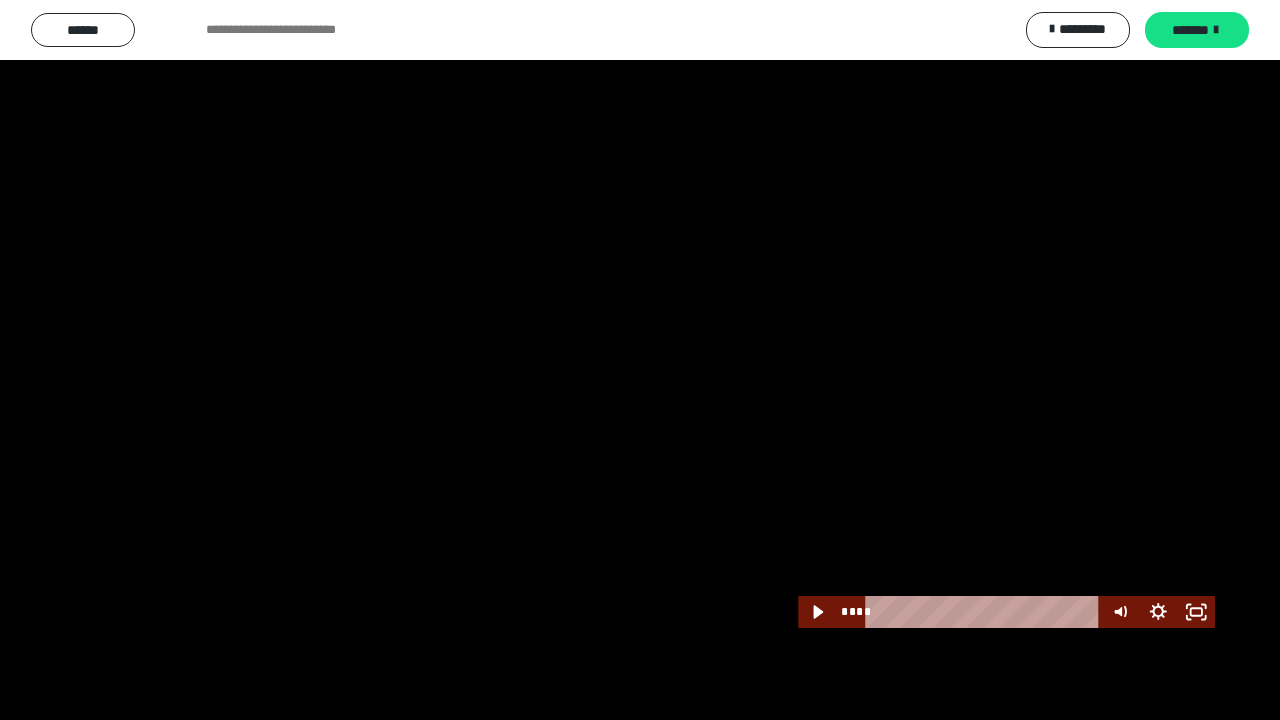 click at bounding box center (640, 360) 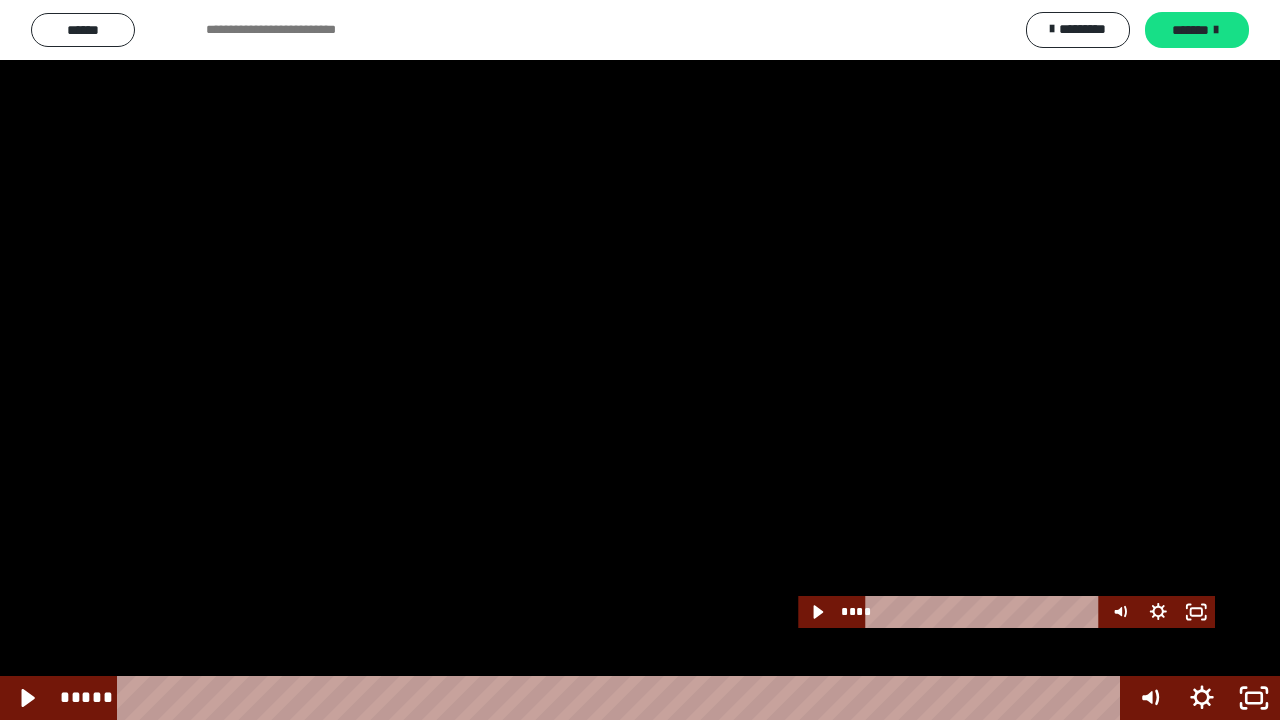 click at bounding box center [640, 360] 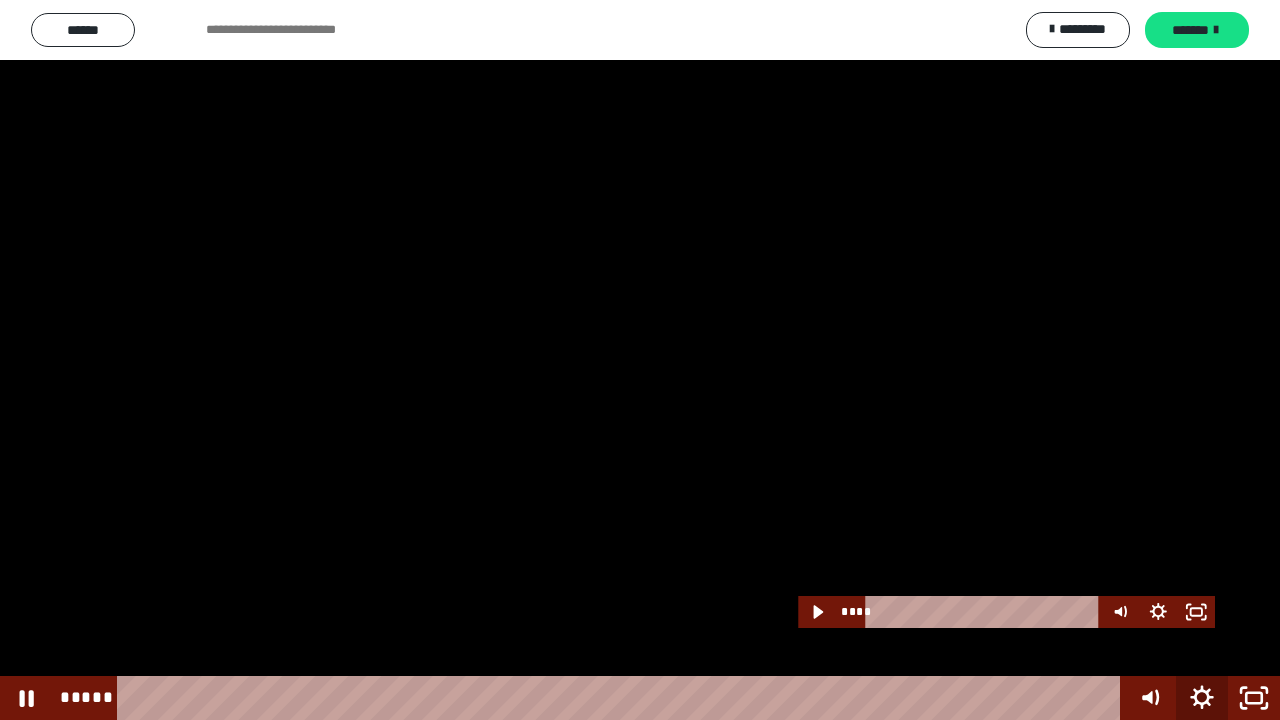 click 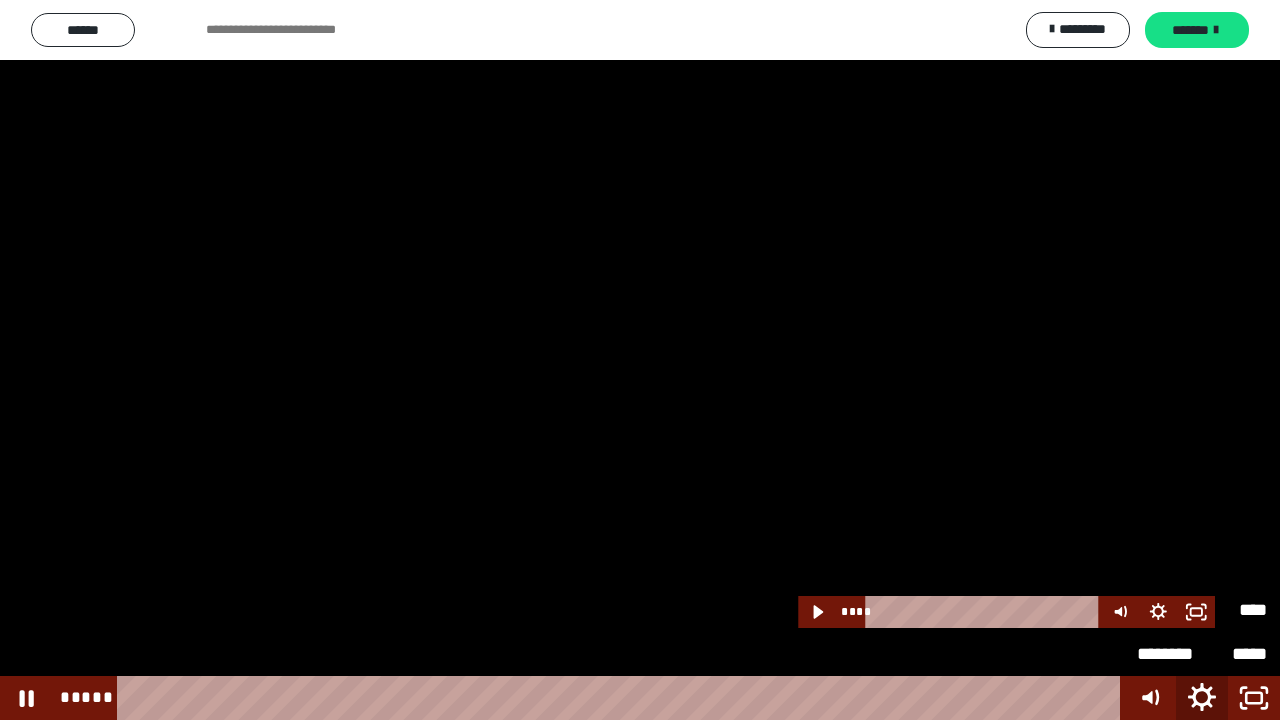click 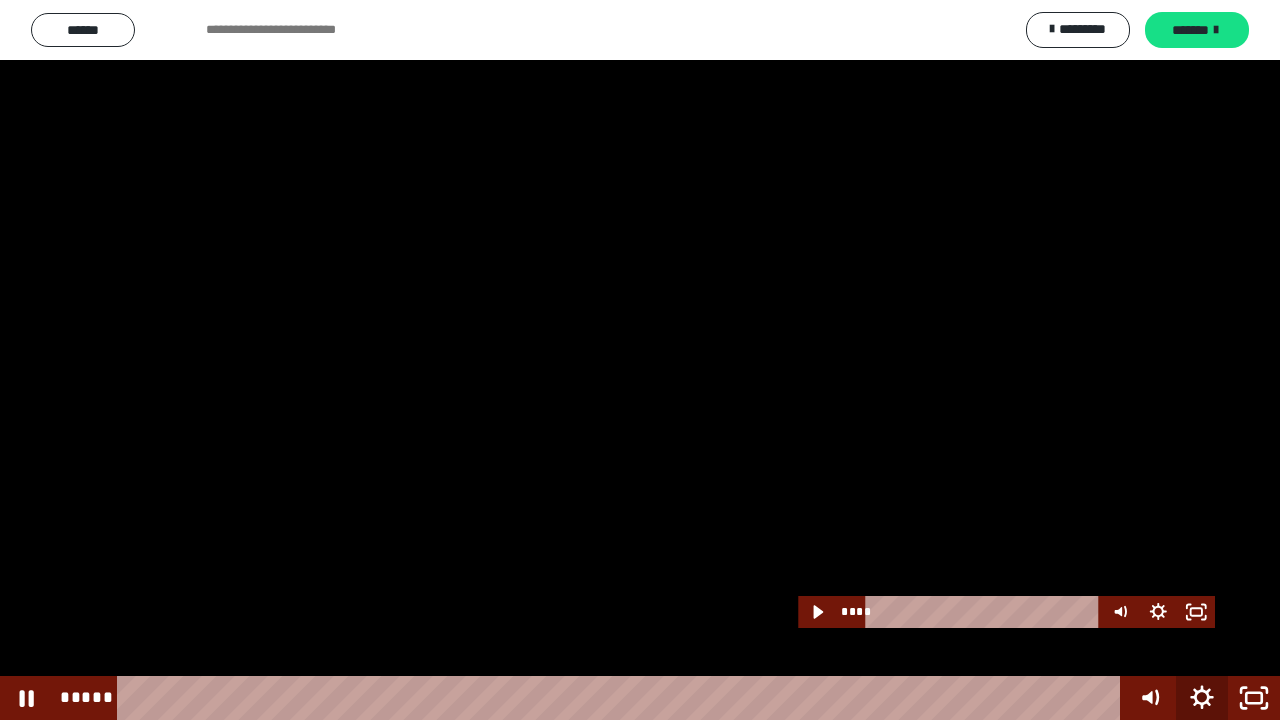 click 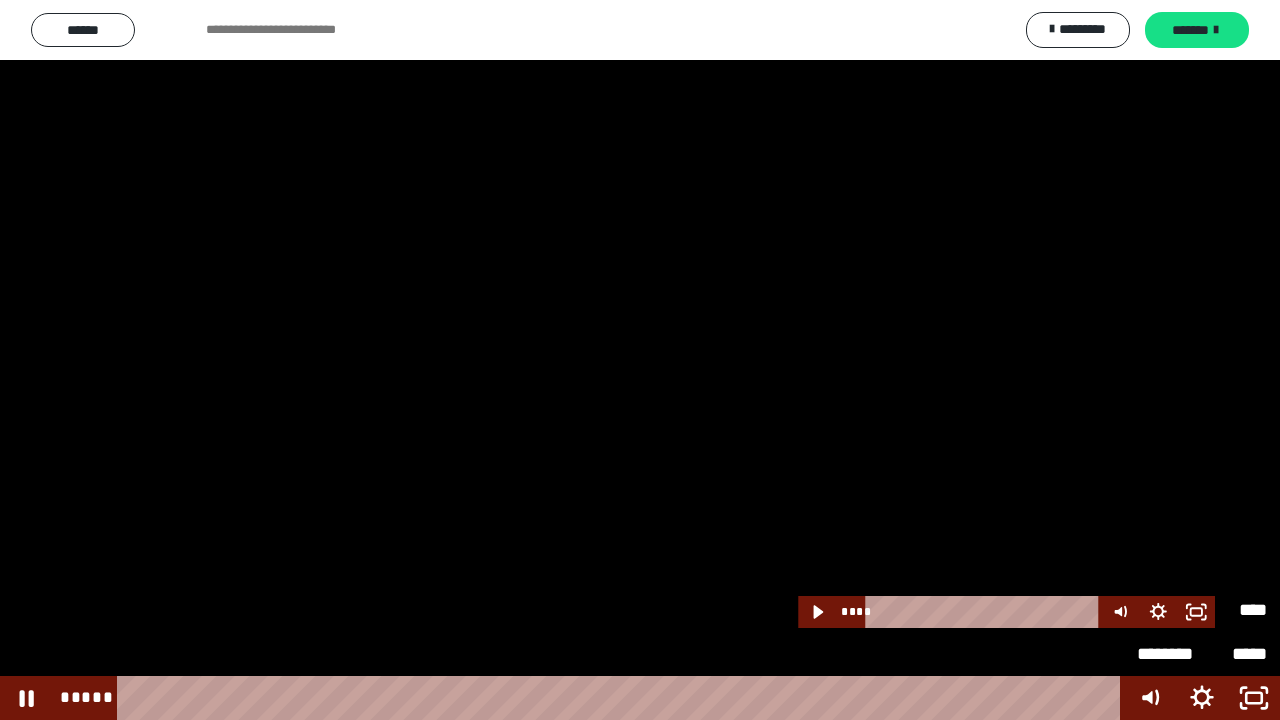 click on "****" at bounding box center [1234, 601] 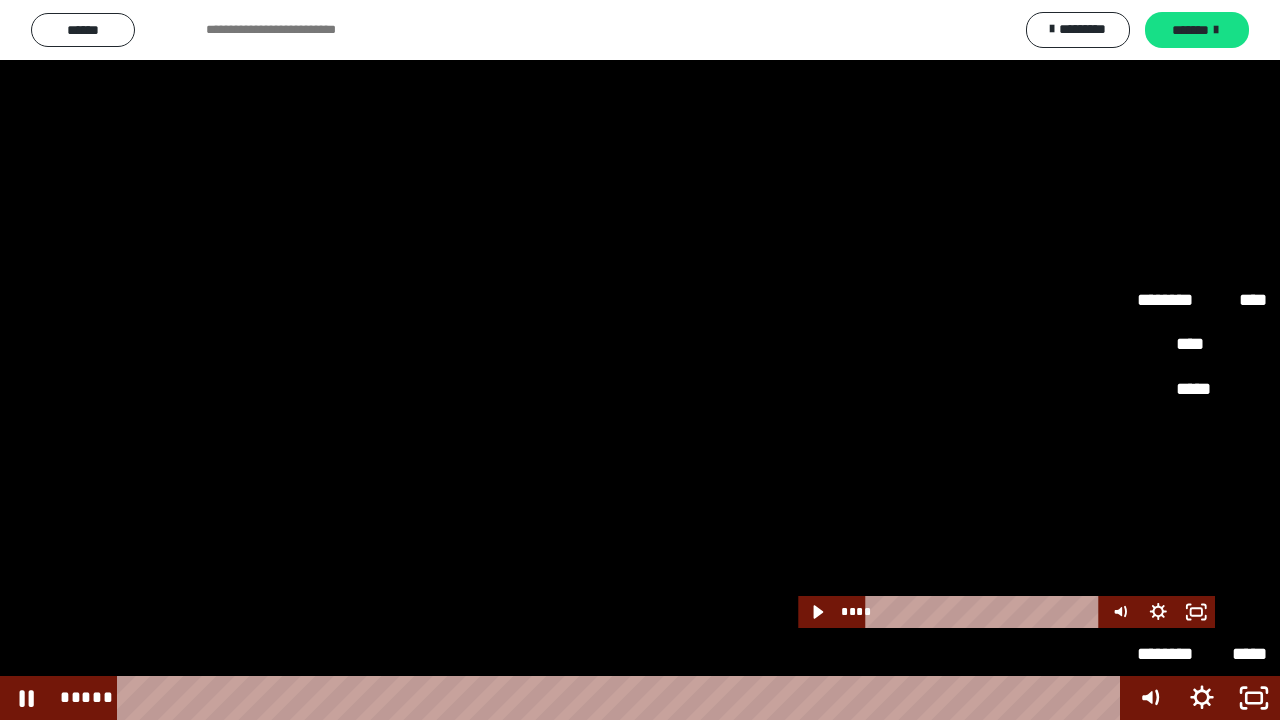 click on "*****" at bounding box center [1202, 389] 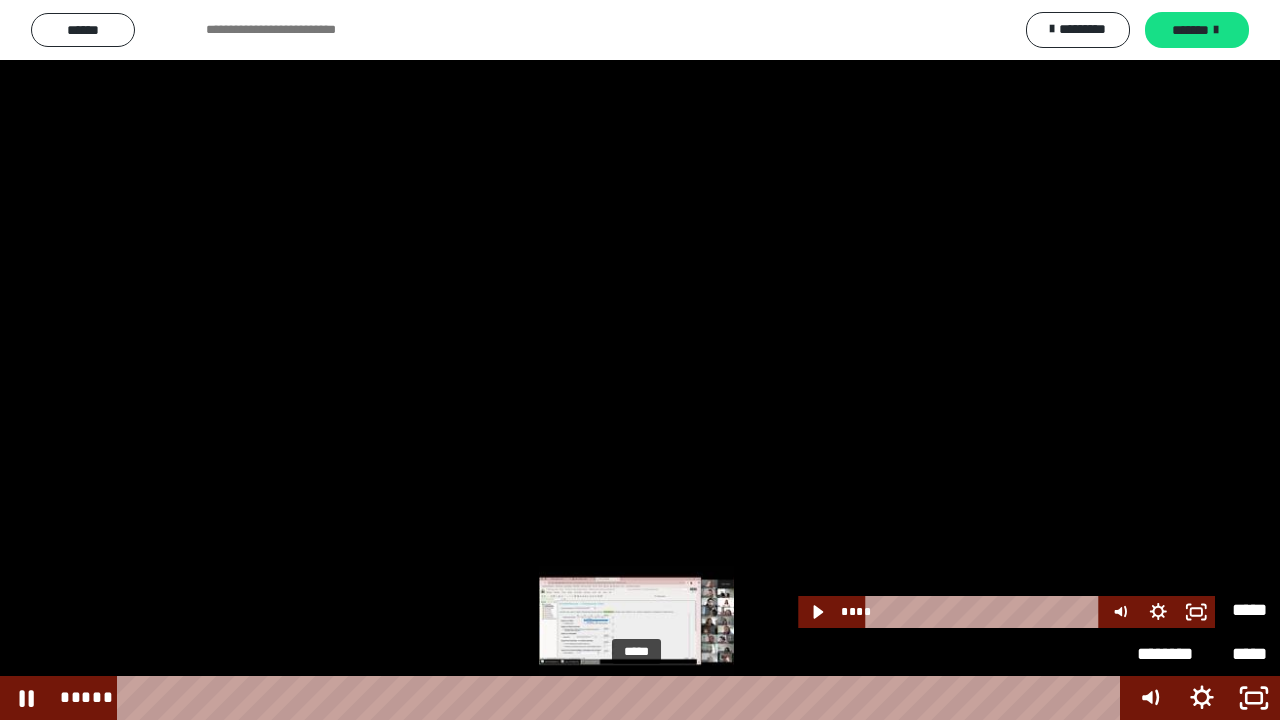 click on "*****" at bounding box center (622, 698) 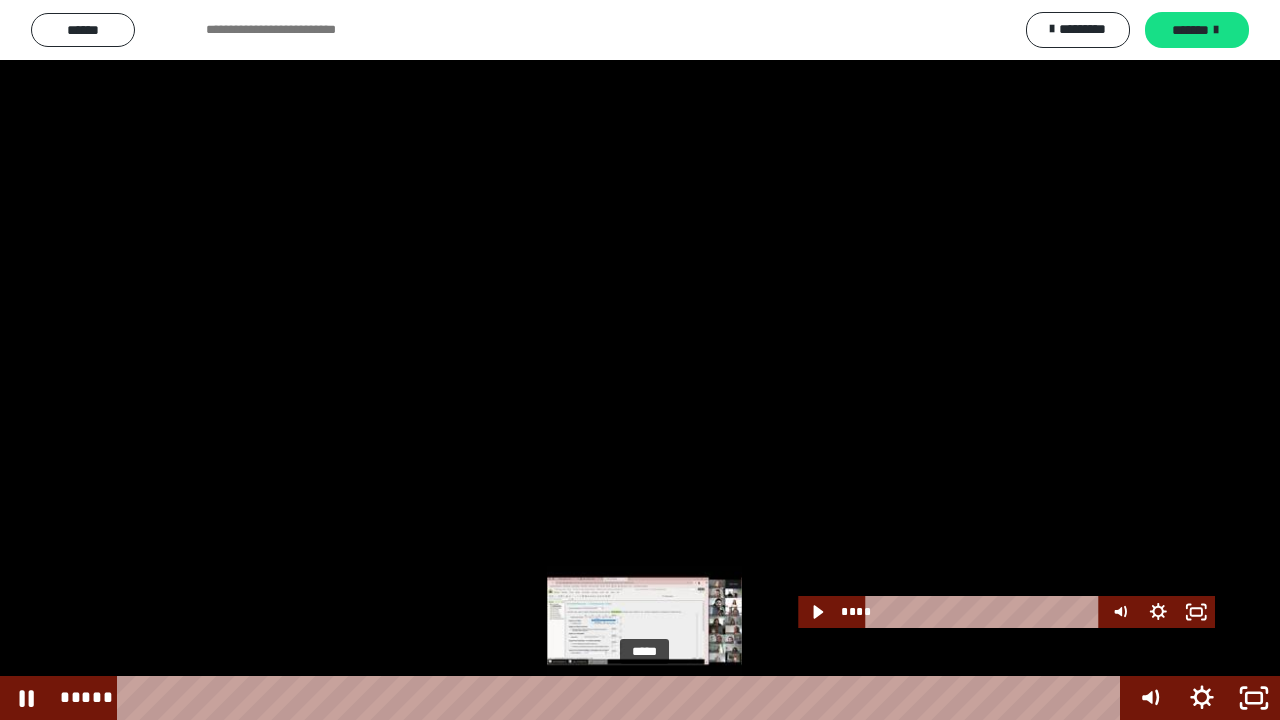 click on "*****" at bounding box center [622, 698] 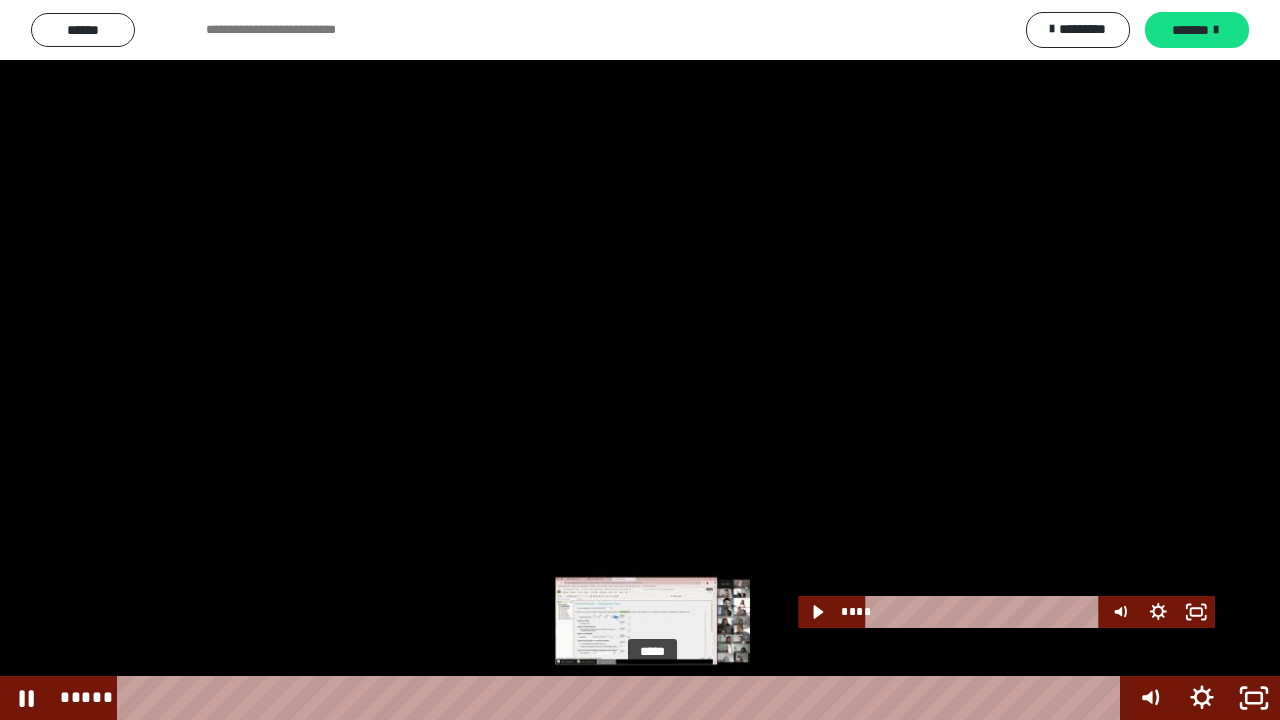 click on "*****" at bounding box center [622, 698] 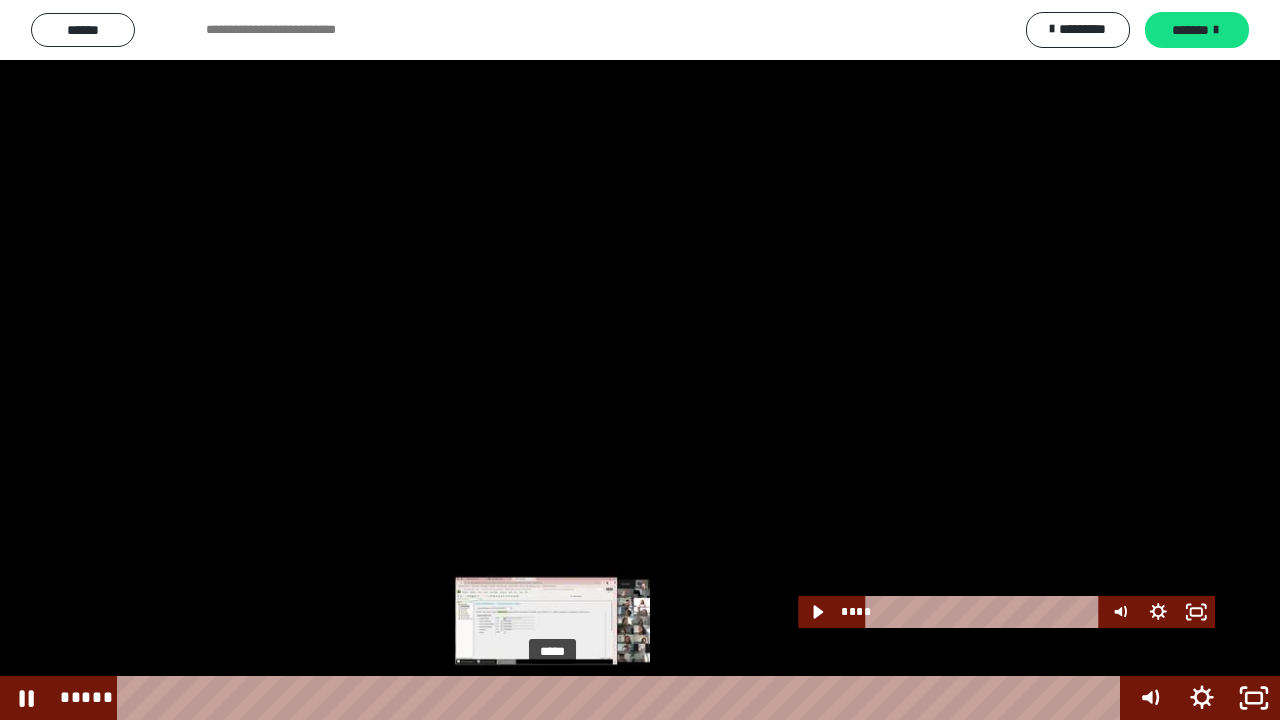 click on "*****" at bounding box center [622, 698] 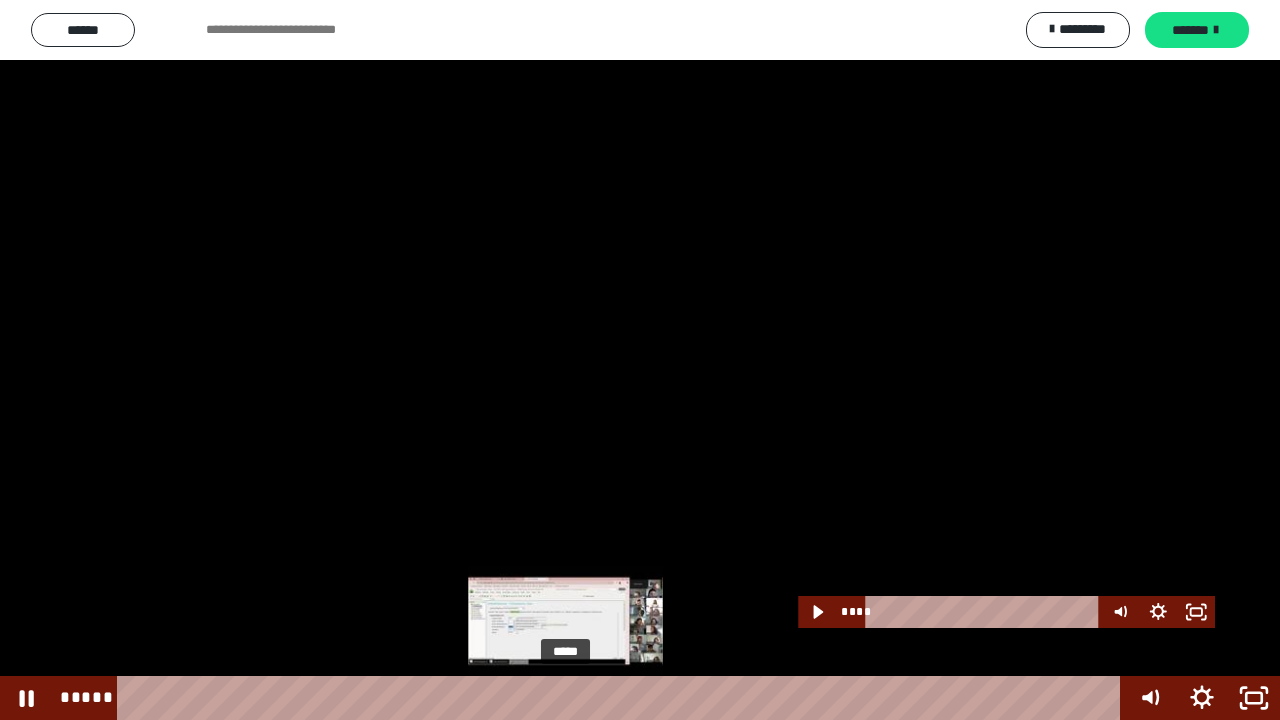 click on "*****" at bounding box center (622, 698) 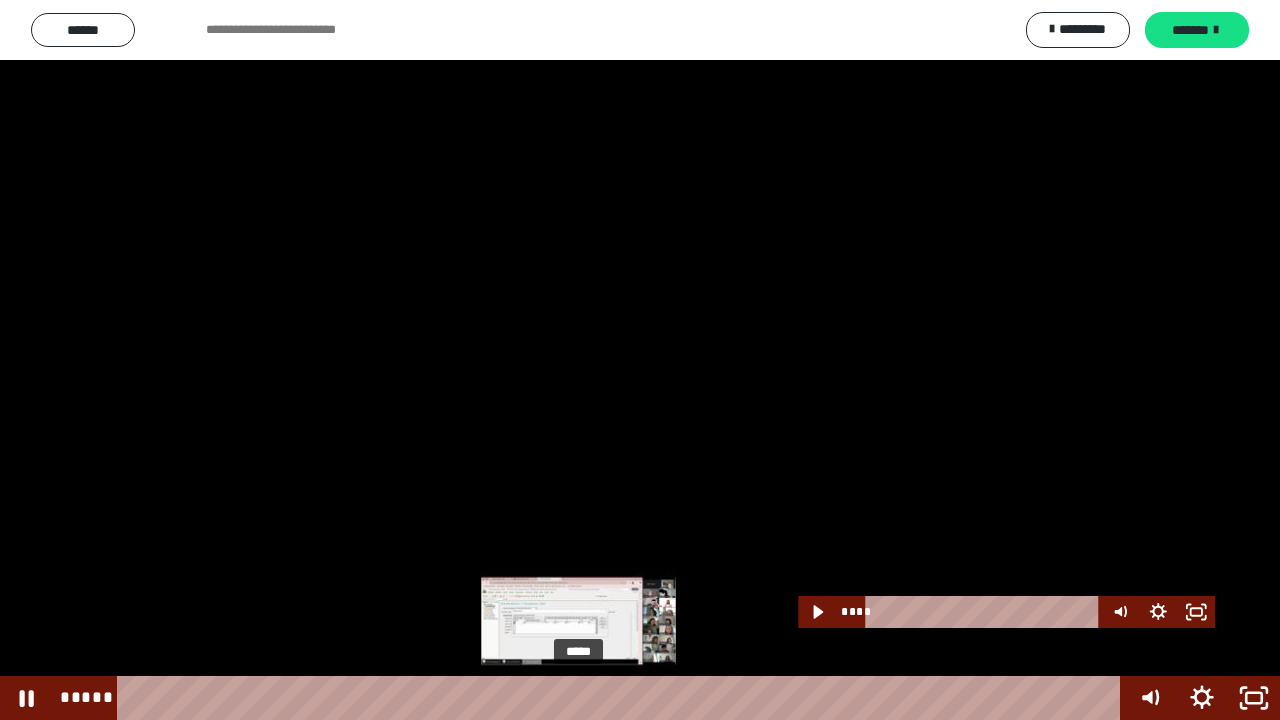 click on "*****" at bounding box center [622, 698] 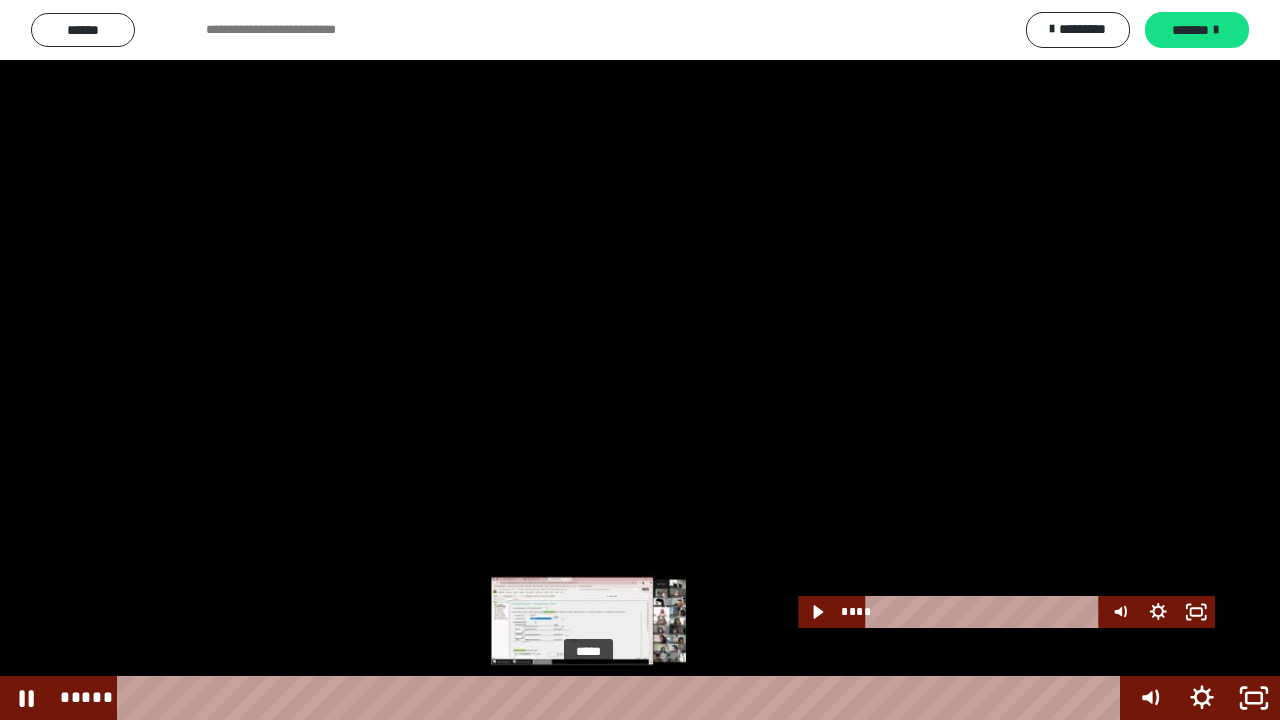 click on "*****" at bounding box center (622, 698) 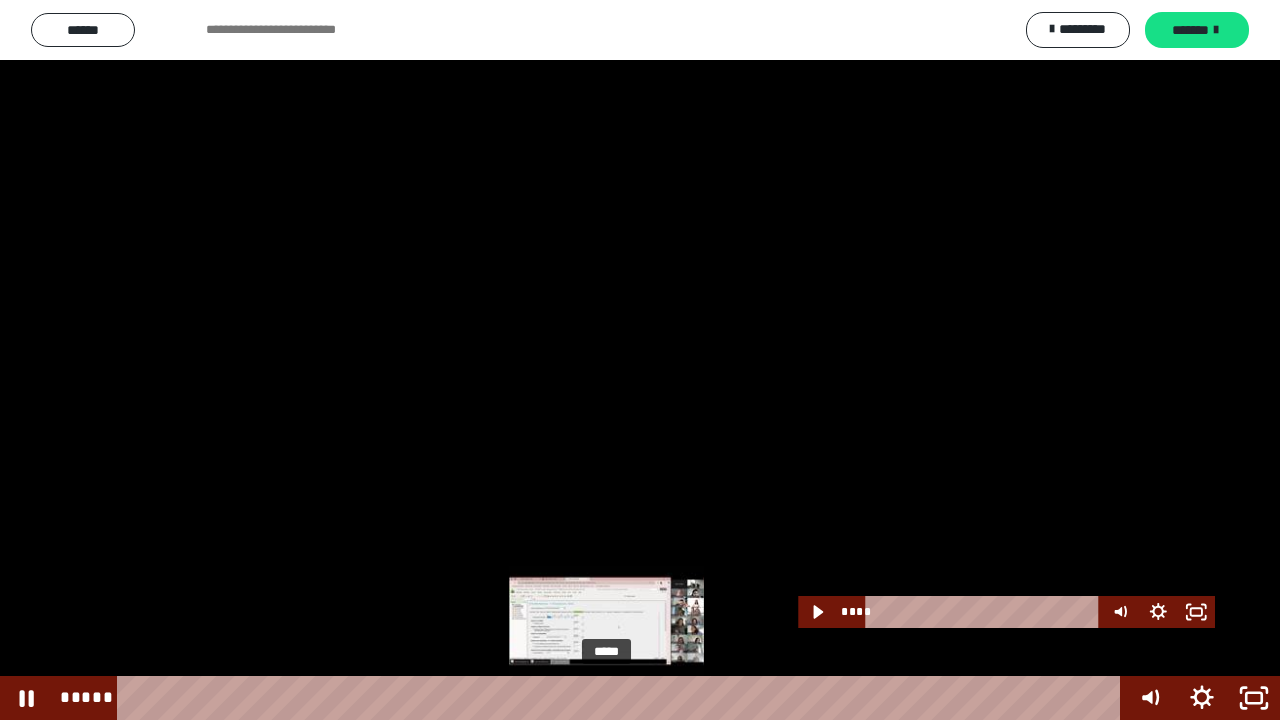 click on "*****" at bounding box center [622, 698] 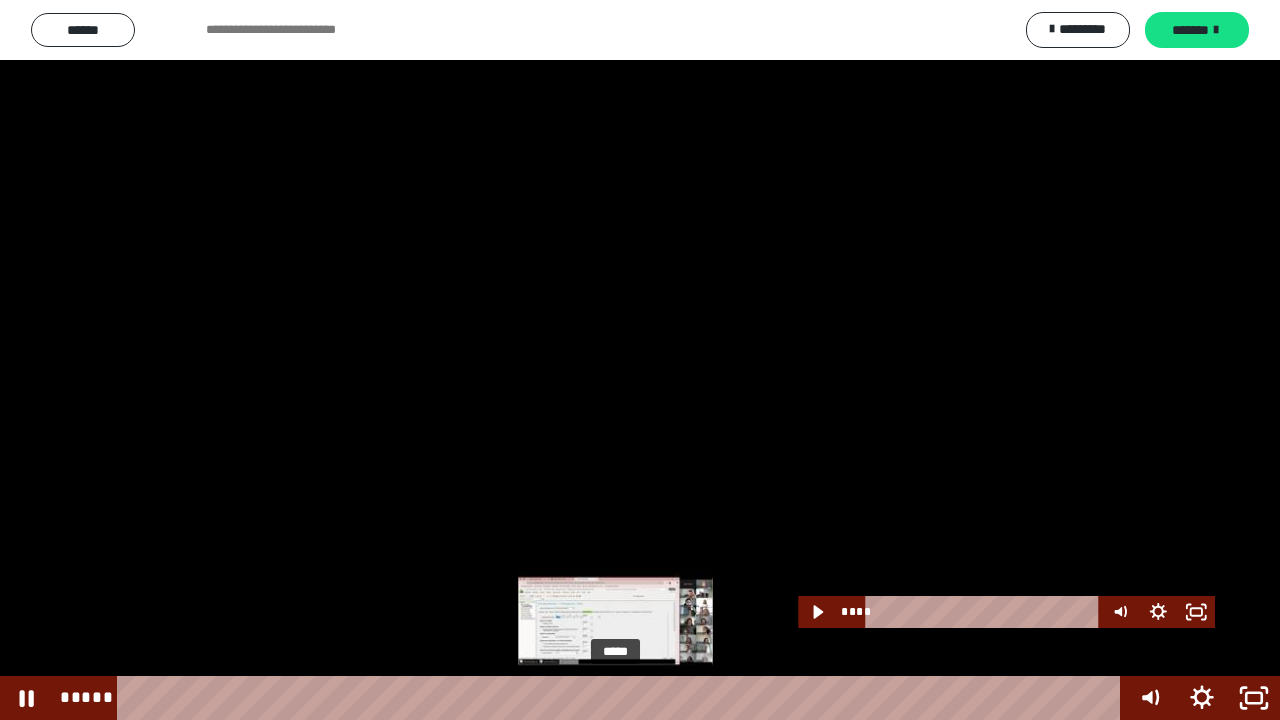 click on "*****" at bounding box center (622, 698) 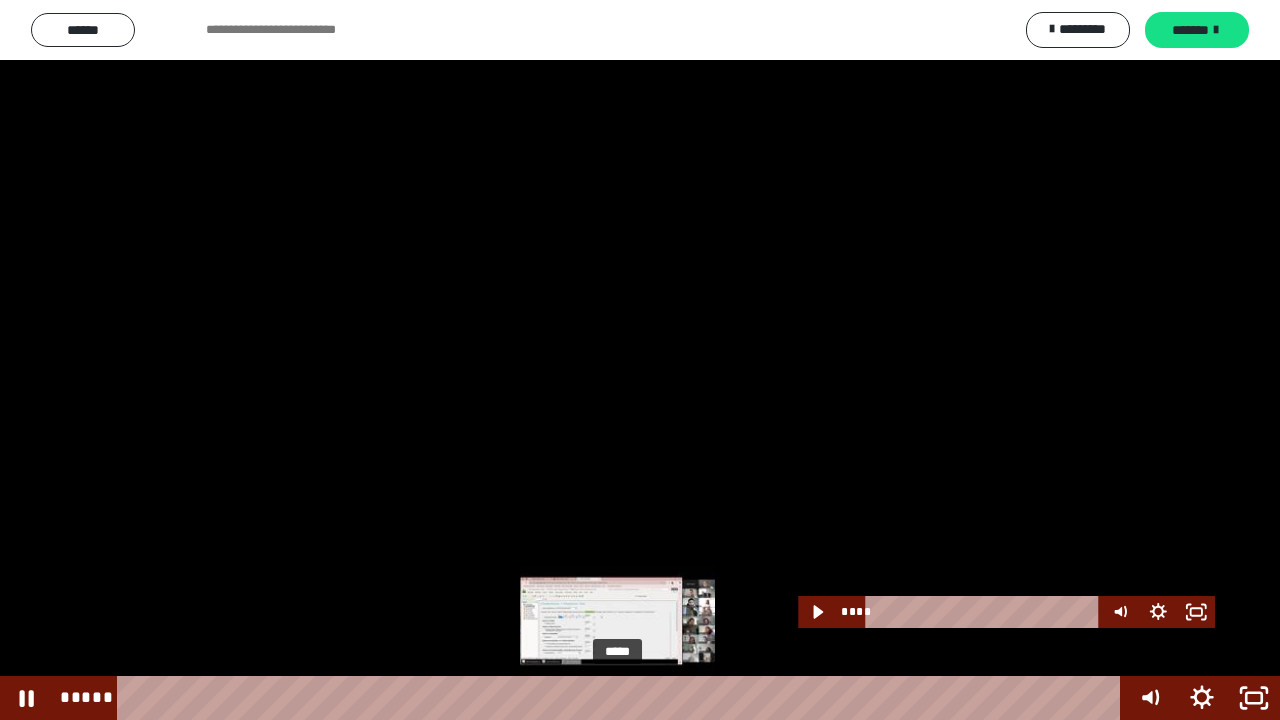 click at bounding box center [615, 698] 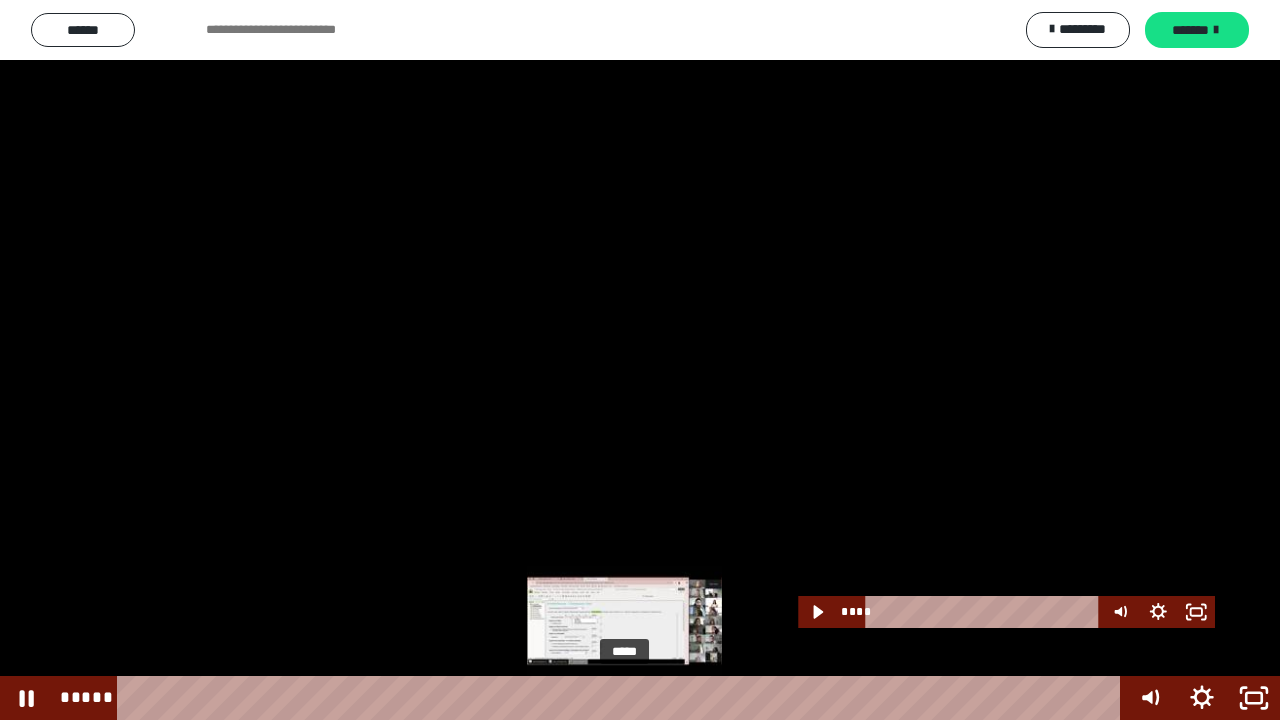click on "*****" at bounding box center [622, 698] 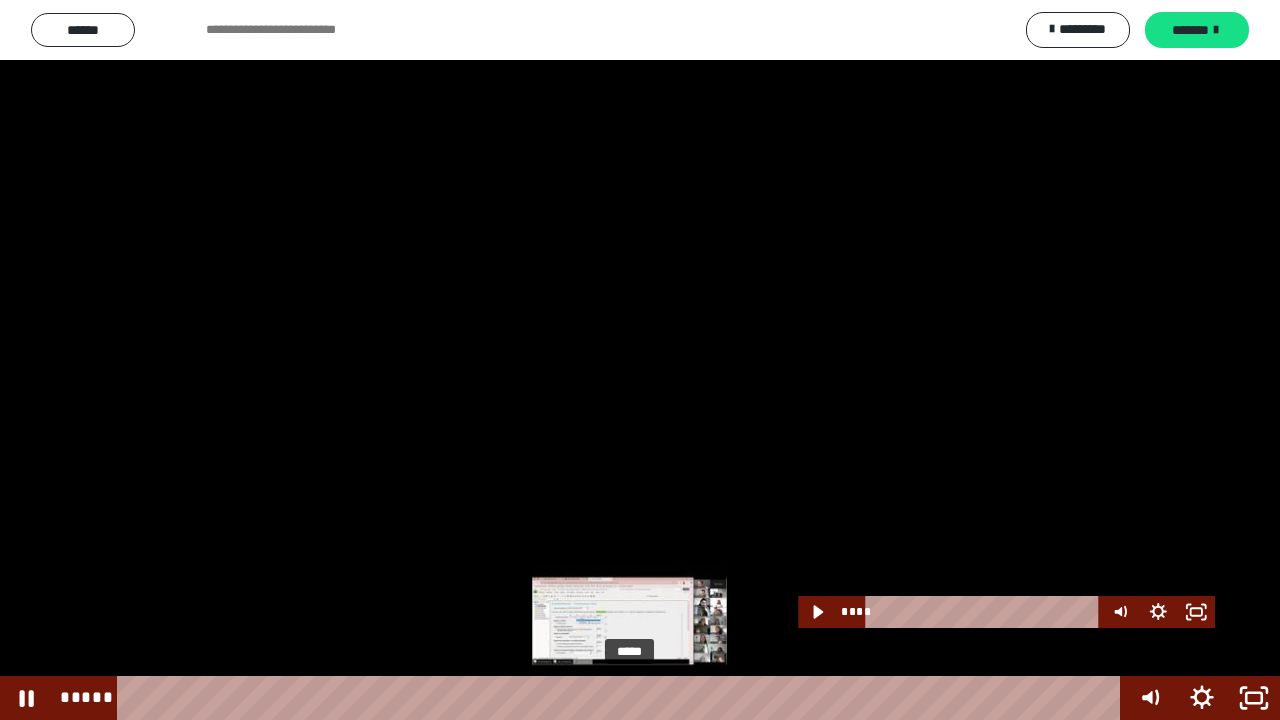 click on "*****" at bounding box center (622, 698) 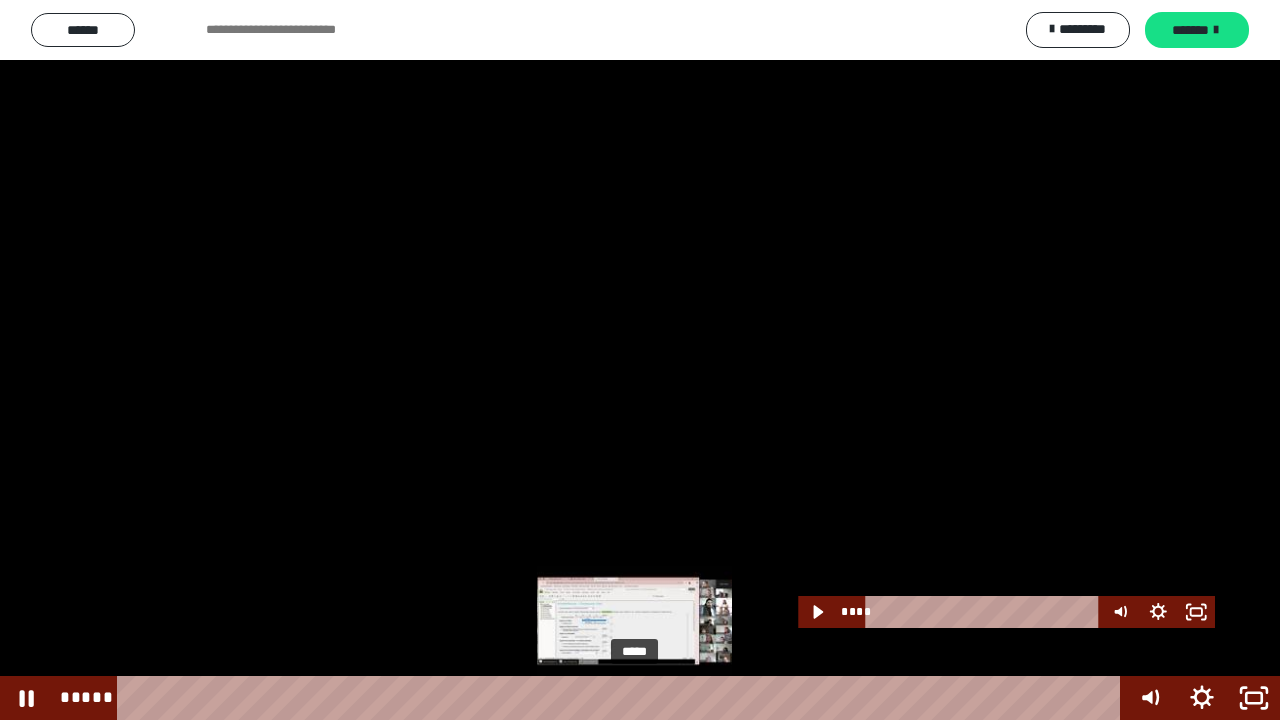 click on "*****" at bounding box center (622, 698) 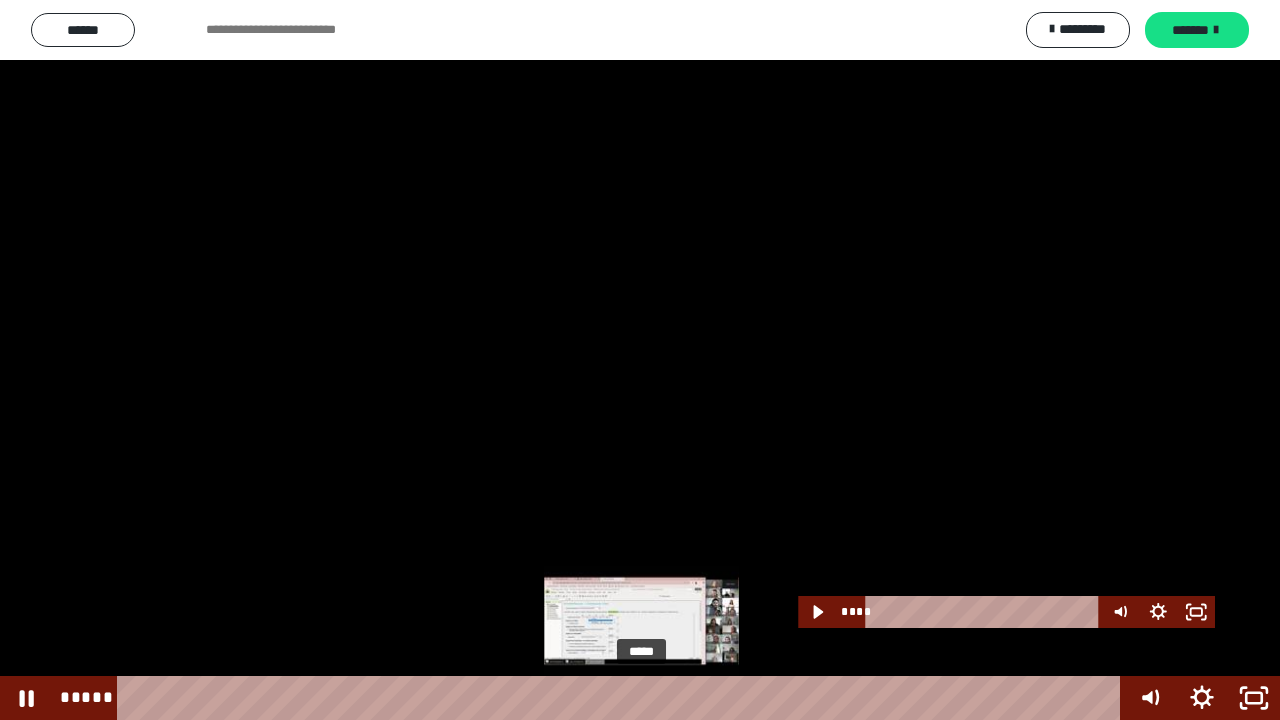click on "*****" at bounding box center (622, 698) 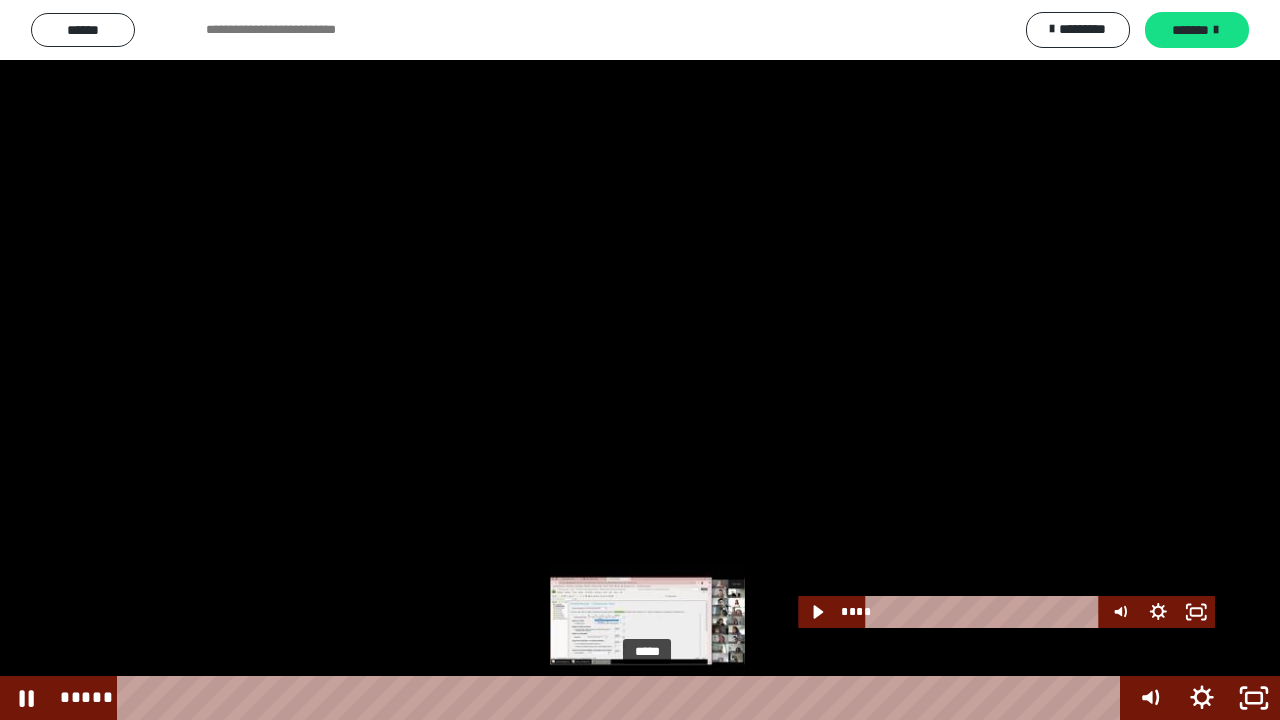 click at bounding box center [647, 698] 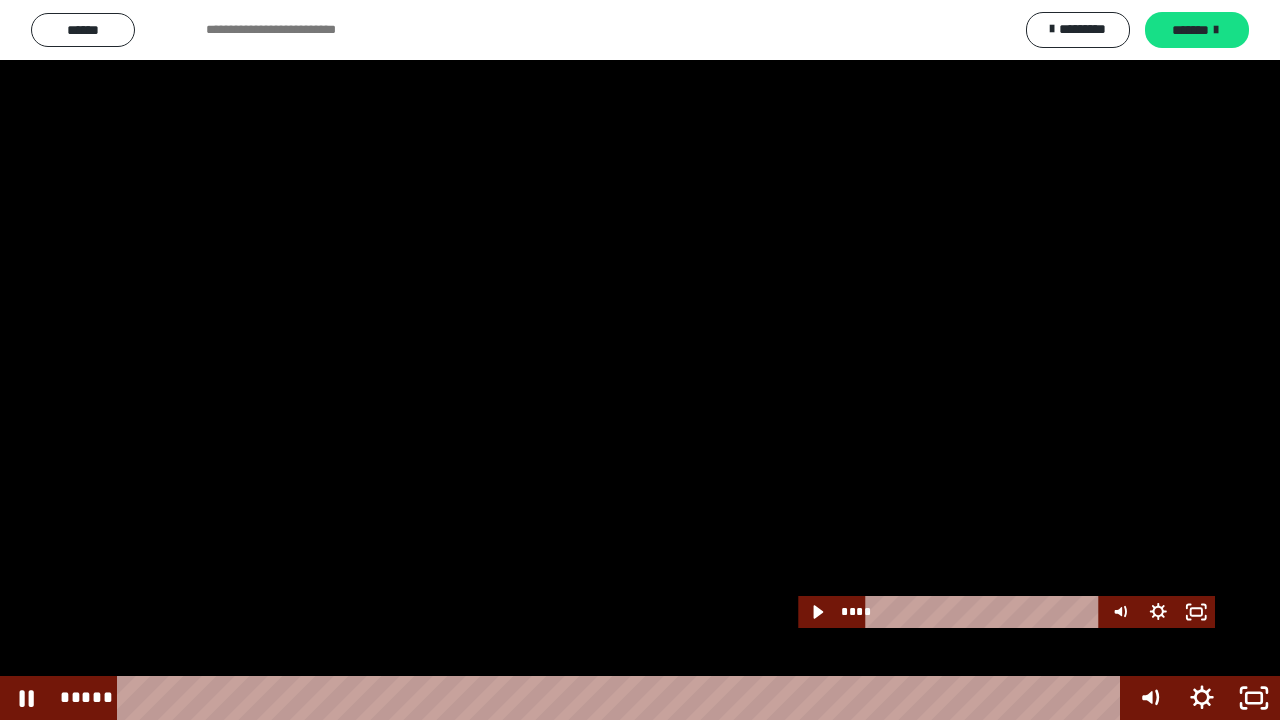 click at bounding box center (640, 360) 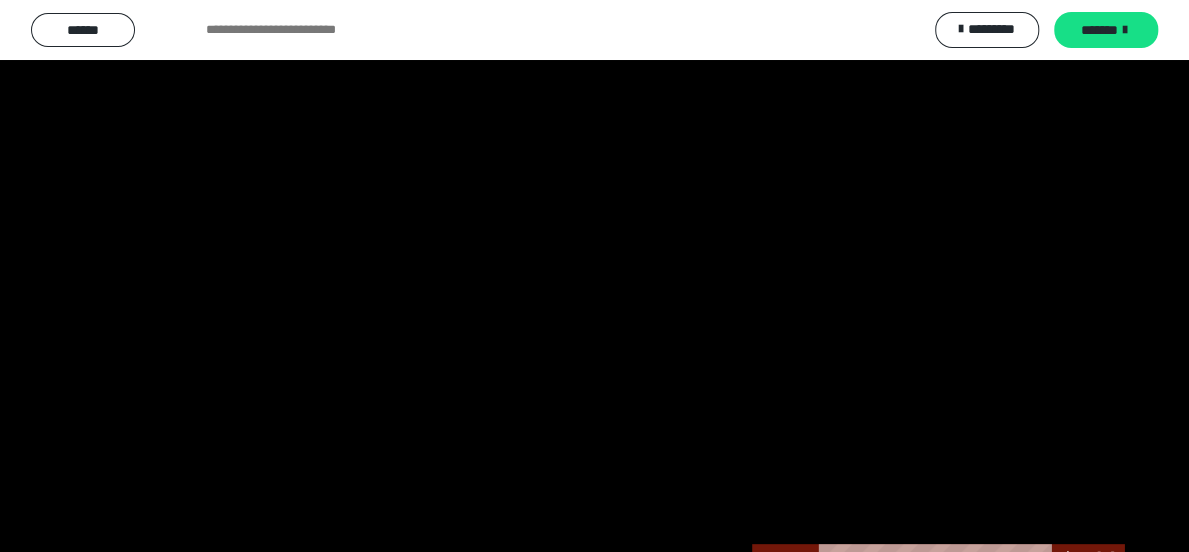 scroll, scrollTop: 2600, scrollLeft: 0, axis: vertical 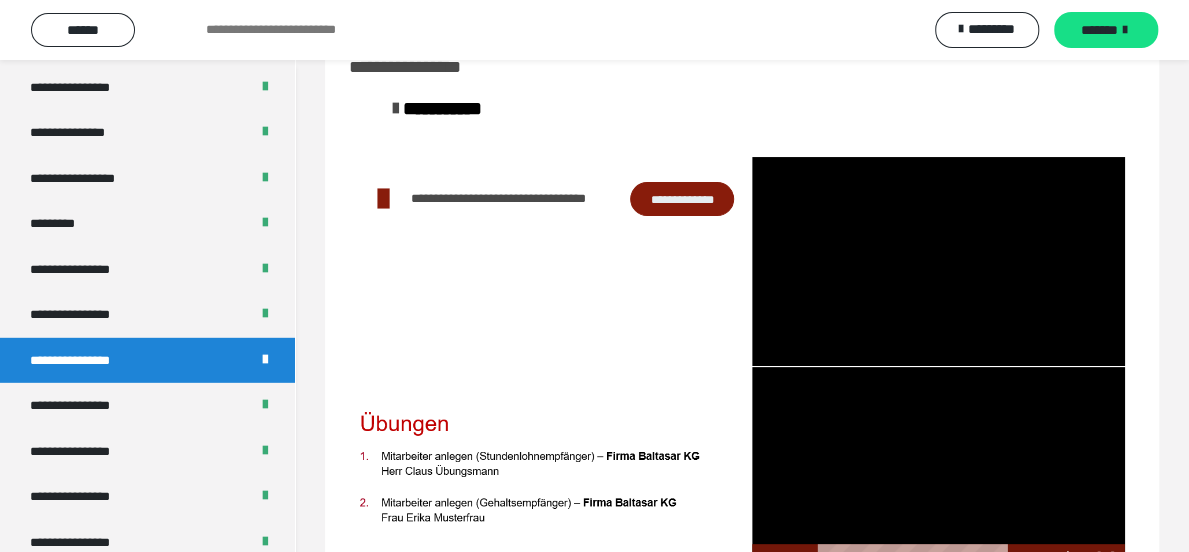 click at bounding box center [938, 472] 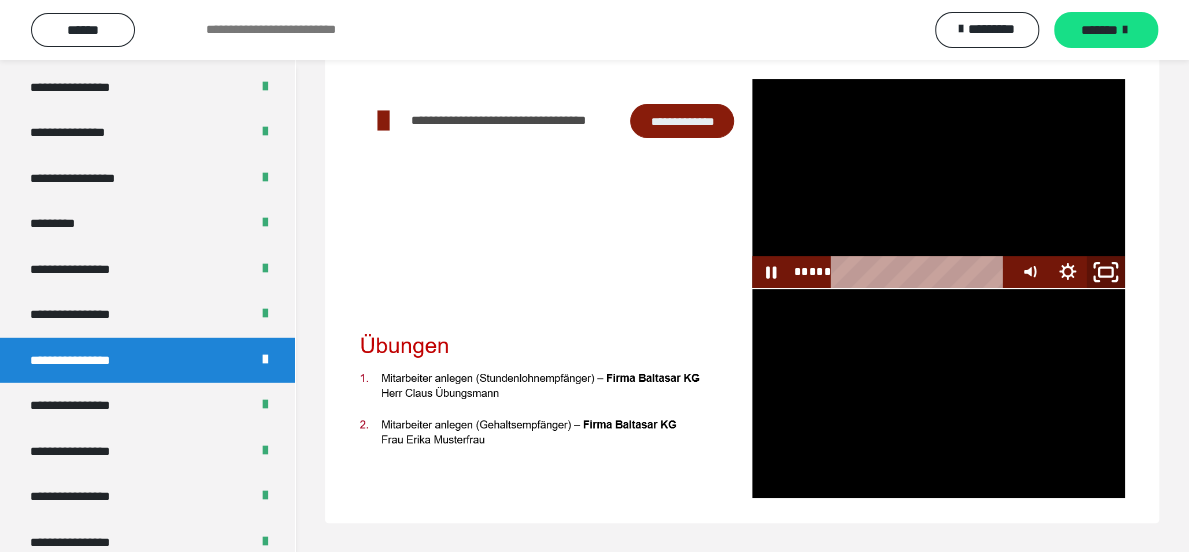 click 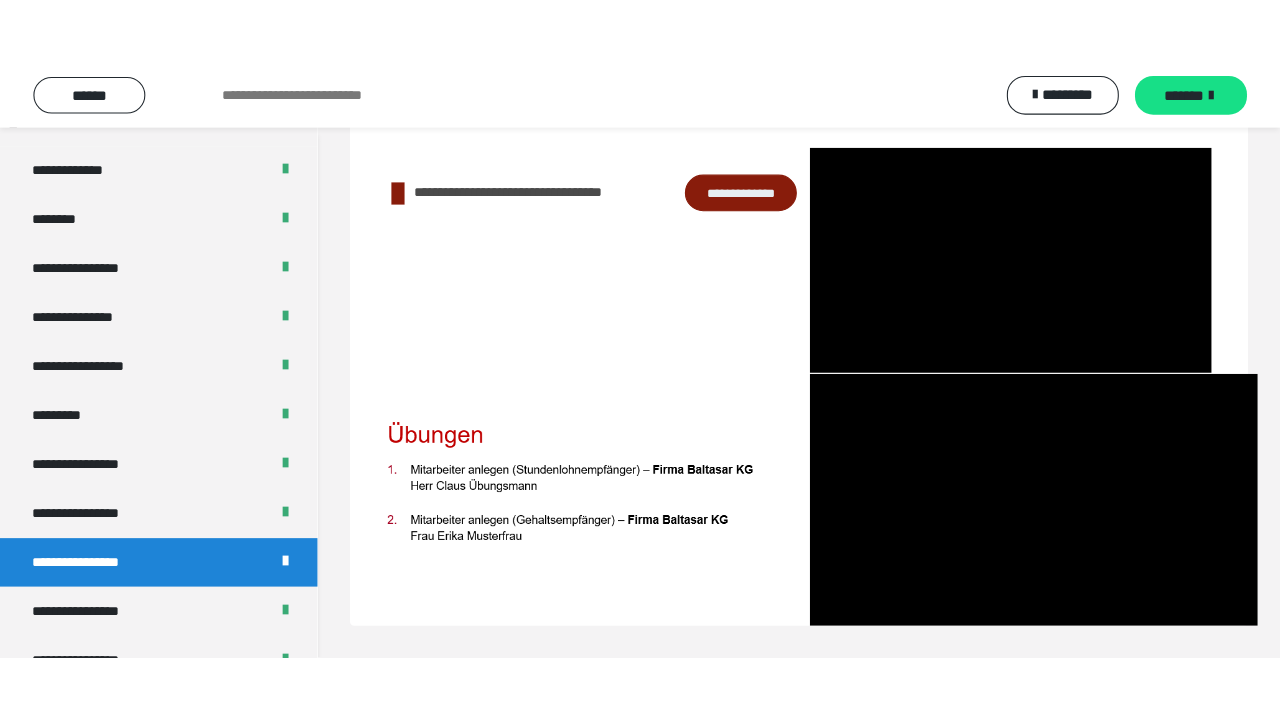 scroll, scrollTop: 60, scrollLeft: 0, axis: vertical 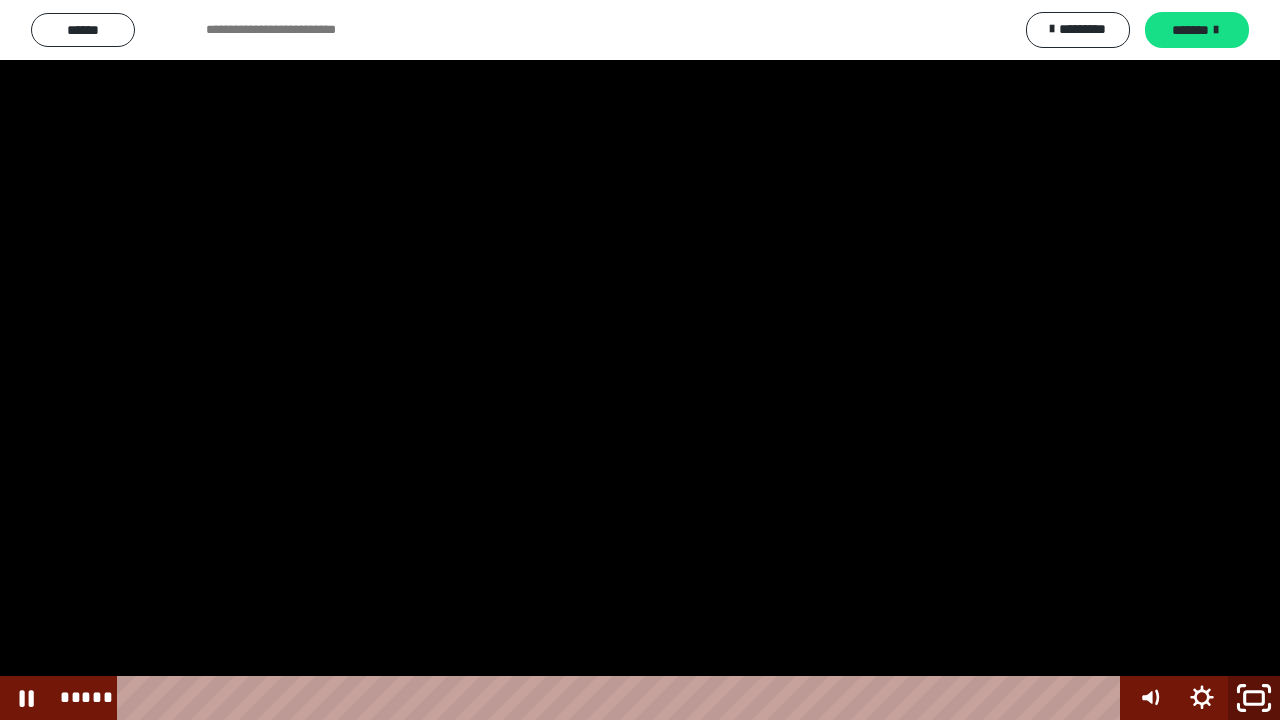 click 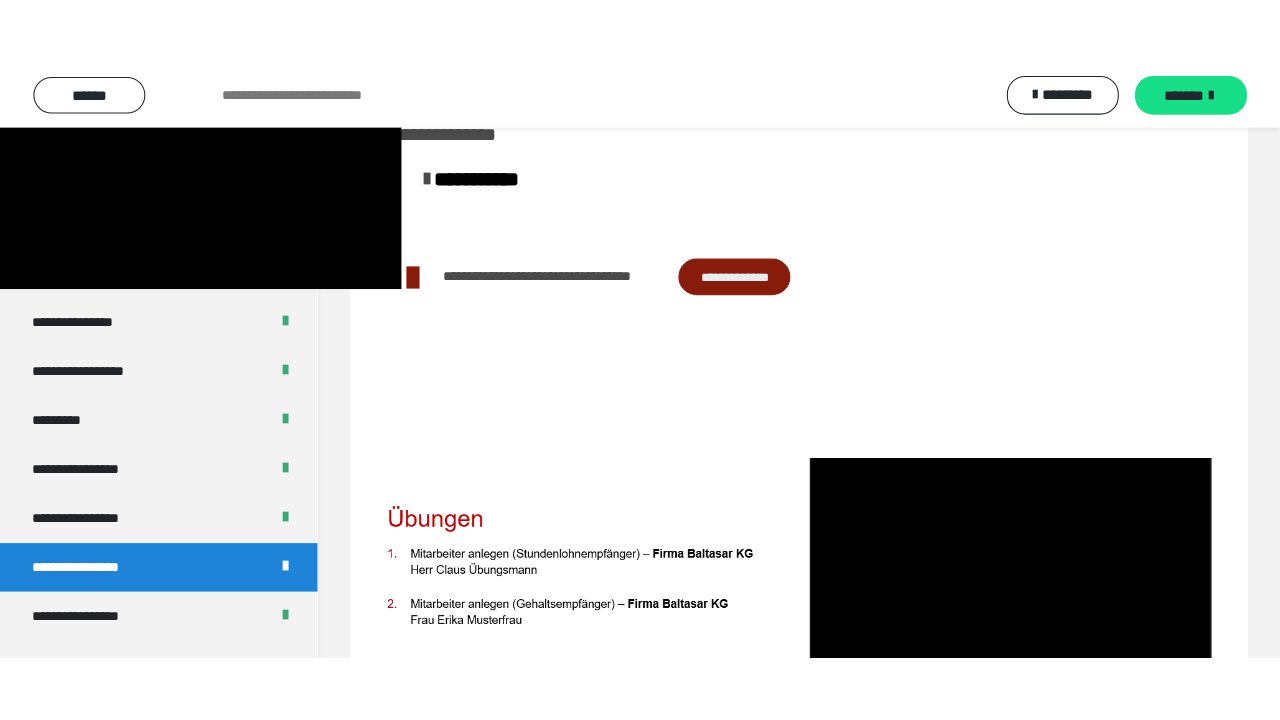 scroll, scrollTop: 2600, scrollLeft: 0, axis: vertical 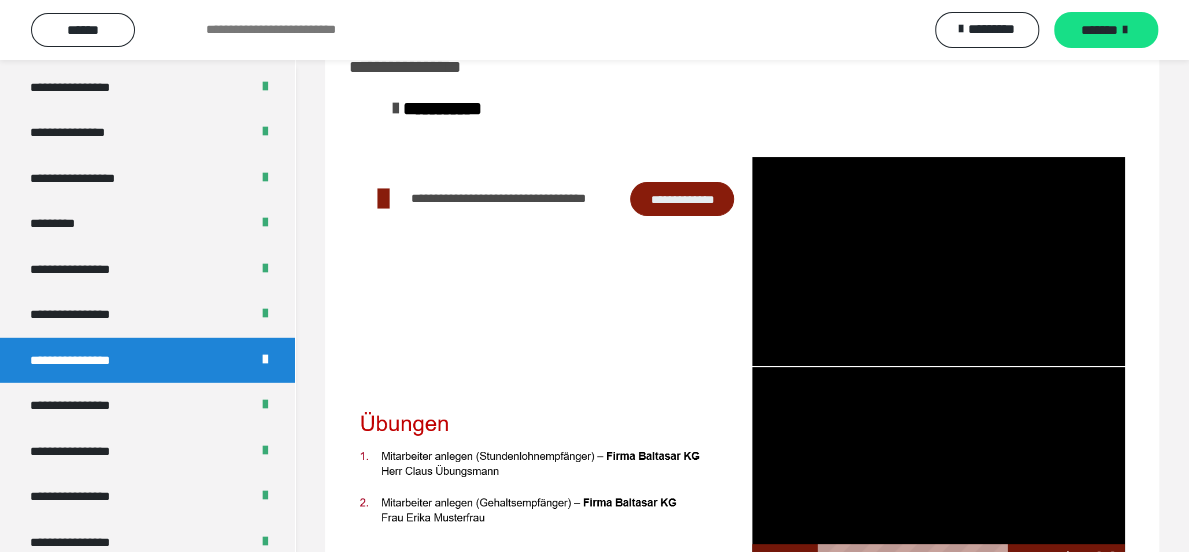 click at bounding box center (938, 472) 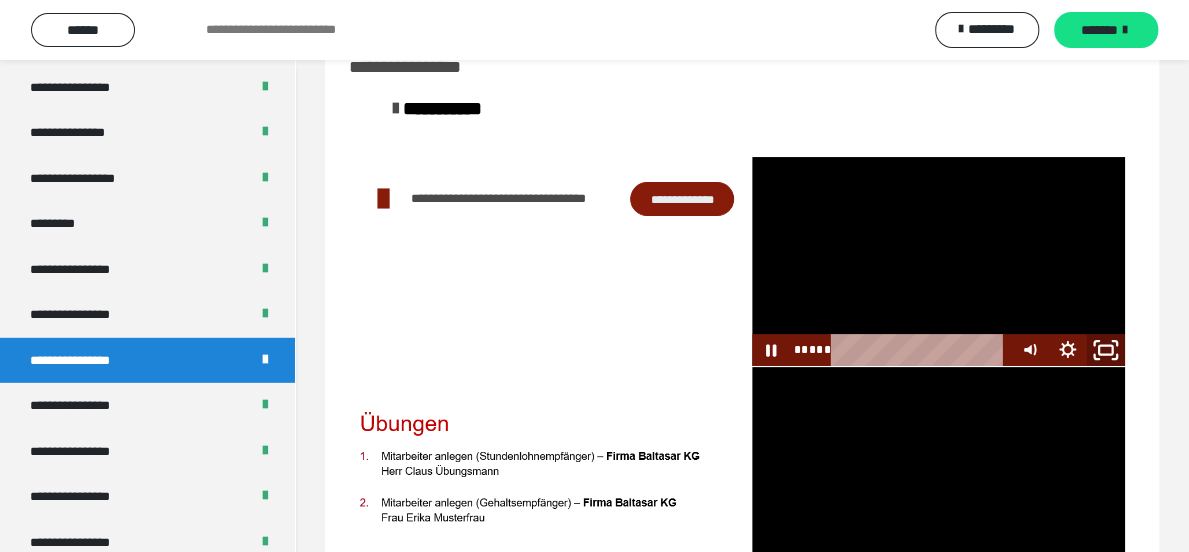 click 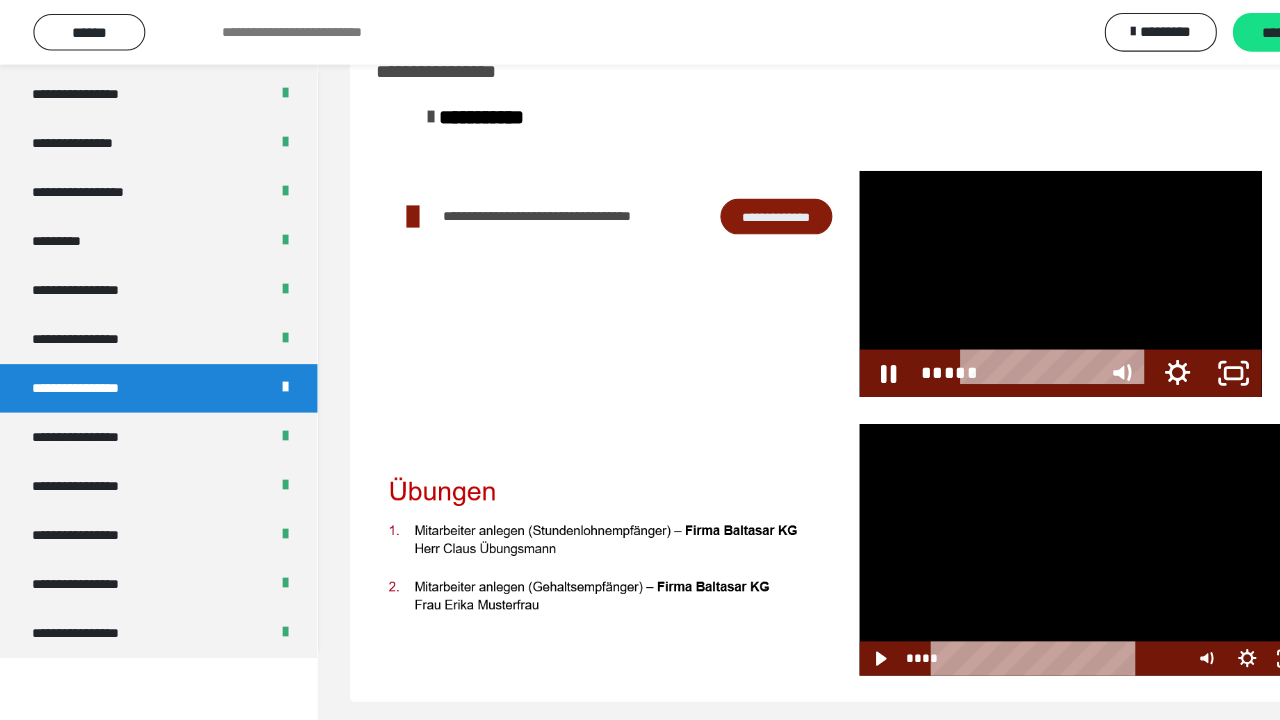 scroll, scrollTop: 2492, scrollLeft: 0, axis: vertical 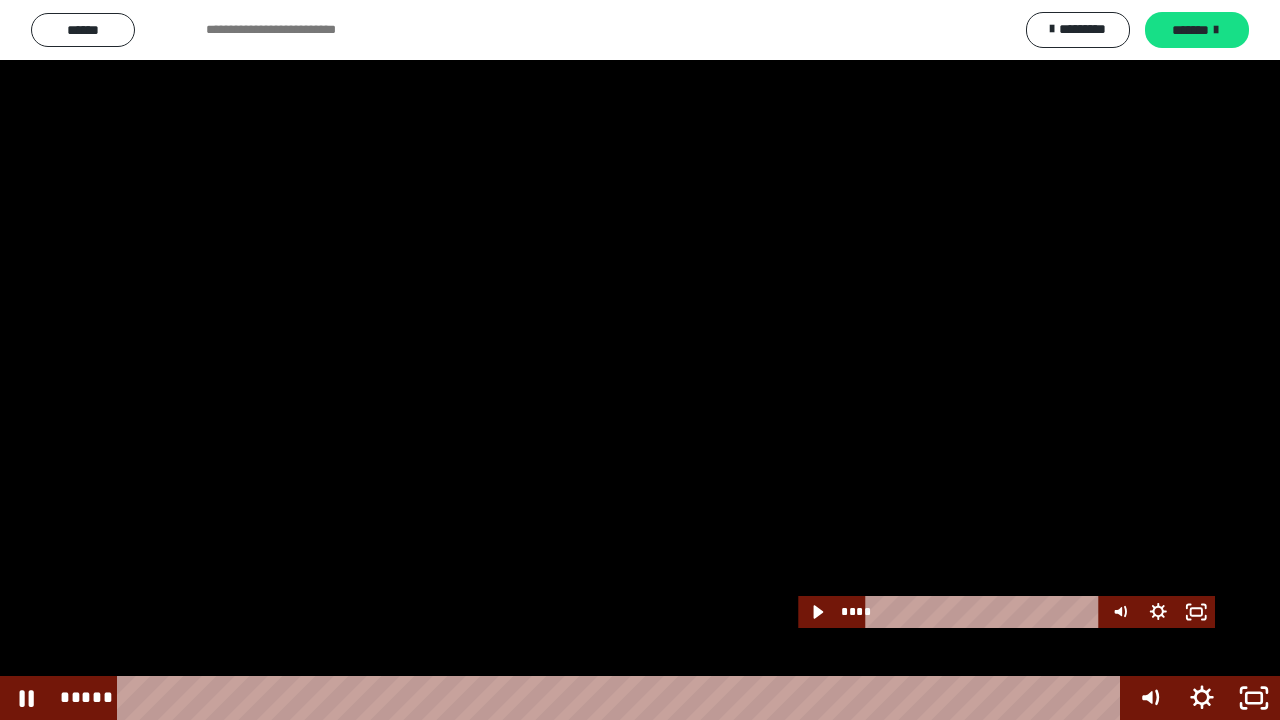 click at bounding box center [640, 360] 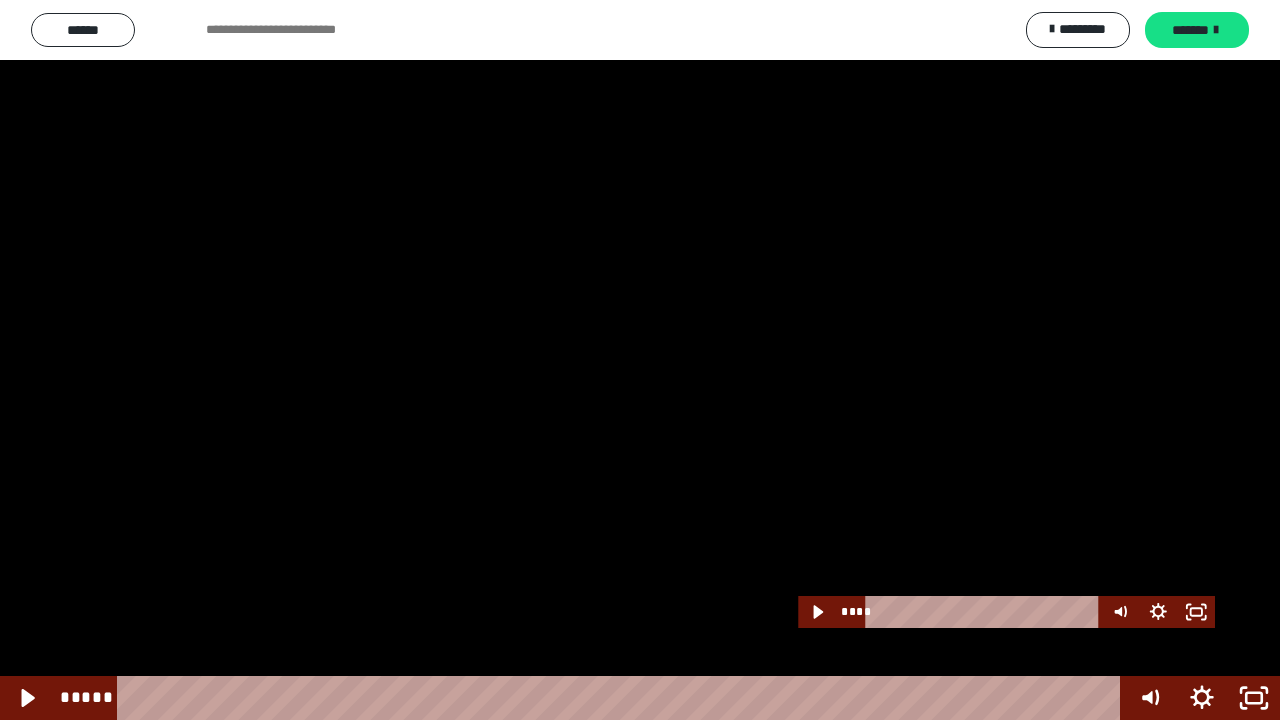 drag, startPoint x: 488, startPoint y: 421, endPoint x: 462, endPoint y: 424, distance: 26.172504 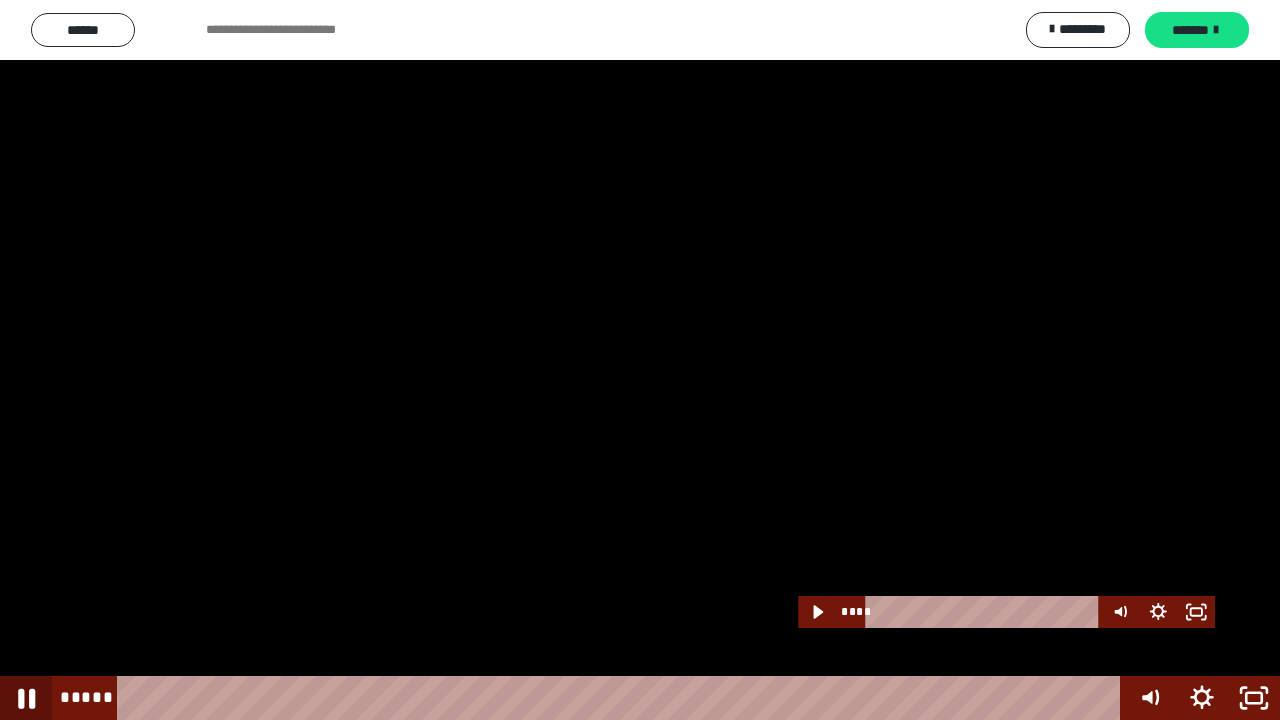 click 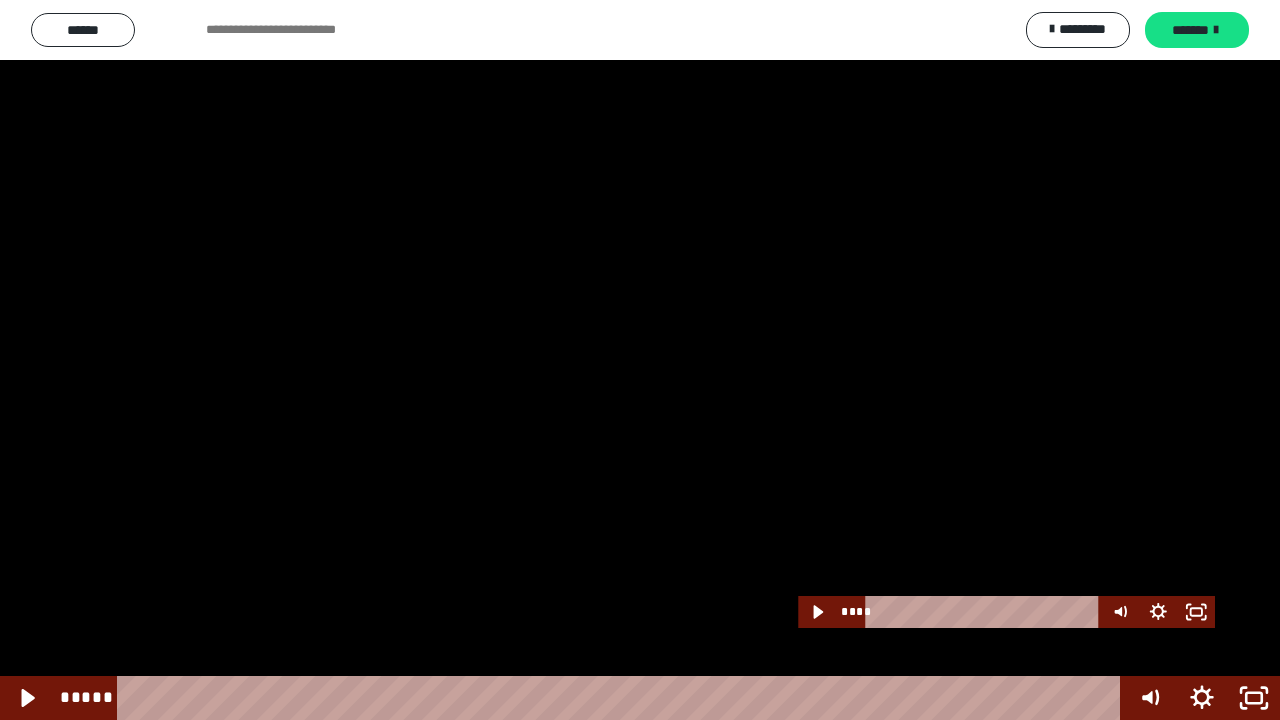 click at bounding box center [640, 360] 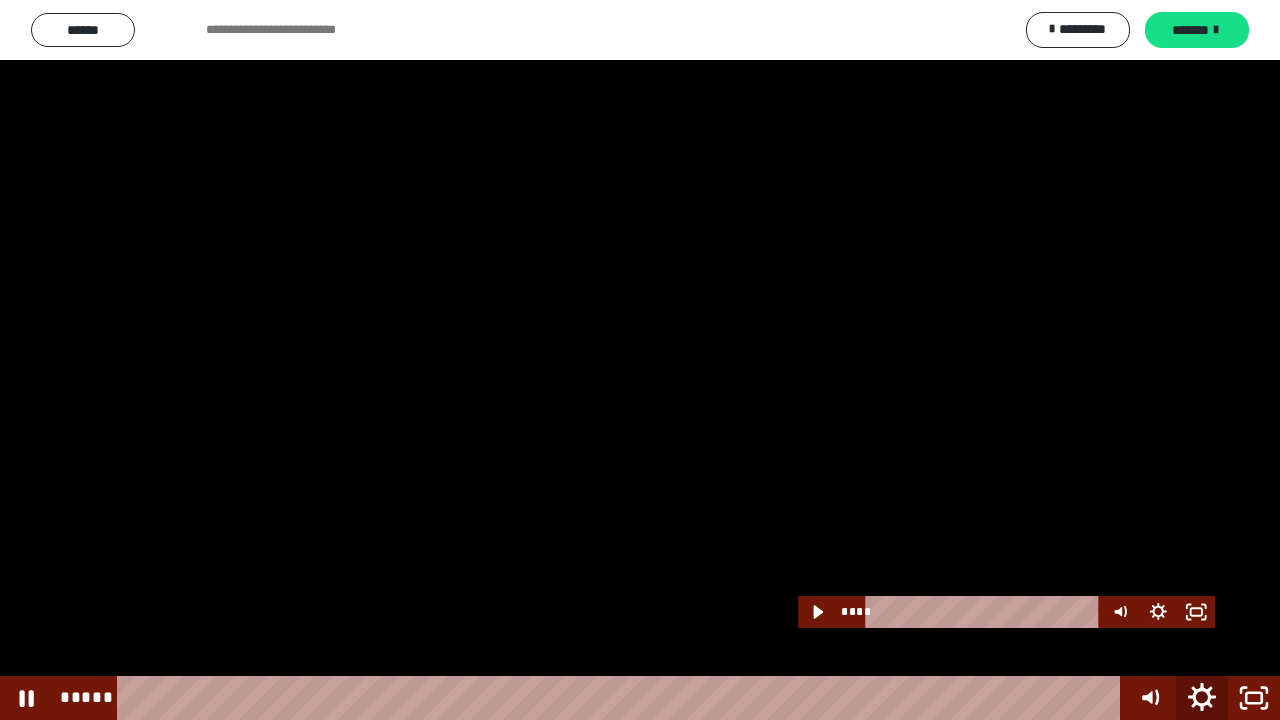 click 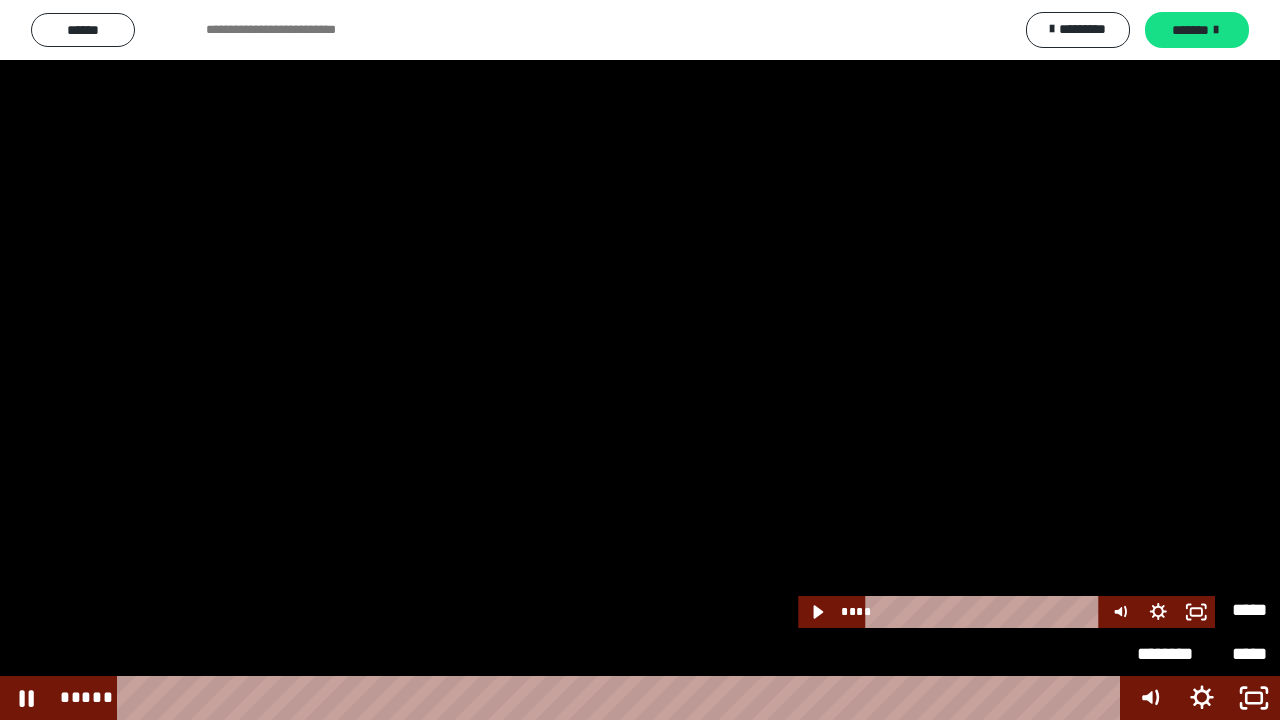 click on "********" at bounding box center (1169, 610) 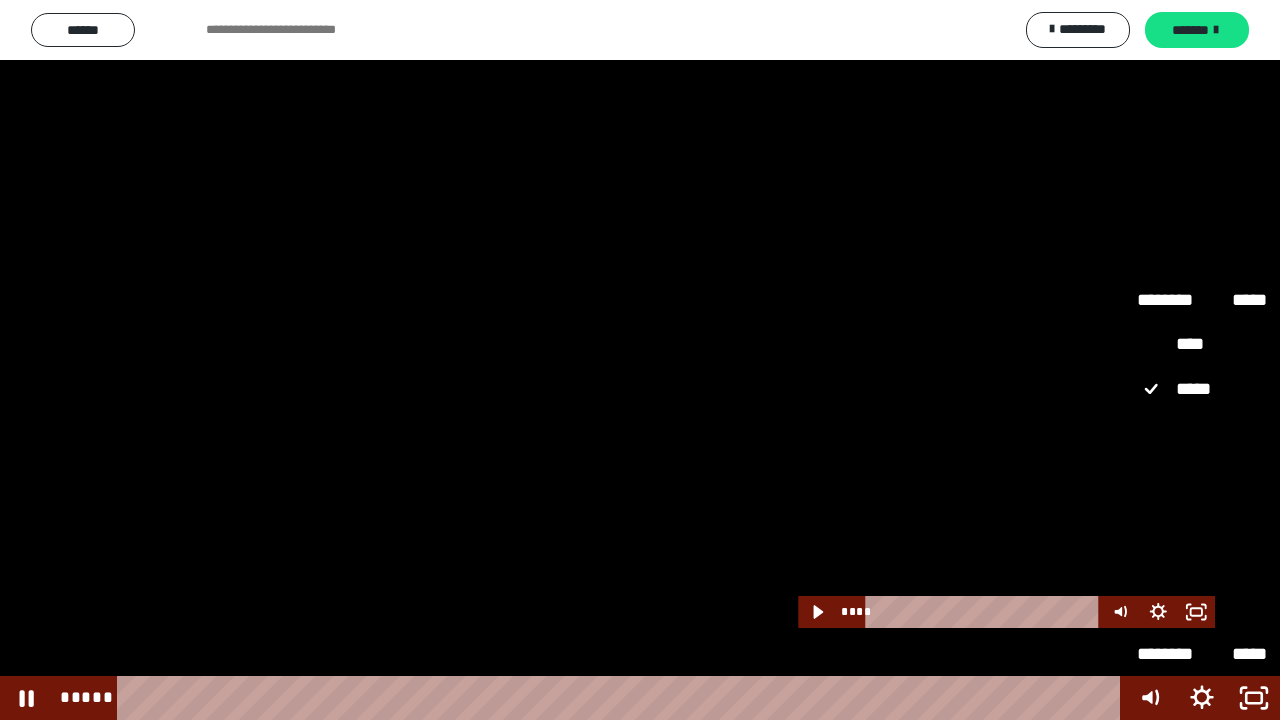 click on "*****" at bounding box center [1202, 477] 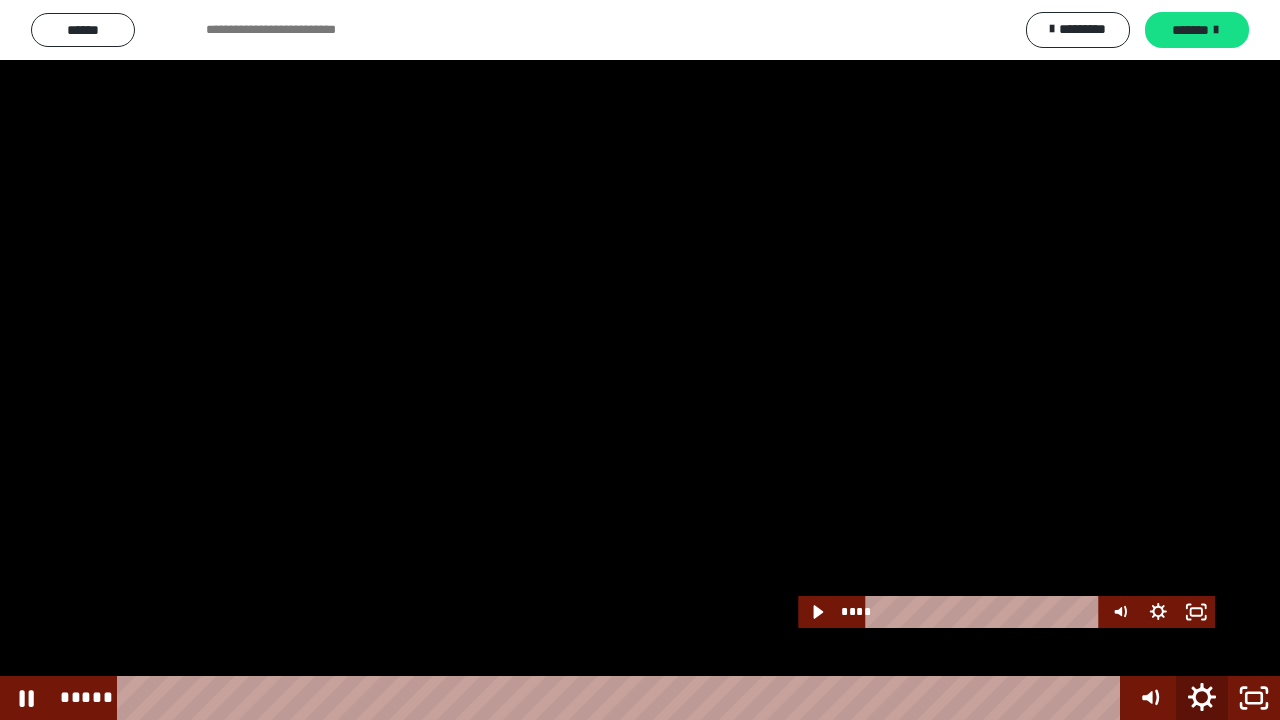 click 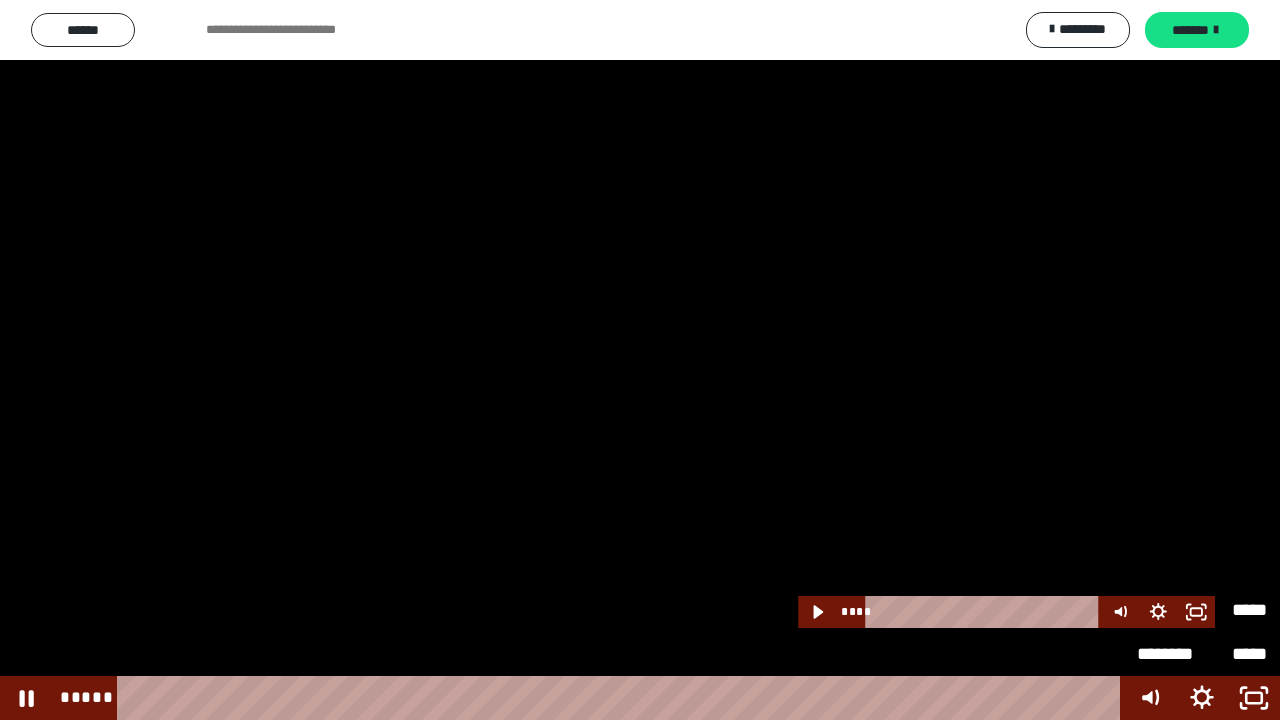 click on "********" at bounding box center [1169, 610] 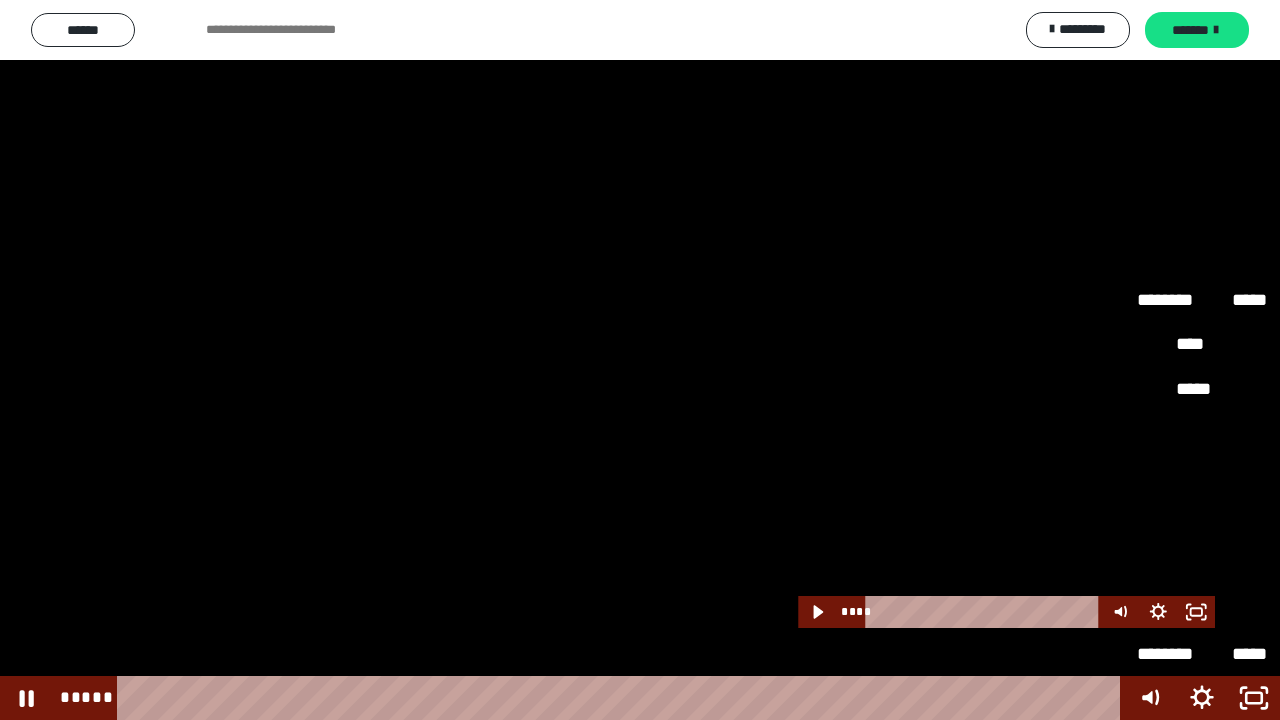 click on "*****" at bounding box center [1202, 565] 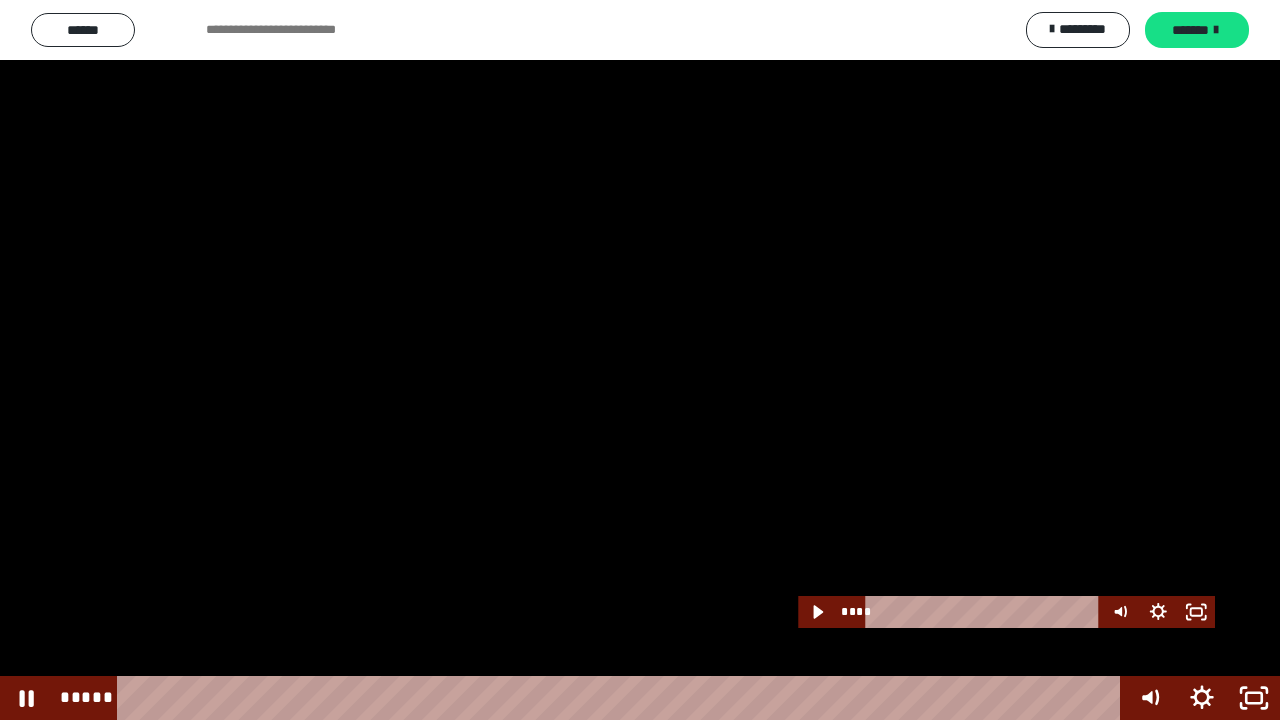 click at bounding box center (640, 360) 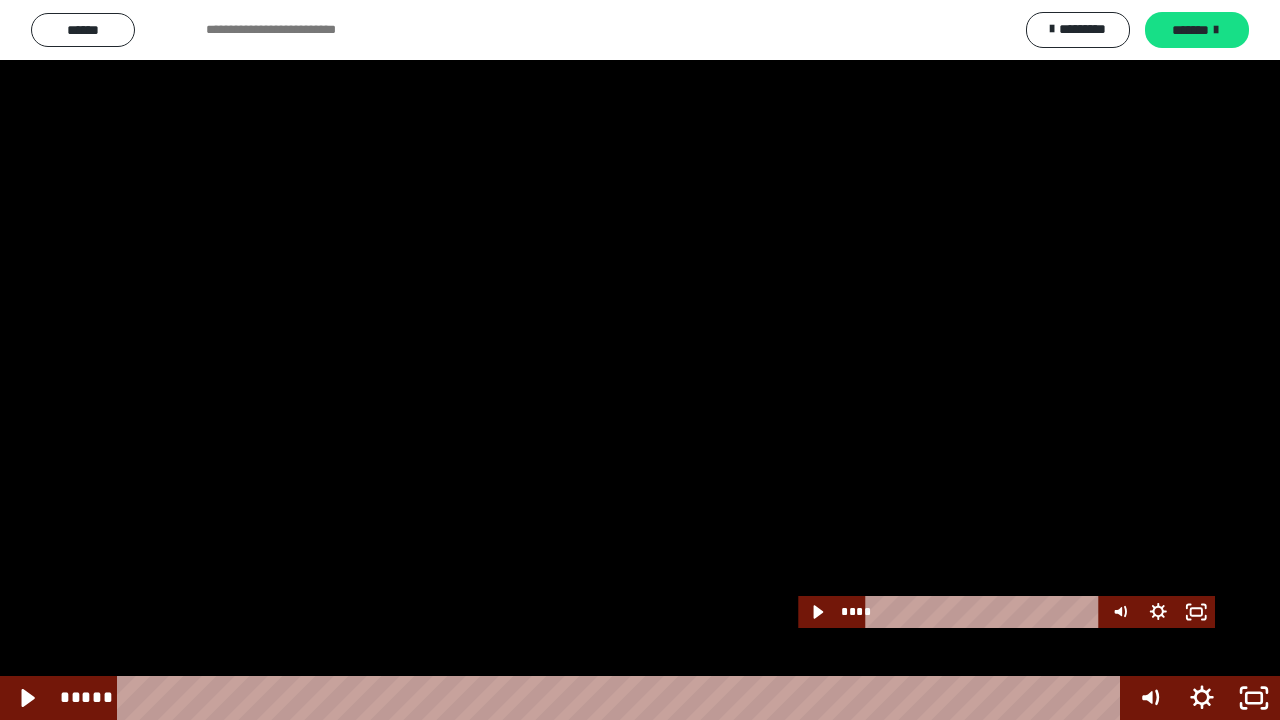 click at bounding box center [640, 360] 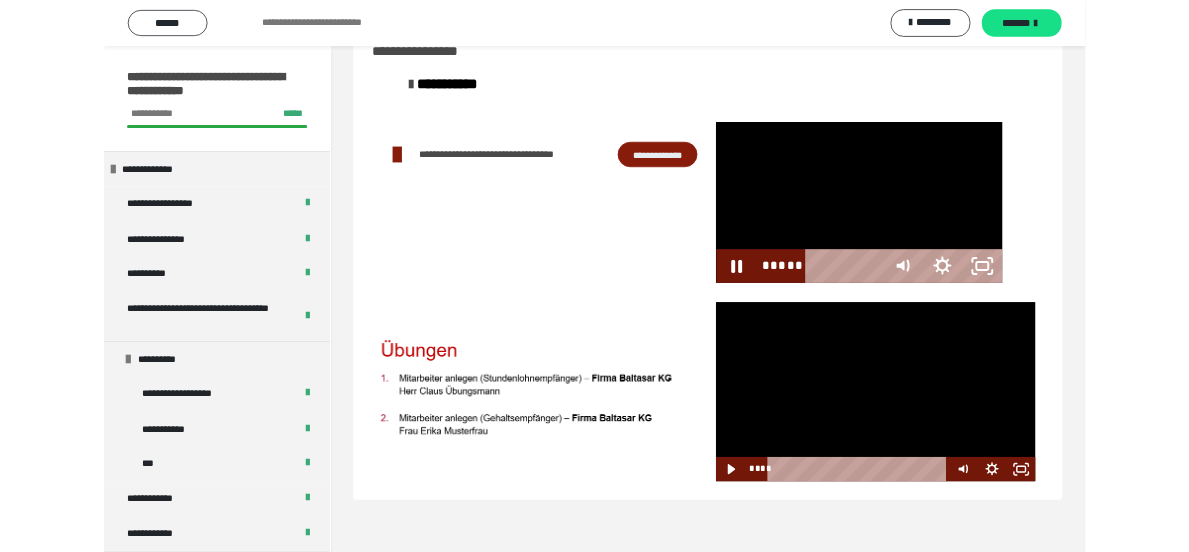 scroll, scrollTop: 0, scrollLeft: 0, axis: both 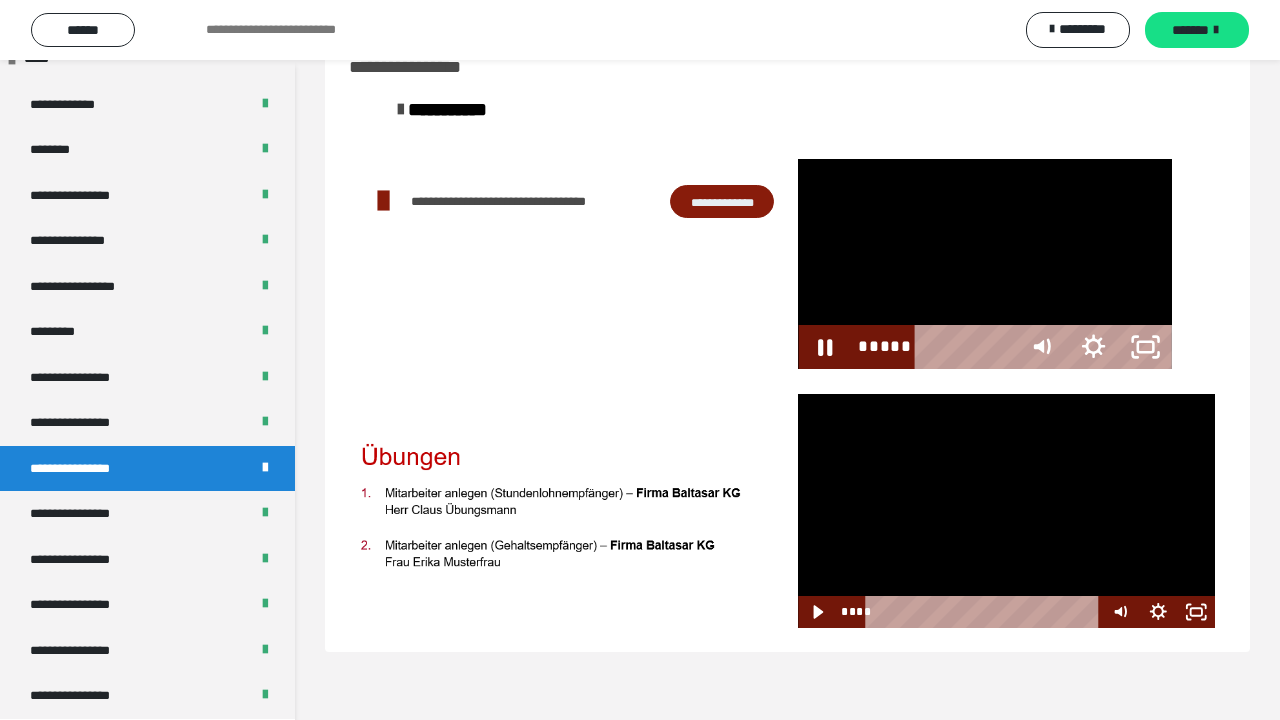 click at bounding box center (984, 264) 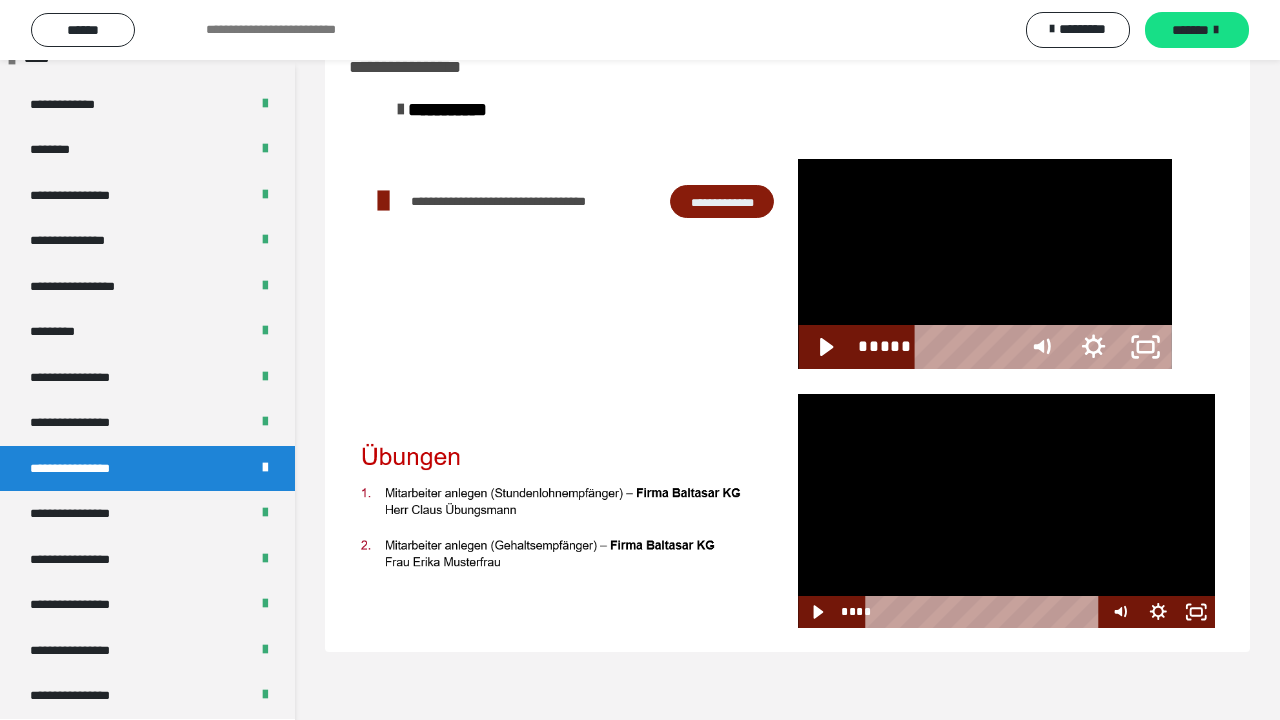 click at bounding box center [984, 264] 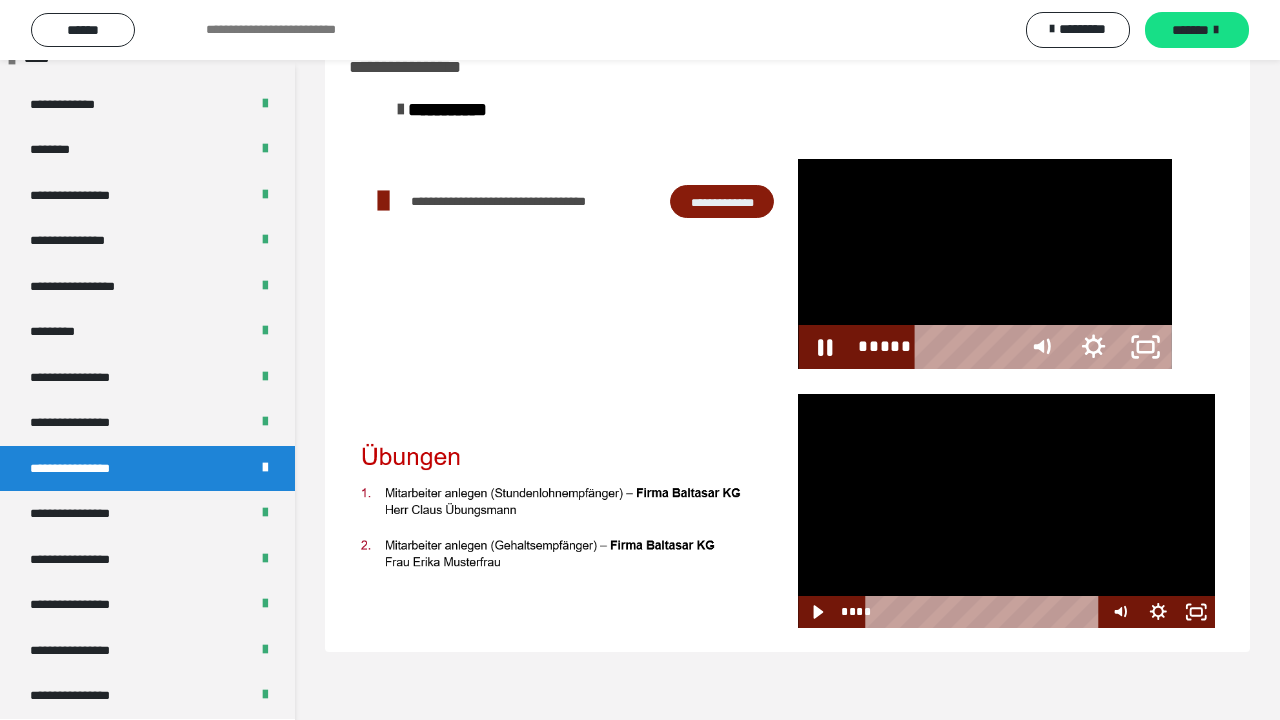 click at bounding box center [984, 264] 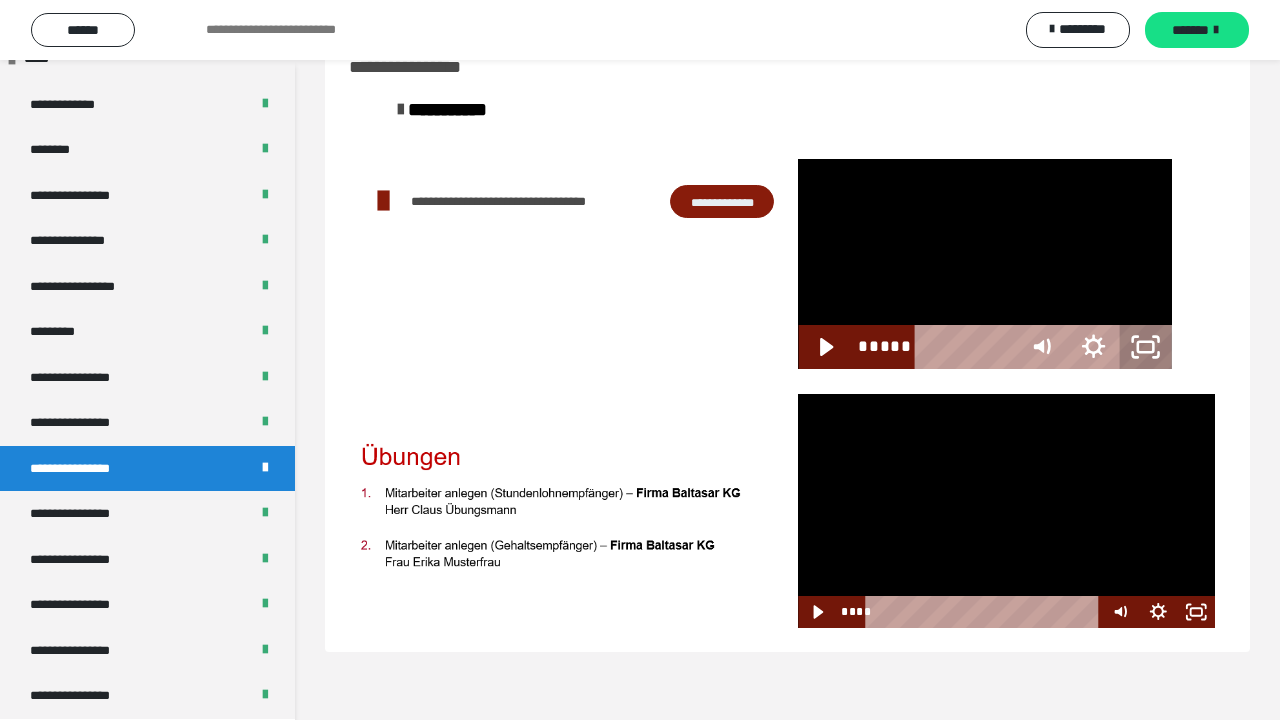 click 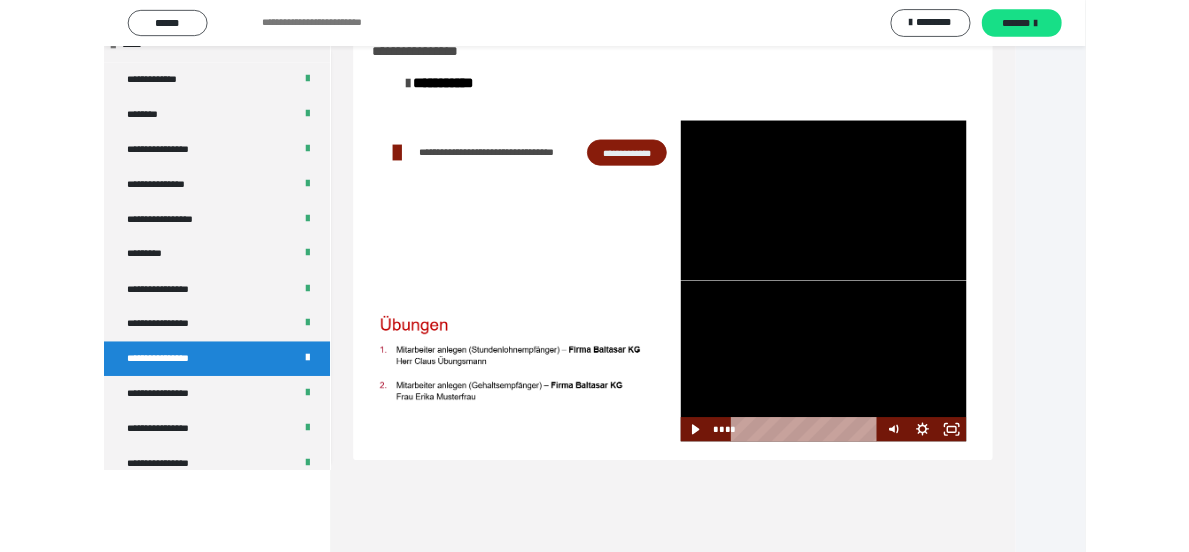 scroll, scrollTop: 2600, scrollLeft: 0, axis: vertical 